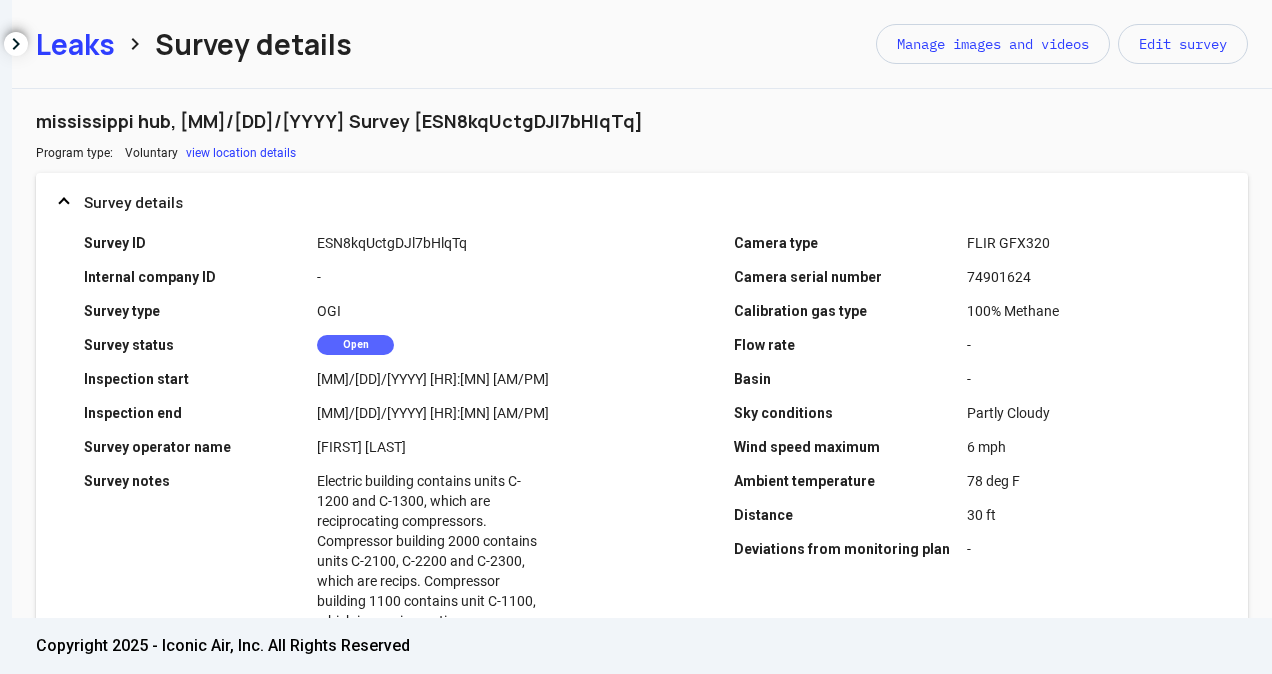 scroll, scrollTop: 0, scrollLeft: 0, axis: both 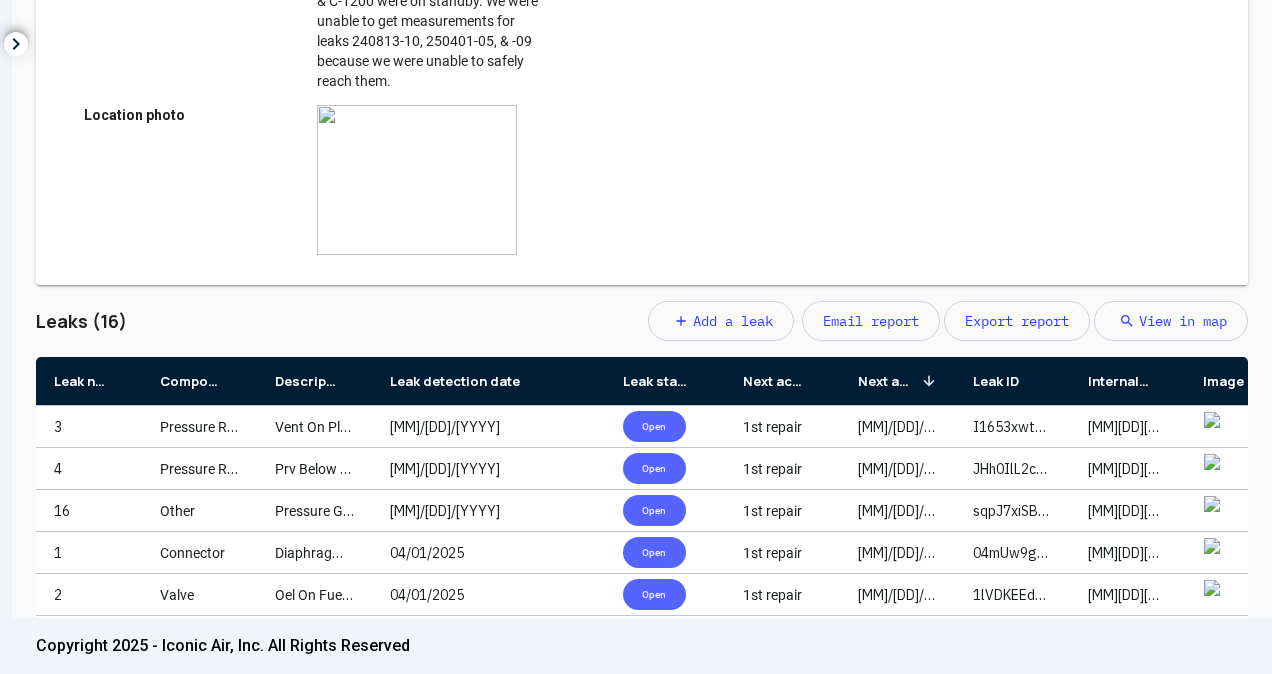 drag, startPoint x: 484, startPoint y: 384, endPoint x: 561, endPoint y: 402, distance: 79.07591 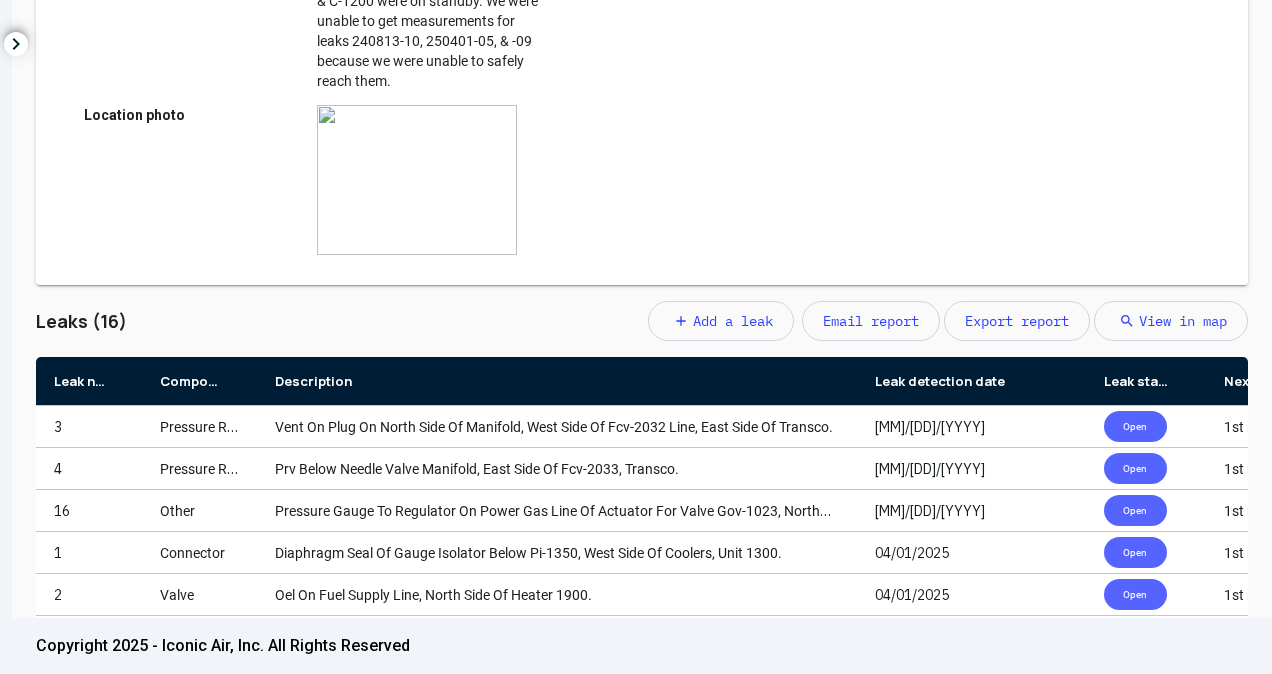 drag, startPoint x: 368, startPoint y: 383, endPoint x: 853, endPoint y: 342, distance: 486.72992 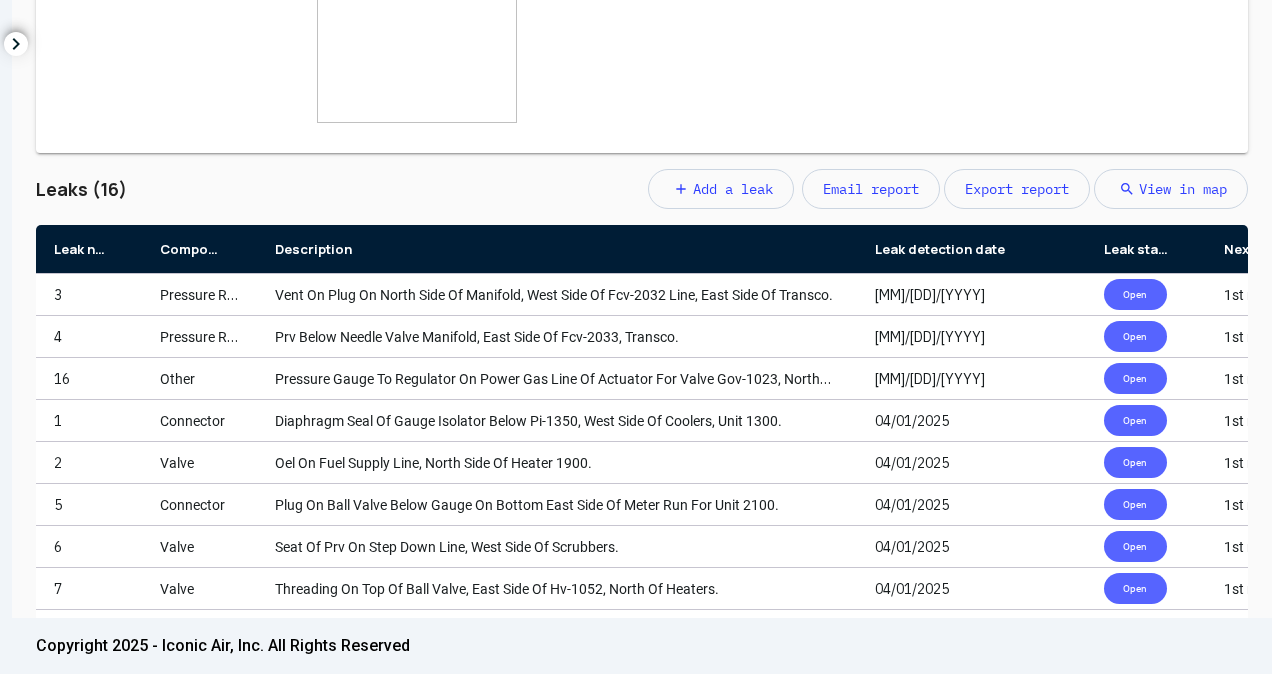 scroll, scrollTop: 846, scrollLeft: 0, axis: vertical 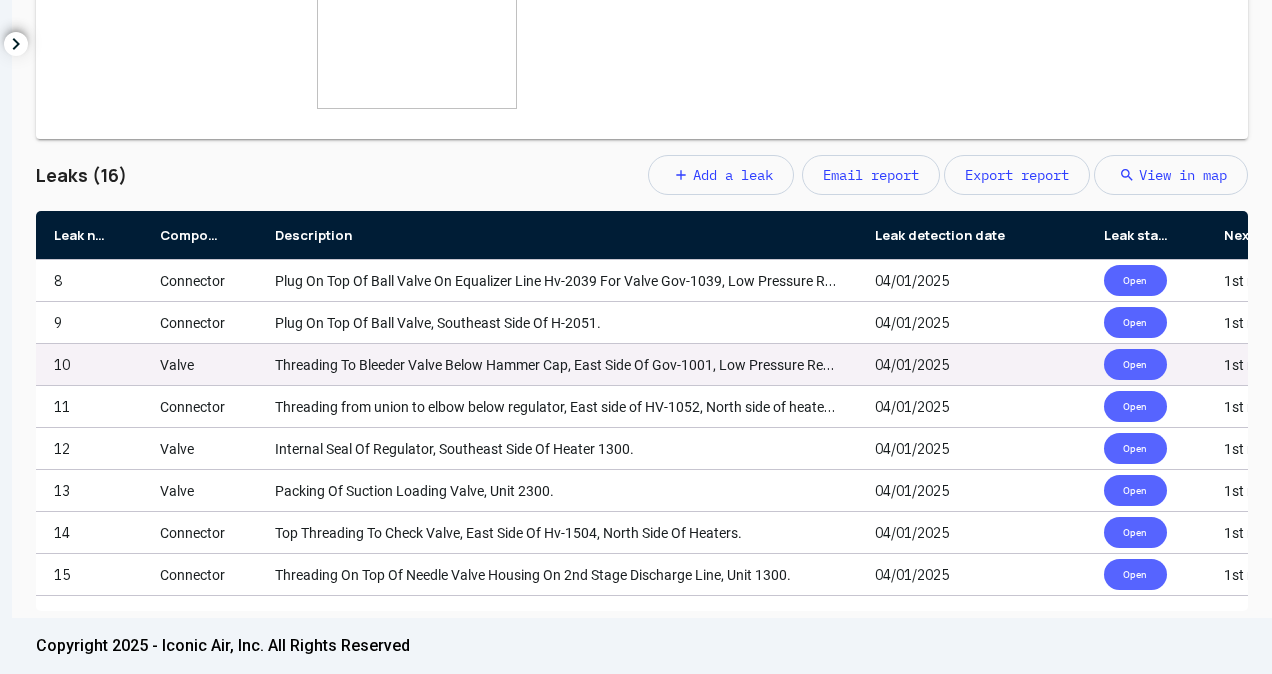 click on "Threading To Bleeder Valve Below Hammer Cap, East Side Of Gov-1001, Low Pressure Regulators." at bounding box center [557, 364] 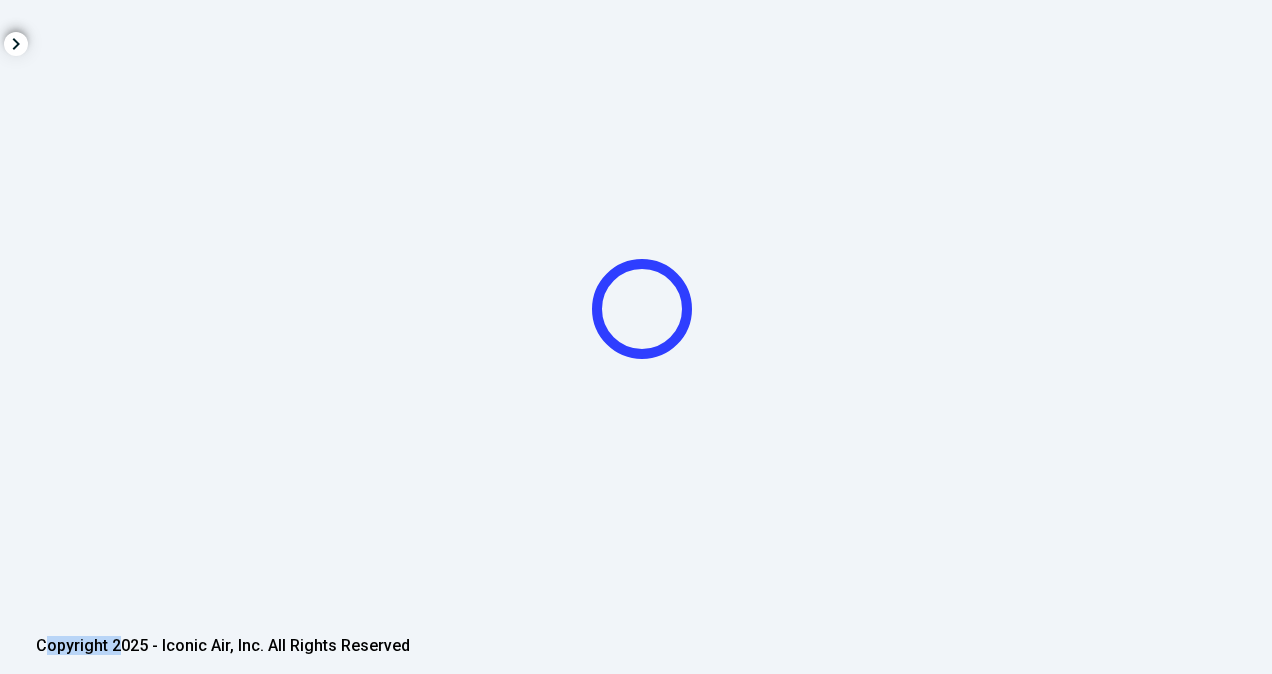 click 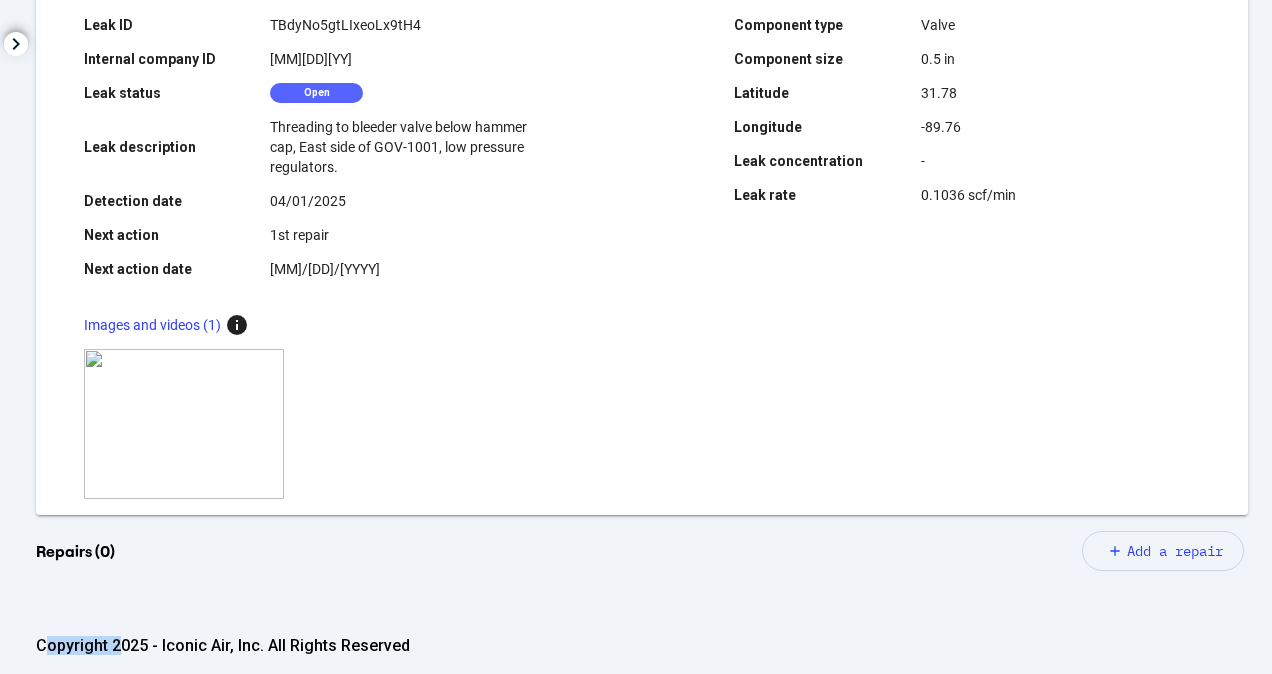 scroll, scrollTop: 586, scrollLeft: 0, axis: vertical 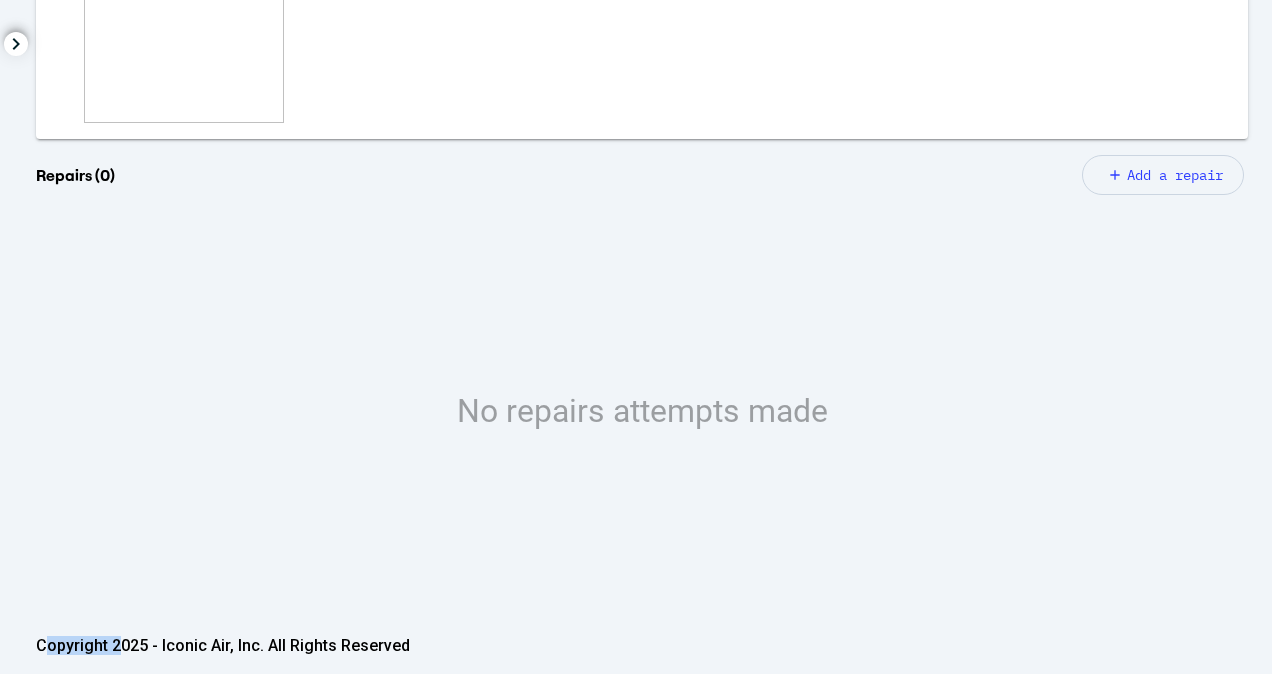 click on "add Add a repair" 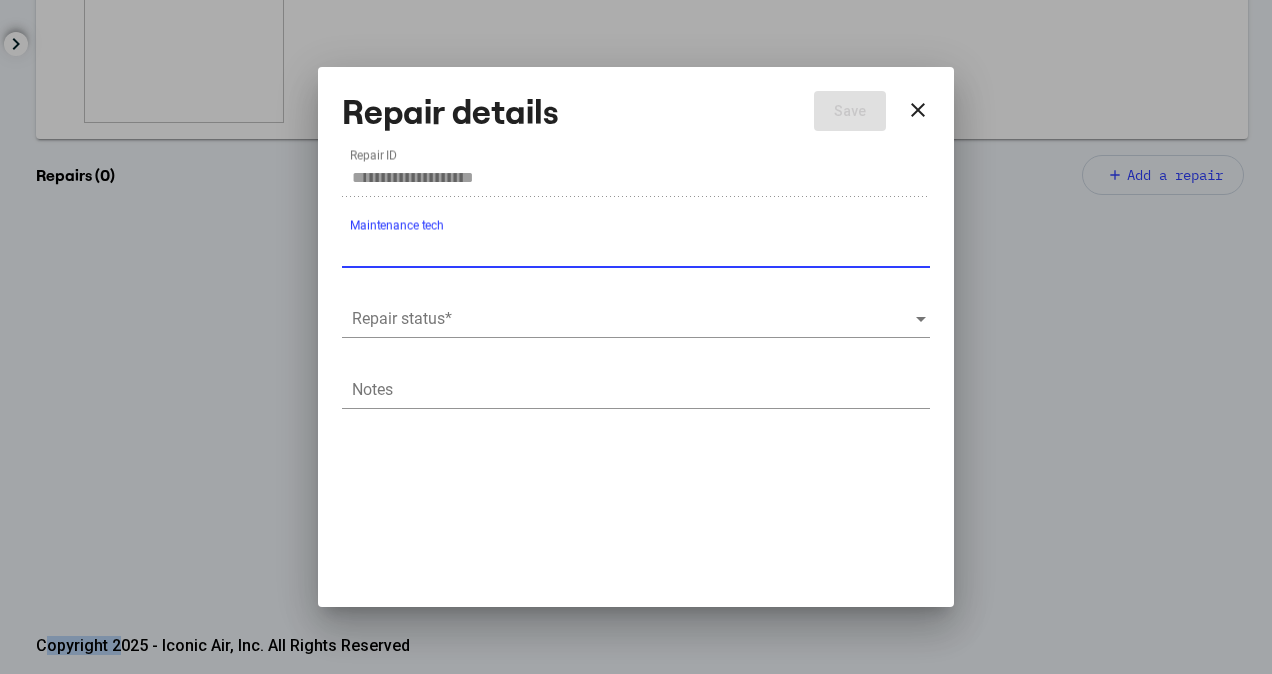 click at bounding box center (633, 319) 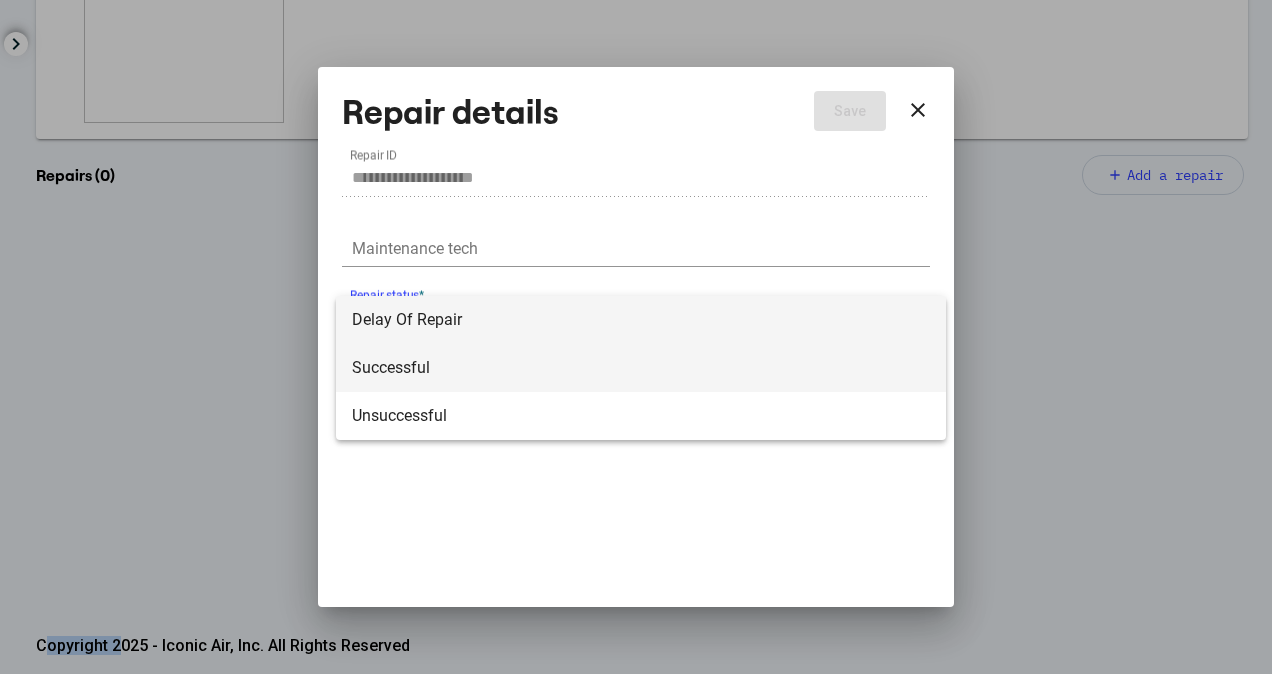 click on "Successful" at bounding box center (641, 368) 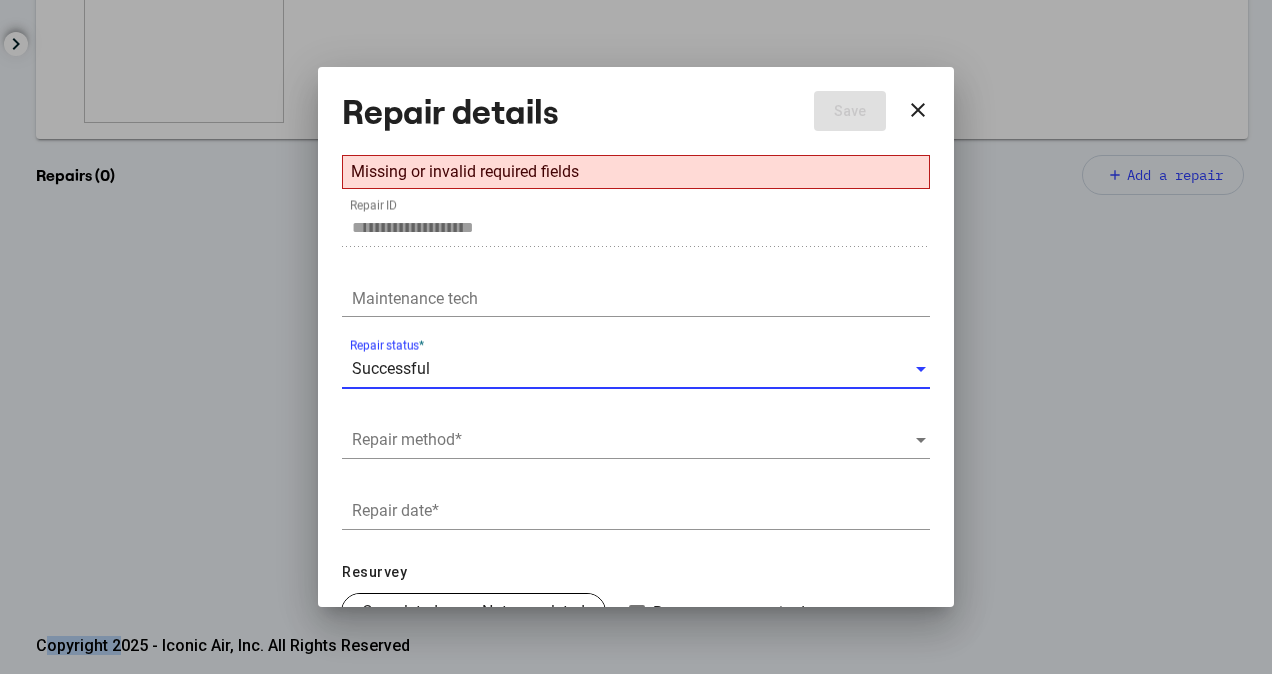 click at bounding box center [633, 440] 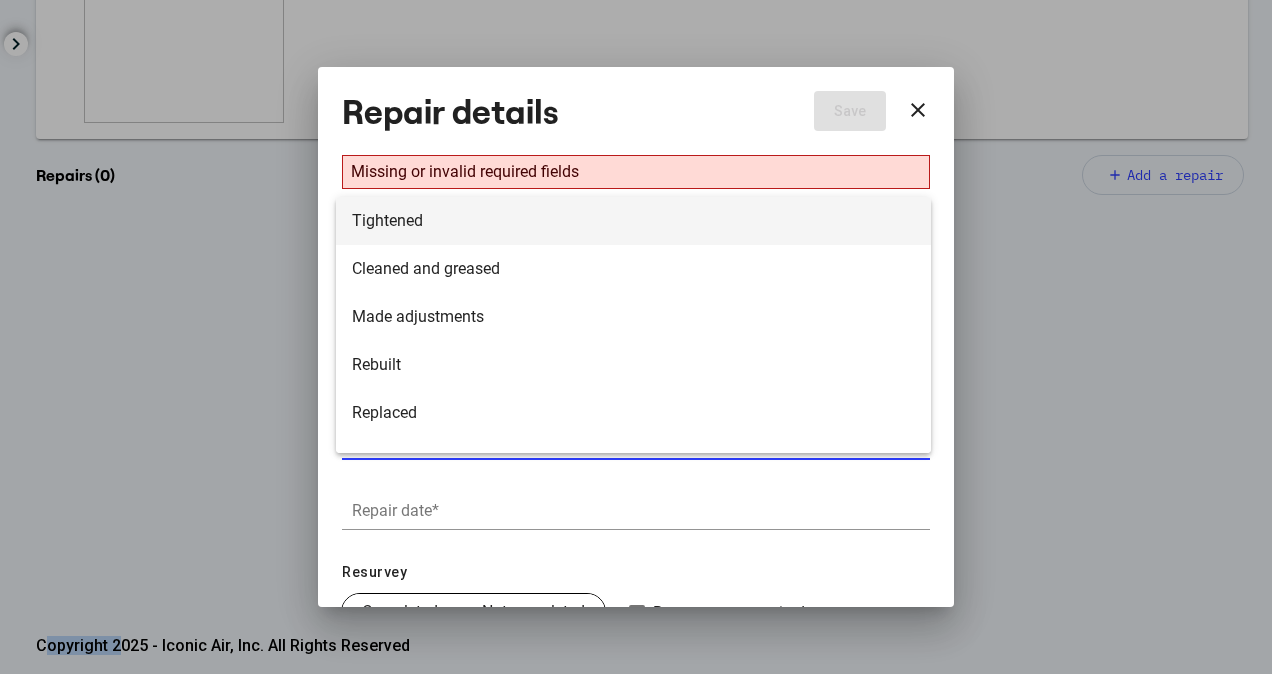 click on "Tightened" at bounding box center [633, 221] 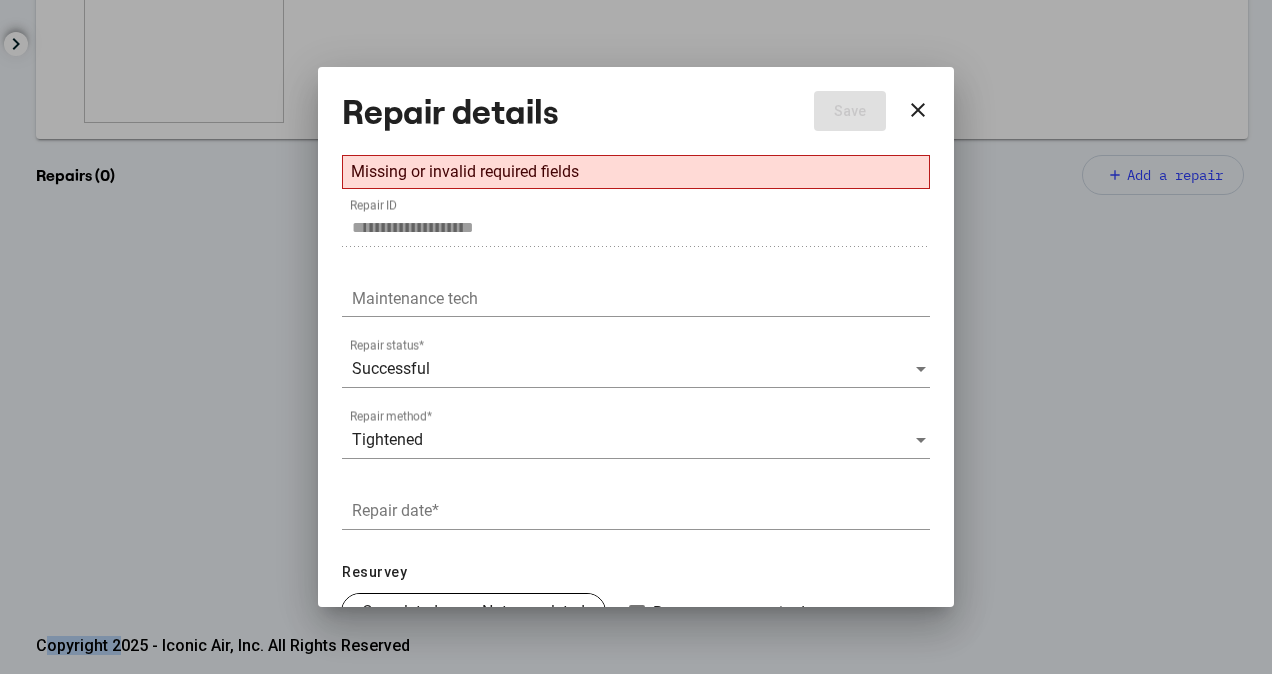 click on "Repair date  *" at bounding box center (636, 504) 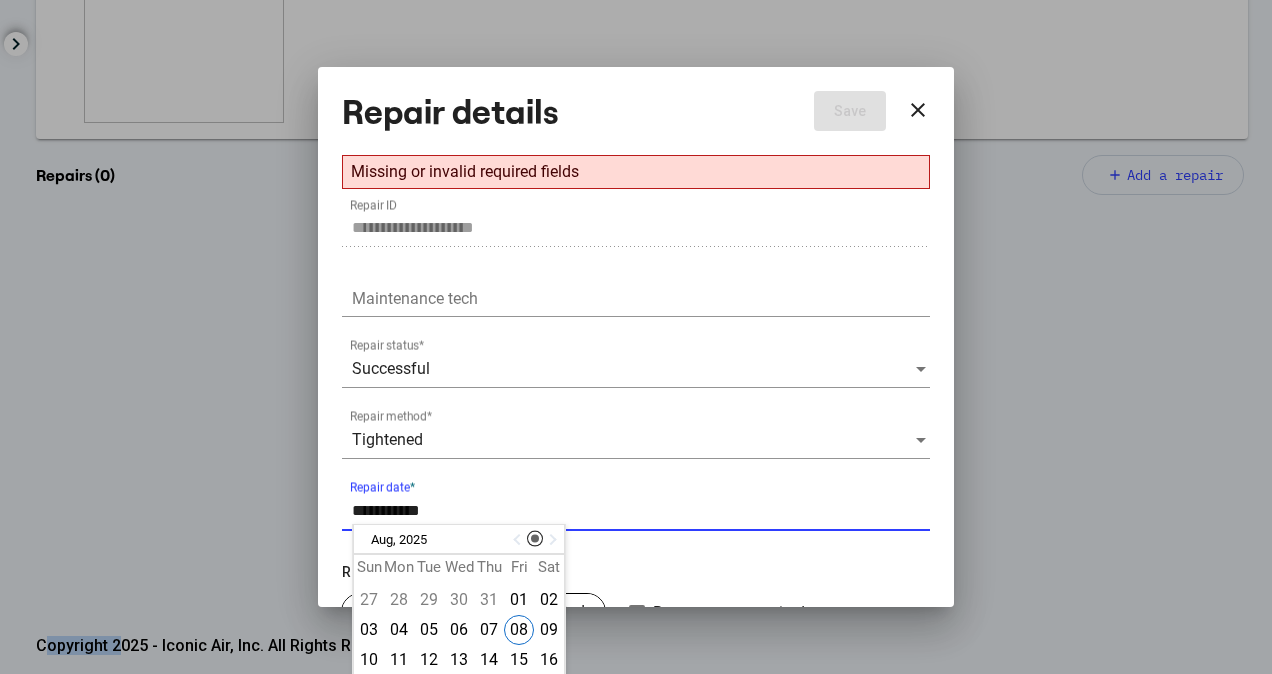 click at bounding box center (519, 540) 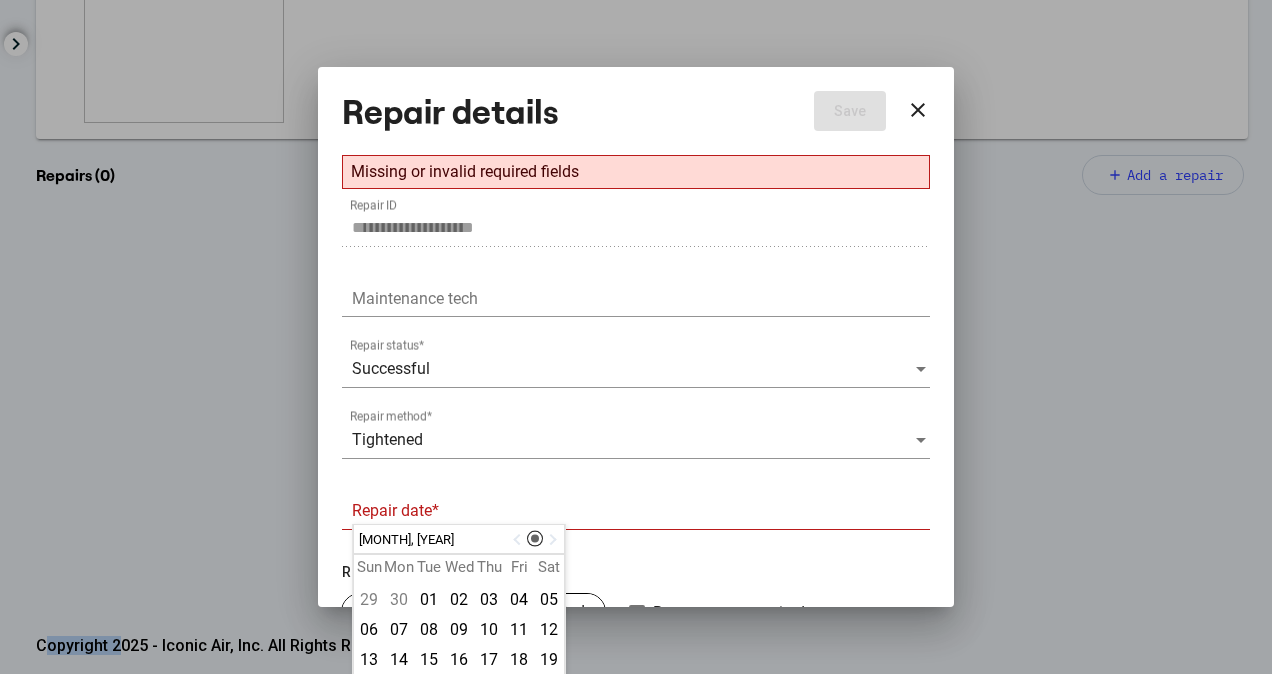 click at bounding box center [519, 540] 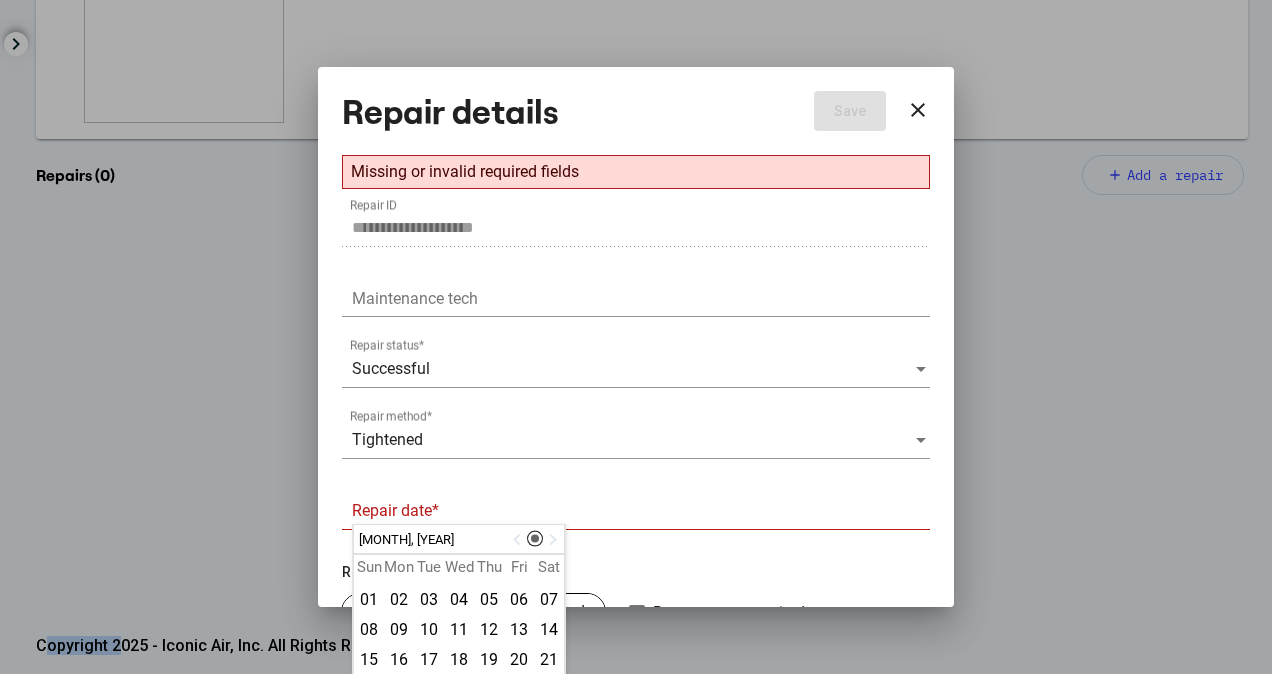 click at bounding box center (519, 540) 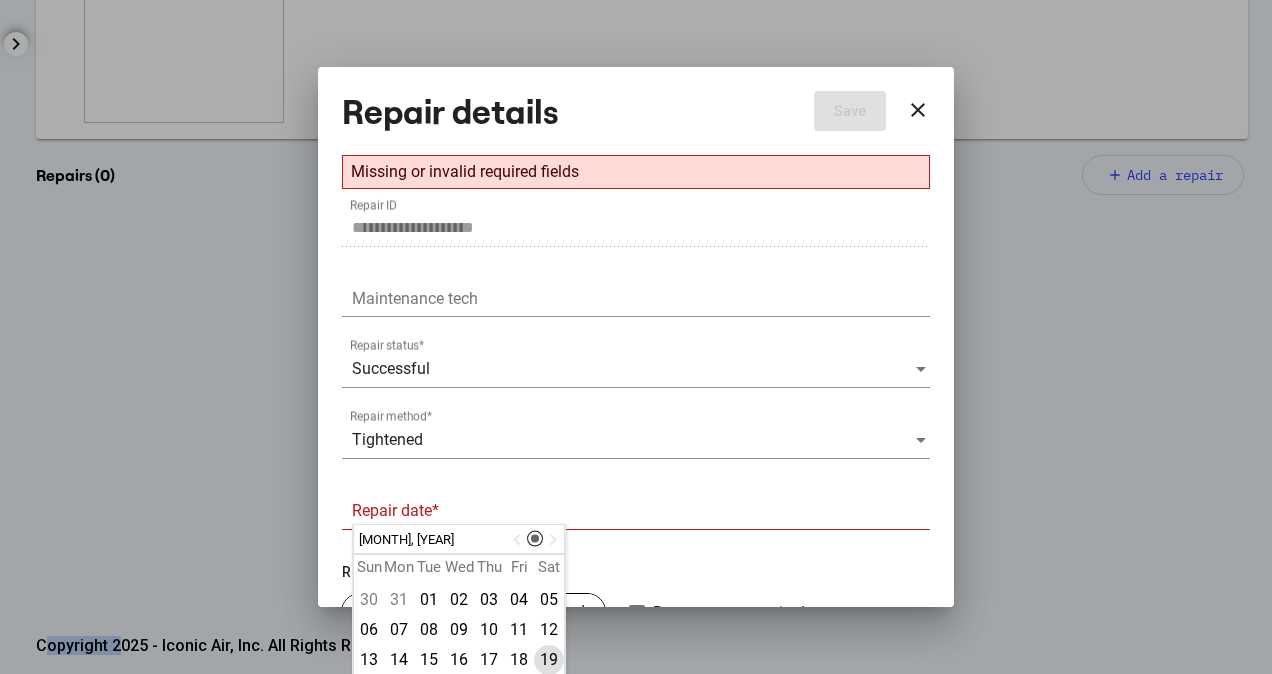 click on "19" at bounding box center [549, 660] 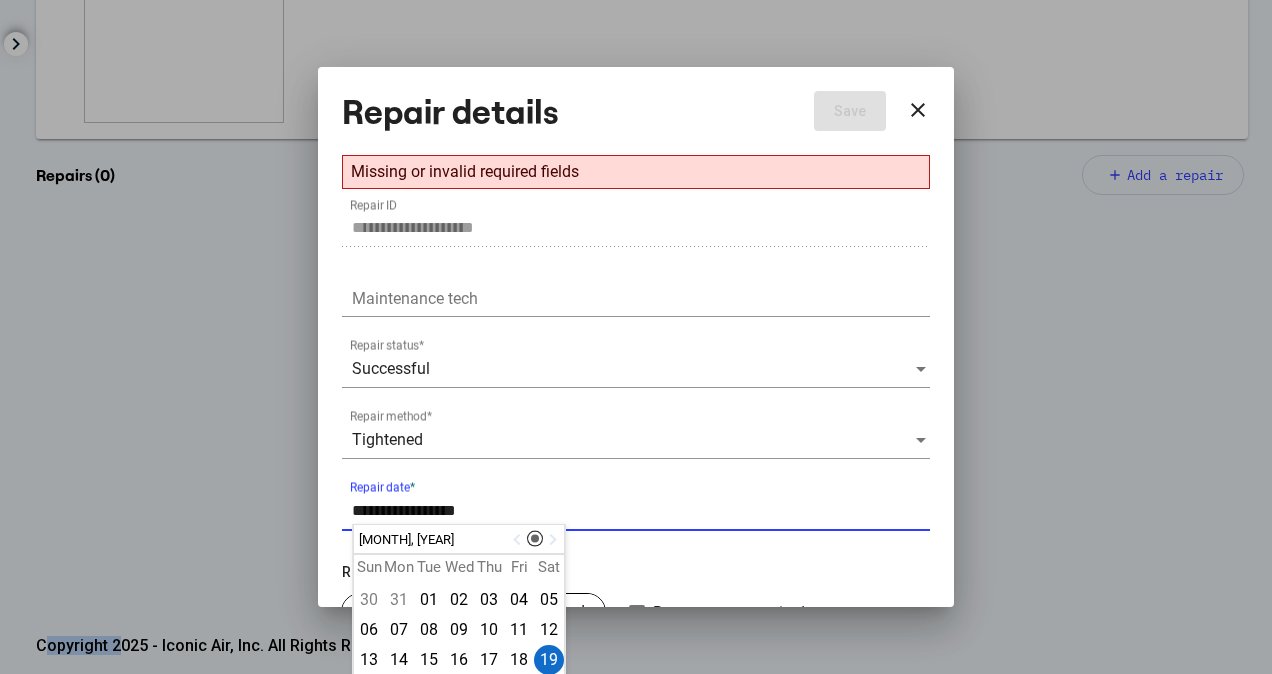 drag, startPoint x: 393, startPoint y: 508, endPoint x: 376, endPoint y: 505, distance: 17.262676 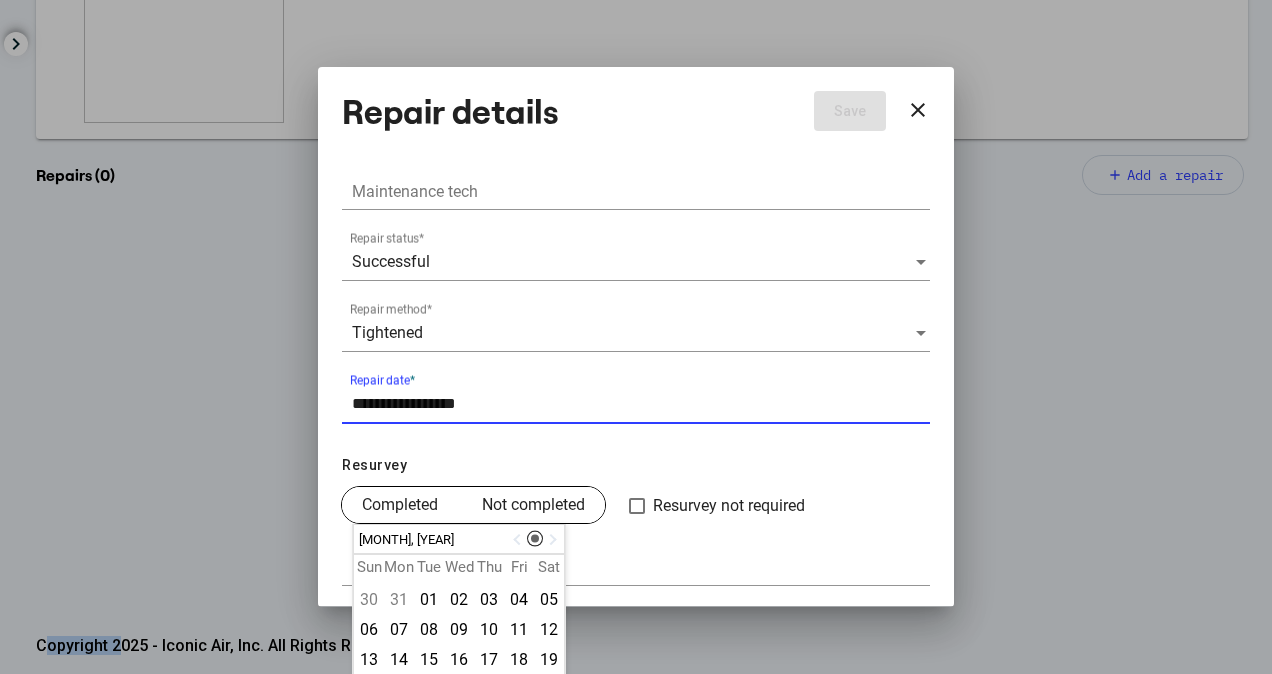 type on "**********" 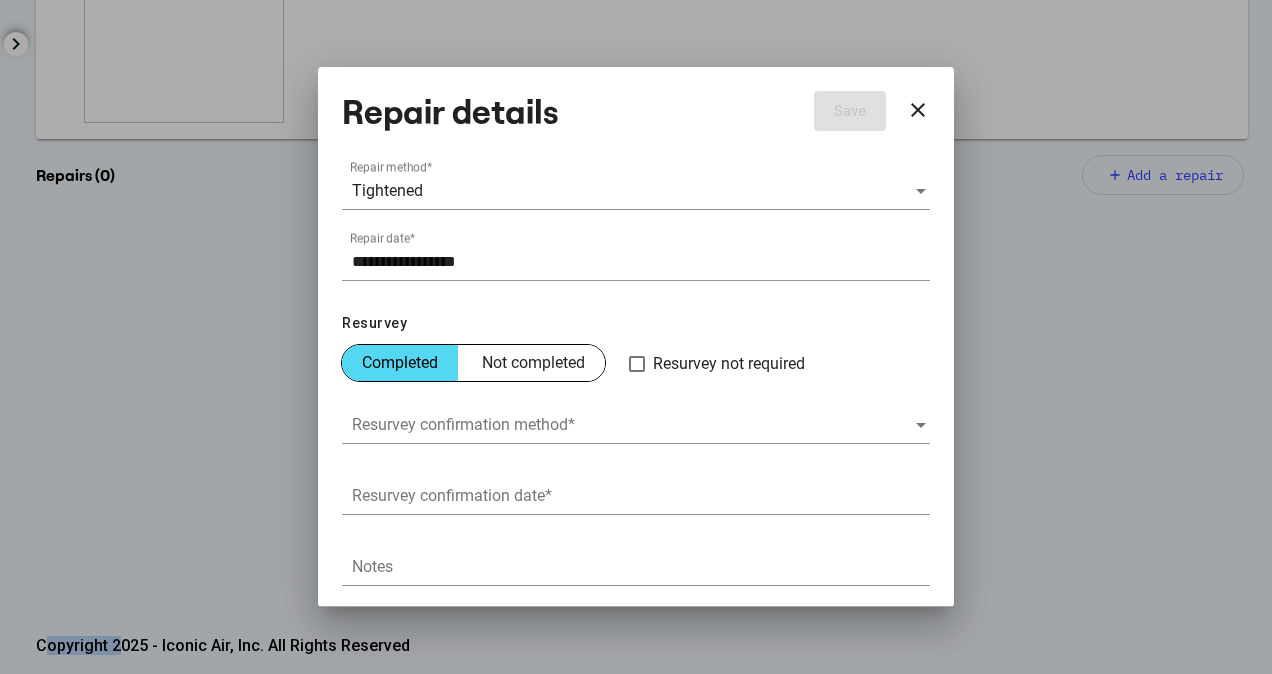 scroll, scrollTop: 250, scrollLeft: 0, axis: vertical 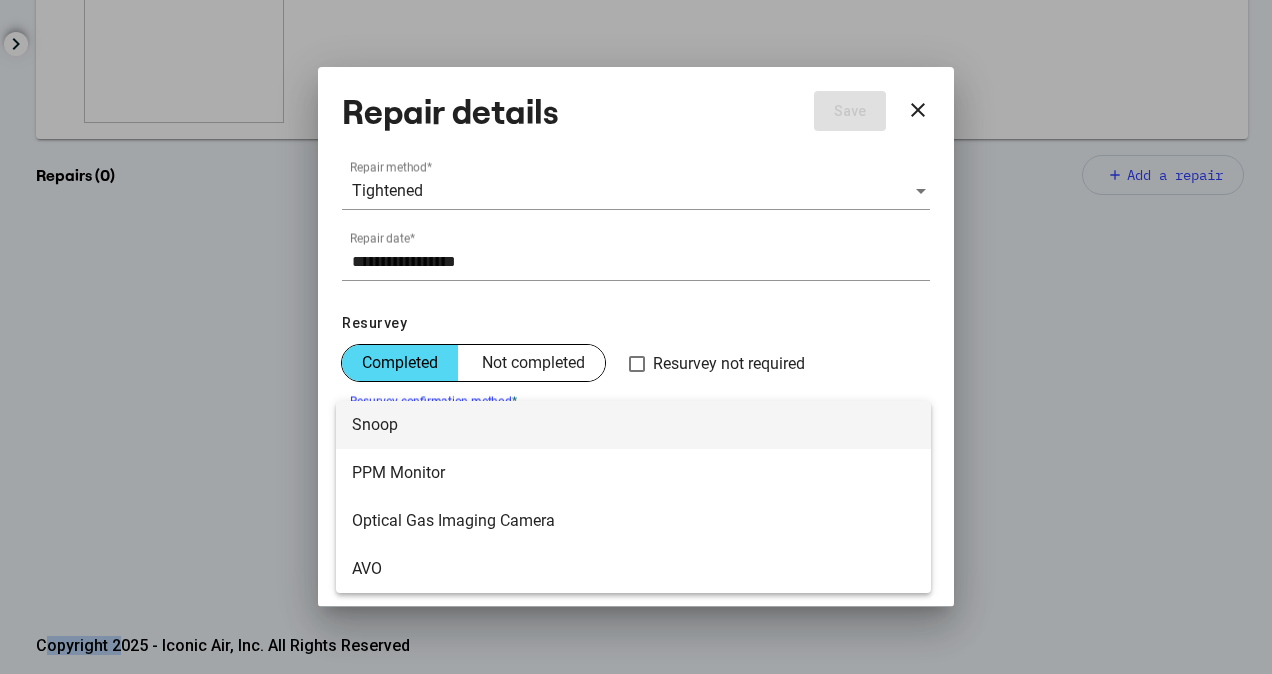 click on "Snoop" at bounding box center (633, 425) 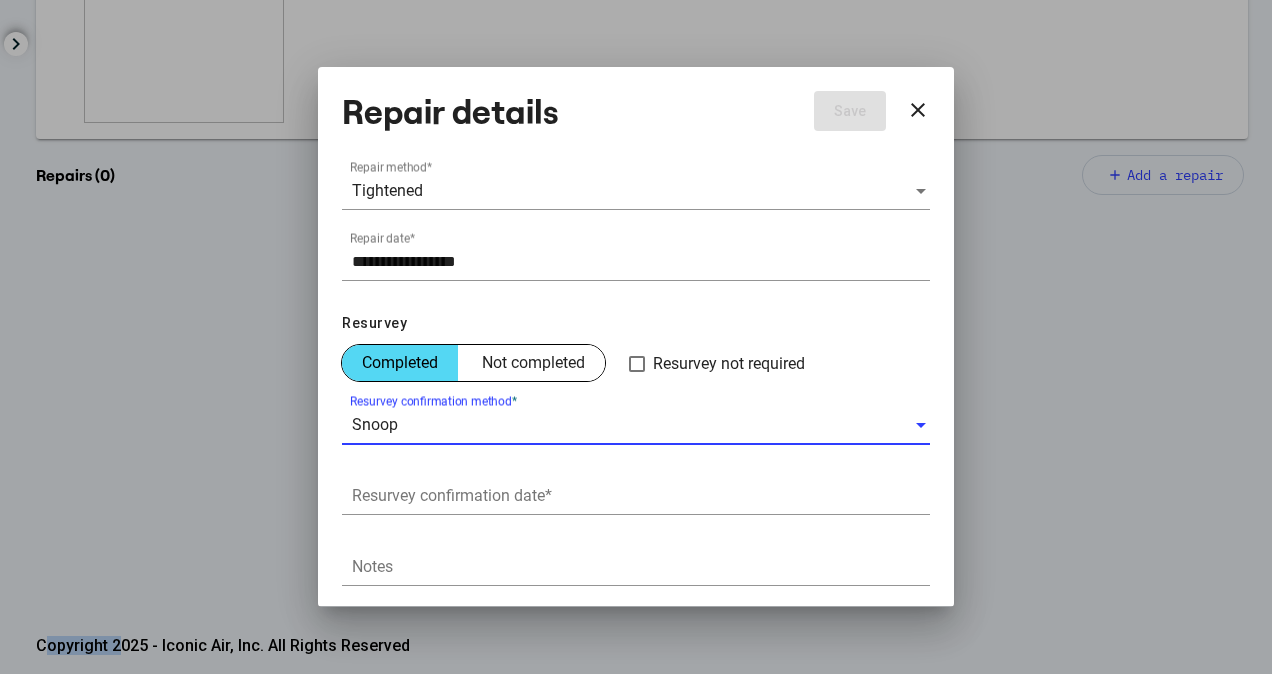 click on "Resurvey confirmation date  *" at bounding box center (636, 499) 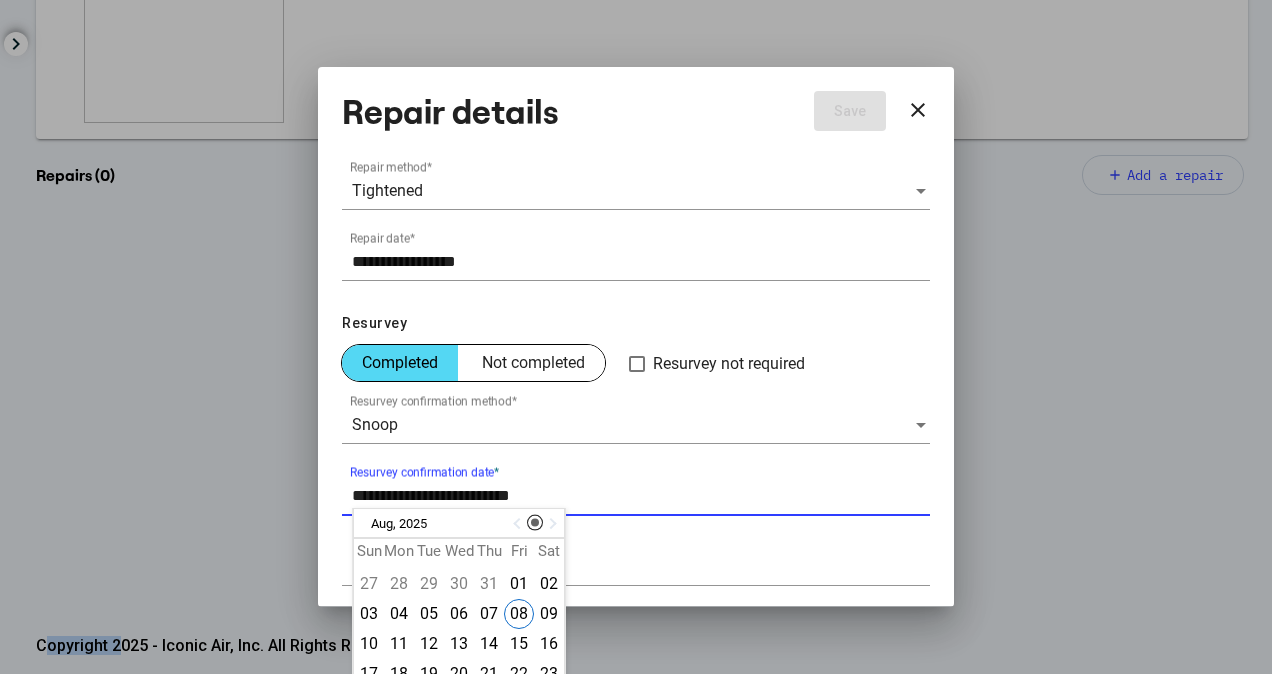 click on "Resurvey confirmation date  *" at bounding box center (641, 496) 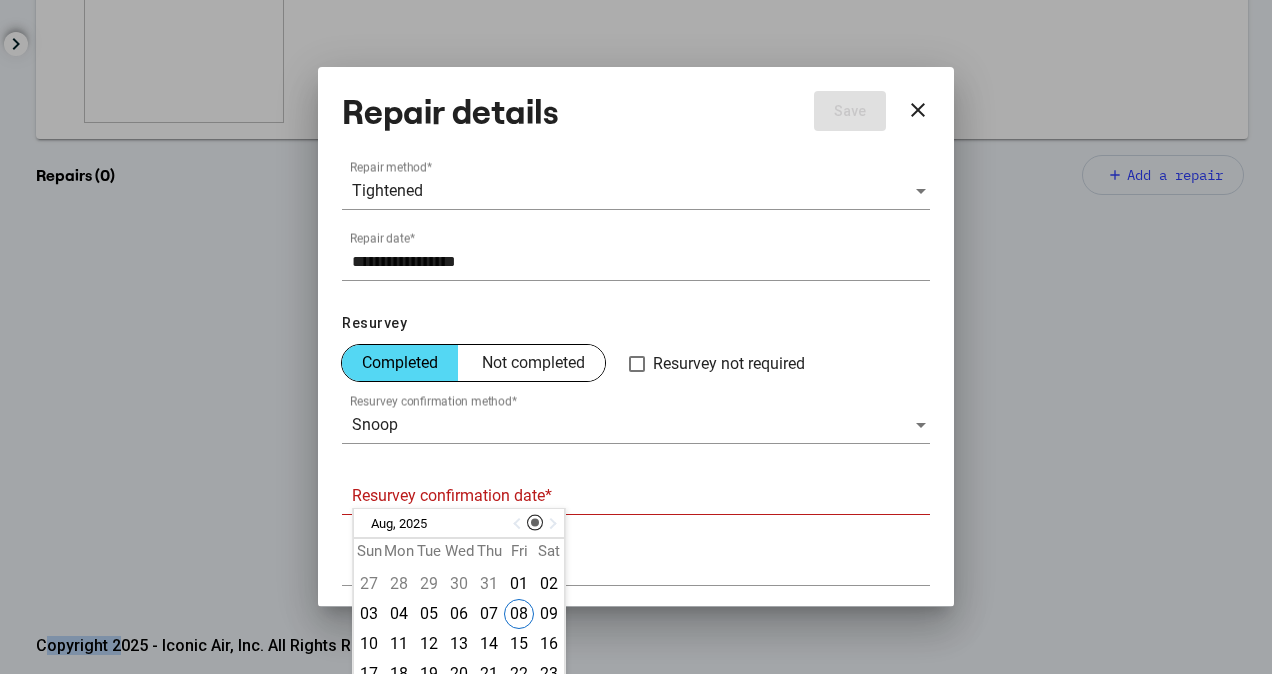 click at bounding box center [519, 524] 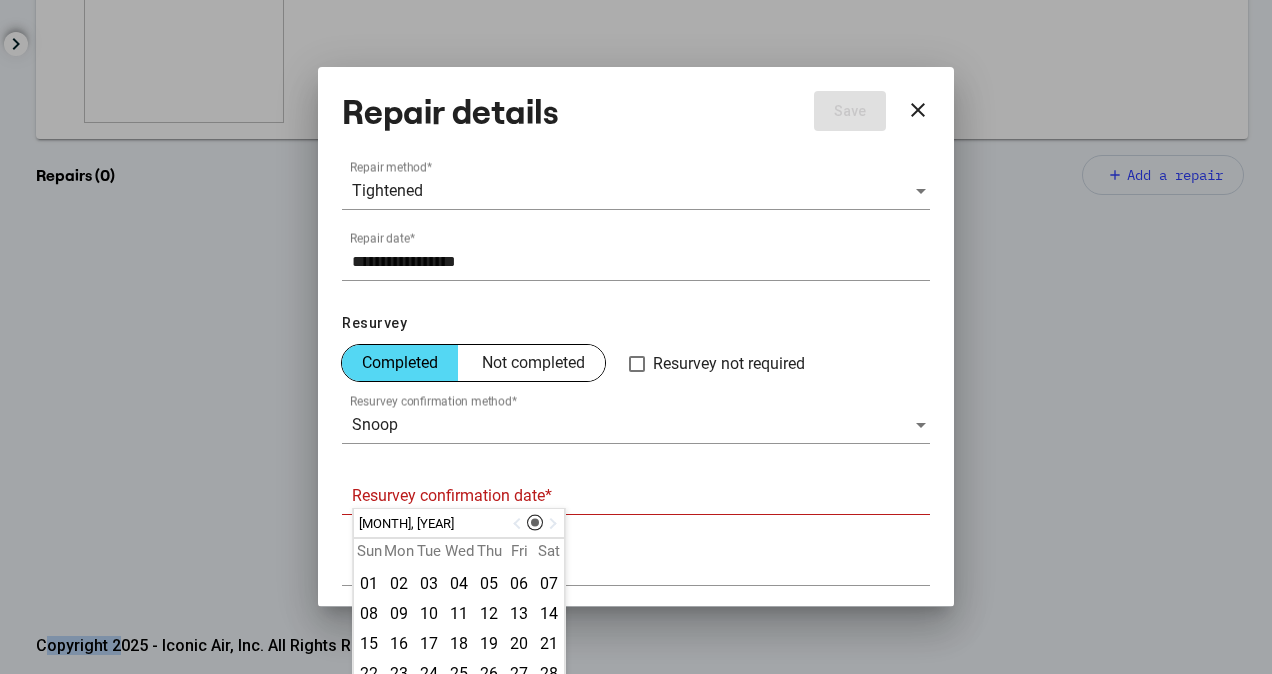 click at bounding box center [519, 524] 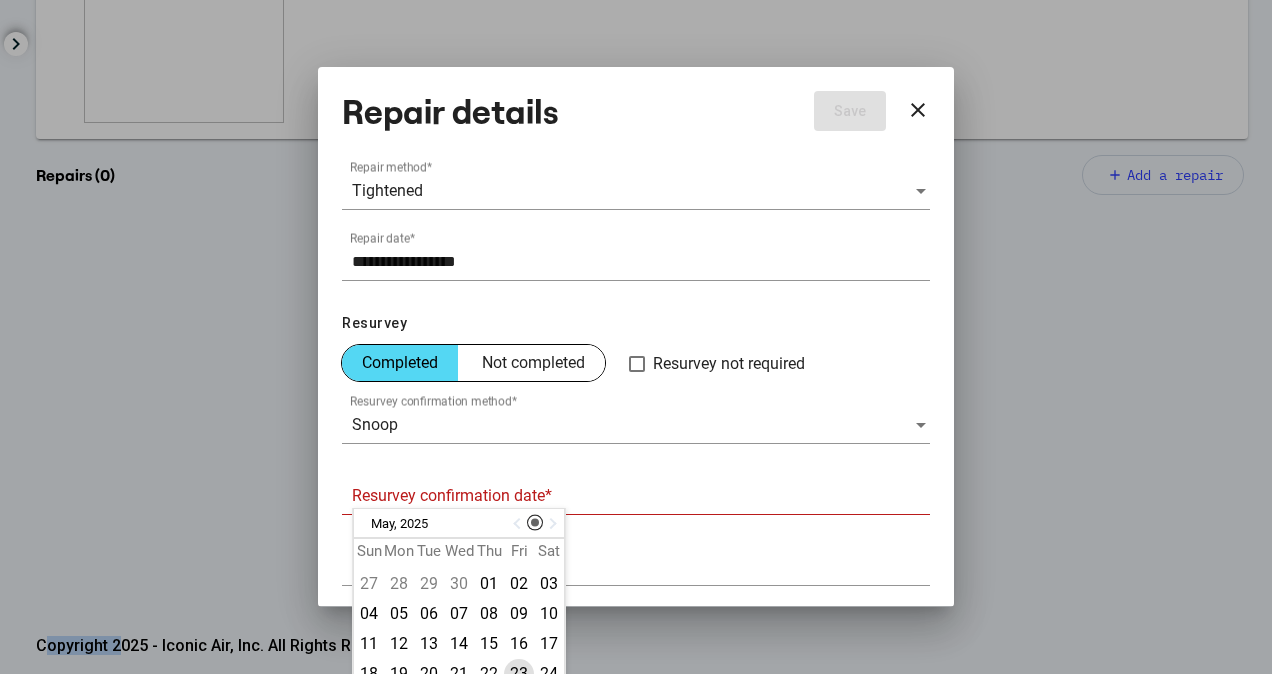 click on "23" at bounding box center [519, 674] 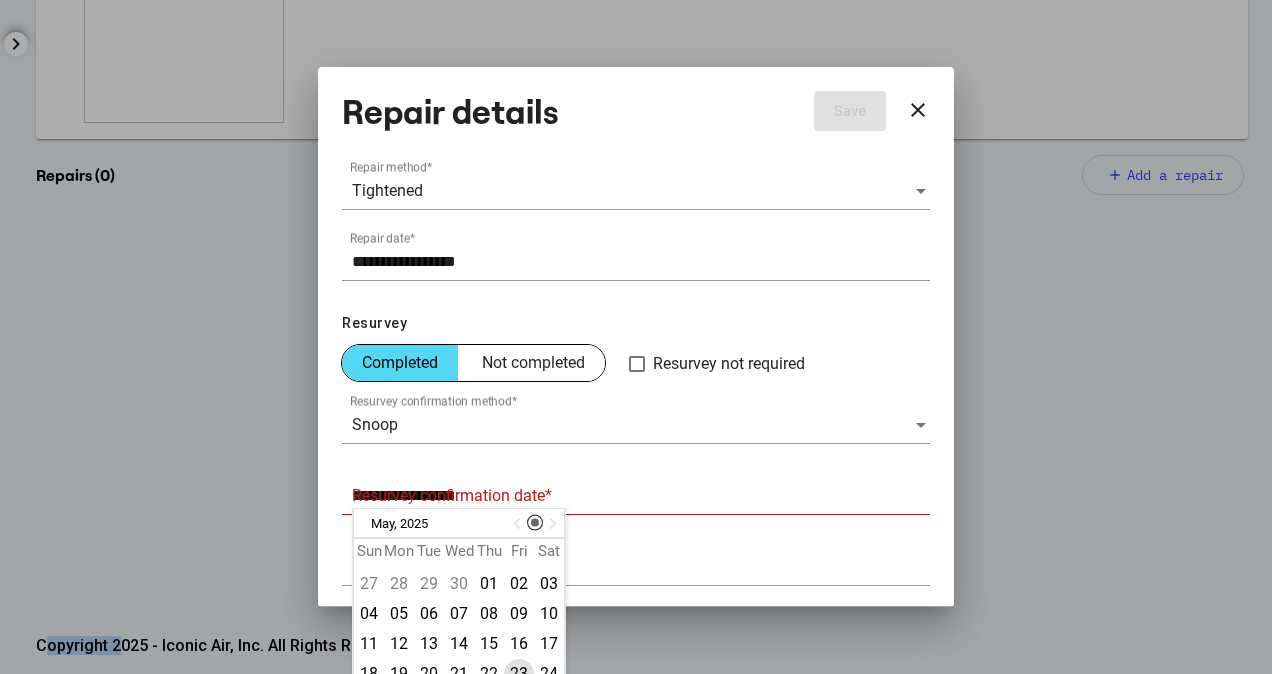 scroll, scrollTop: 201, scrollLeft: 0, axis: vertical 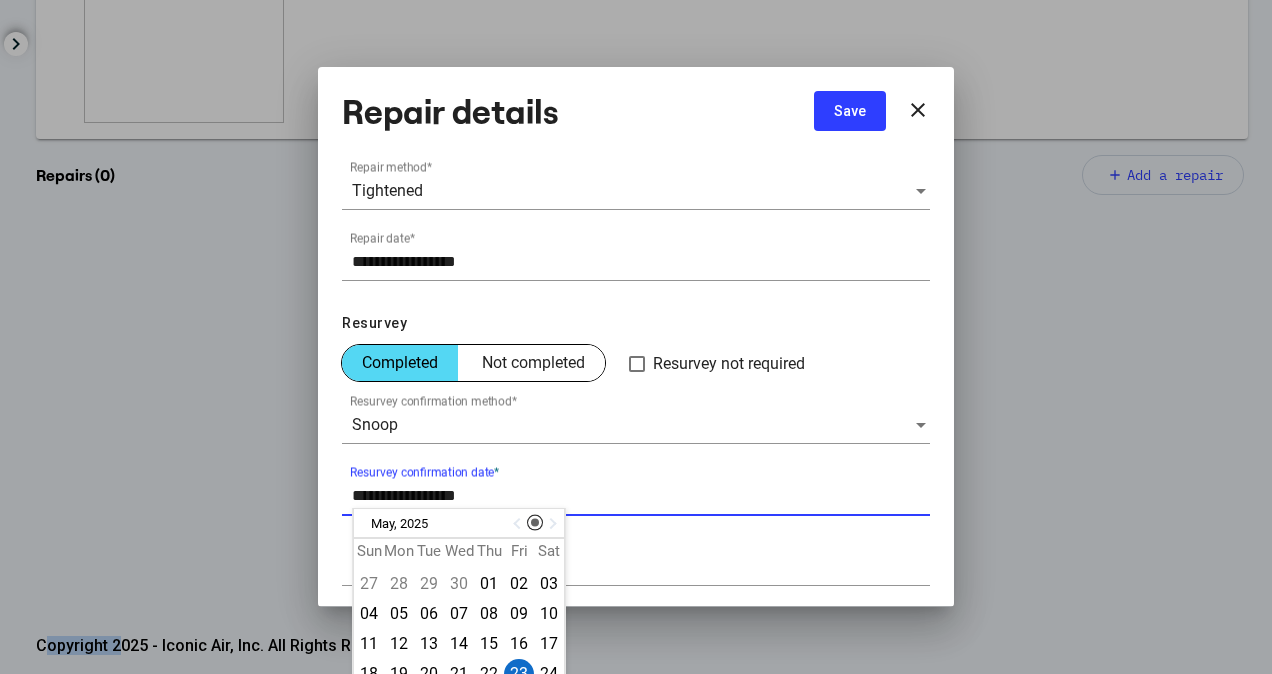 click on "**********" at bounding box center [641, 496] 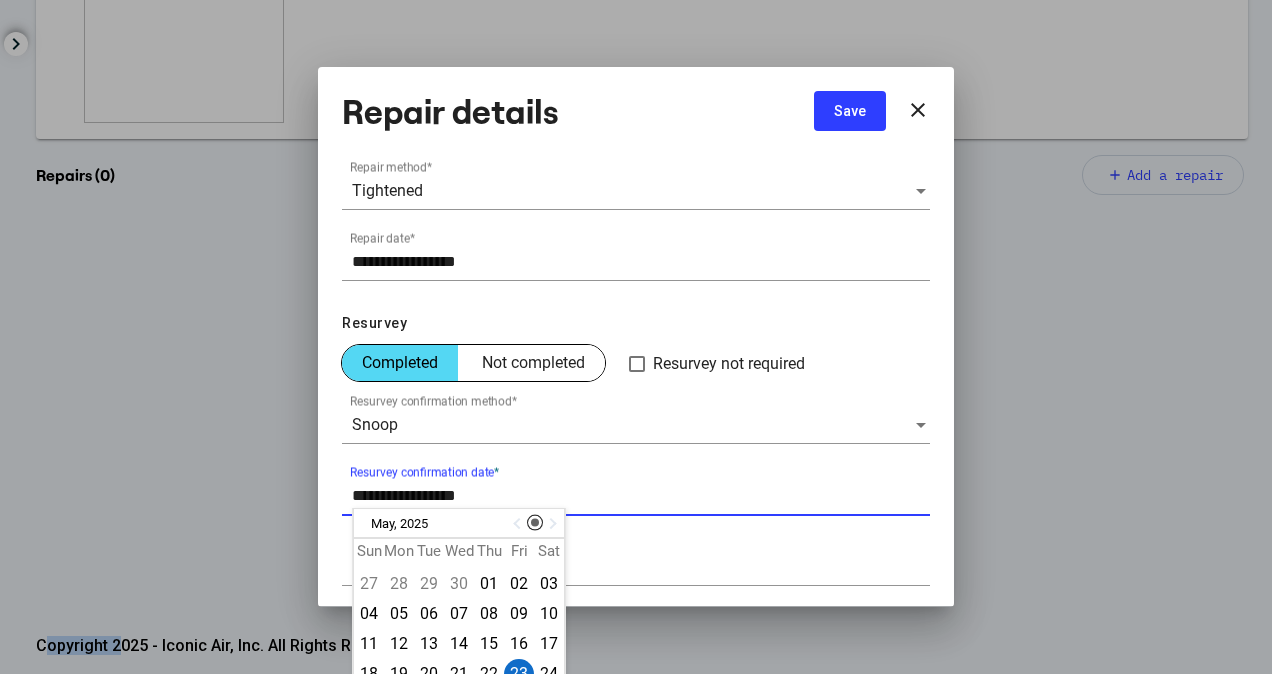 click on "**********" at bounding box center (641, 496) 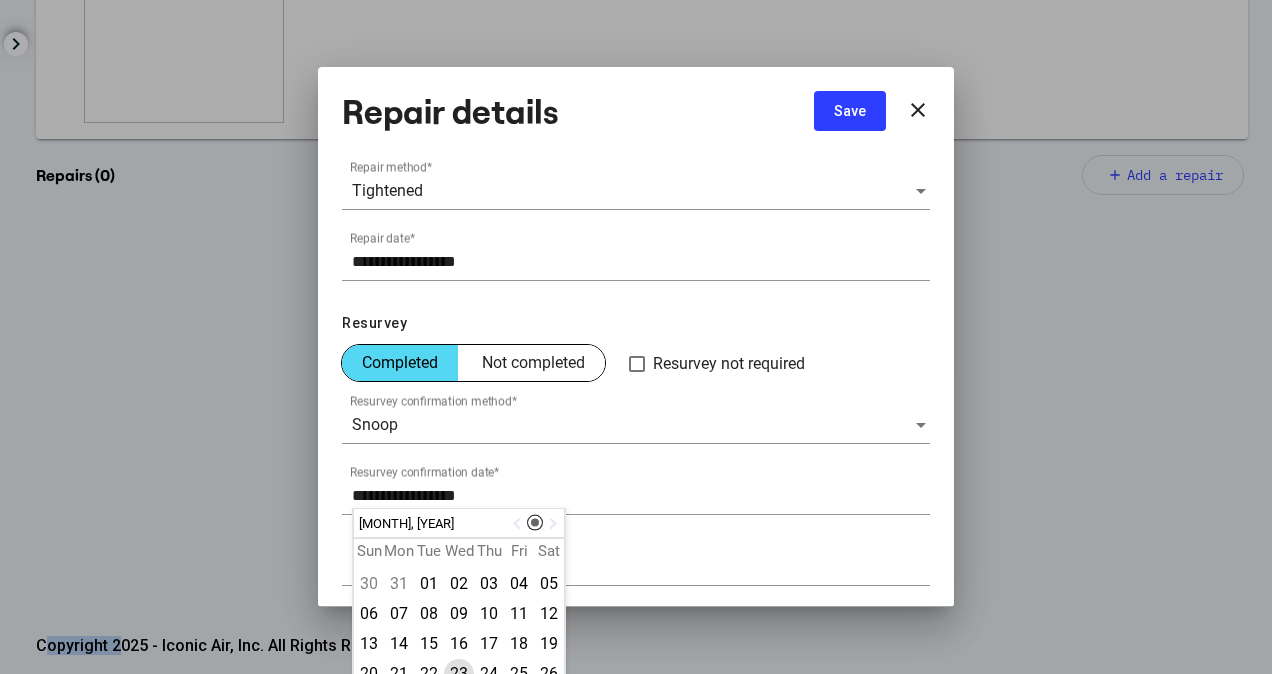 click on "23" at bounding box center [459, 674] 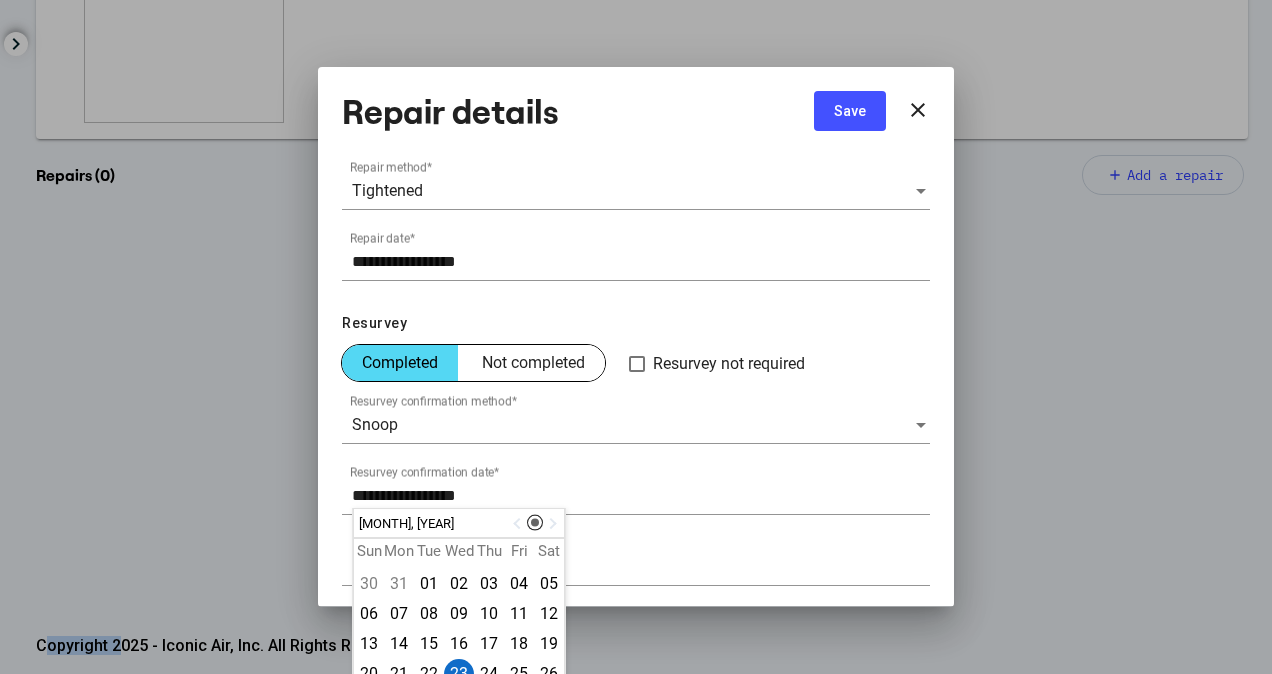 click on "Save" at bounding box center [850, 111] 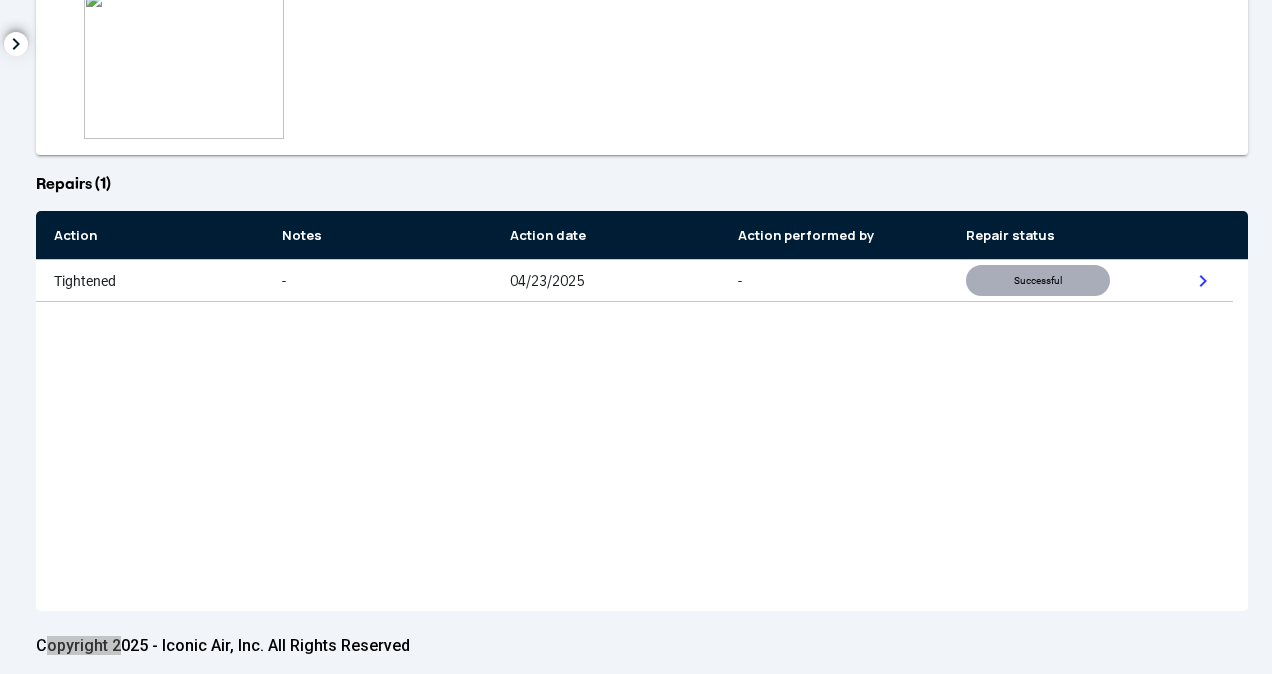 scroll, scrollTop: 0, scrollLeft: 0, axis: both 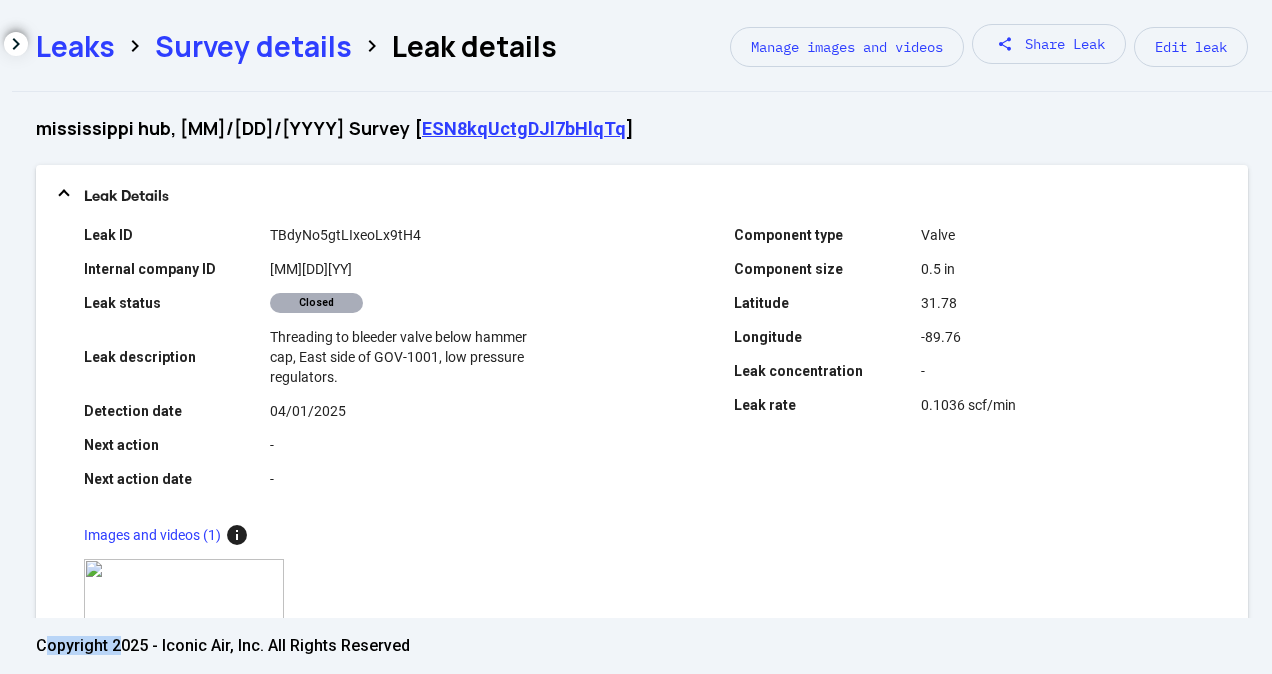 click on "Survey details" 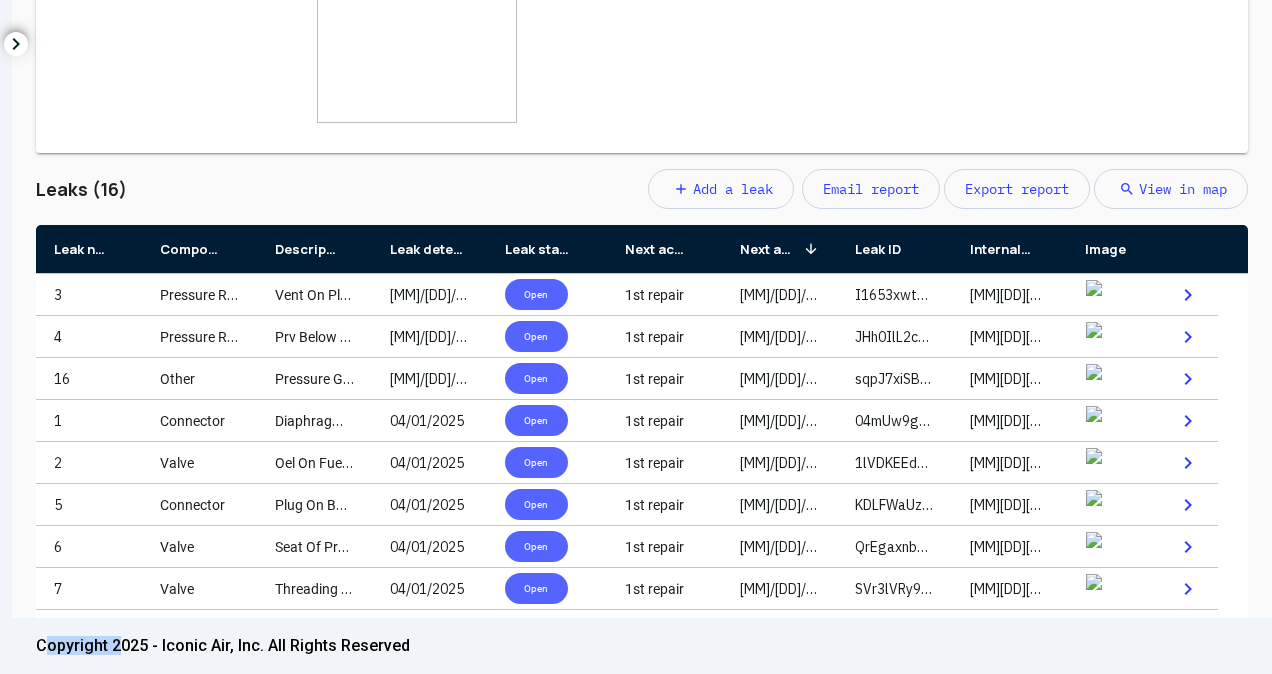 scroll, scrollTop: 846, scrollLeft: 0, axis: vertical 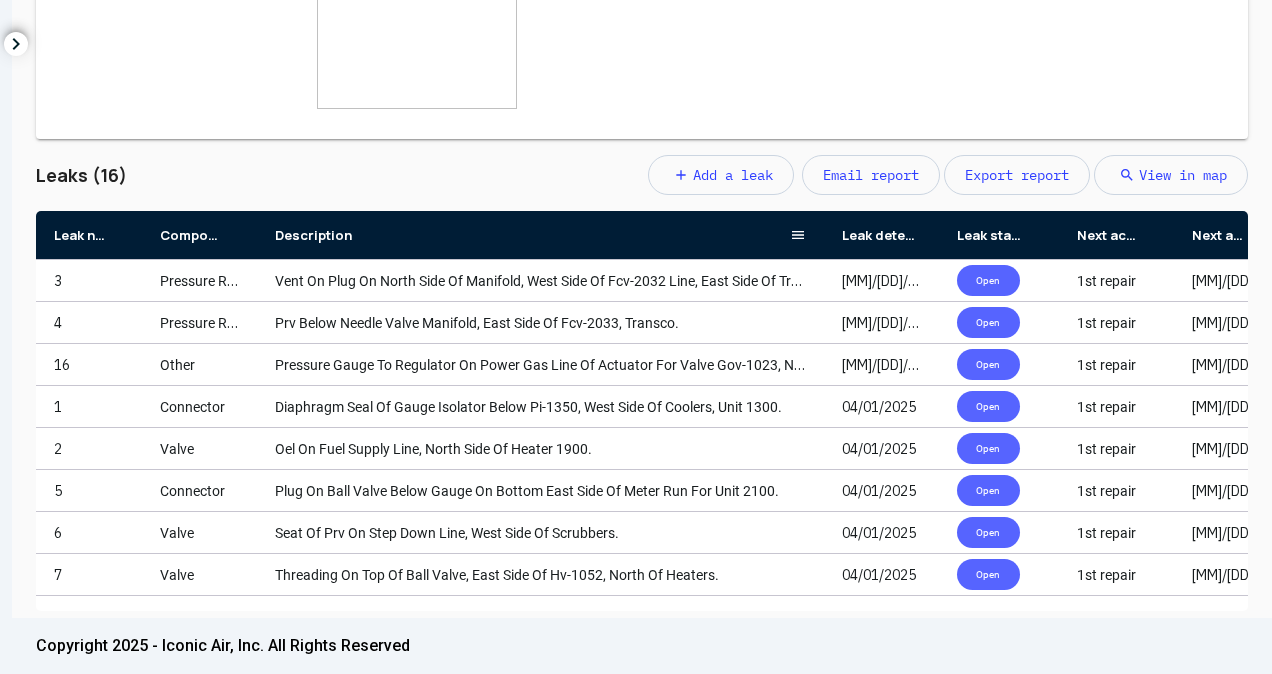 drag, startPoint x: 369, startPoint y: 242, endPoint x: 821, endPoint y: 231, distance: 452.13382 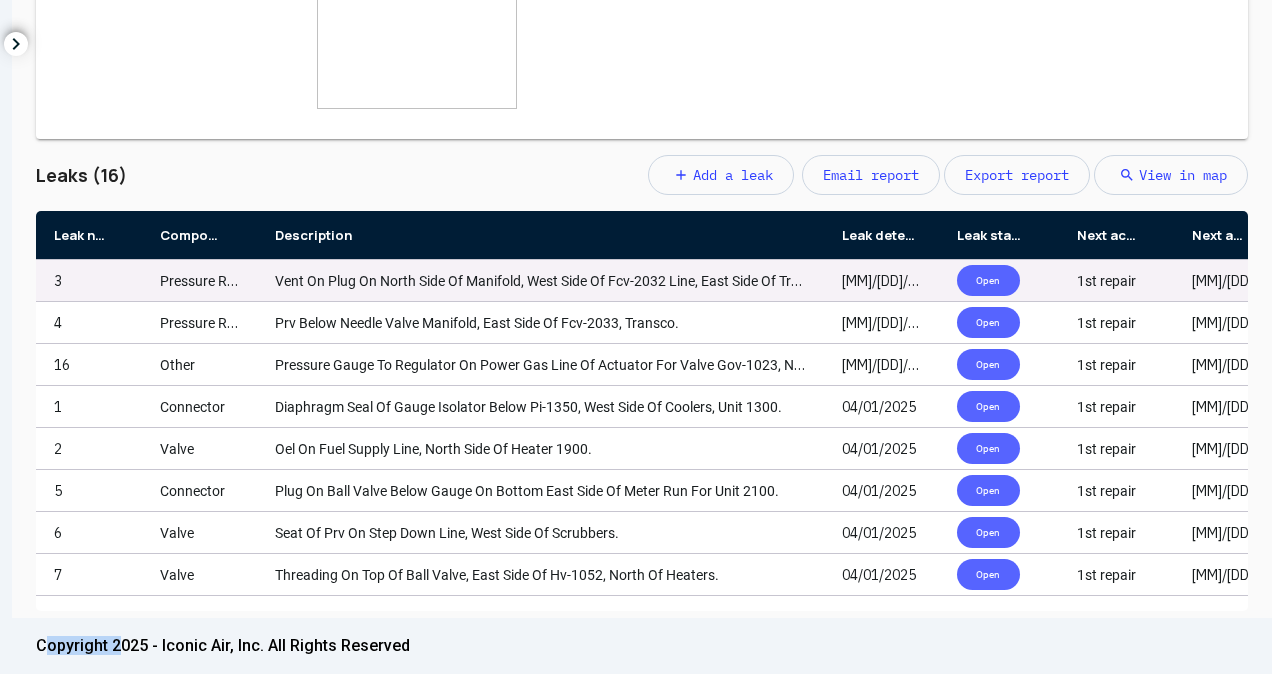 click on "Vent On Plug On North Side Of Manifold, West Side Of Fcv-2032 Line, East Side Of Transco." at bounding box center [554, 281] 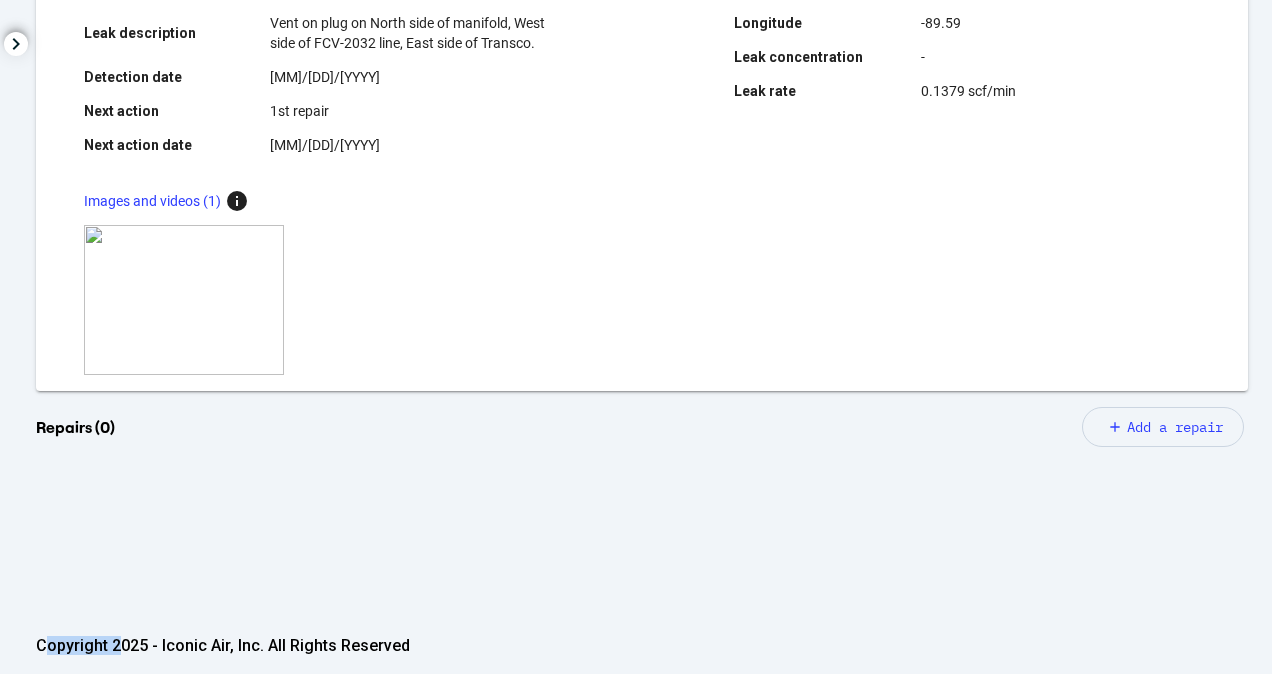 scroll, scrollTop: 586, scrollLeft: 0, axis: vertical 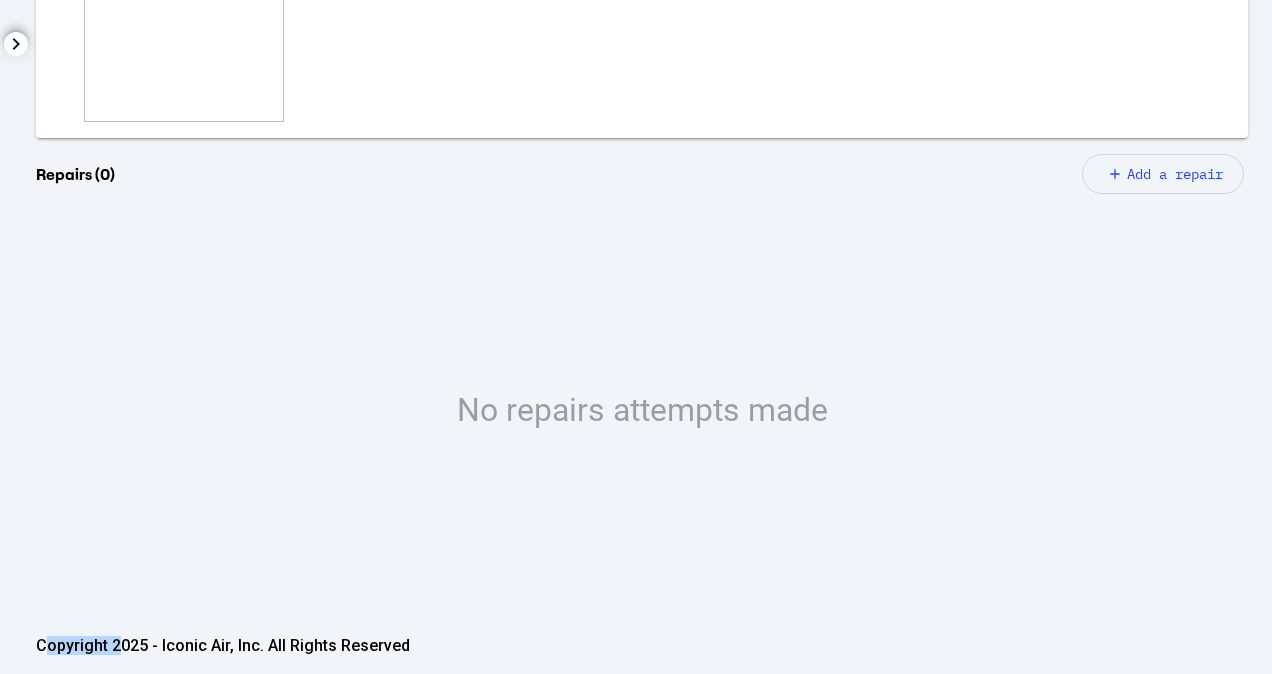 click on "mississippi hub, [MM]/[DD]/[YYYY] Survey [ ESN8kqUctgDJl7bHlqTq ] Leak Details Leak ID I1653xwtaKwU5jZYbBxr Internal company ID 250402-15 Leak status Open Leak description Vent on plug on North side of manifold, West side of FCV-2032 line, East side of Transco. Detection date [MM]/[DD]/[YYYY] Next action 1st repair Next action date [MM]/[DD]/[YYYY] Component type Pressure Relief Valve Component size 0.5 in Latitude 31.53 Longitude -89.59 Leak concentration - Leak rate 0.1379 scf/min Images and videos (1) info zoom_in Repairs (0) add Add a repair No repairs attempts made" 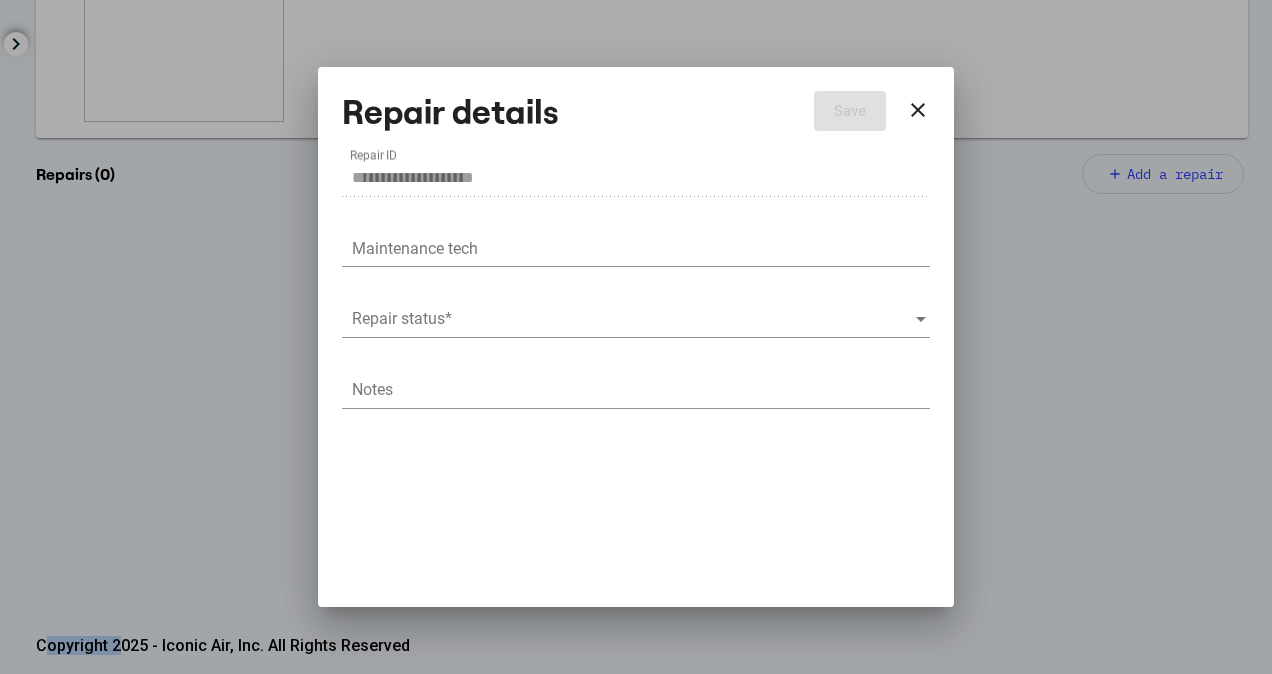 click on "Repair status  *" at bounding box center [636, 312] 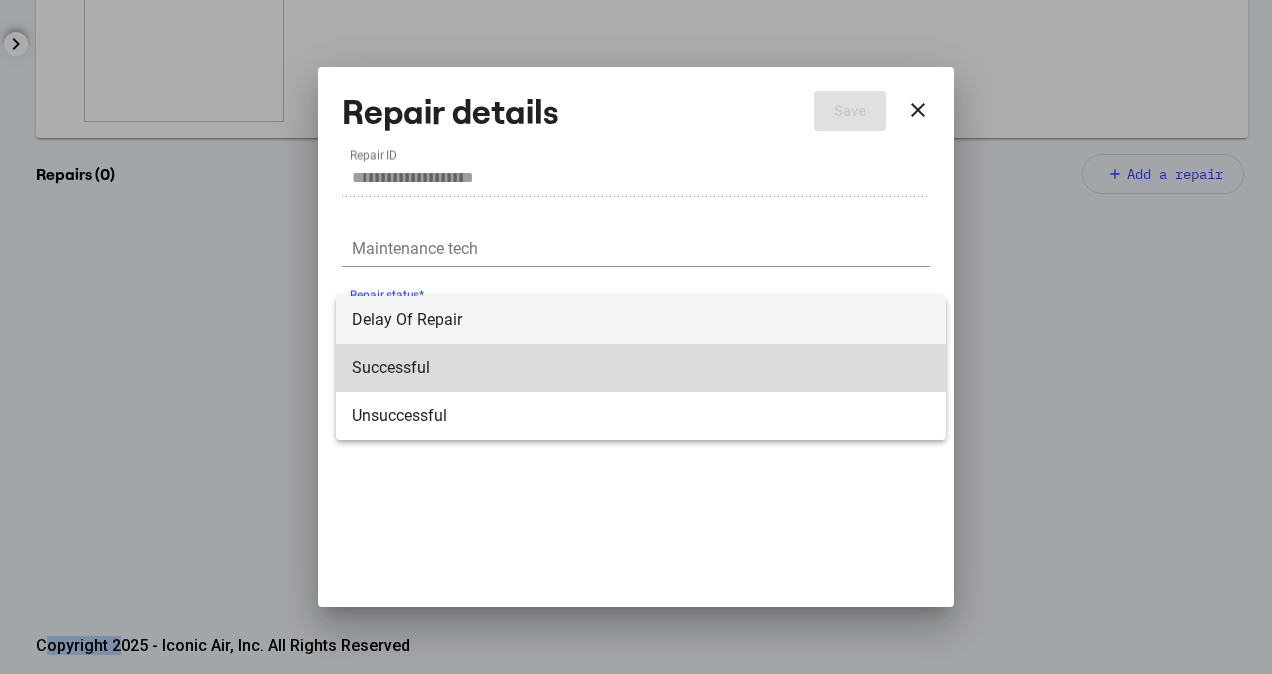 click on "Successful" at bounding box center (641, 368) 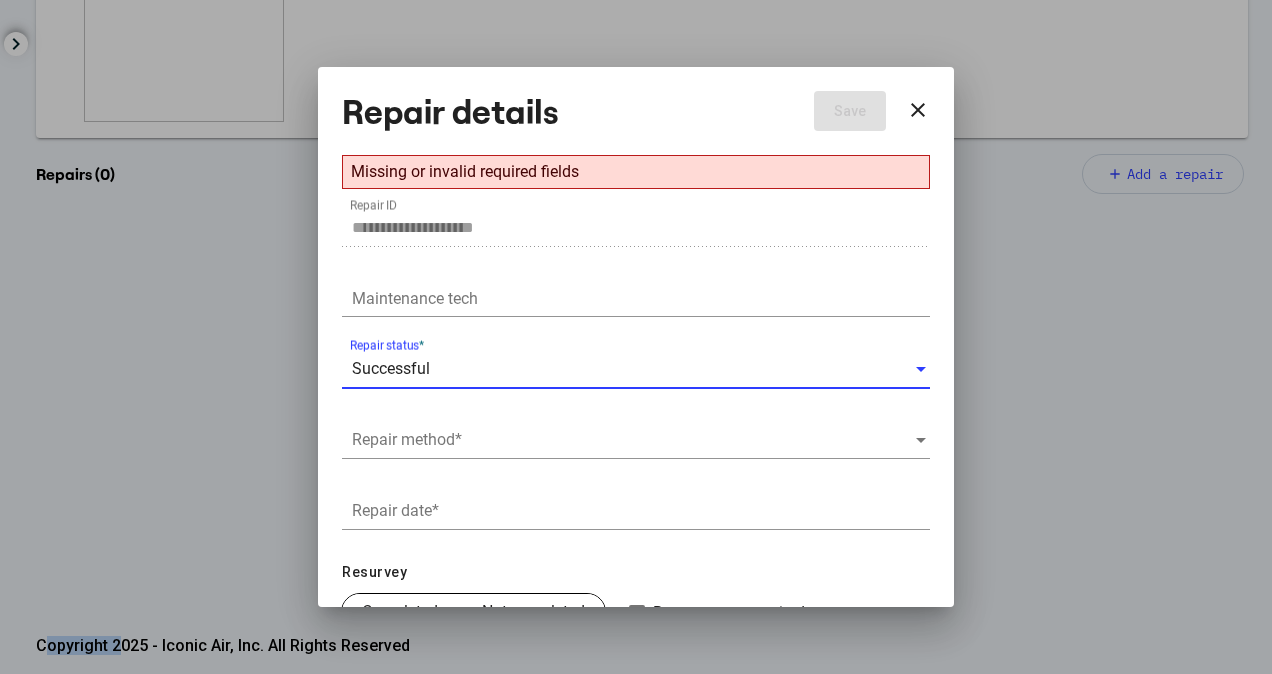 click on "Repair method  *" at bounding box center [636, 433] 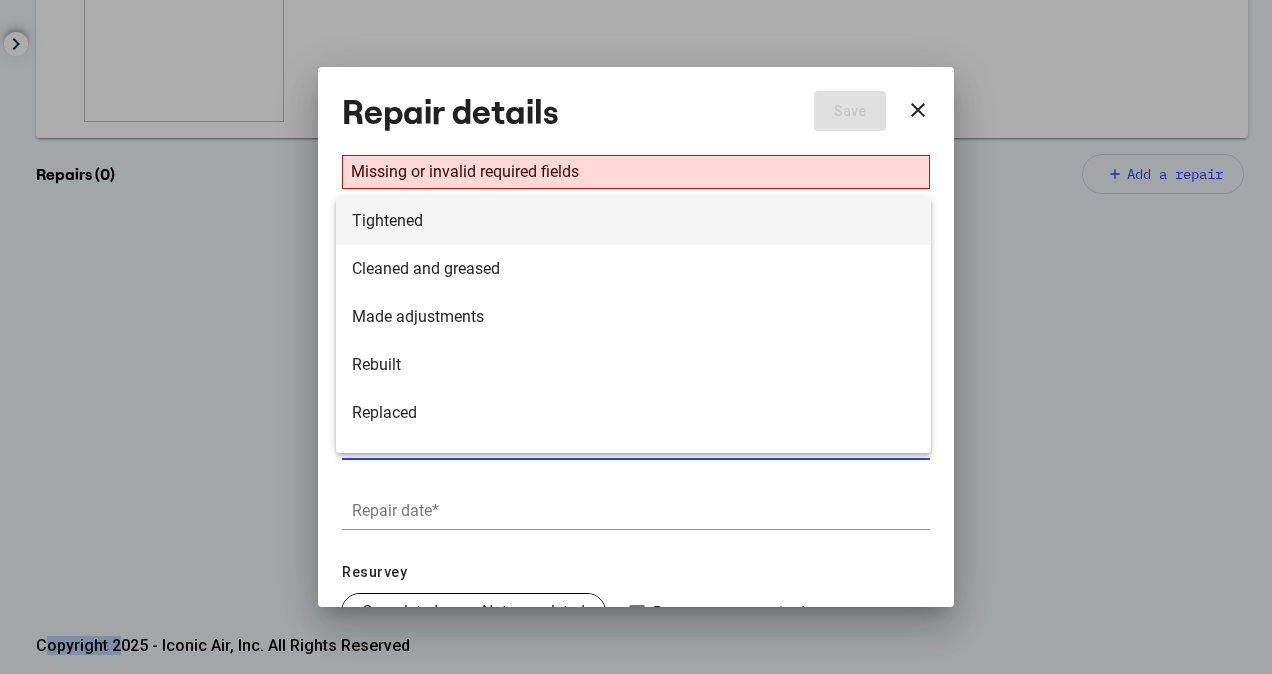 click on "Tightened" at bounding box center [633, 221] 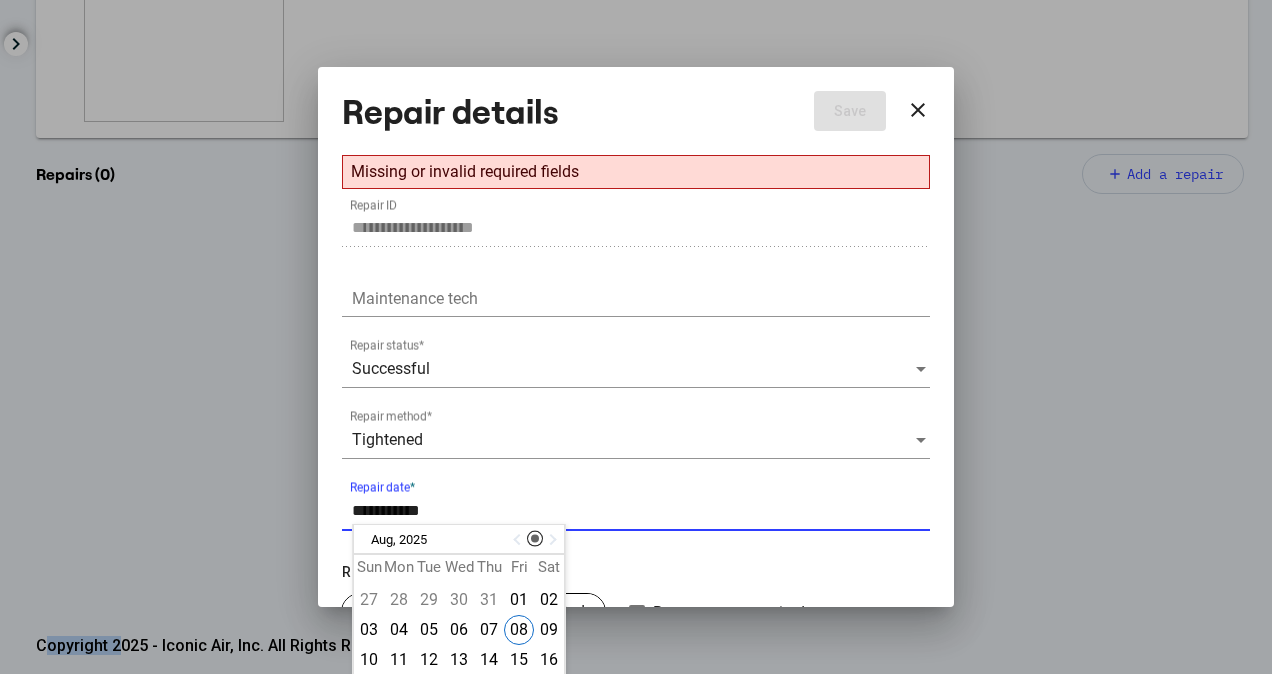 click on "Repair date  *" at bounding box center (641, 511) 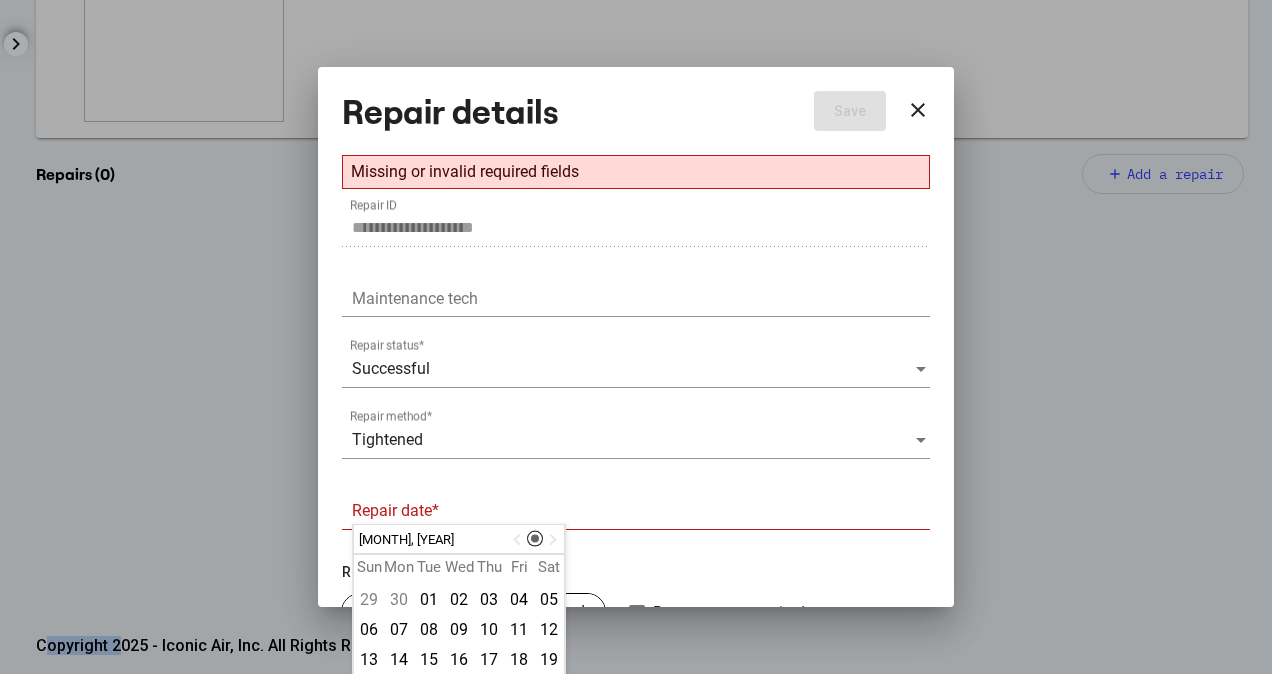 click at bounding box center [519, 540] 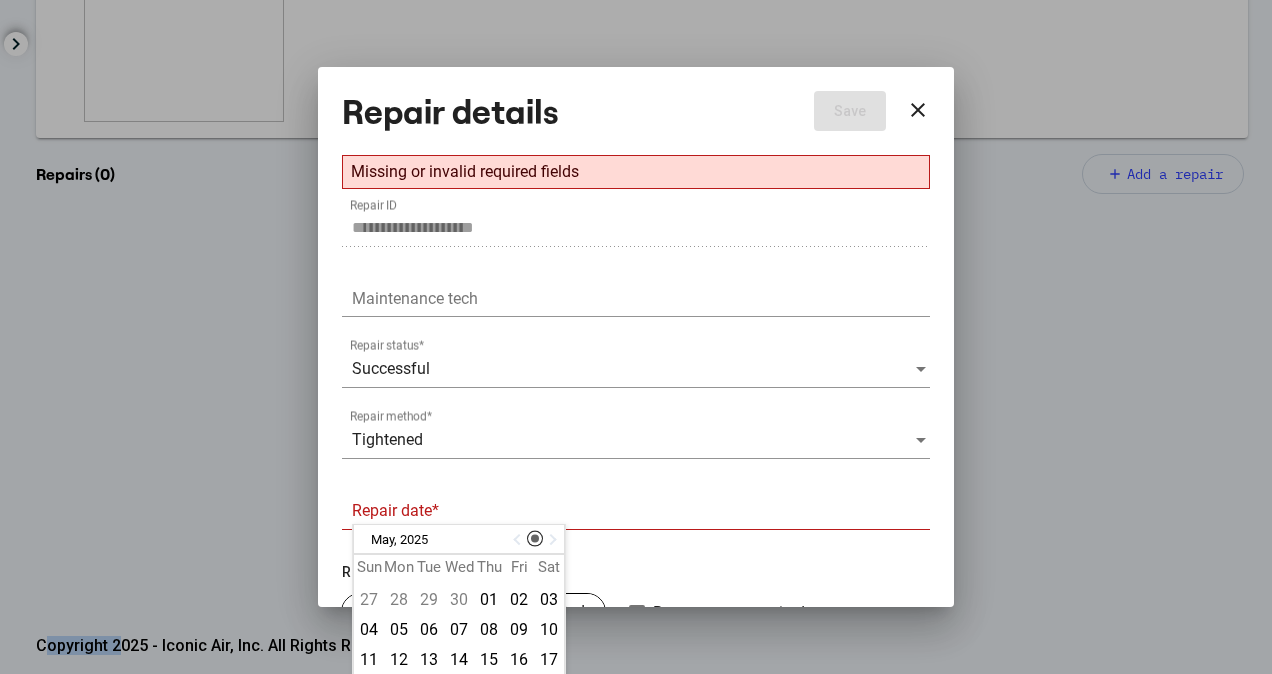 click at bounding box center [519, 540] 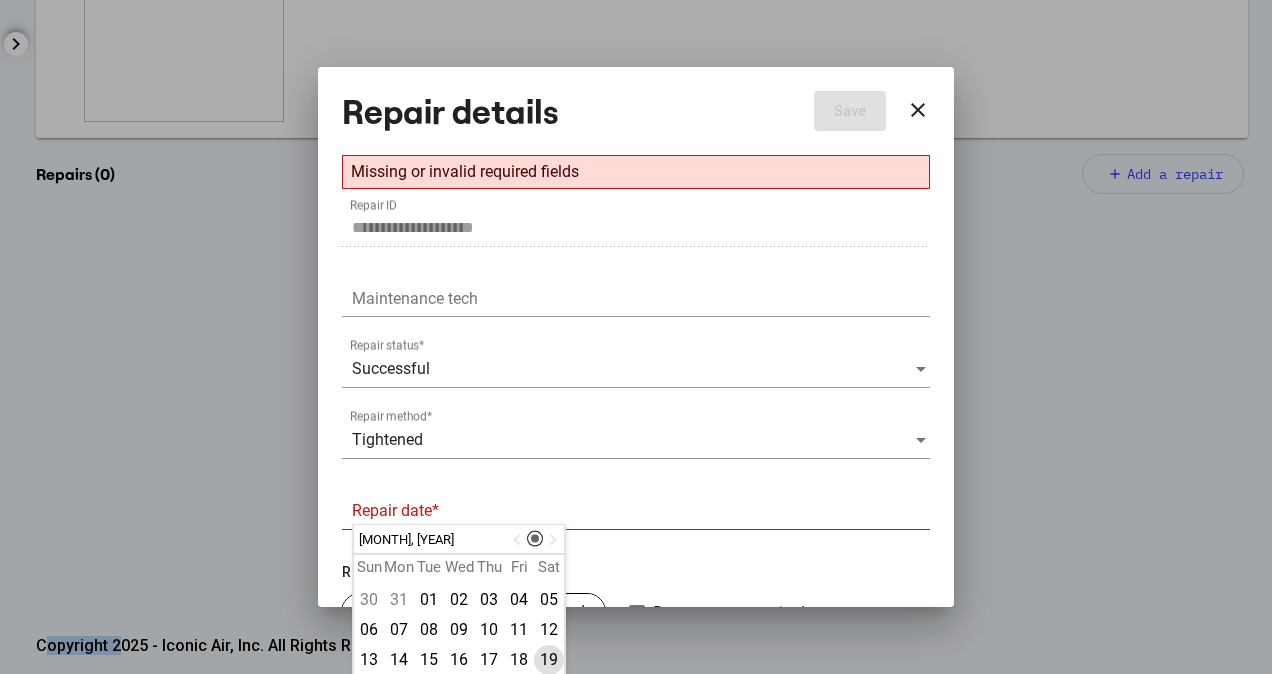 click on "19" at bounding box center [549, 660] 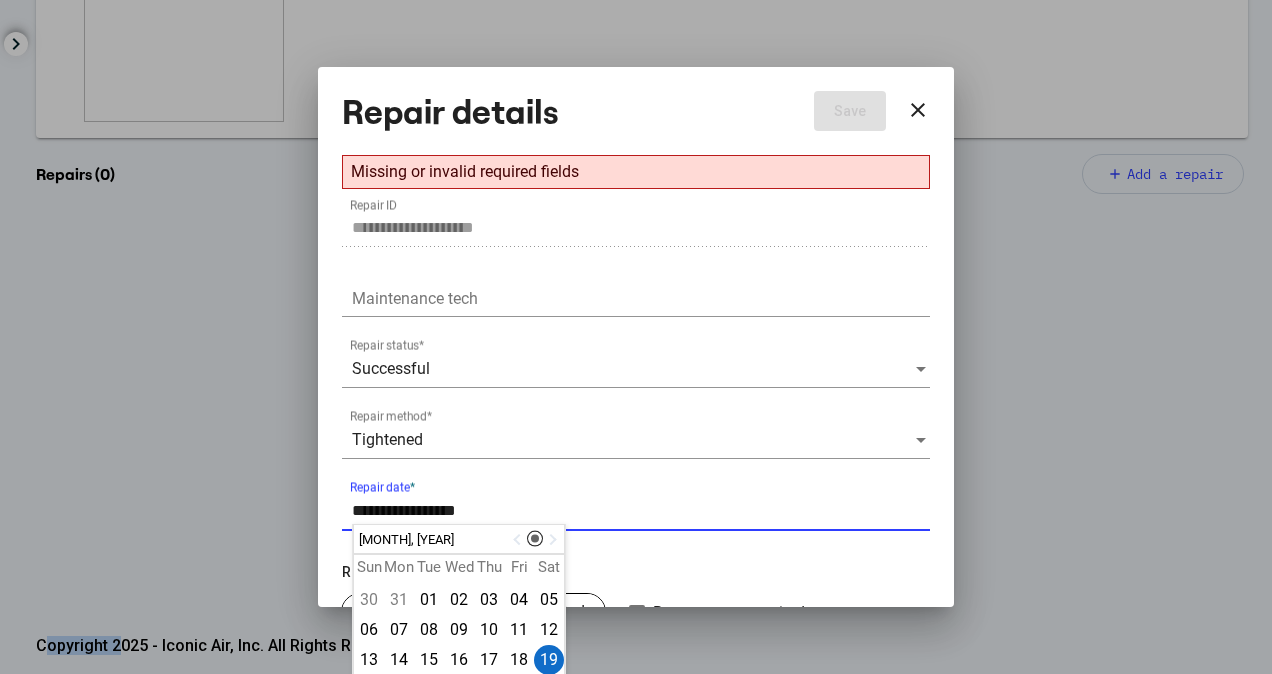 drag, startPoint x: 392, startPoint y: 509, endPoint x: 380, endPoint y: 511, distance: 12.165525 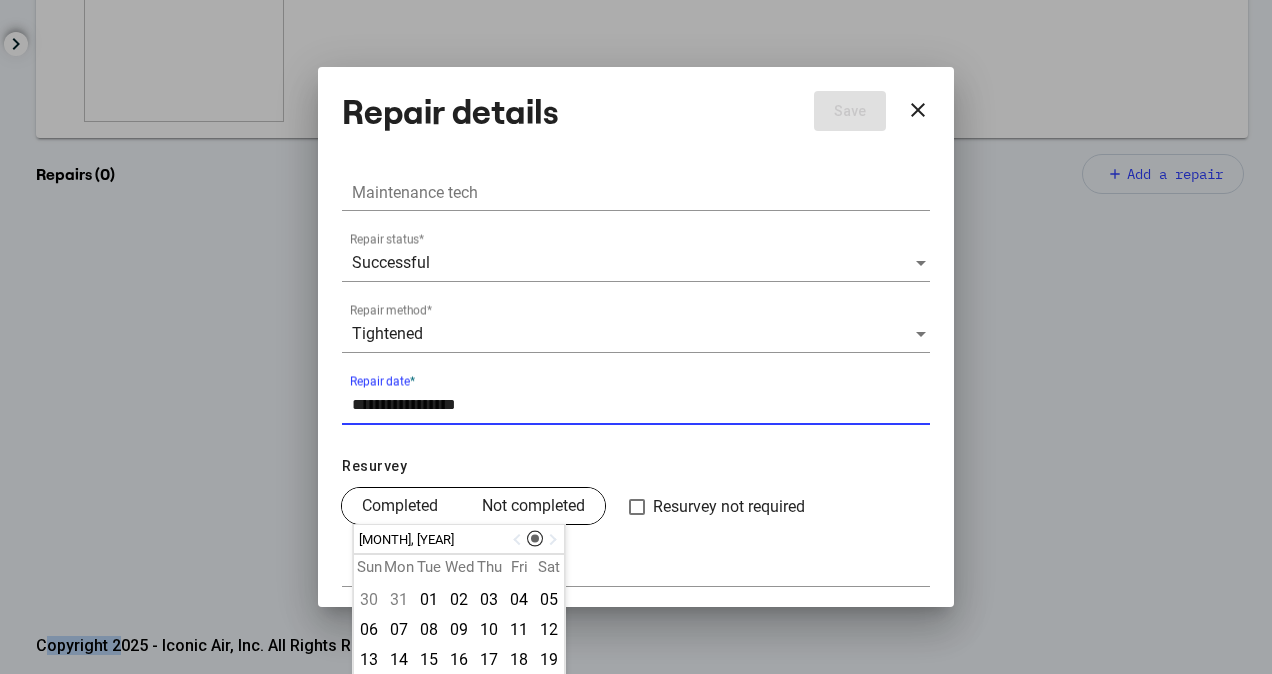 scroll, scrollTop: 108, scrollLeft: 0, axis: vertical 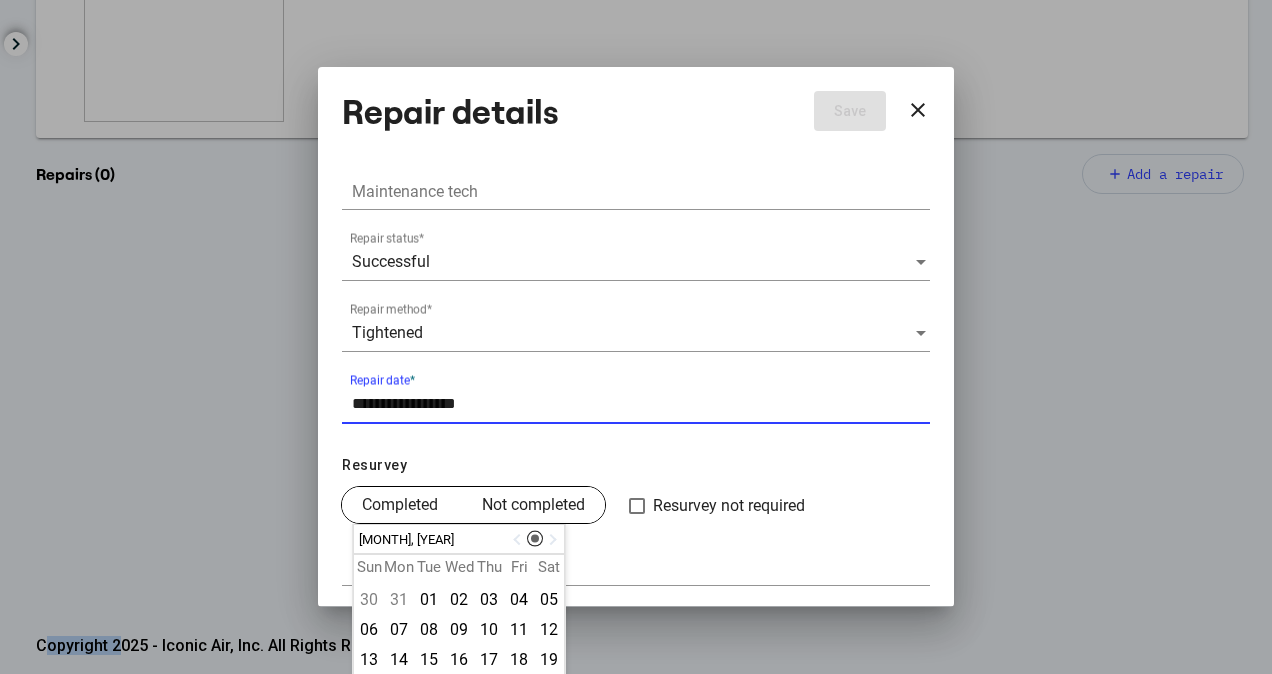 type on "**********" 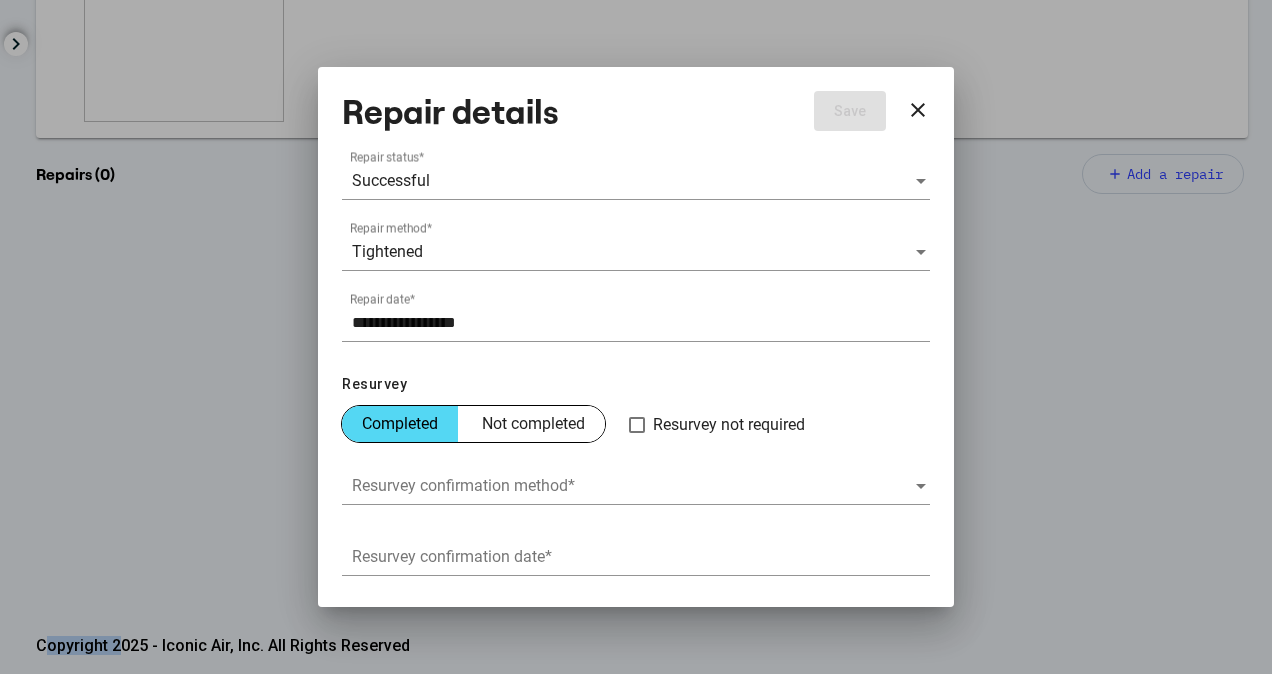 scroll, scrollTop: 250, scrollLeft: 0, axis: vertical 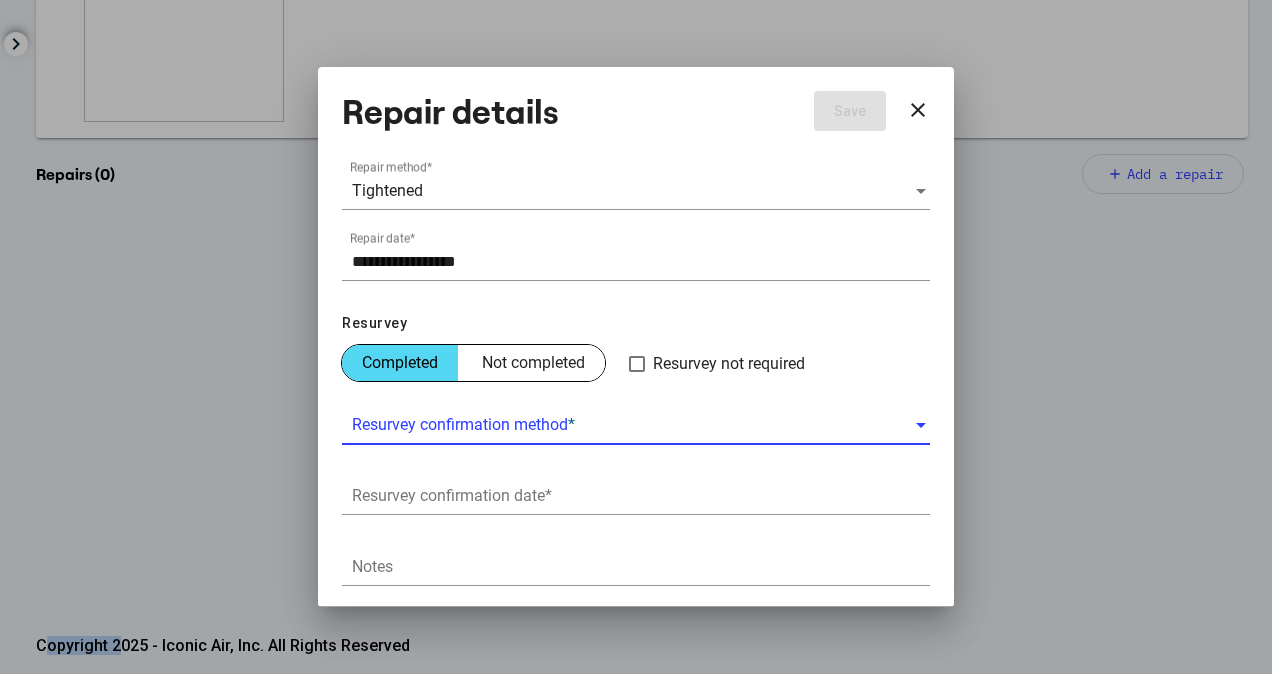 click at bounding box center (633, 425) 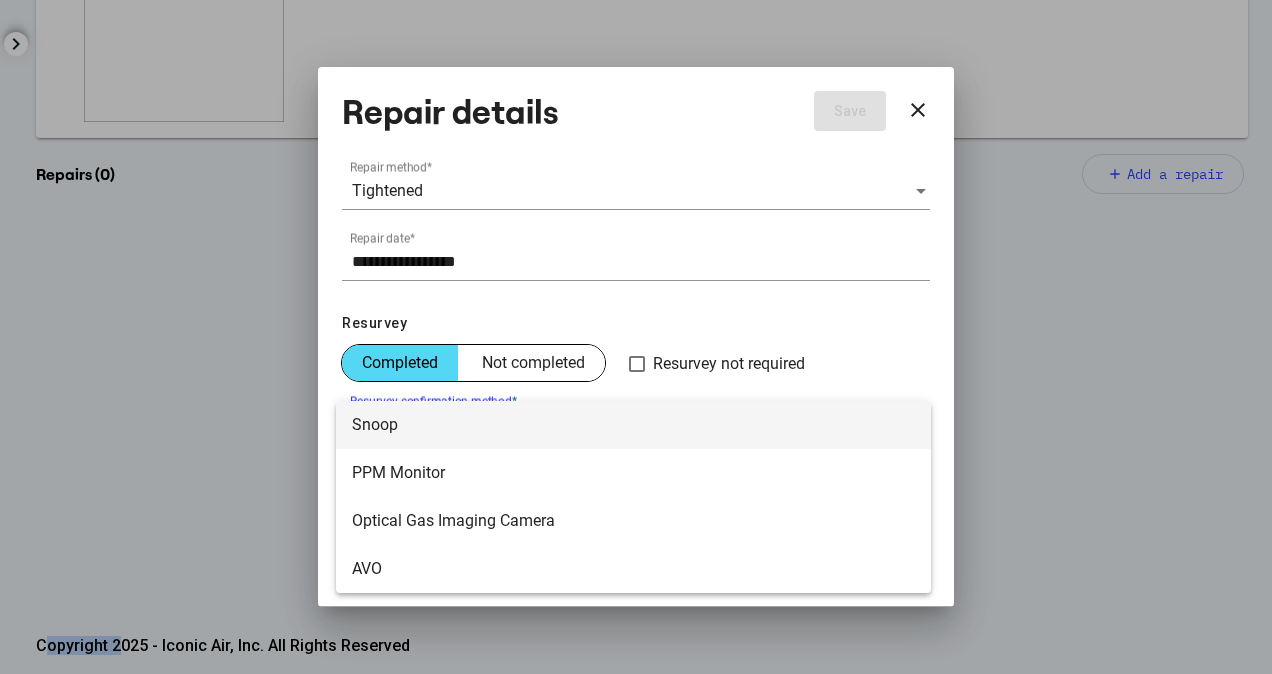 click on "Snoop" at bounding box center [633, 425] 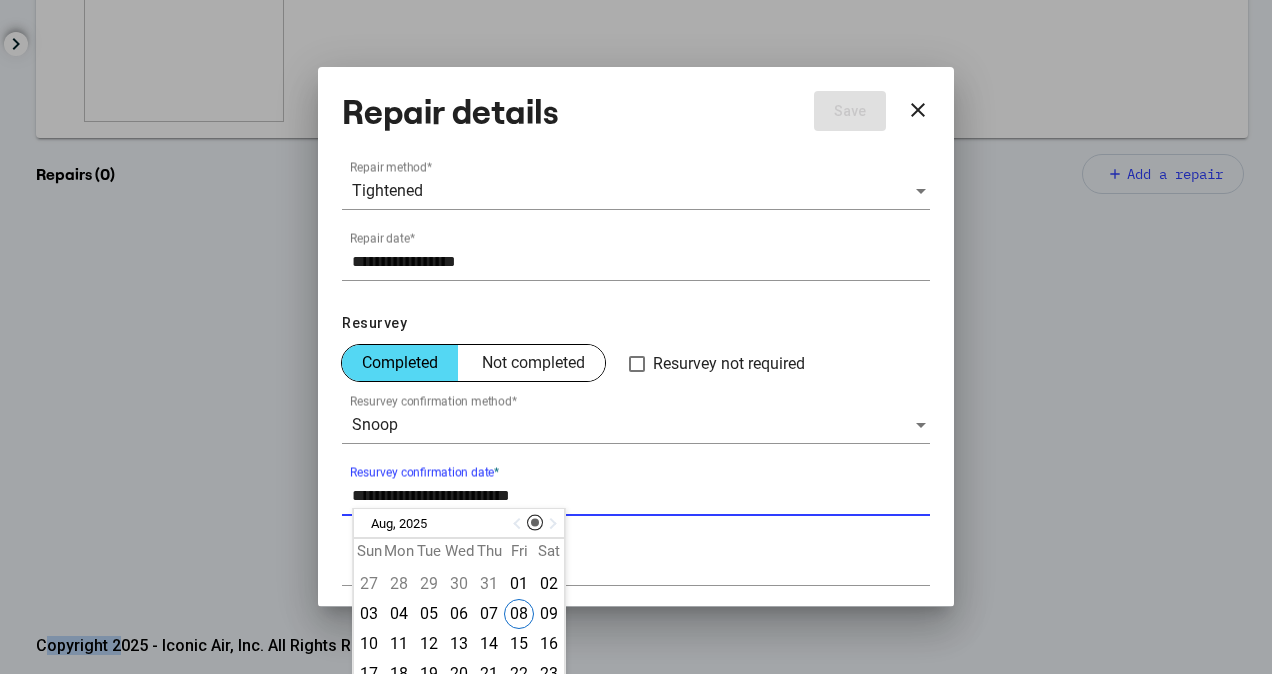 click on "Resurvey confirmation date  *" at bounding box center (641, 496) 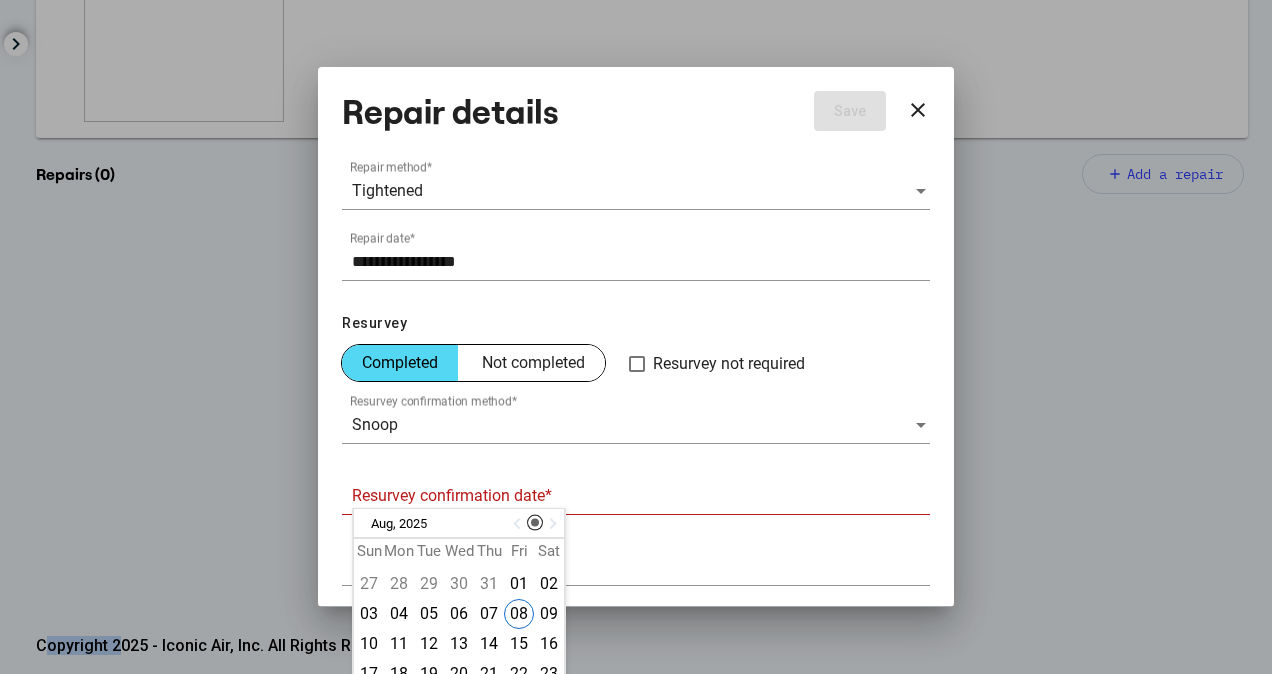 click at bounding box center (519, 524) 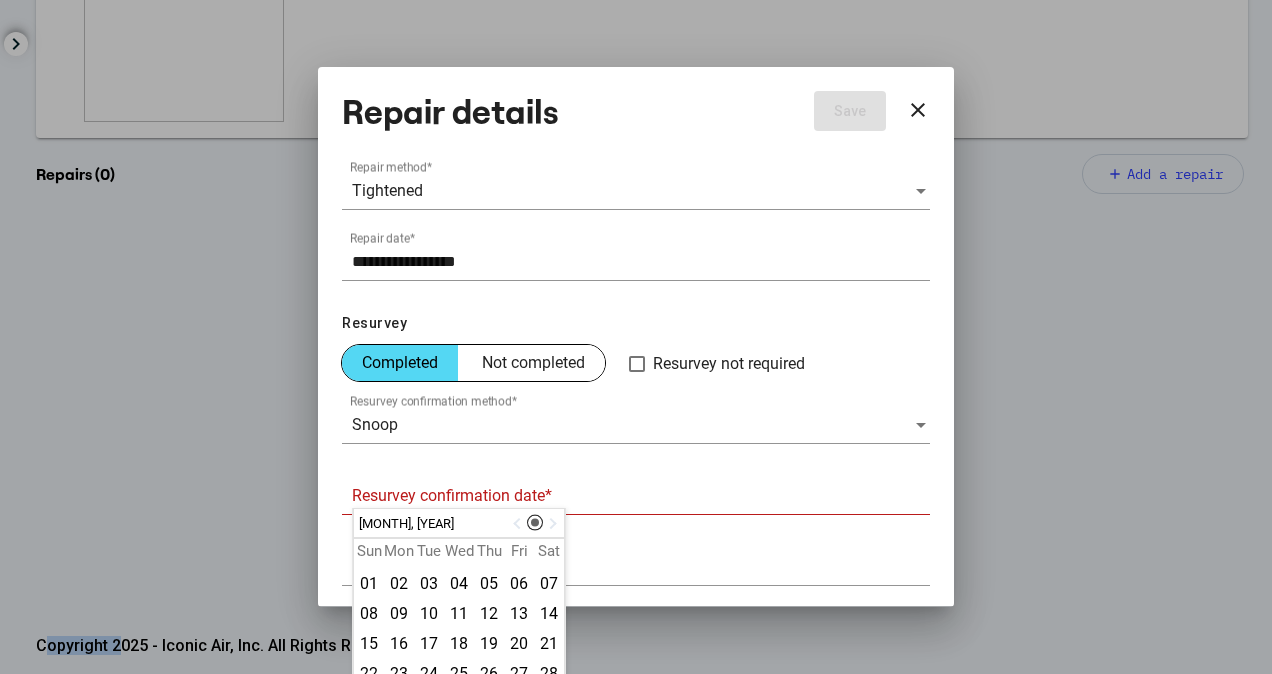 click at bounding box center (519, 524) 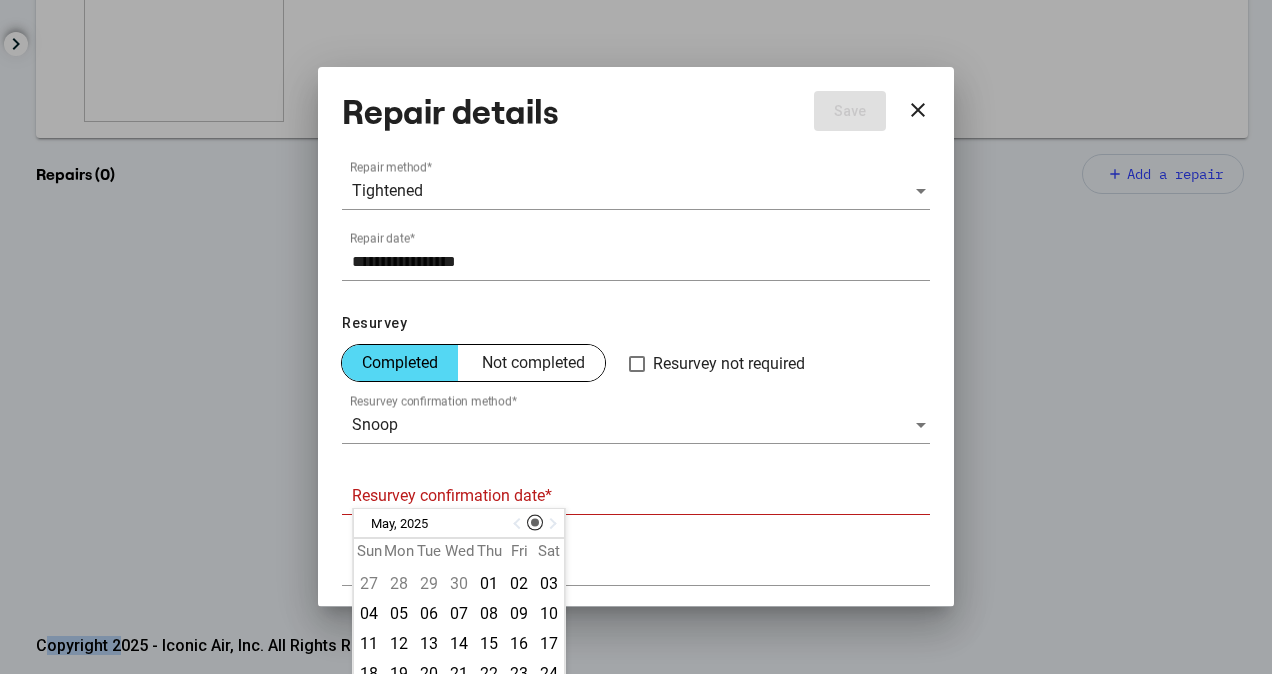 click at bounding box center [519, 524] 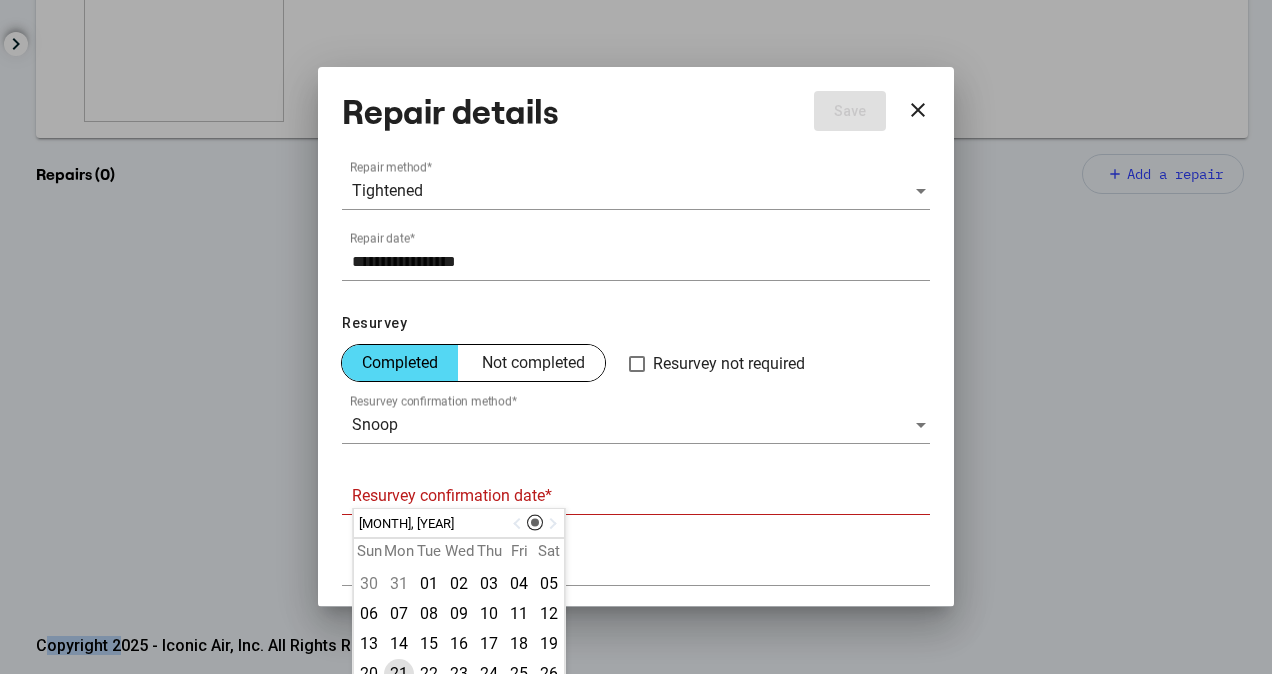 click on "21" at bounding box center (399, 674) 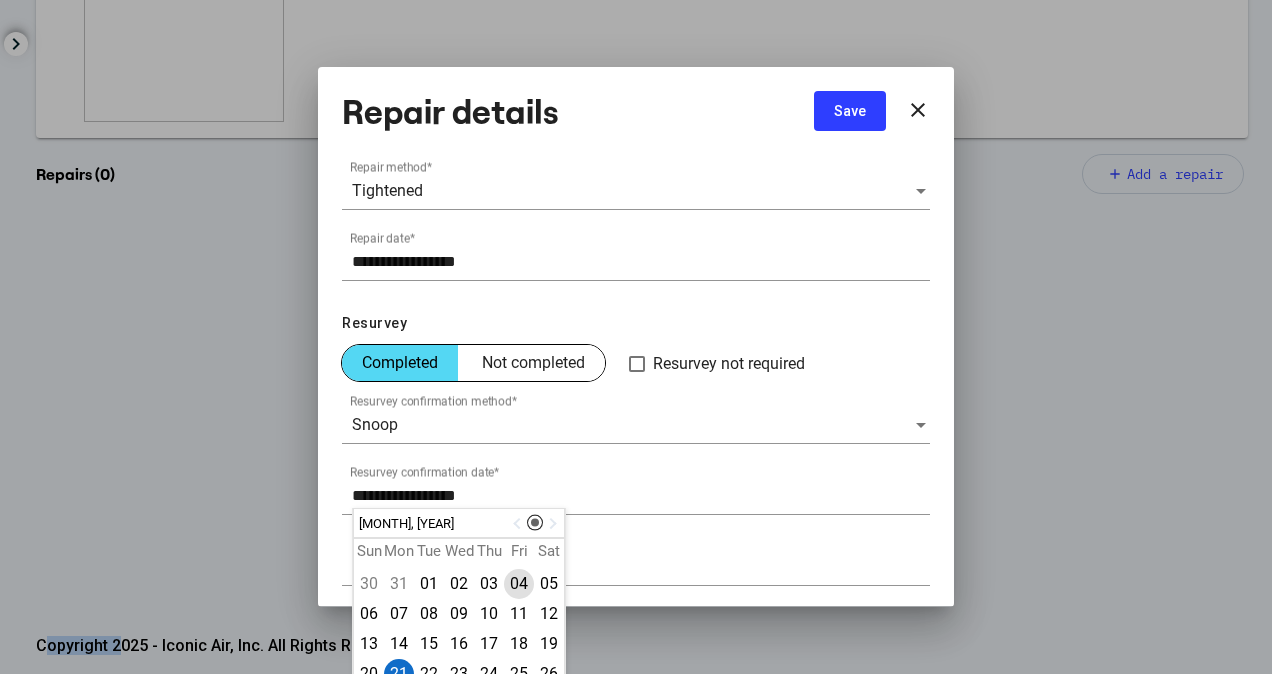 scroll, scrollTop: 201, scrollLeft: 0, axis: vertical 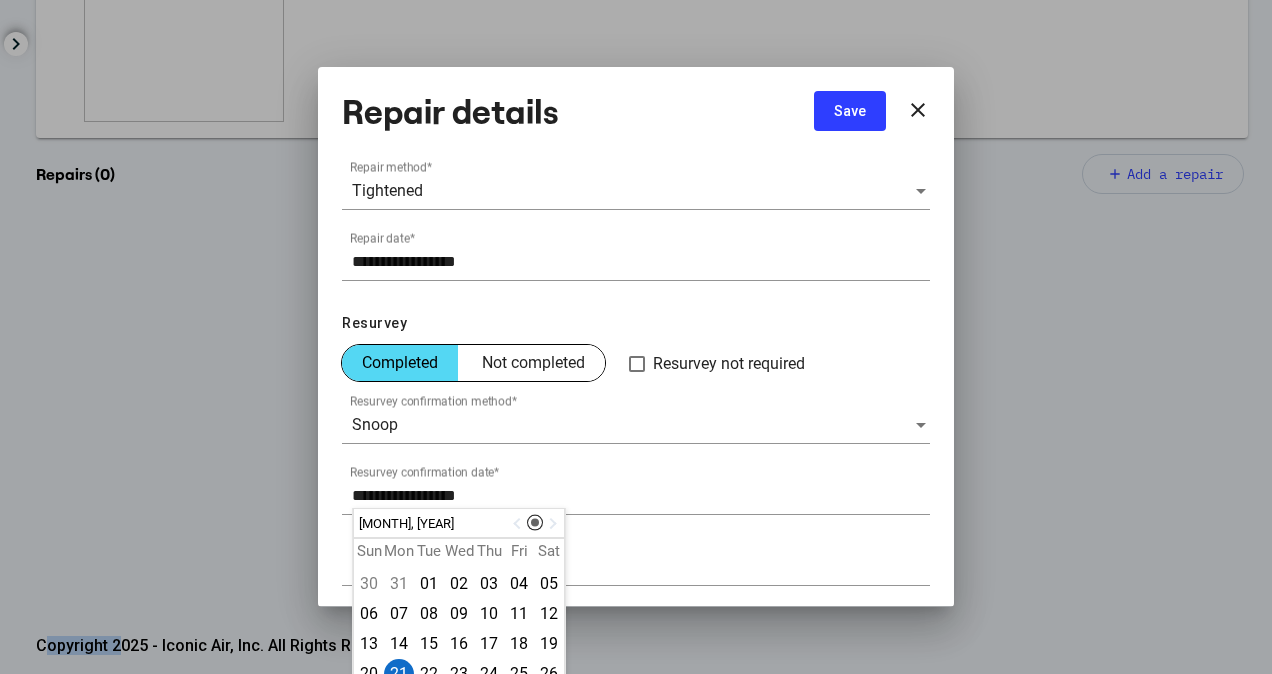 click on "Save" at bounding box center (850, 111) 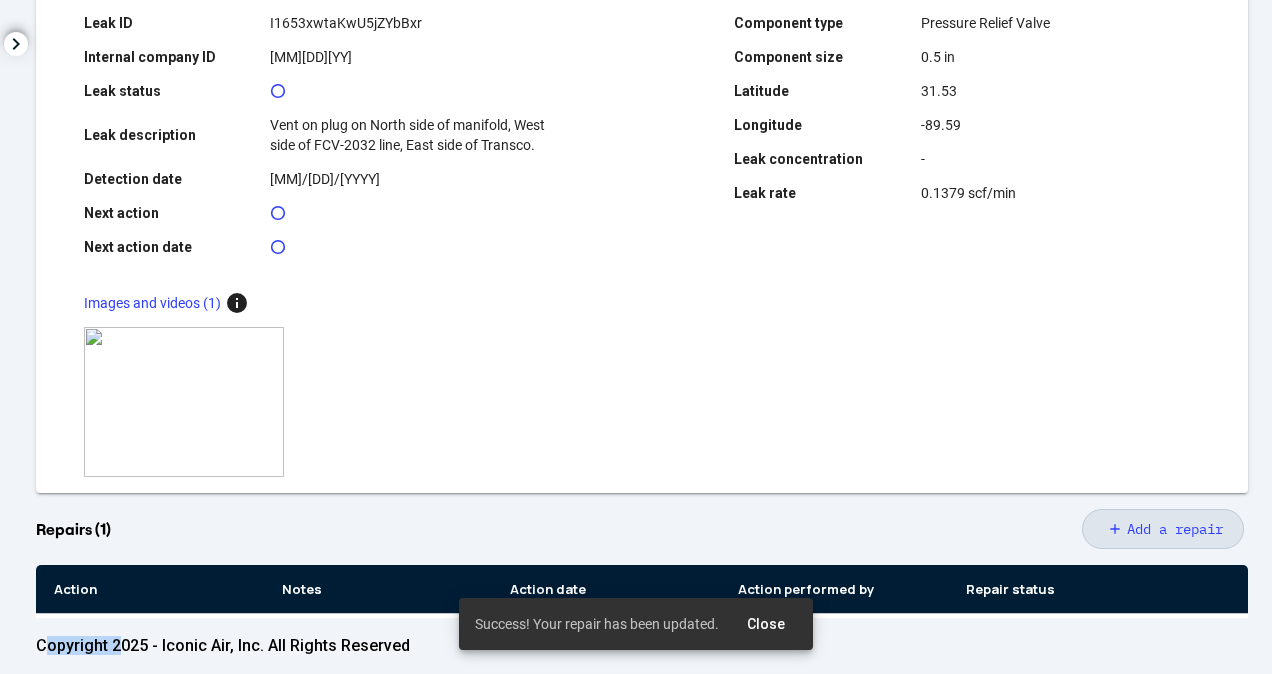 scroll, scrollTop: 0, scrollLeft: 0, axis: both 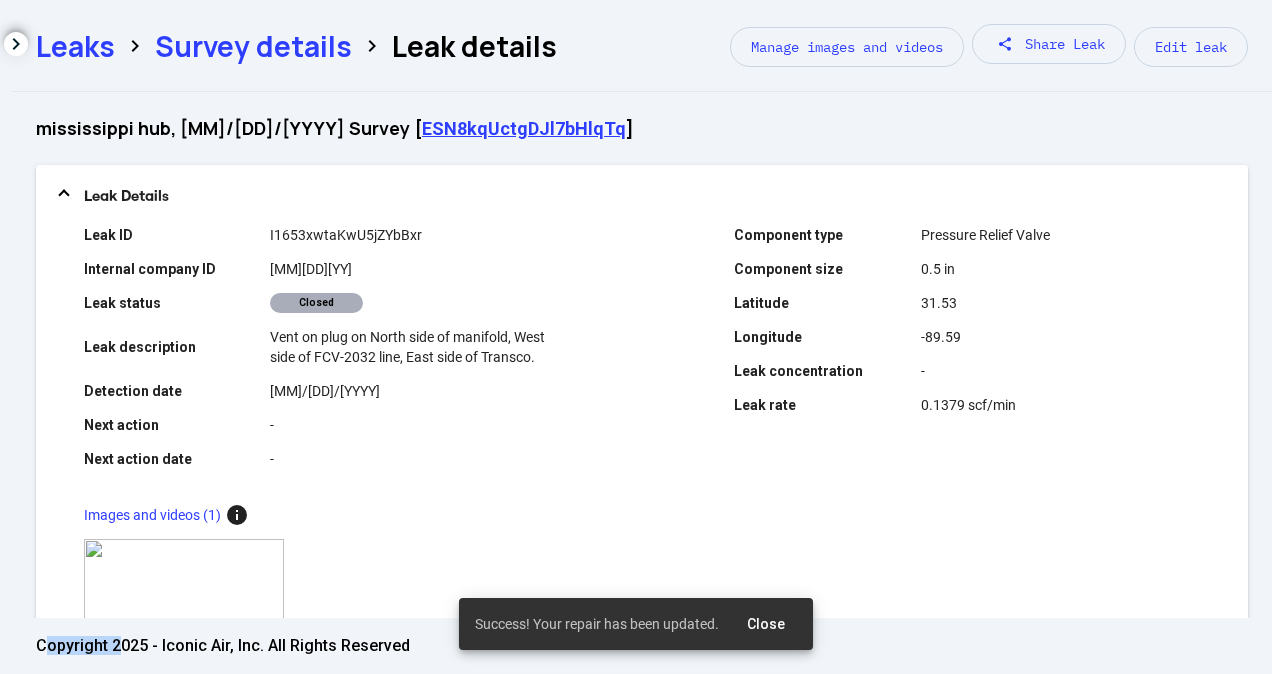 click on "Survey details" 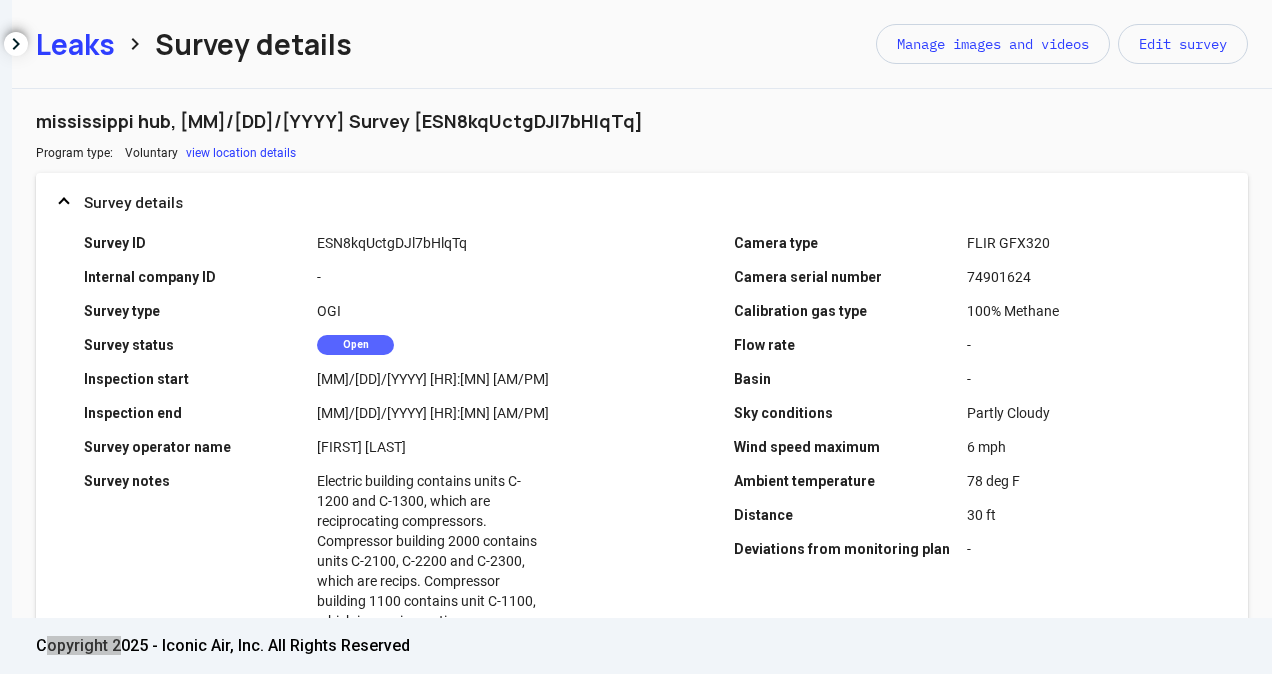 scroll, scrollTop: 600, scrollLeft: 0, axis: vertical 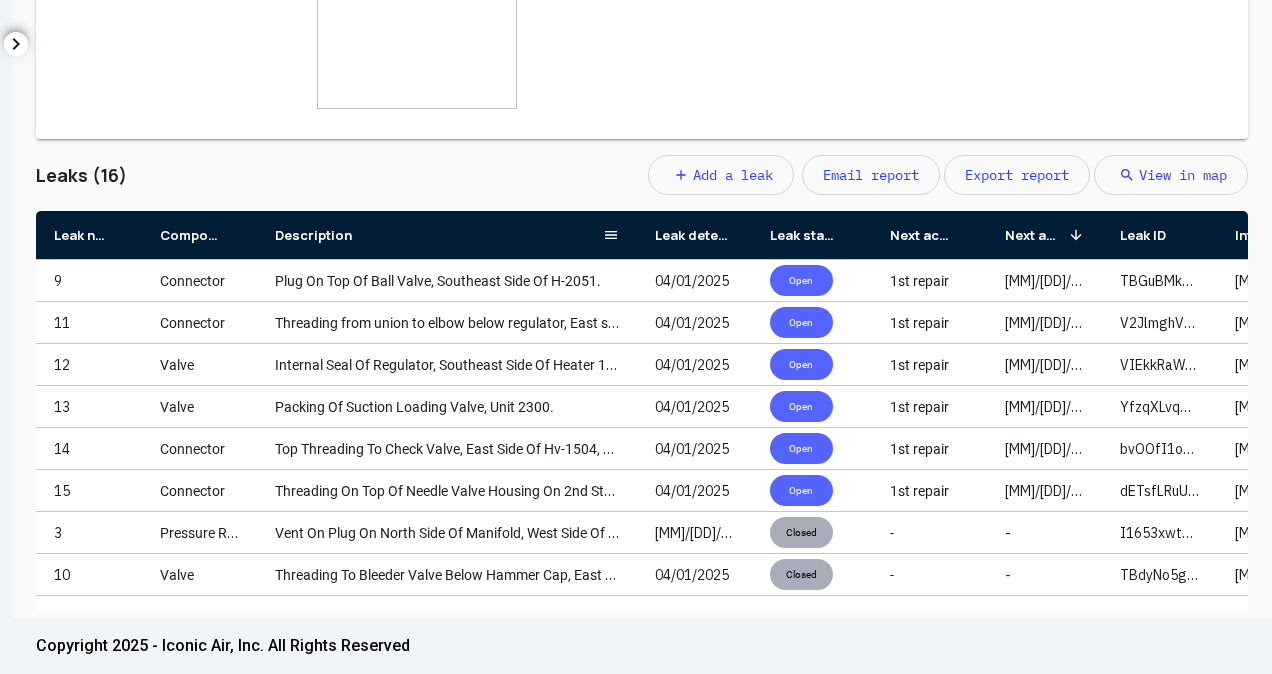 drag, startPoint x: 371, startPoint y: 238, endPoint x: 706, endPoint y: 230, distance: 335.09552 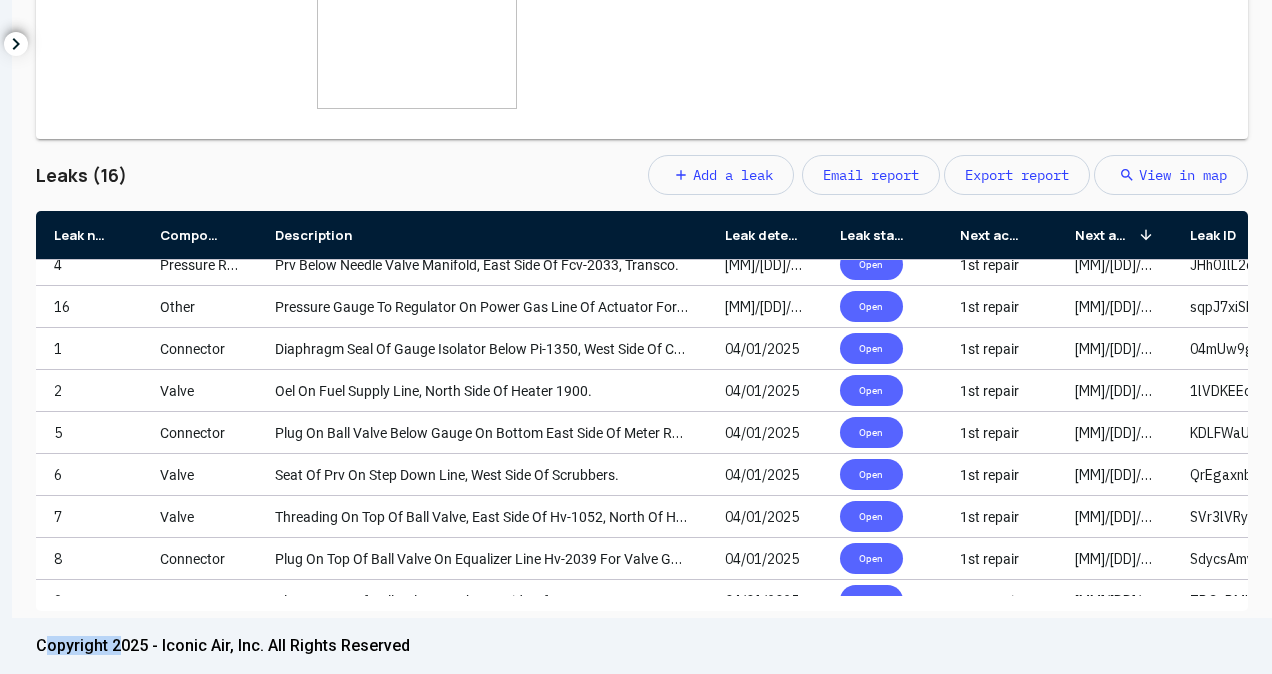 scroll, scrollTop: 0, scrollLeft: 0, axis: both 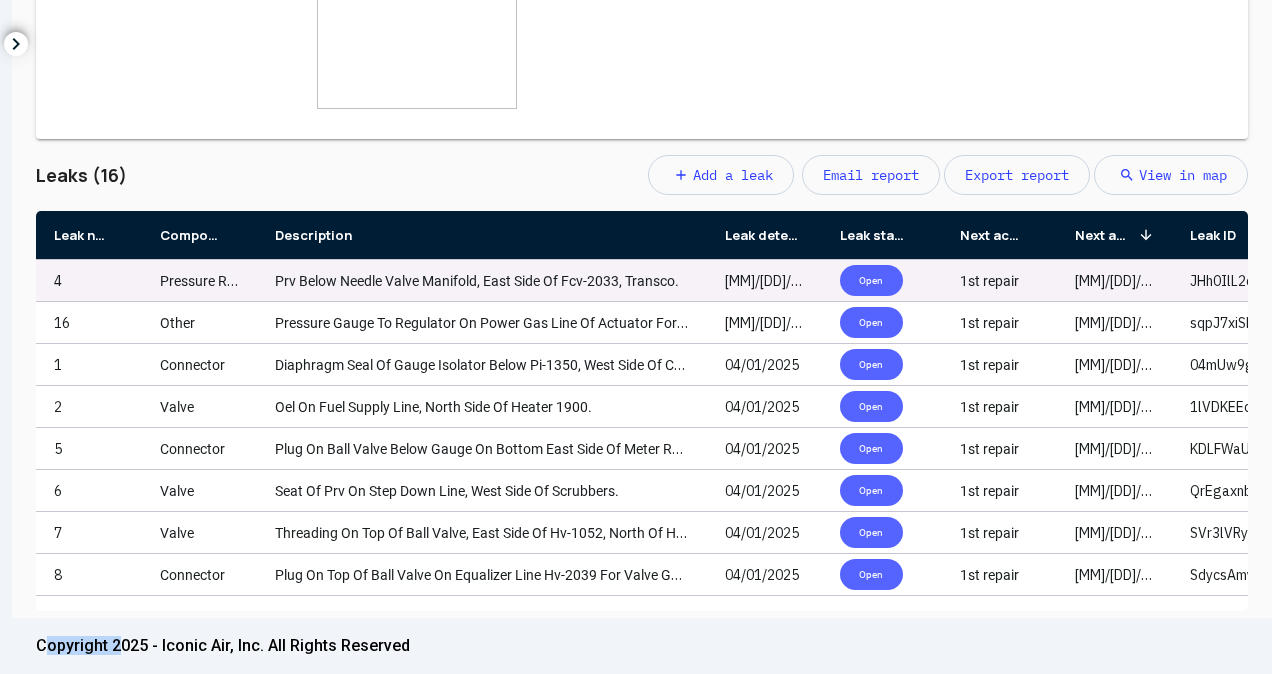 click on "Prv Below Needle Valve Manifold, East Side Of Fcv-2033, Transco." at bounding box center [477, 281] 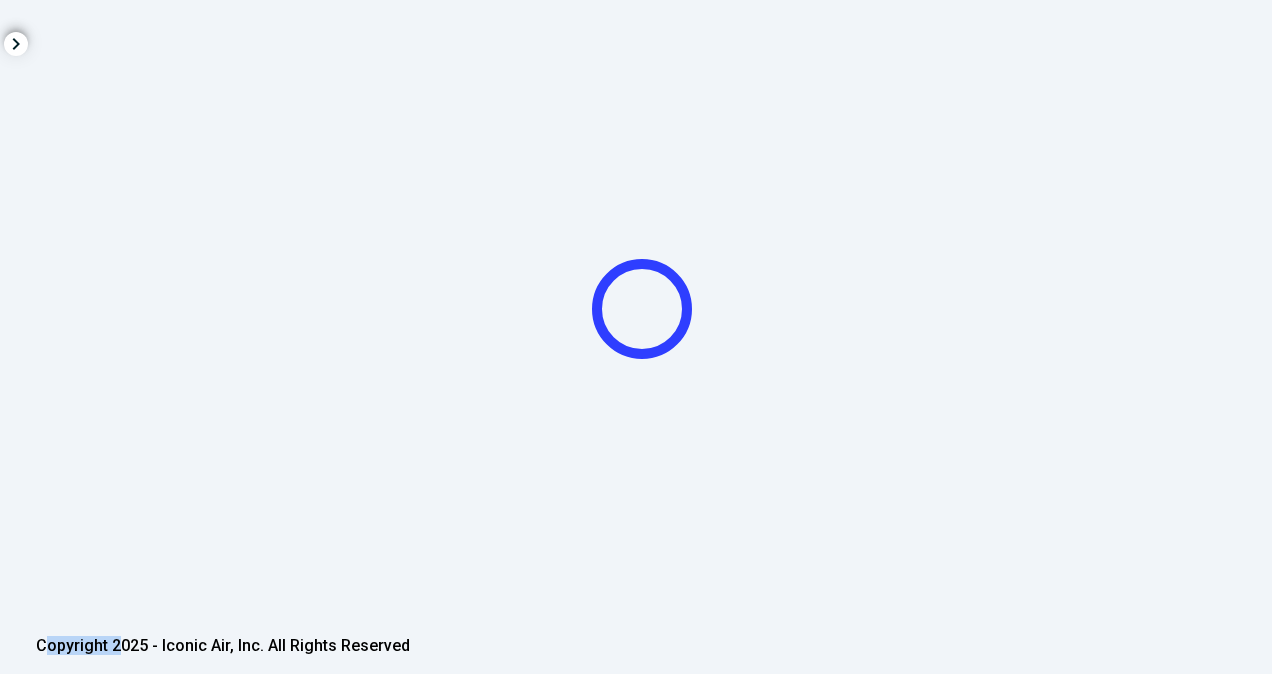 click 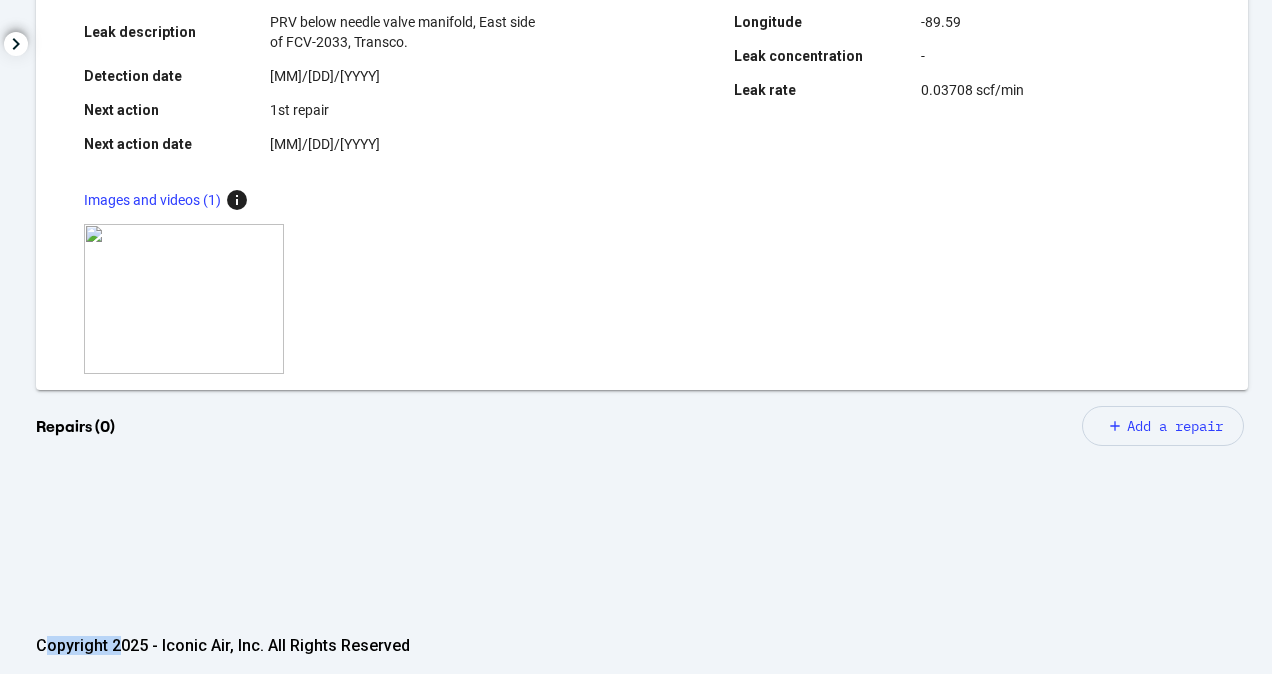 scroll, scrollTop: 566, scrollLeft: 0, axis: vertical 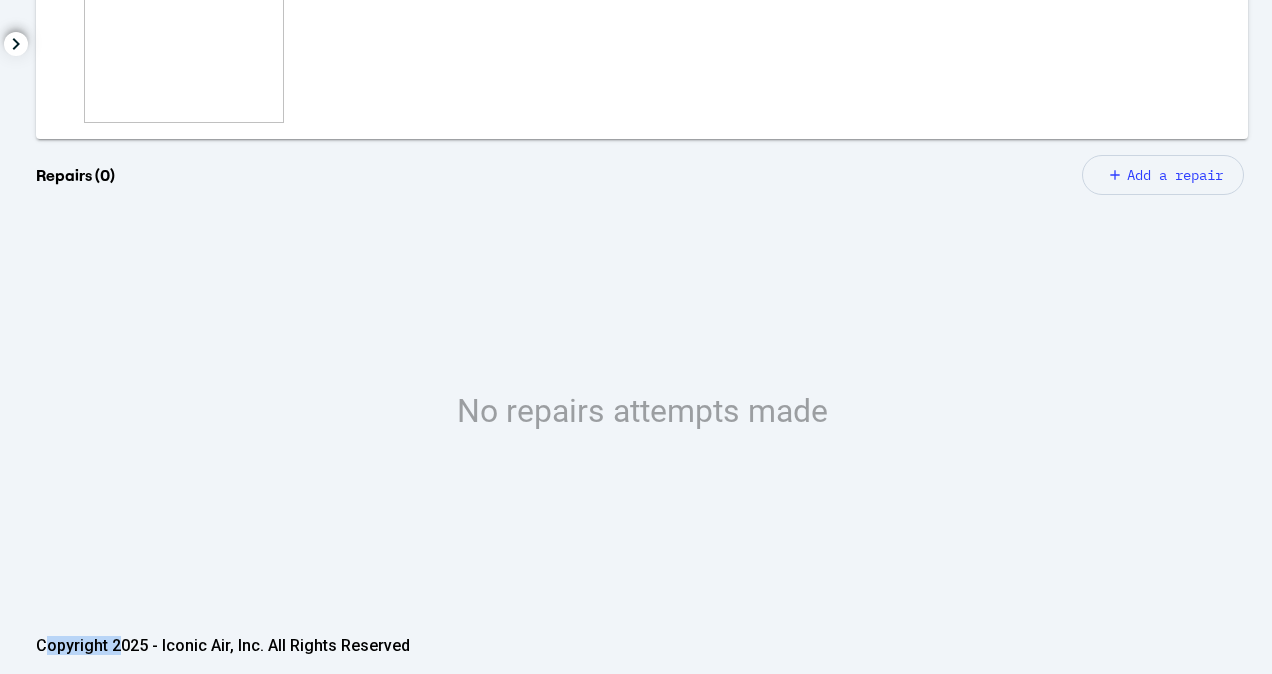 click on "add Add a repair" 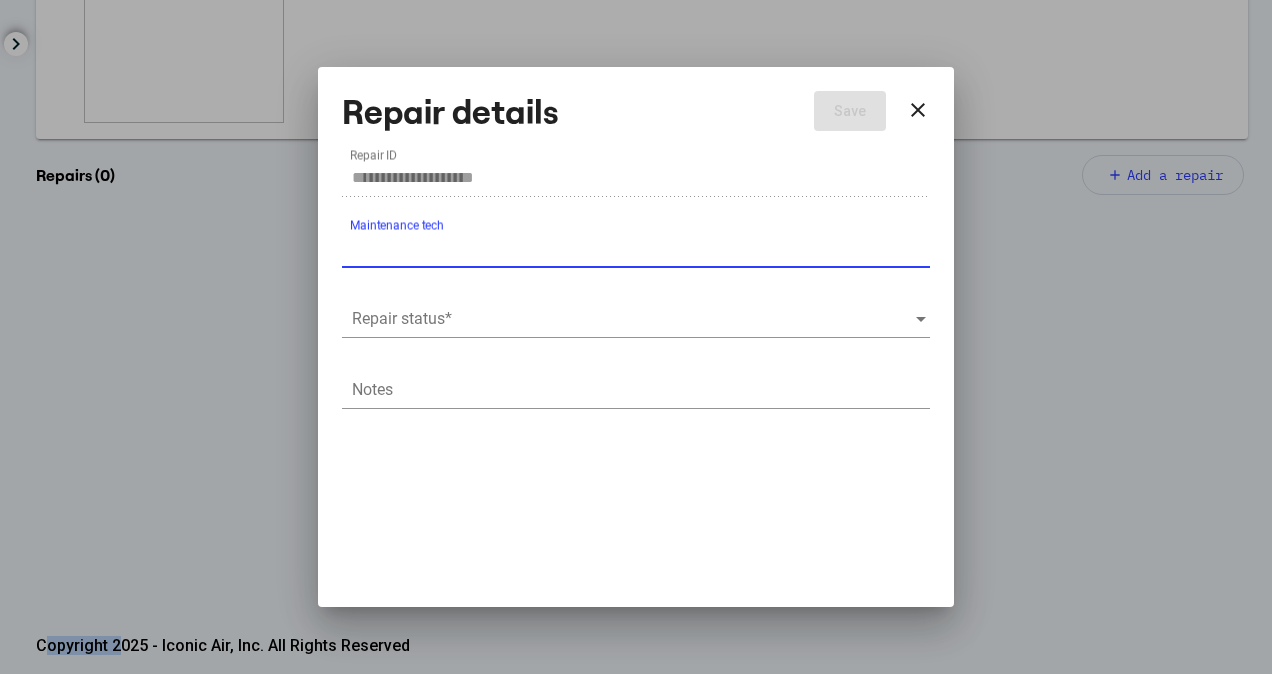 click on "Repair status  *" at bounding box center [636, 312] 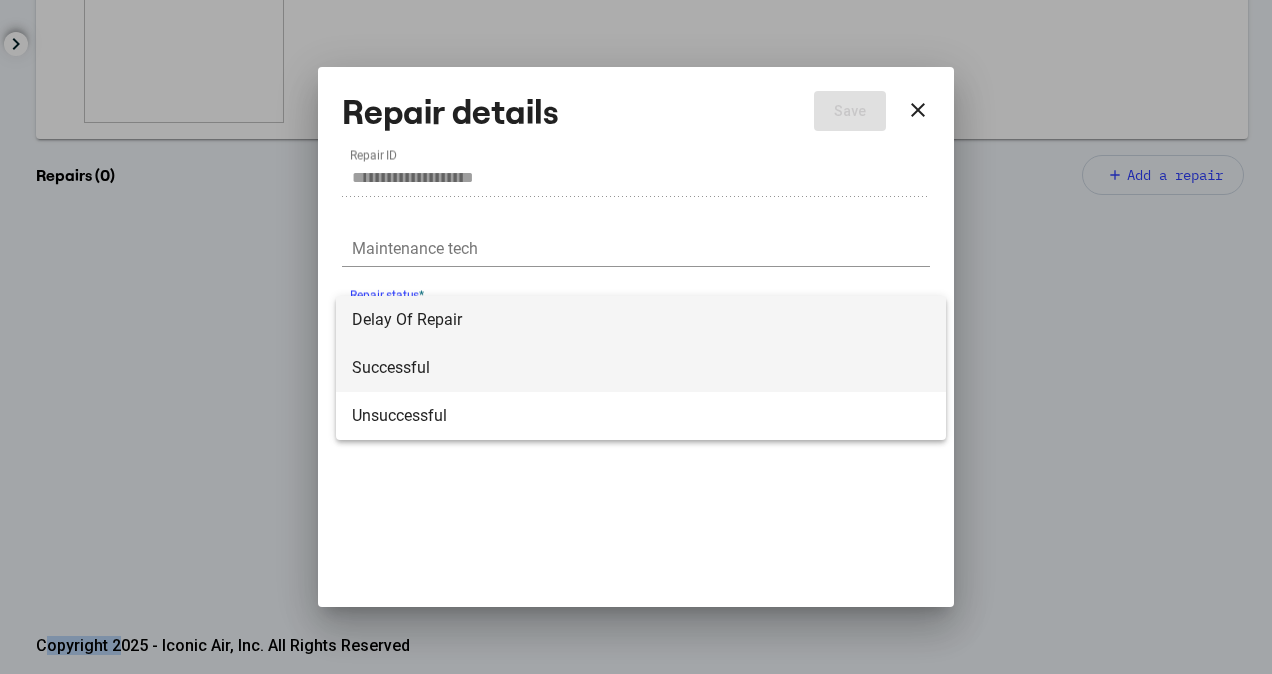 click on "Successful" at bounding box center (641, 368) 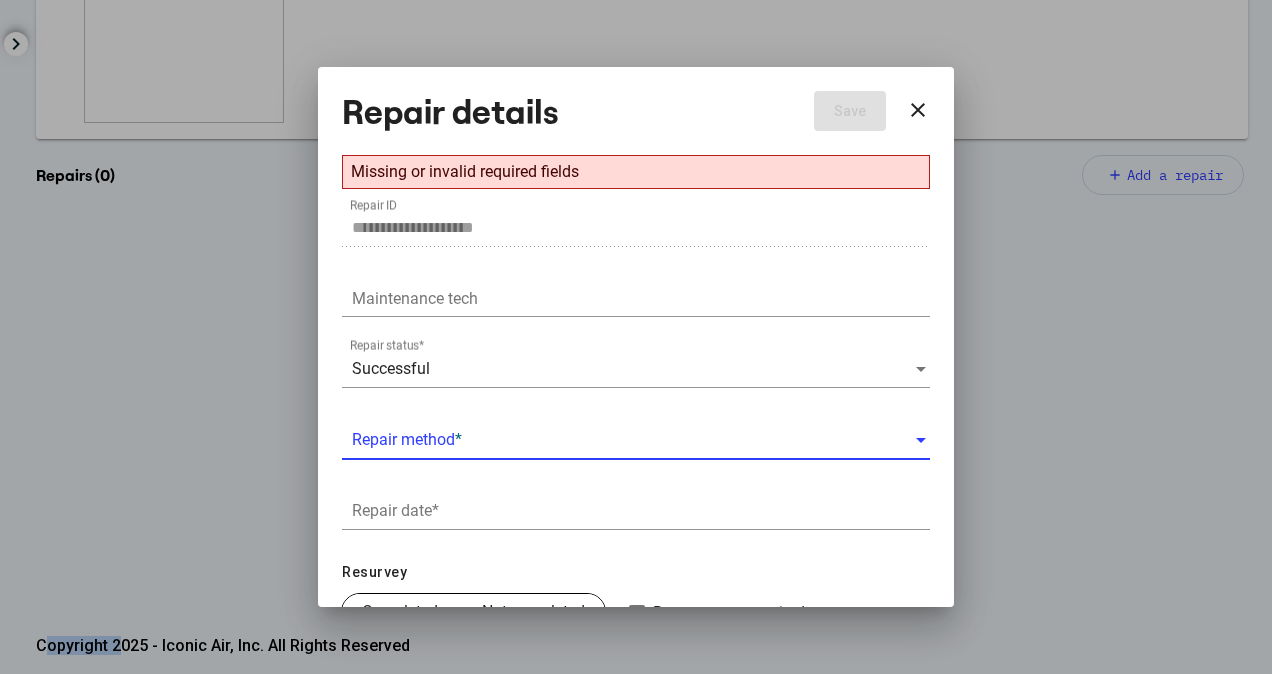 click at bounding box center [633, 440] 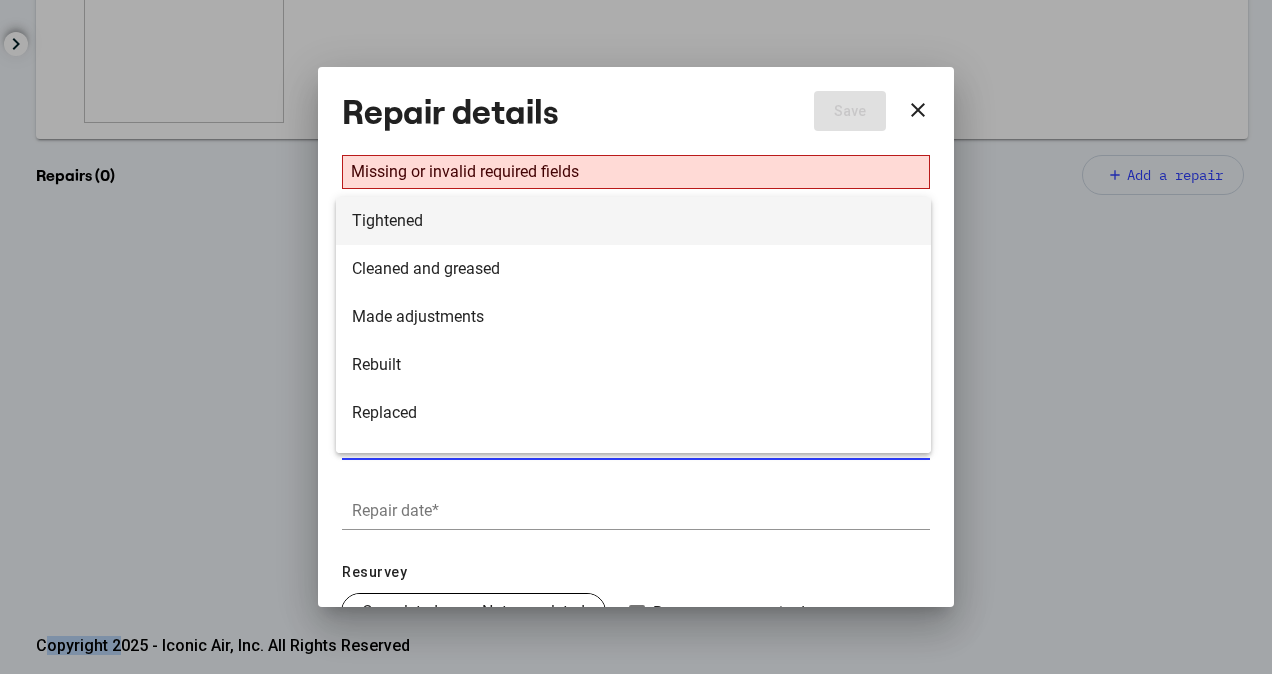 click on "Tightened" at bounding box center [633, 221] 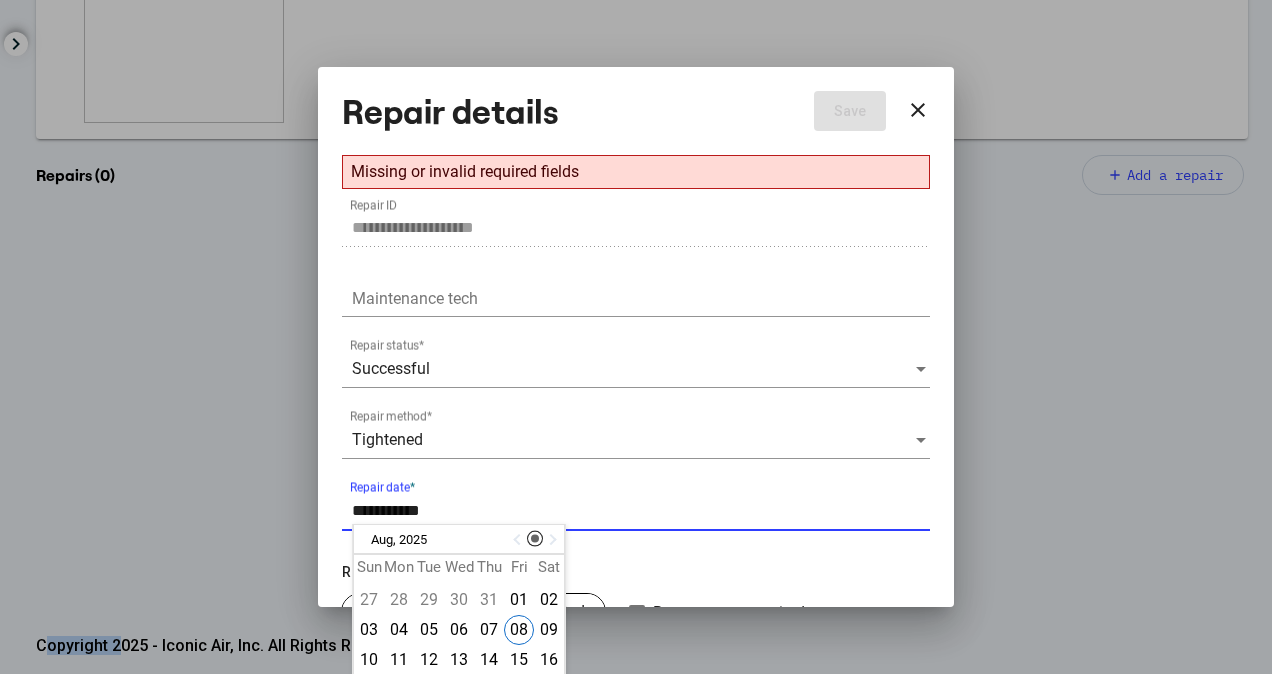 click on "Repair date  *" at bounding box center [641, 511] 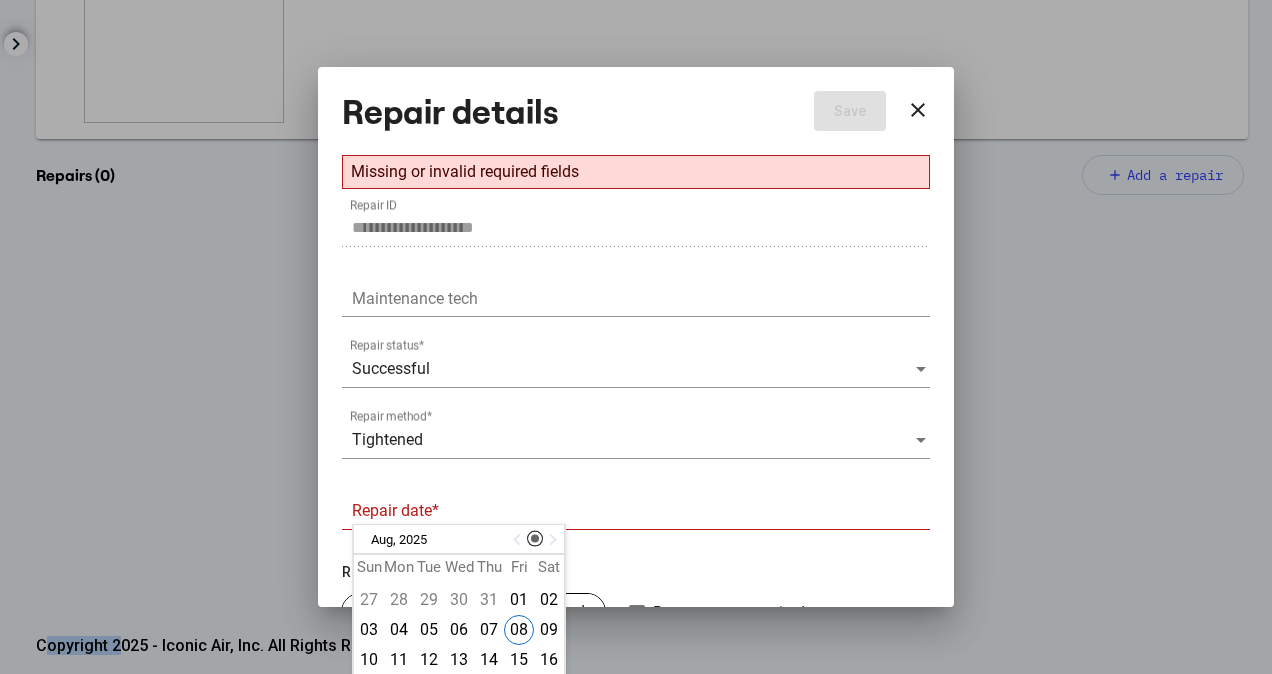 click on "[MONTH], [YEAR] [MONTH], [YEAR]" at bounding box center (459, 539) 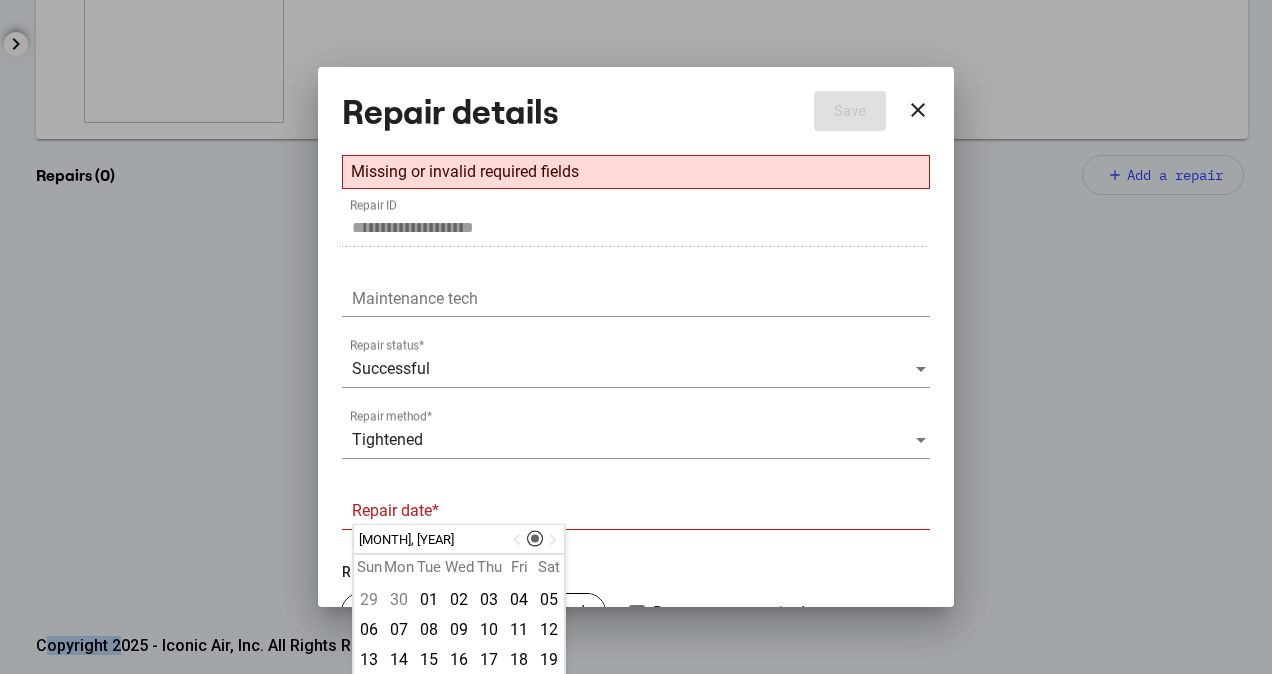 click at bounding box center [519, 540] 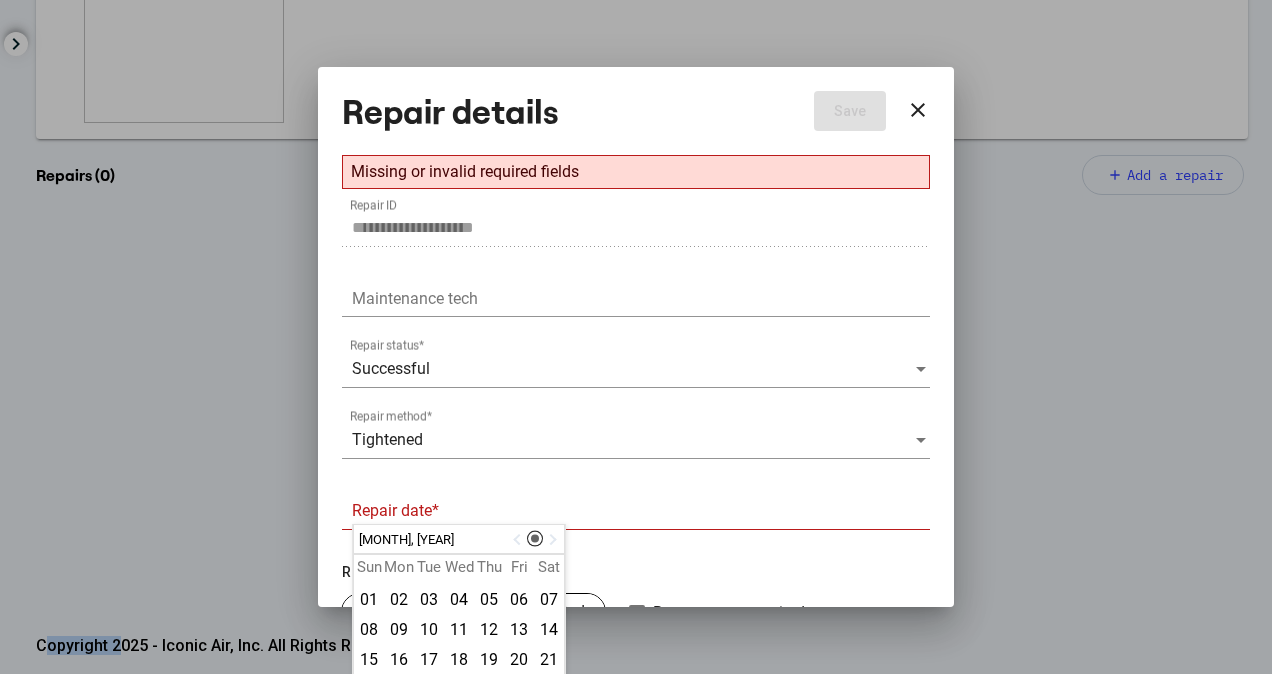 click at bounding box center [519, 540] 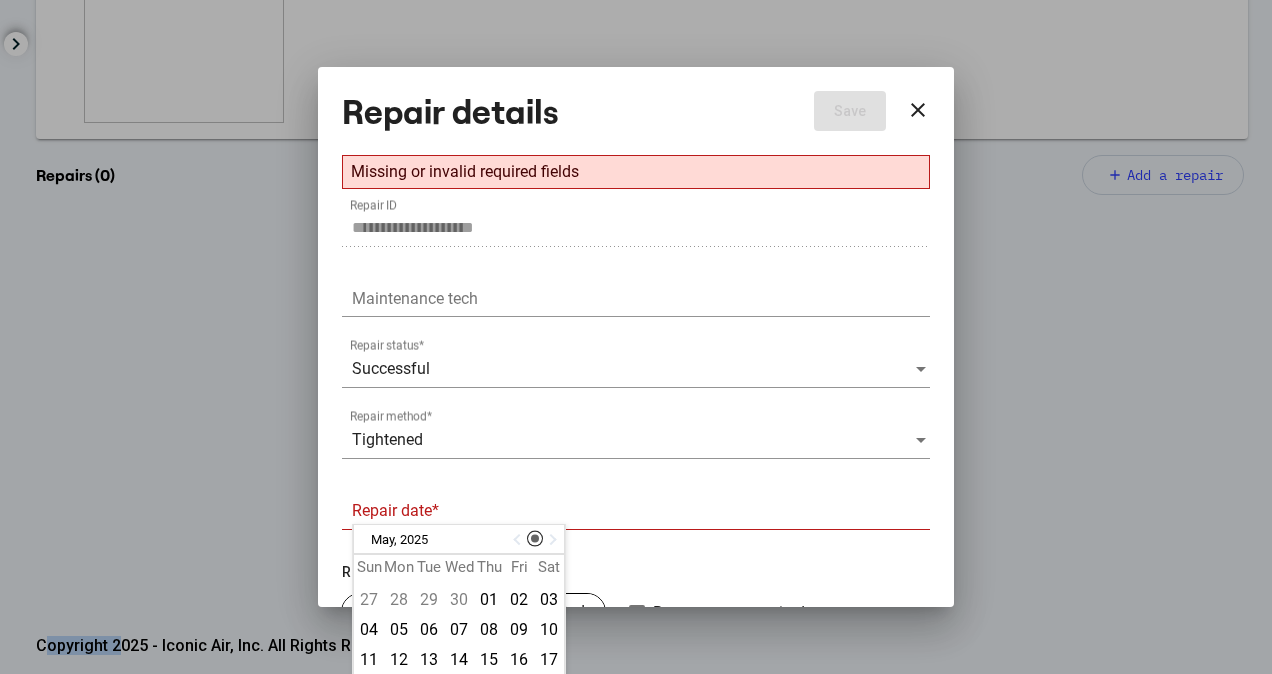click at bounding box center [519, 540] 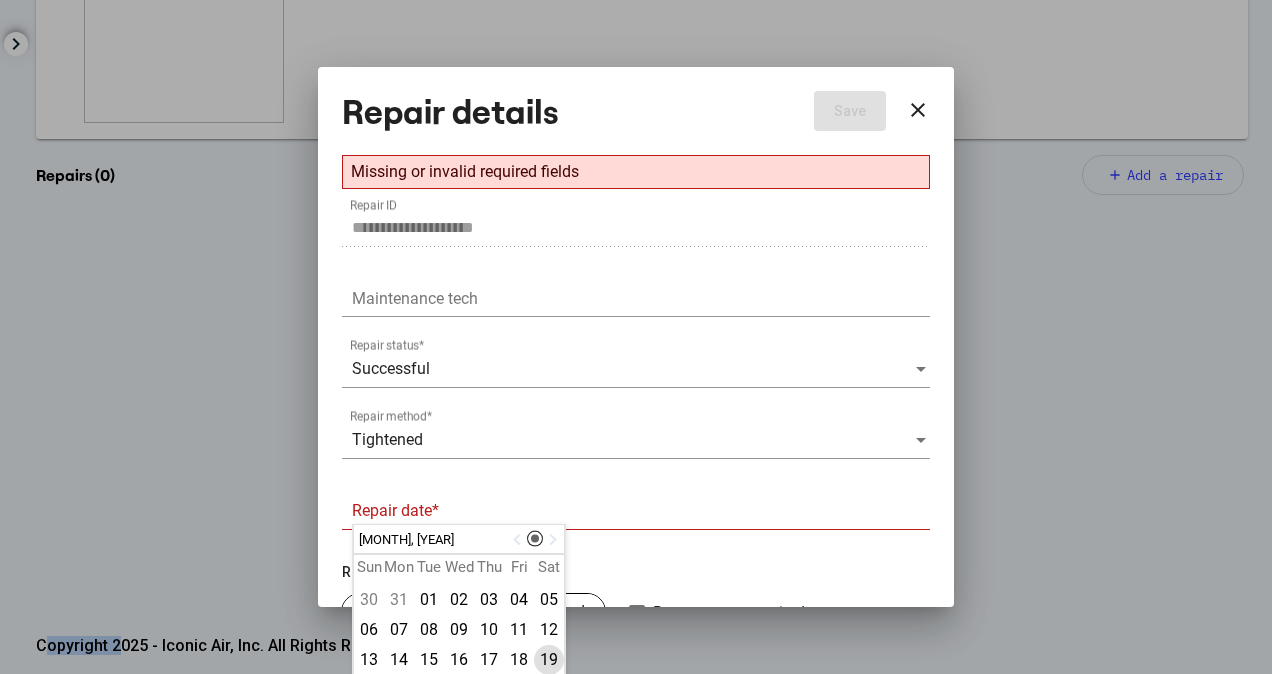 click on "19" at bounding box center [549, 660] 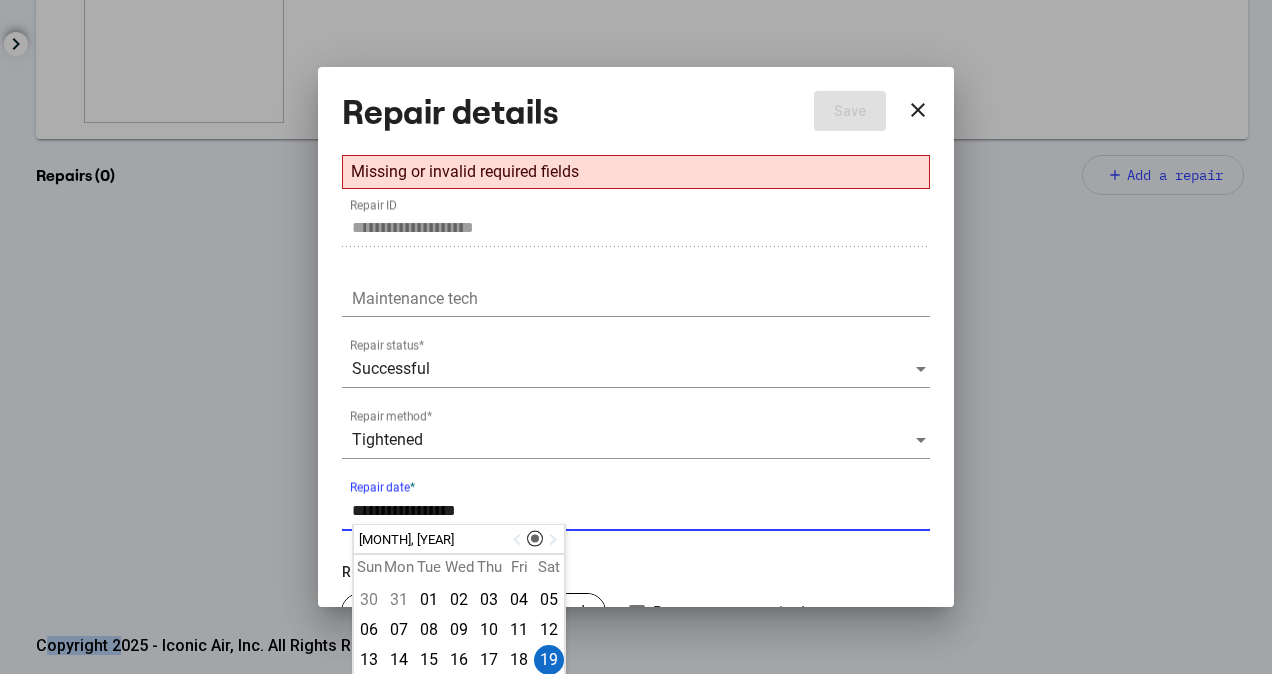 drag, startPoint x: 392, startPoint y: 506, endPoint x: 380, endPoint y: 508, distance: 12.165525 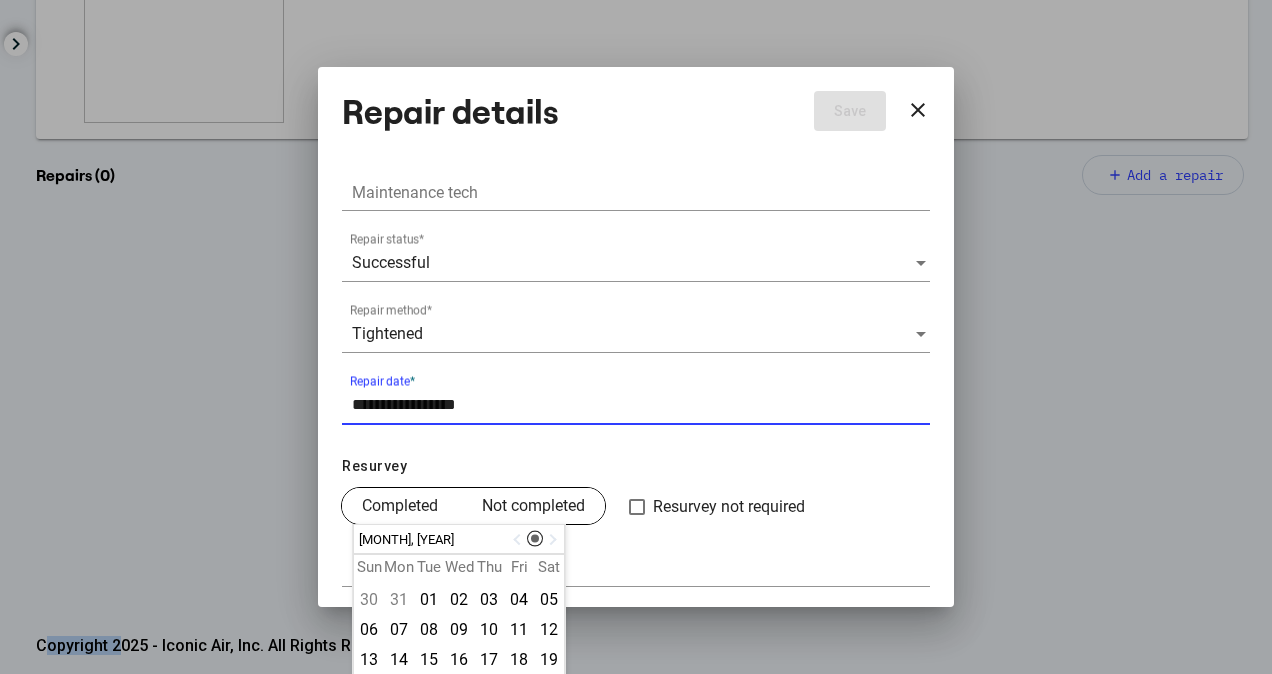 scroll, scrollTop: 108, scrollLeft: 0, axis: vertical 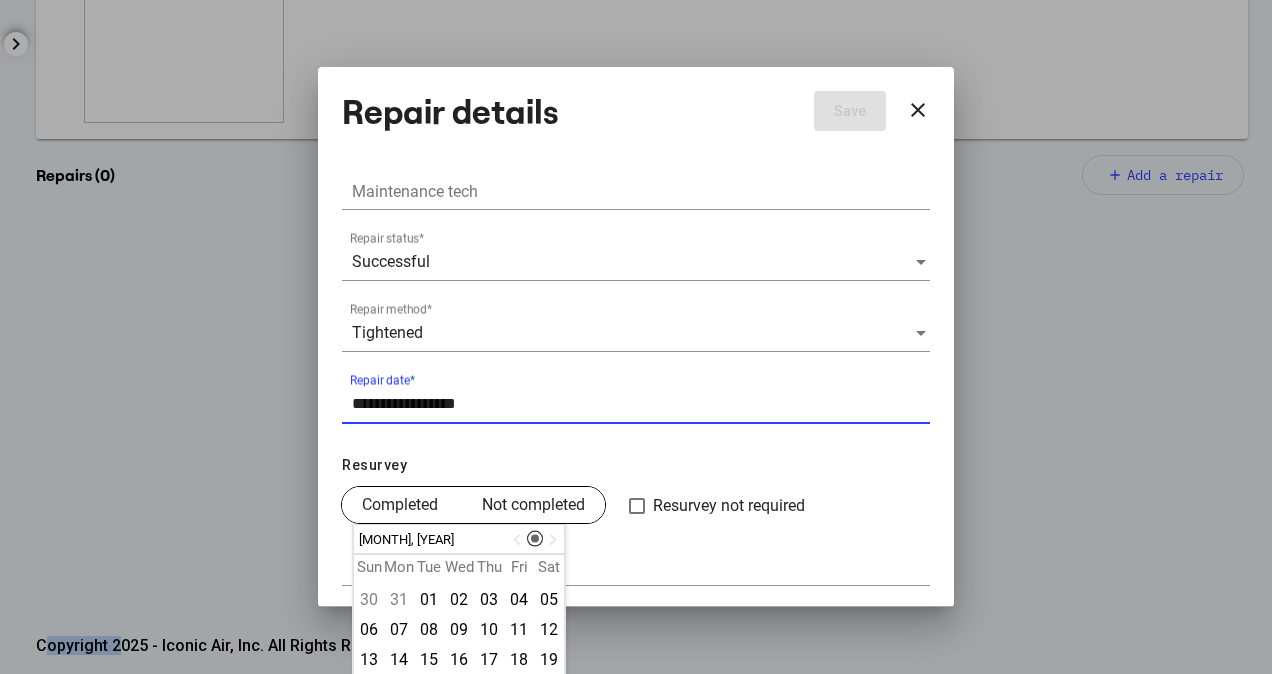 type on "**********" 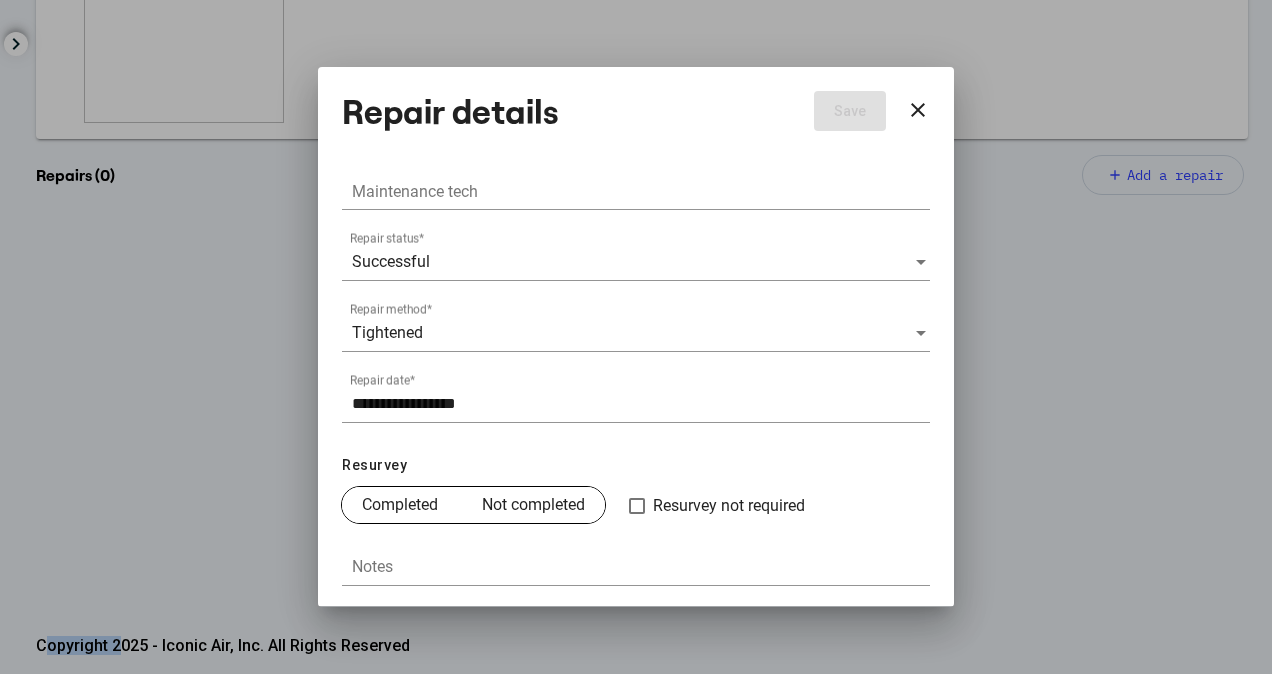 click on "**********" at bounding box center [636, 348] 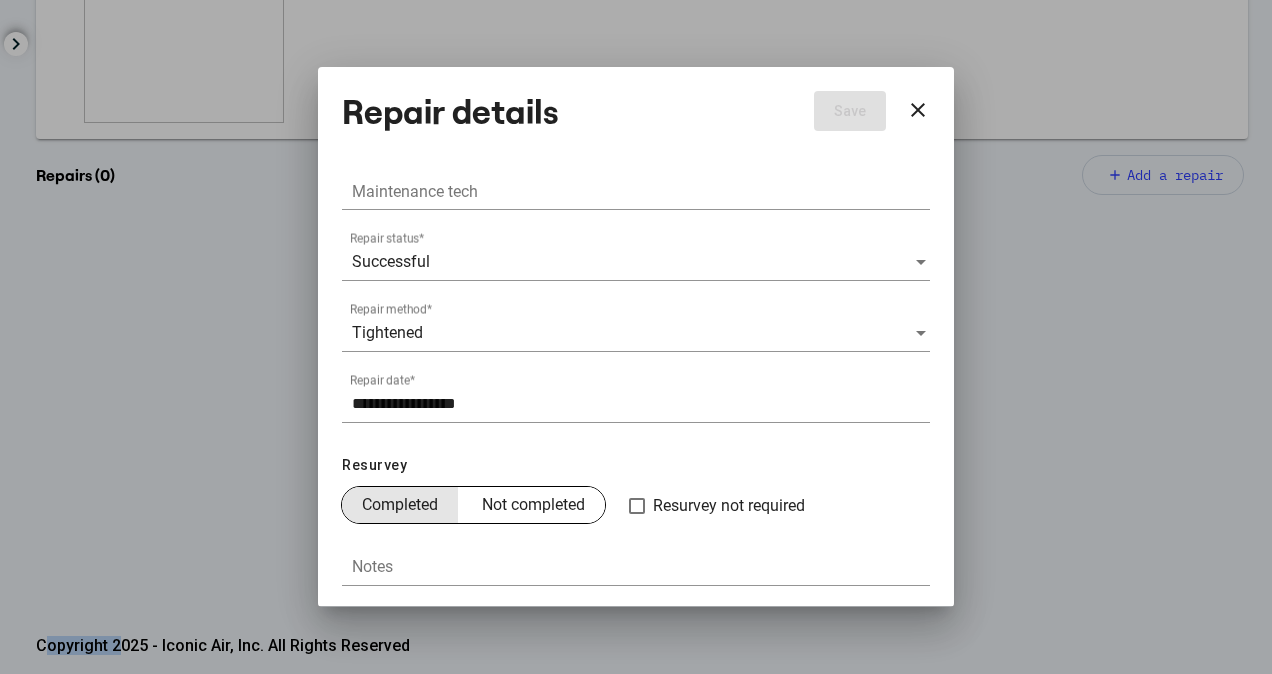 click on "Completed" at bounding box center (400, 505) 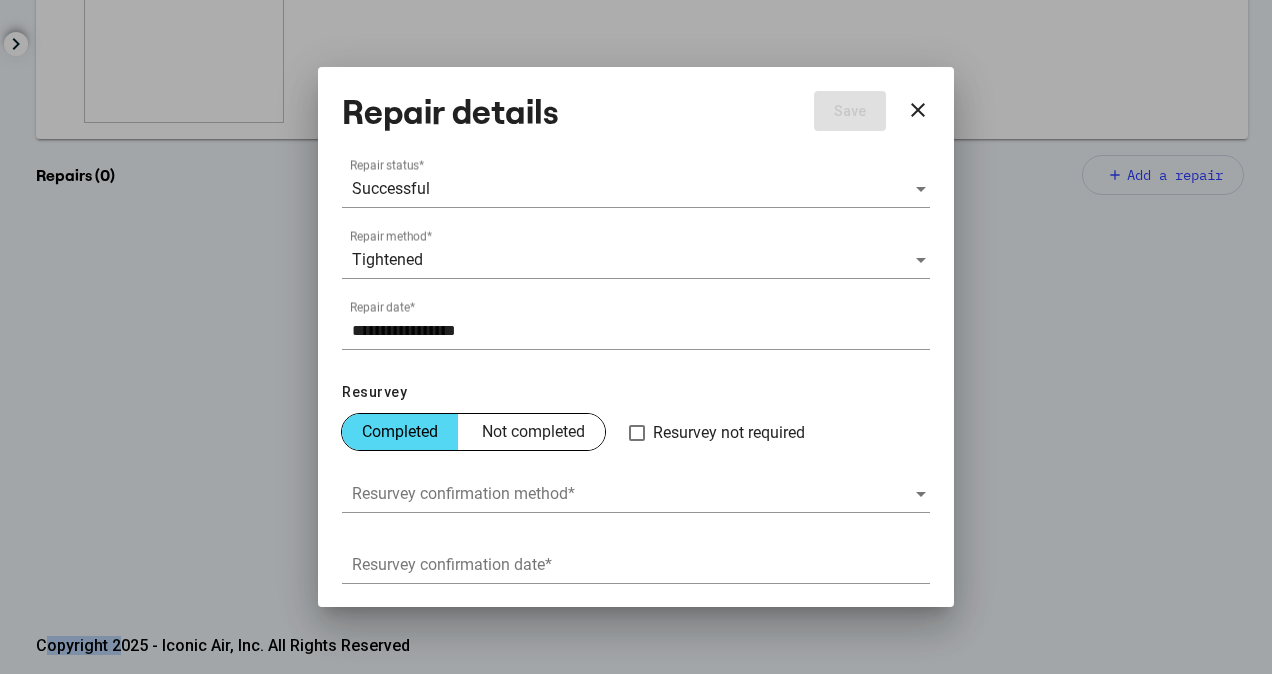 scroll, scrollTop: 250, scrollLeft: 0, axis: vertical 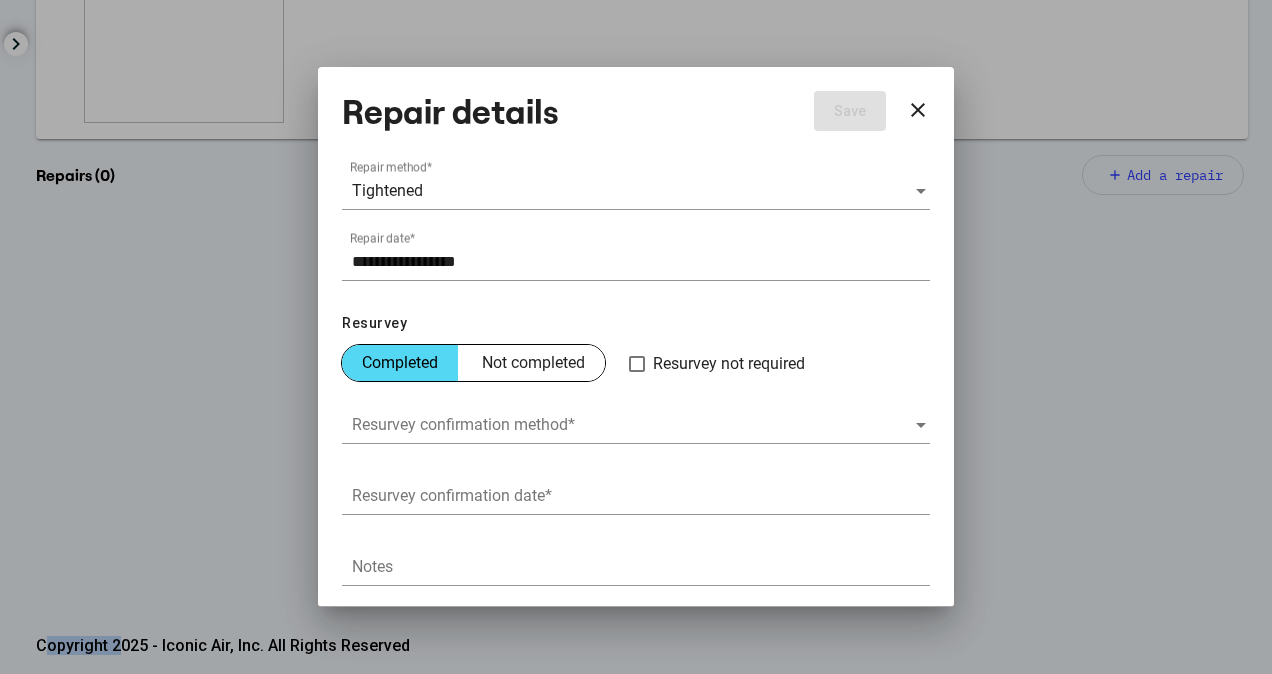 click at bounding box center (633, 425) 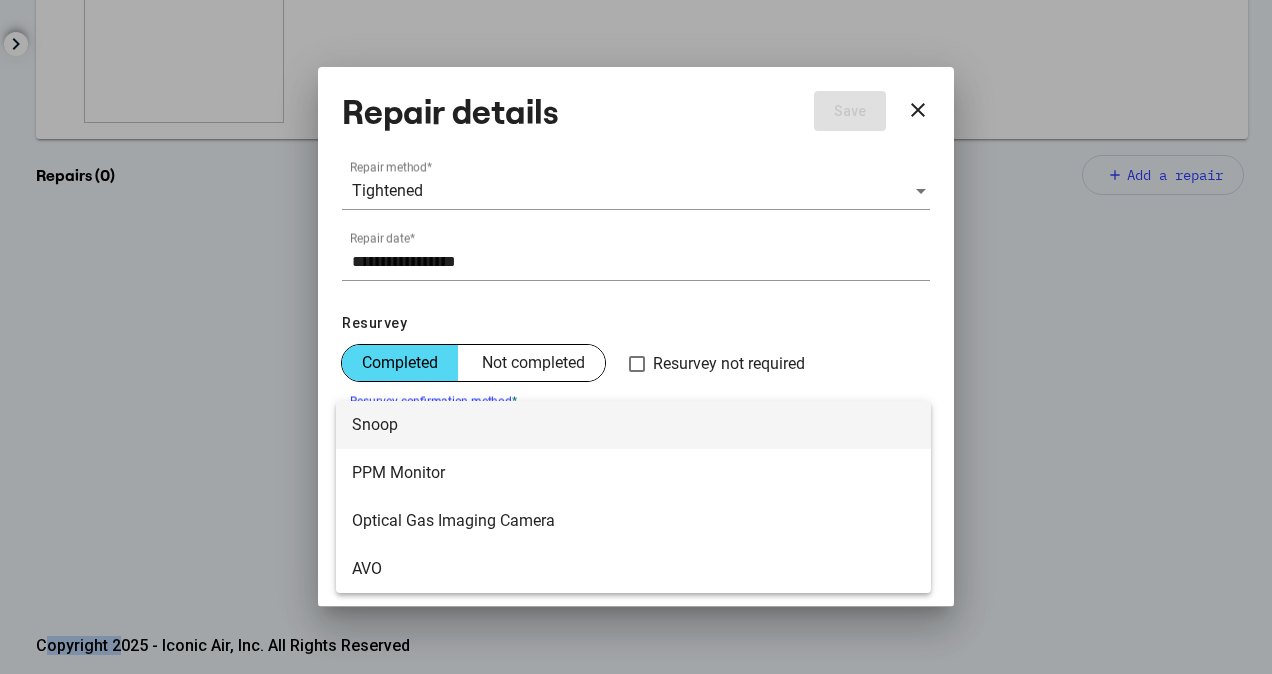 click on "Snoop" at bounding box center [633, 425] 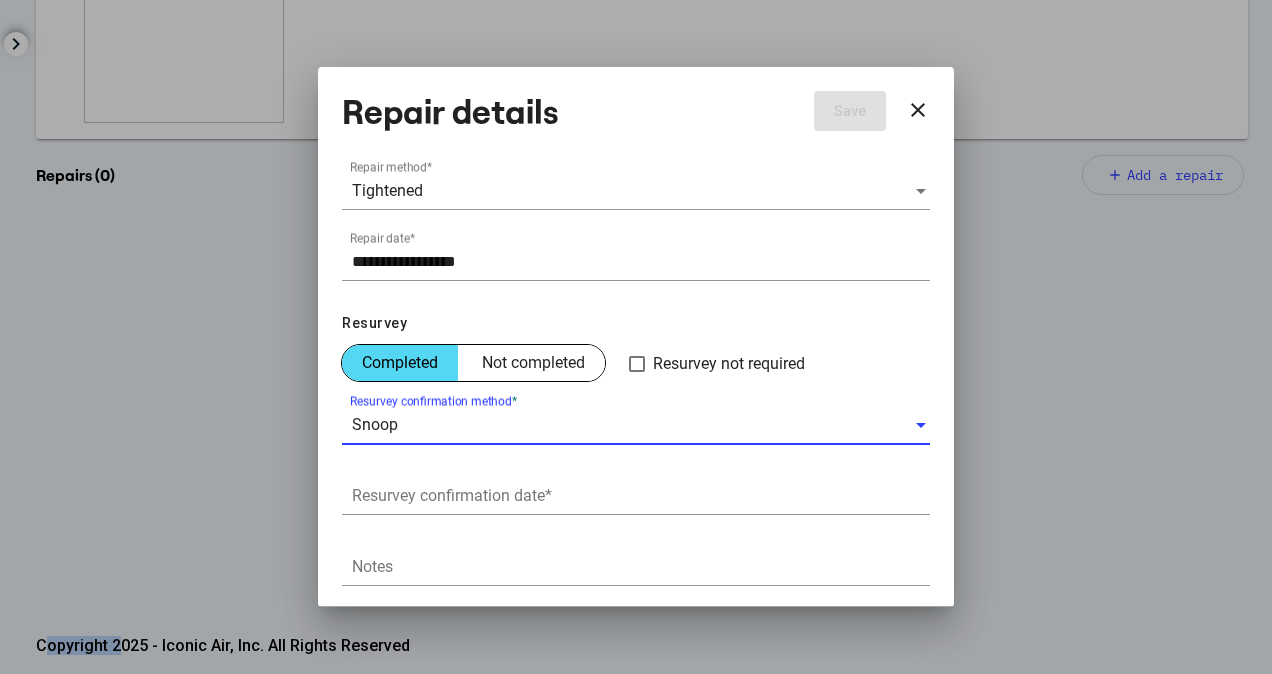 click on "Resurvey confirmation date  *" at bounding box center [641, 496] 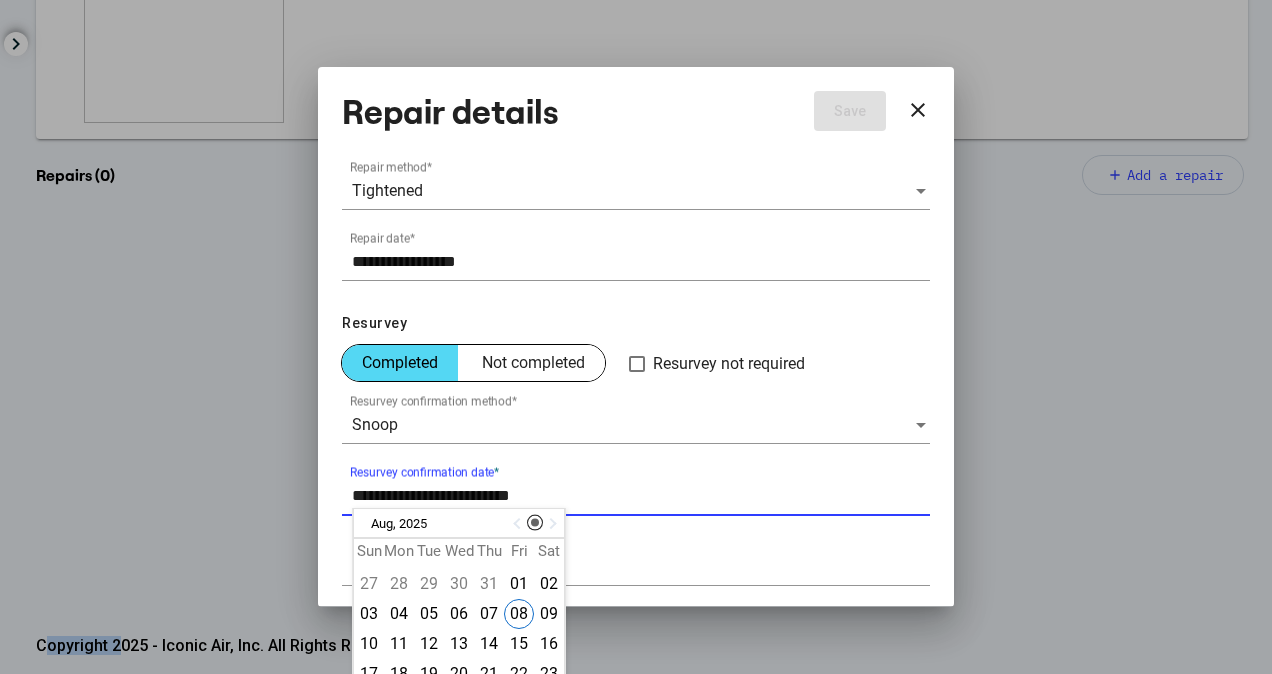 click at bounding box center (519, 524) 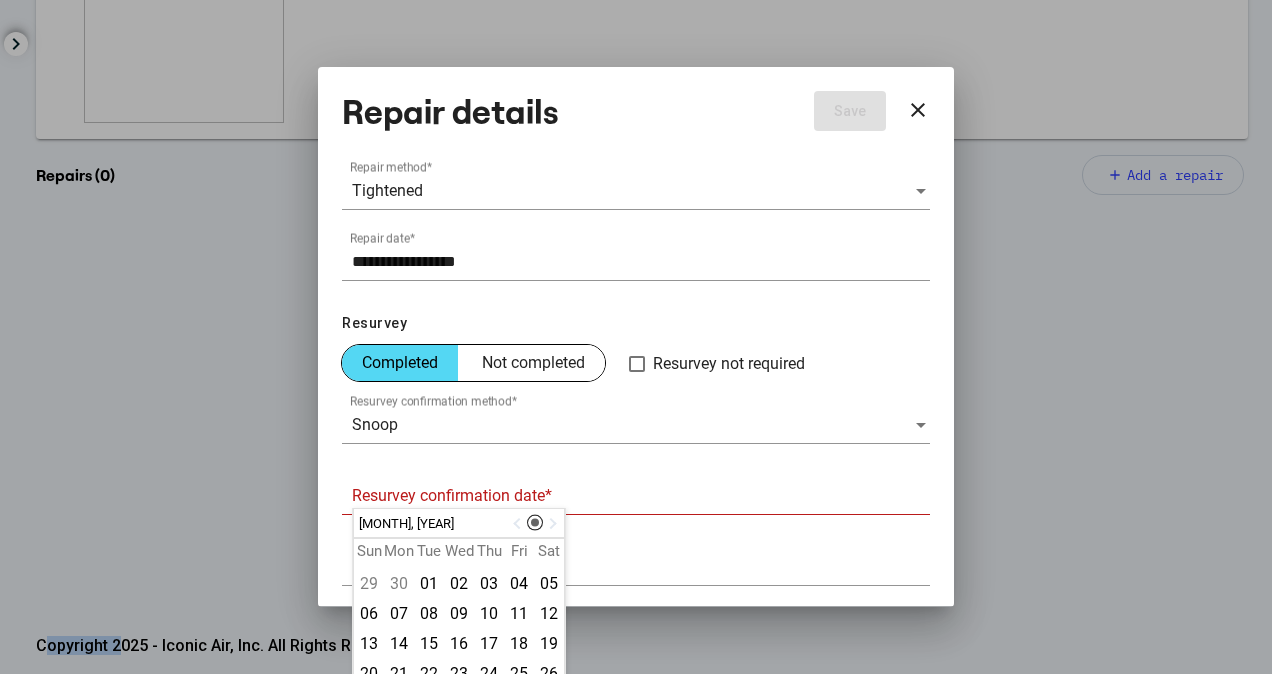 click at bounding box center (519, 524) 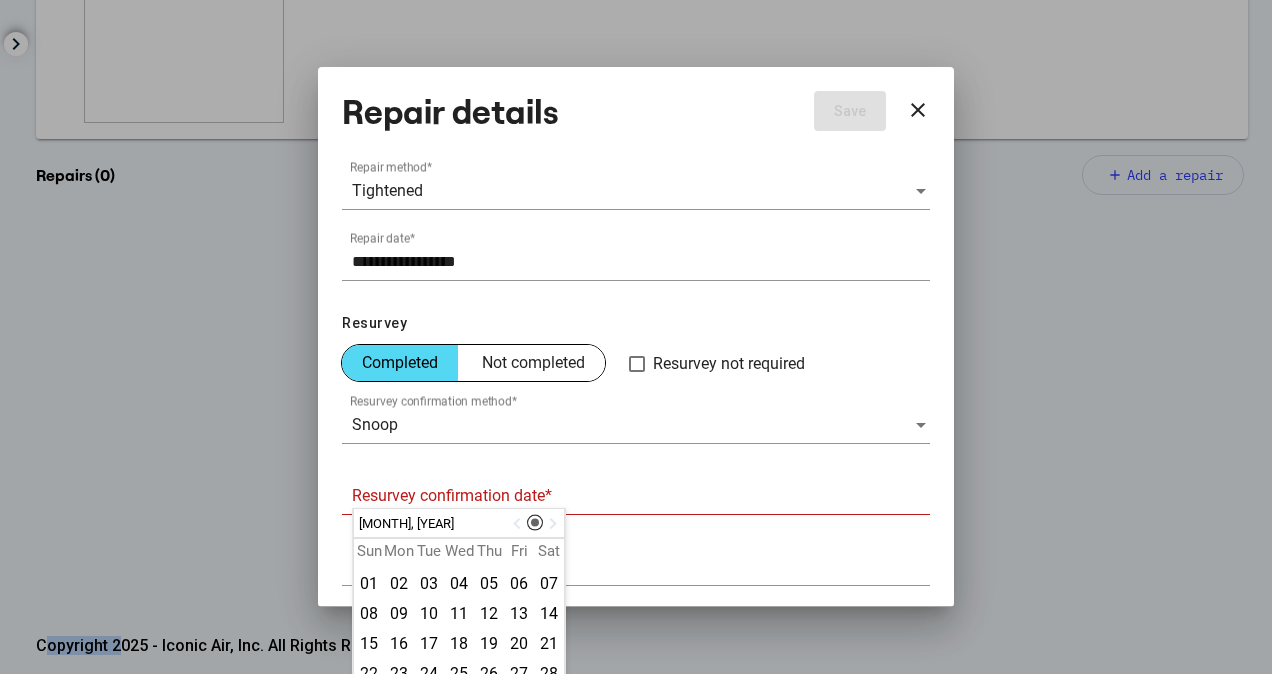 click at bounding box center [519, 524] 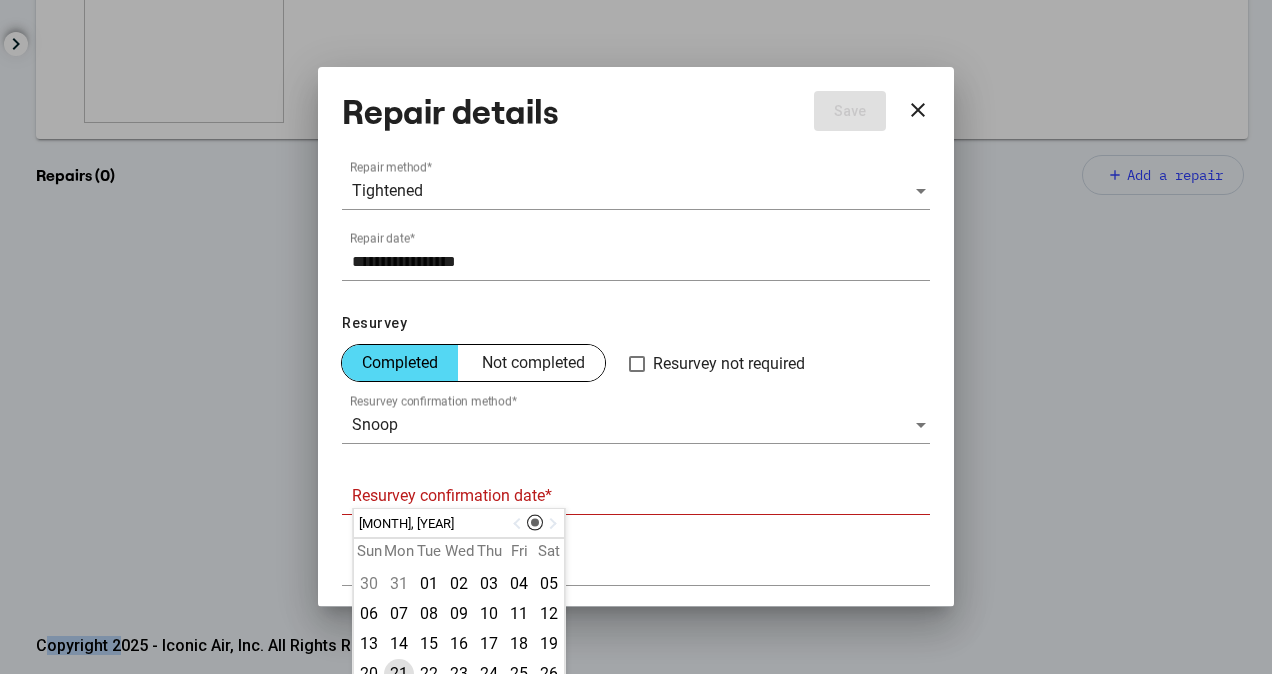 click on "21" at bounding box center [399, 674] 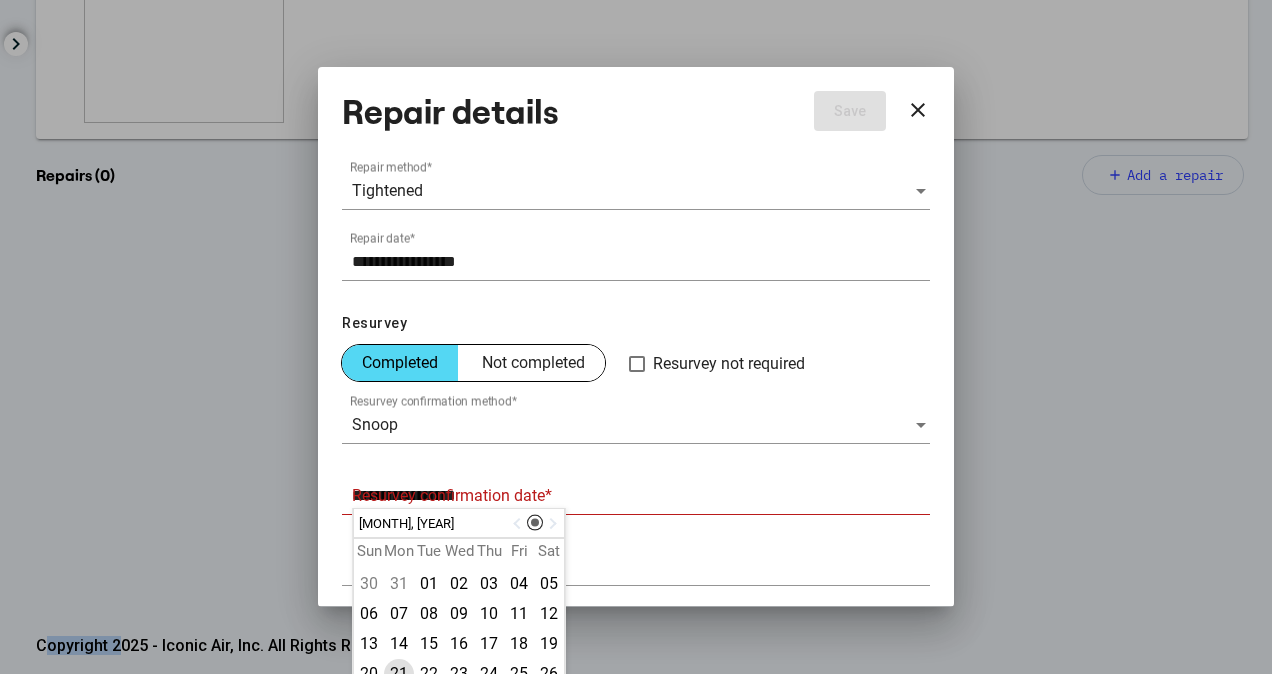 scroll, scrollTop: 201, scrollLeft: 0, axis: vertical 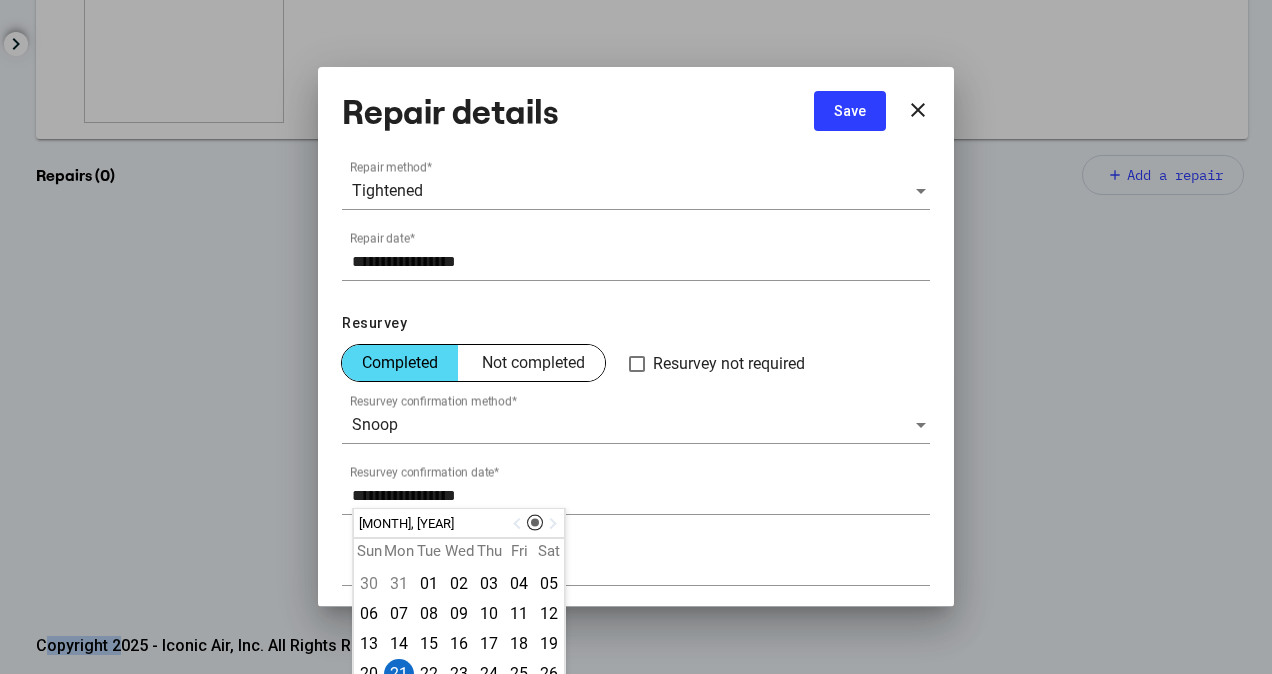 click on "**********" at bounding box center (636, 336) 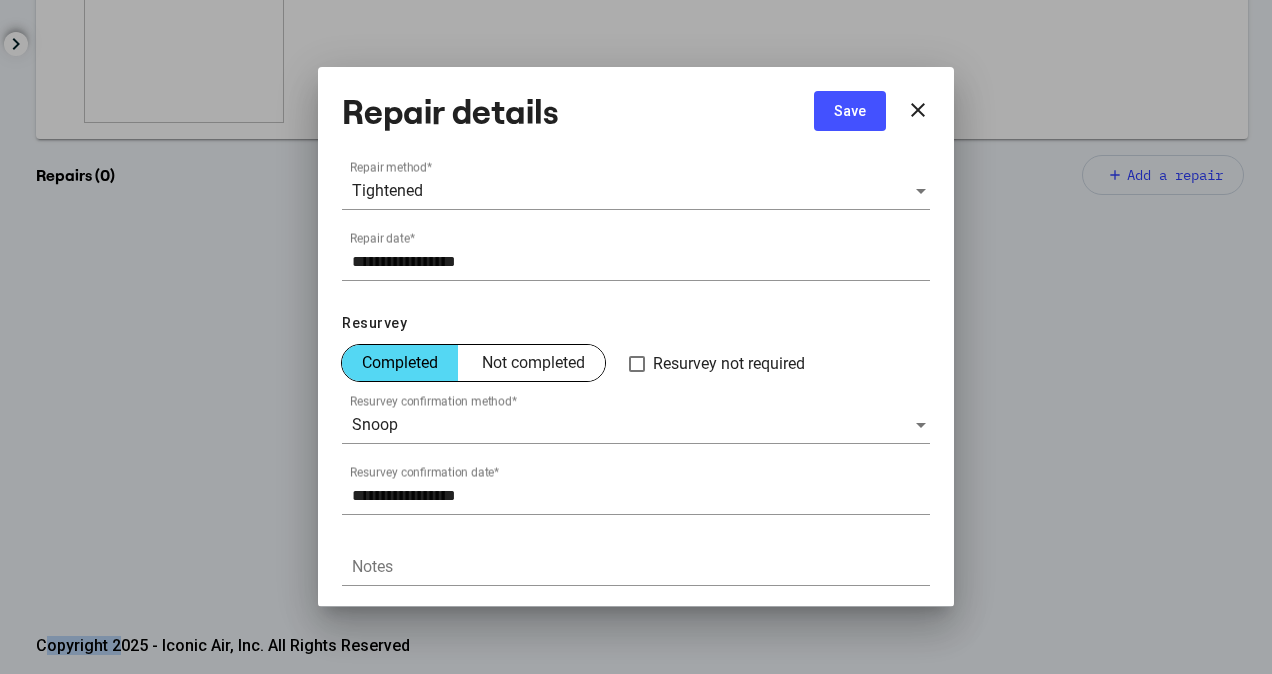 click on "Save" at bounding box center [850, 111] 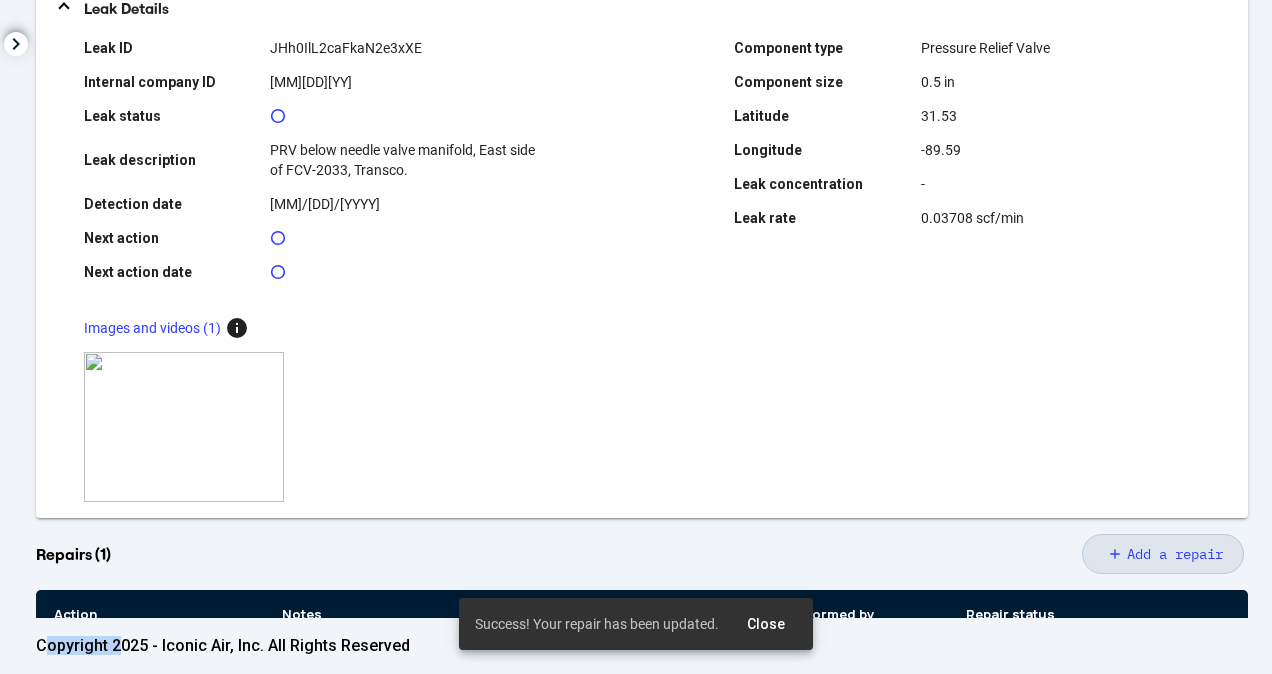 scroll, scrollTop: 0, scrollLeft: 0, axis: both 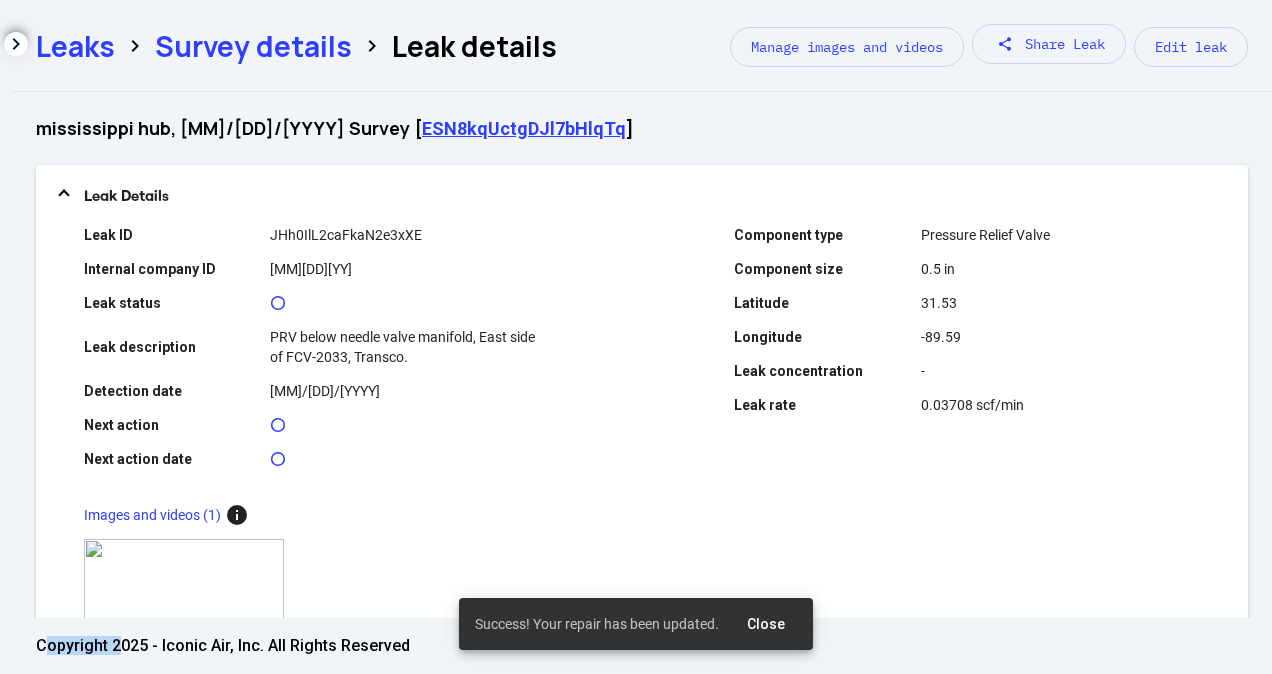 click on "Leaks  chevron_right  Survey details  chevron_right Leak details Manage images and videos share Share Leak Edit leak" 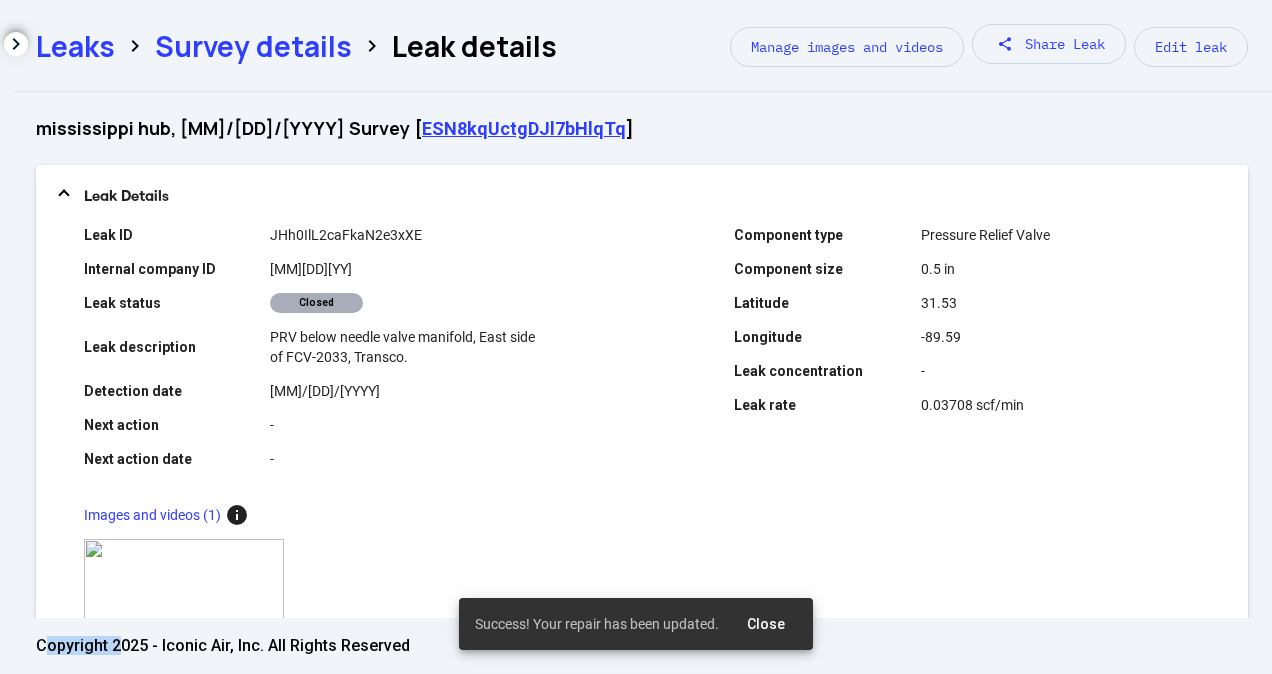 click on "Survey details" 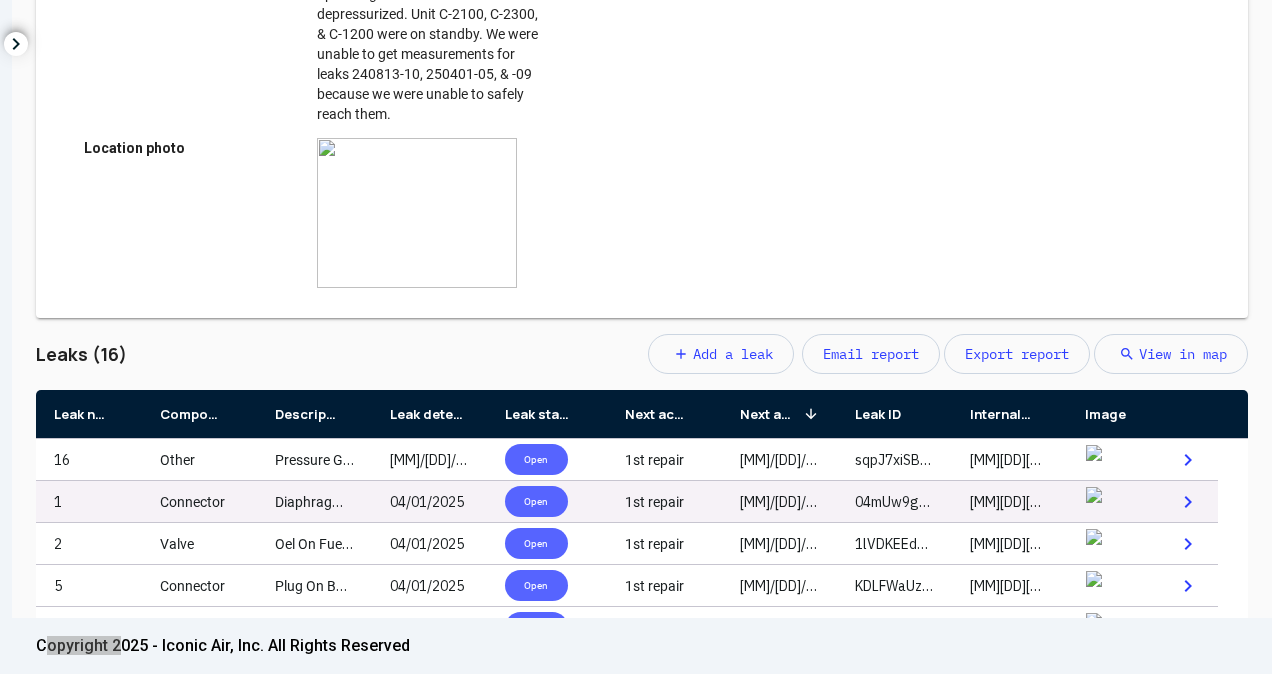 scroll, scrollTop: 846, scrollLeft: 0, axis: vertical 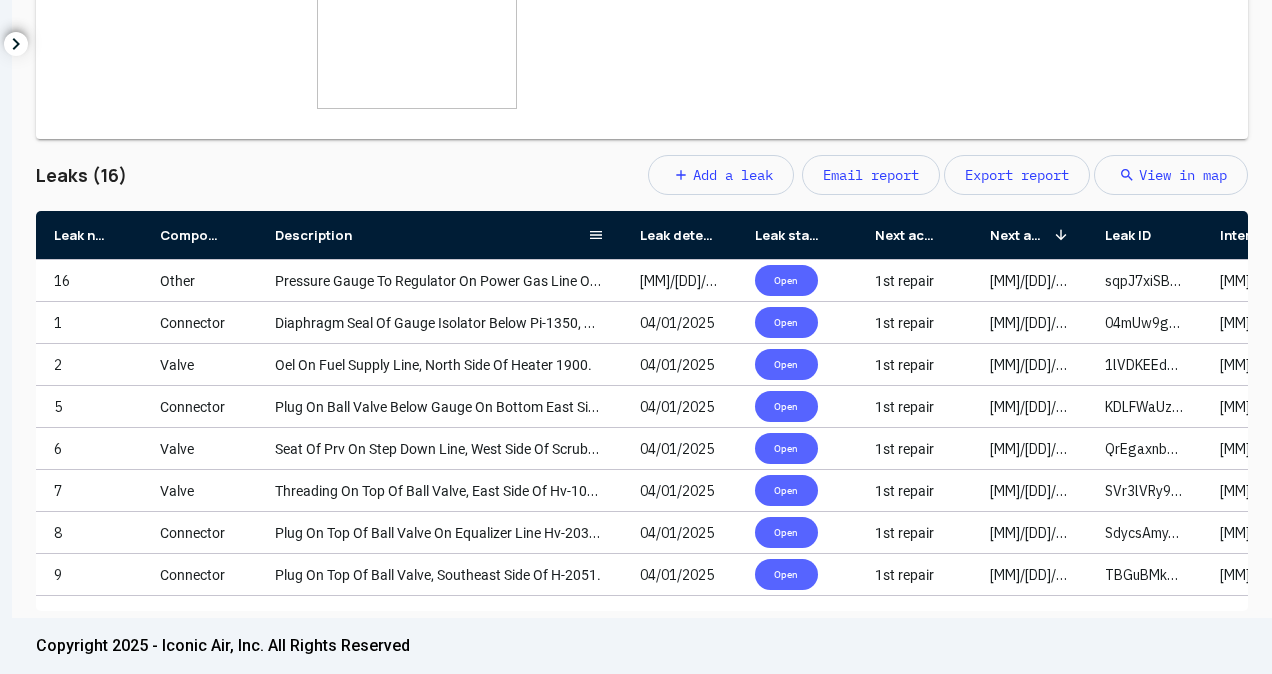 drag, startPoint x: 370, startPoint y: 238, endPoint x: 621, endPoint y: 237, distance: 251.002 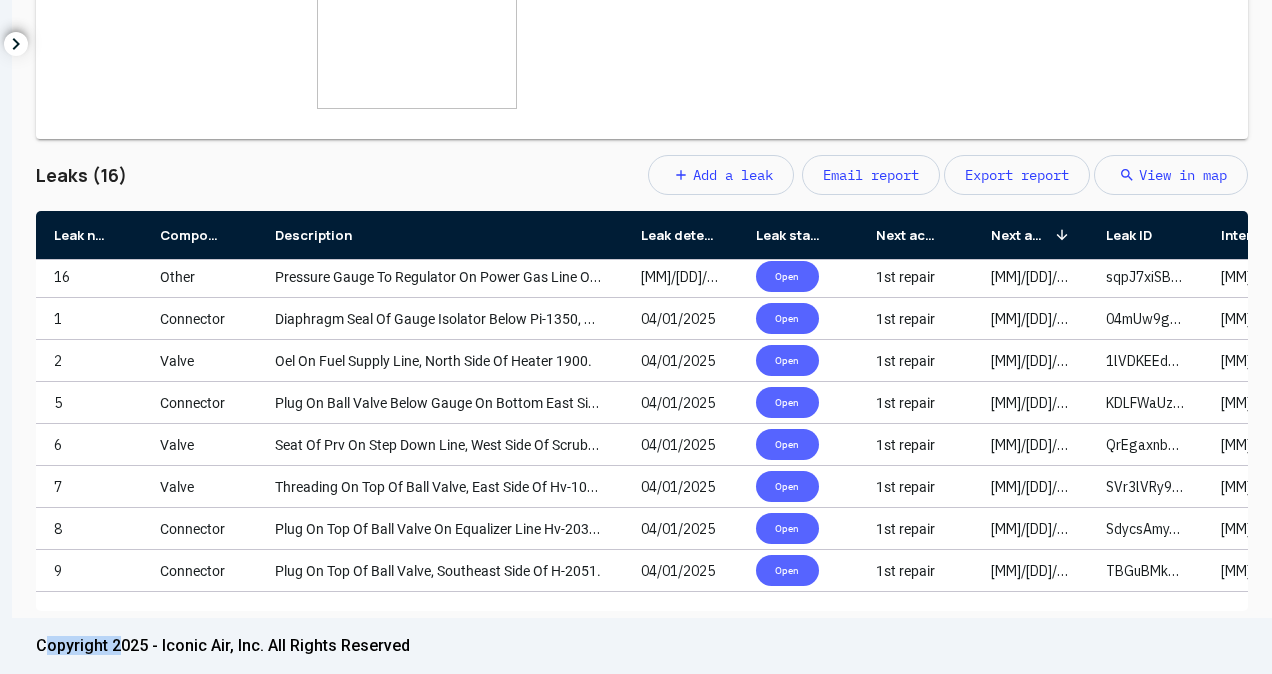 scroll, scrollTop: 0, scrollLeft: 0, axis: both 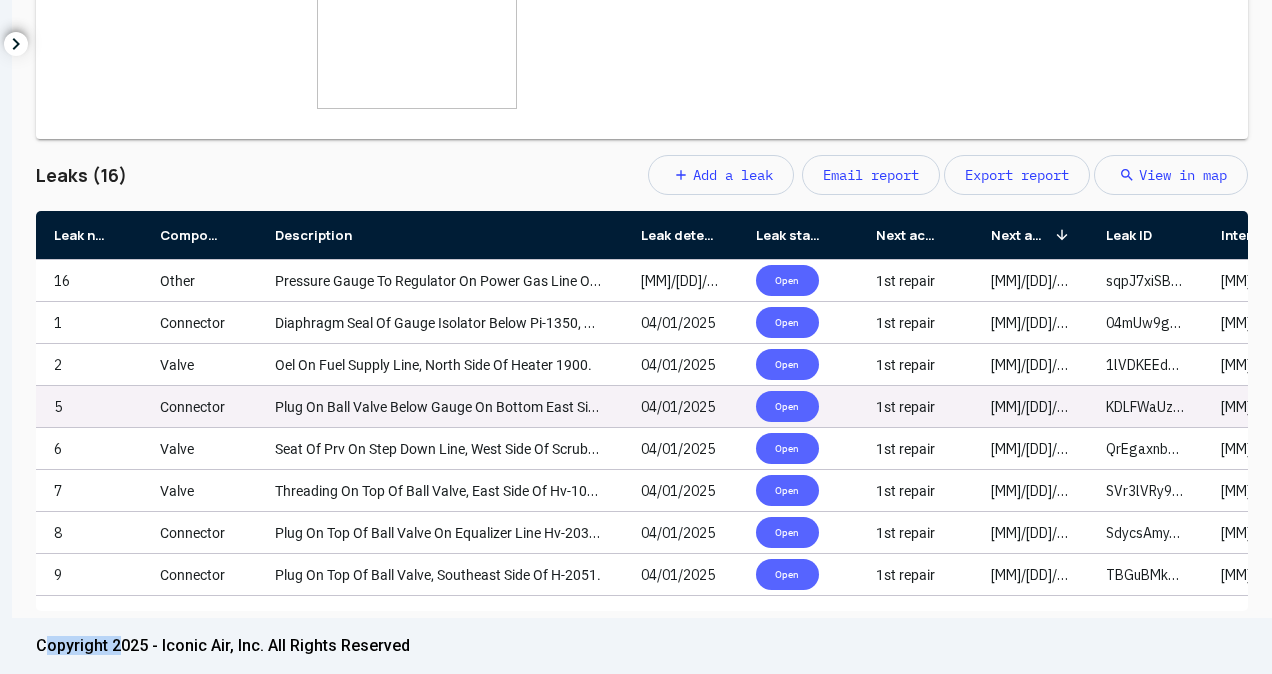 click on "Plug On Ball Valve Below Gauge On Bottom East Side Of Meter Run For Unit 2100." at bounding box center (527, 407) 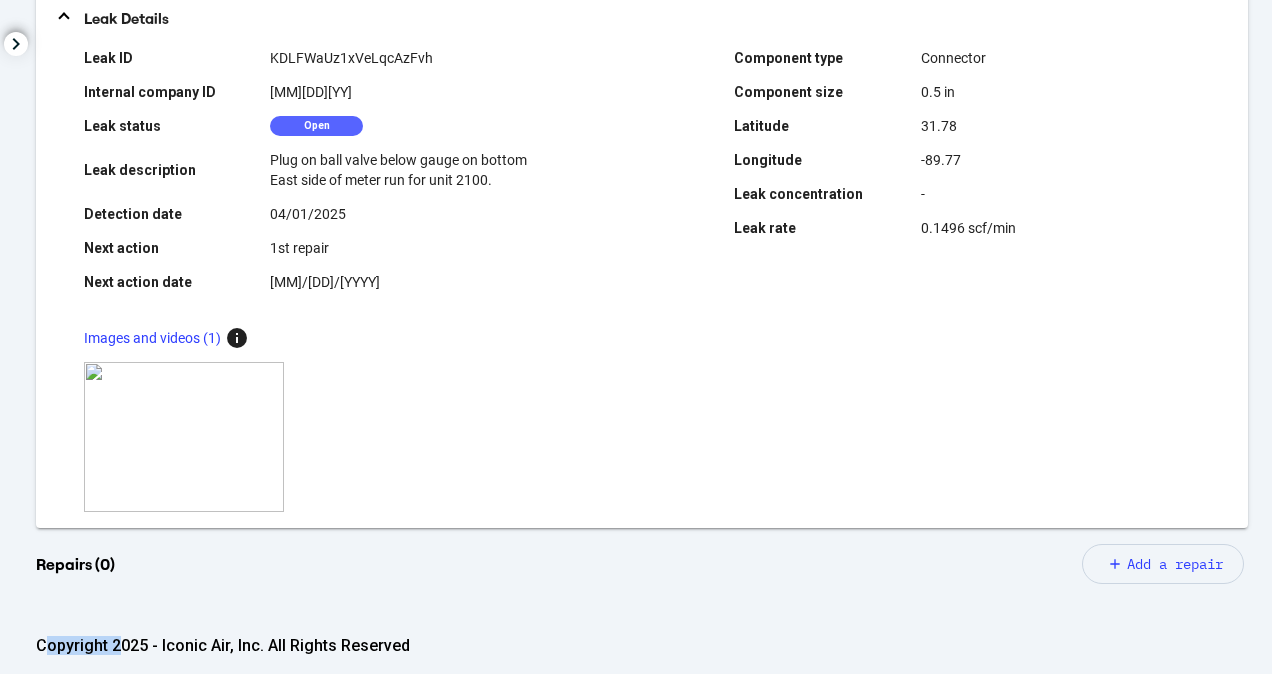 scroll, scrollTop: 566, scrollLeft: 0, axis: vertical 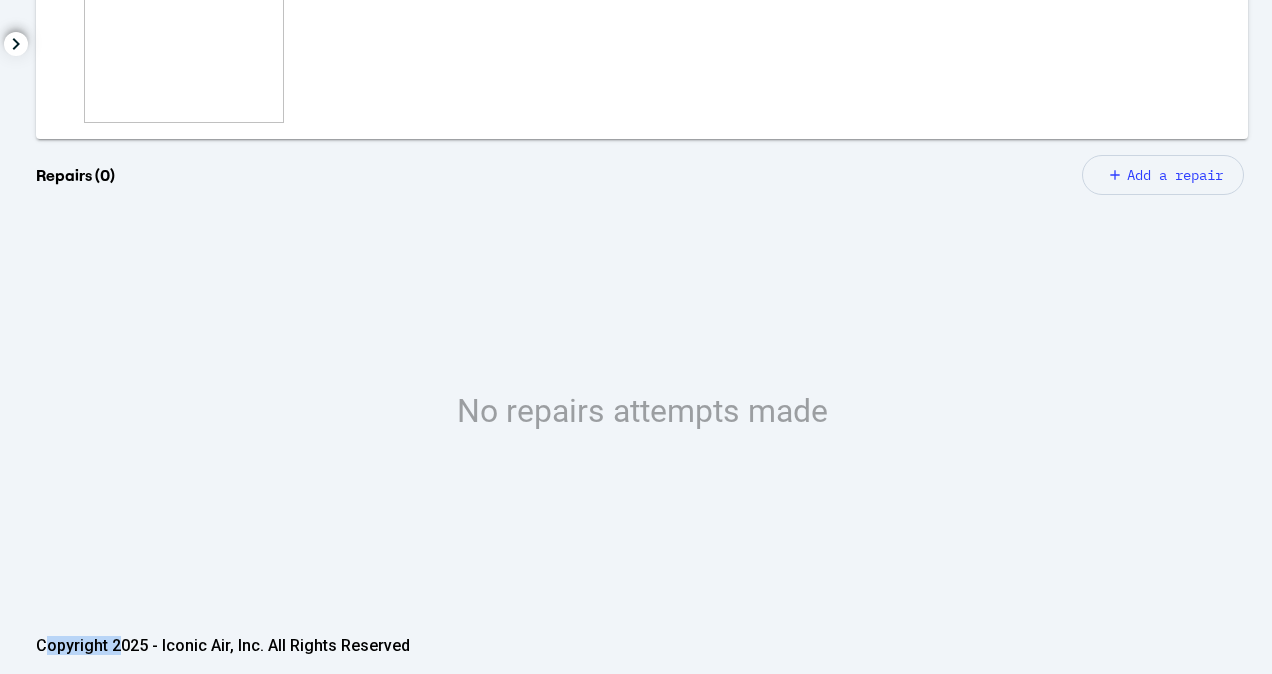 click on "Add a repair" 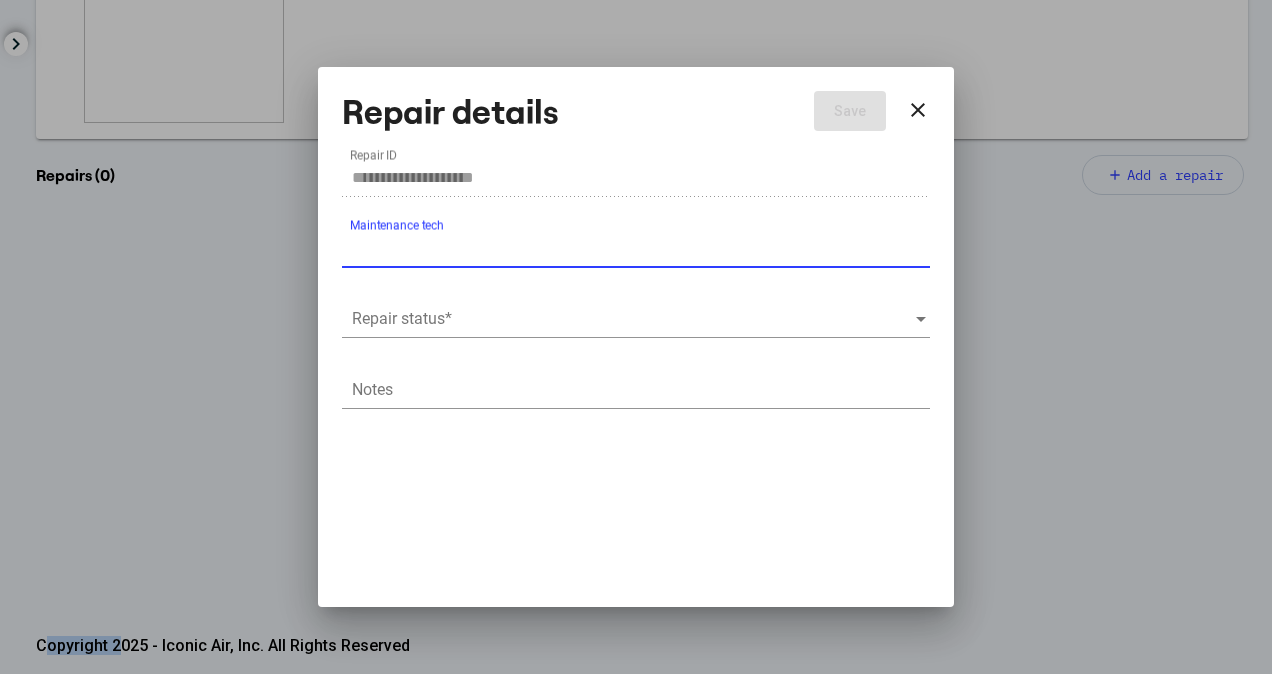 click at bounding box center (633, 319) 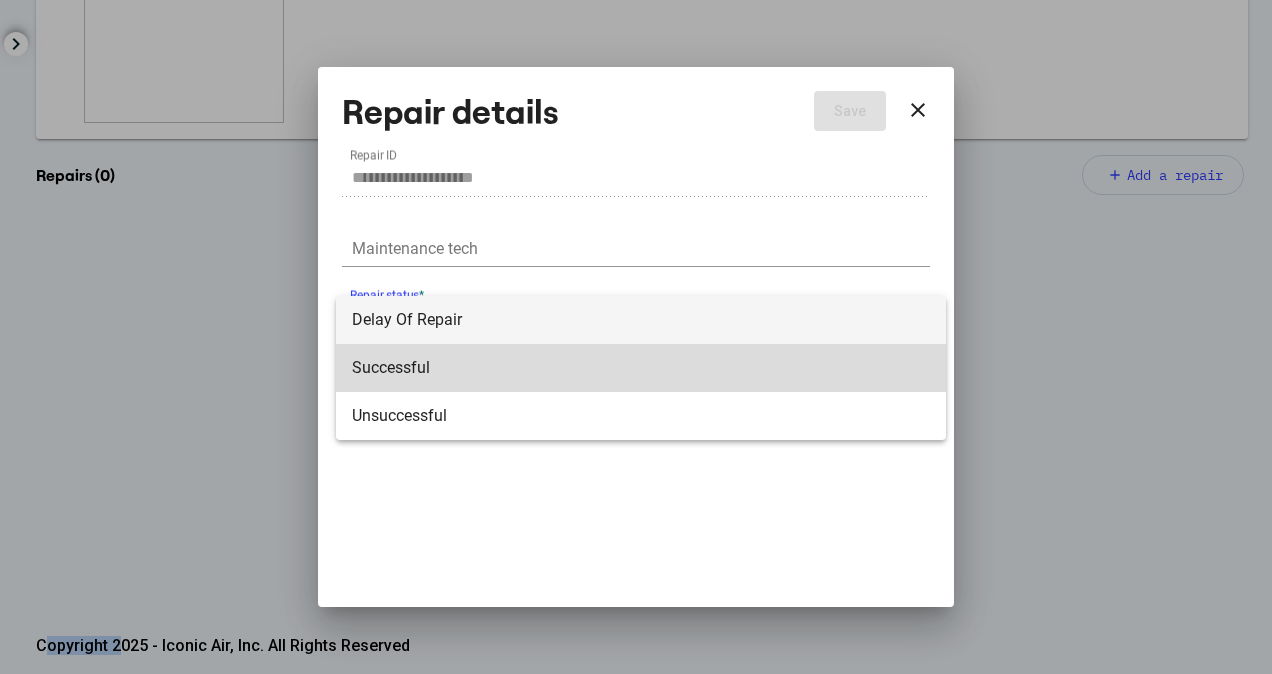 click on "Successful" at bounding box center (641, 368) 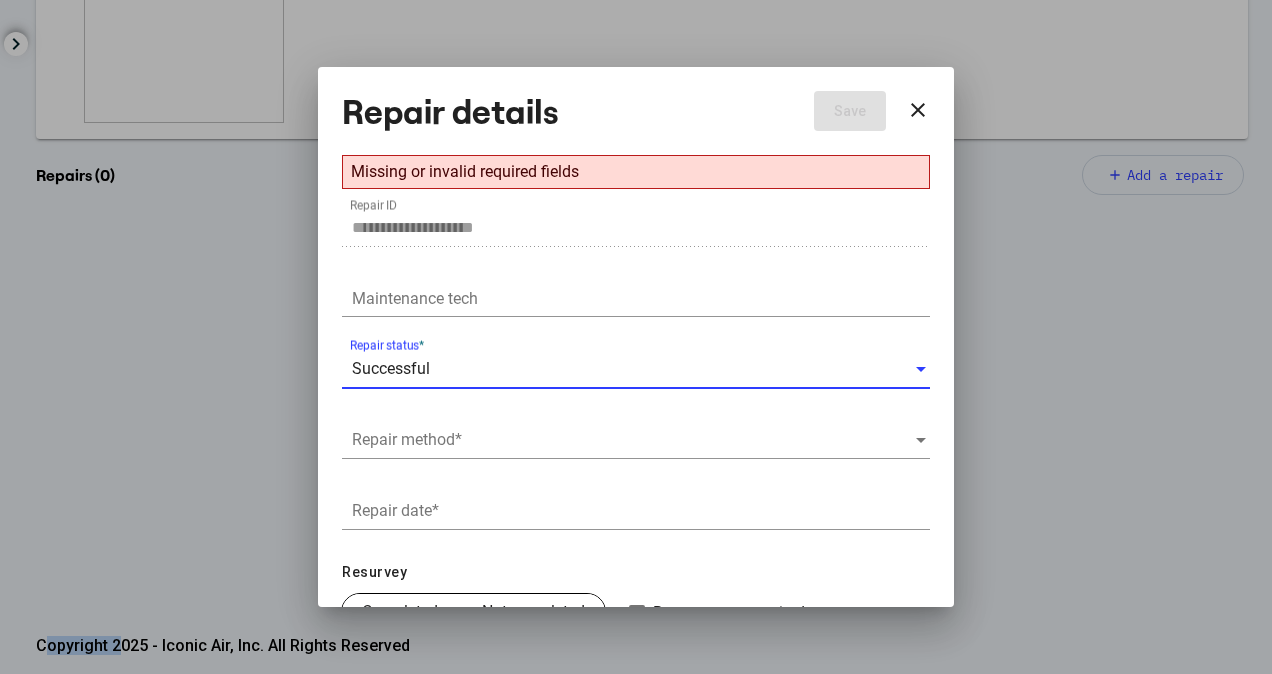 click at bounding box center (633, 440) 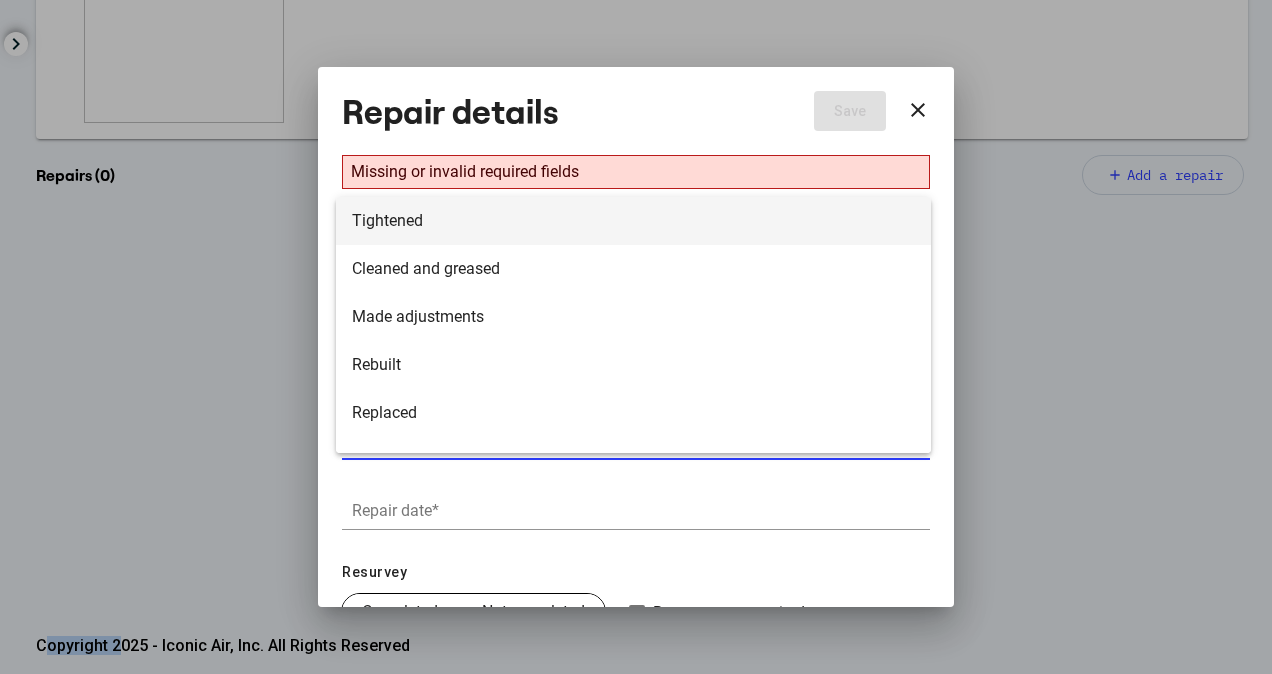 click on "Tightened" at bounding box center [633, 221] 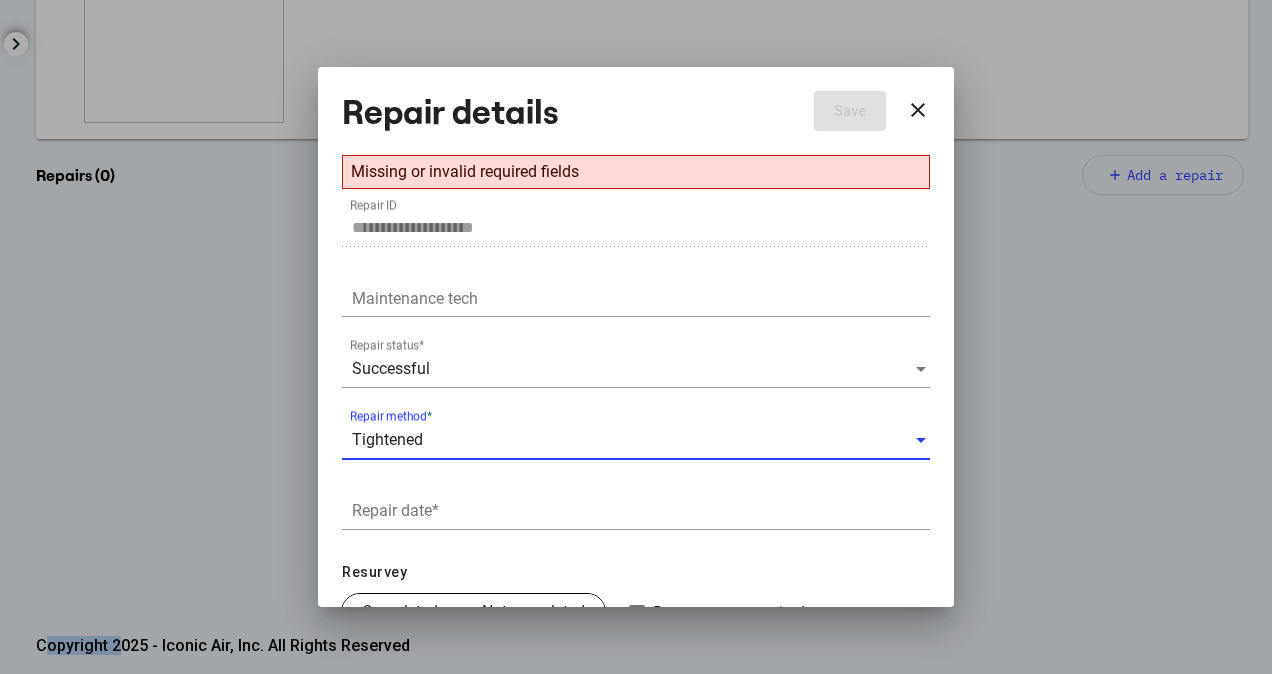click on "Repair date  *" at bounding box center [641, 511] 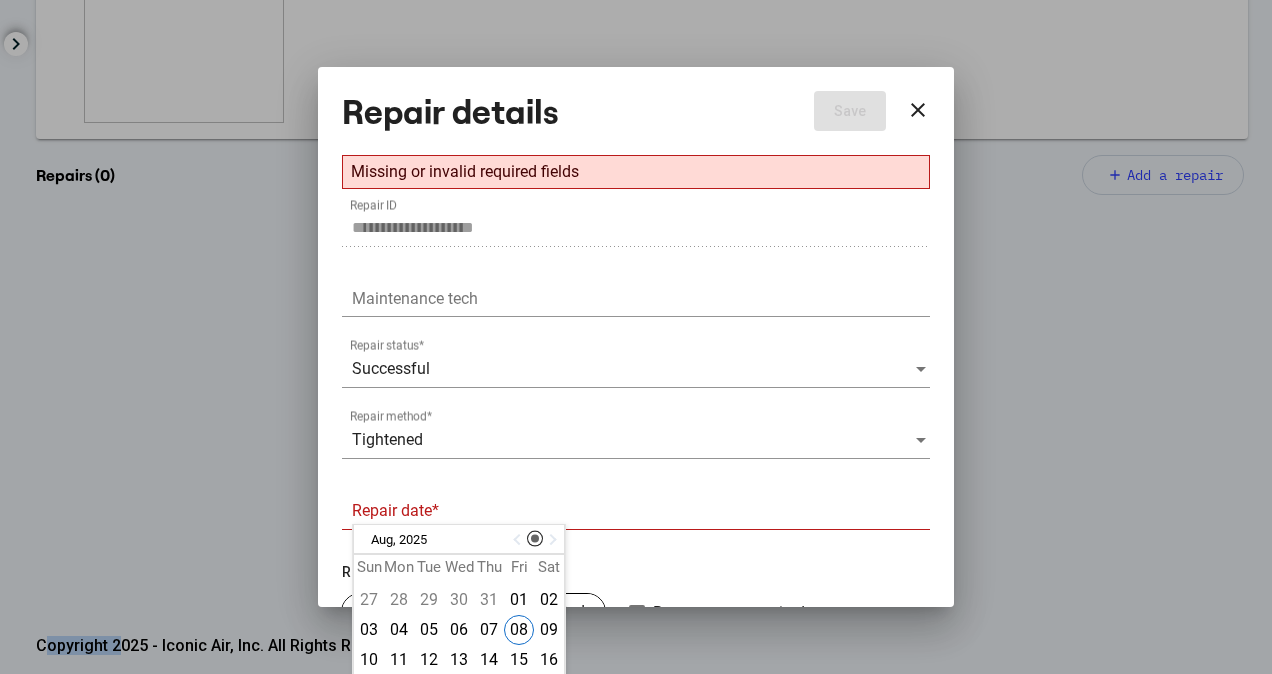 click at bounding box center (519, 540) 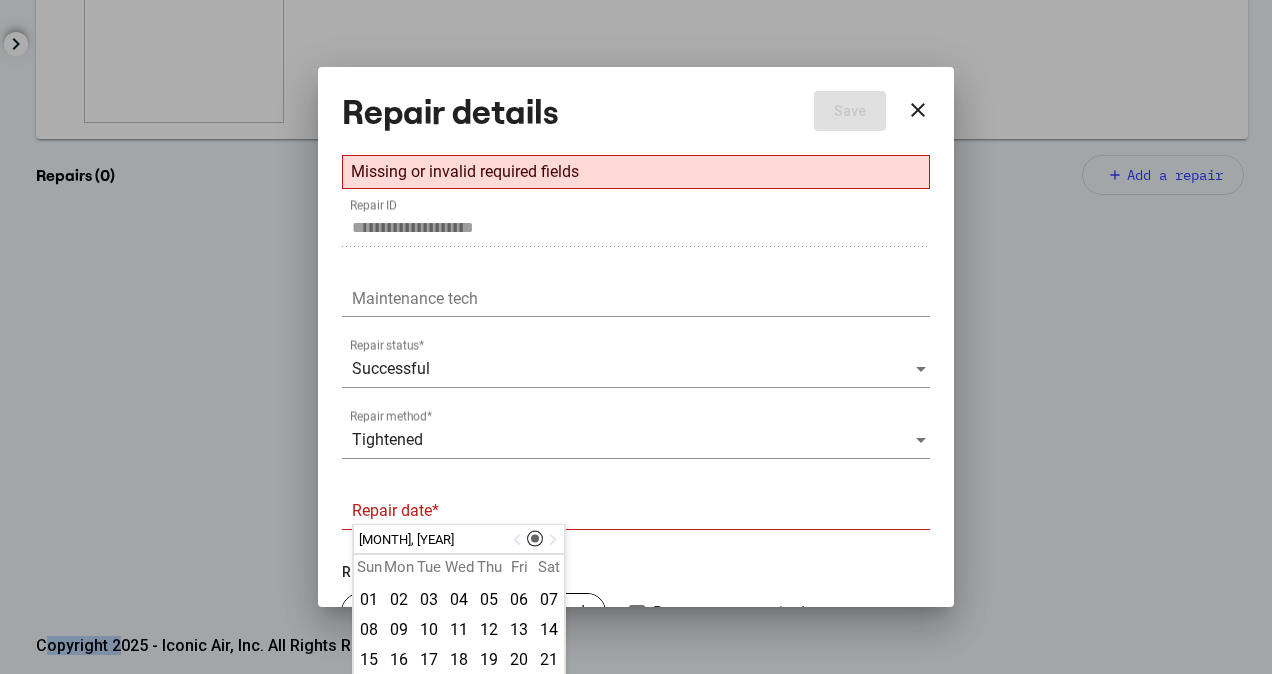 click at bounding box center [519, 540] 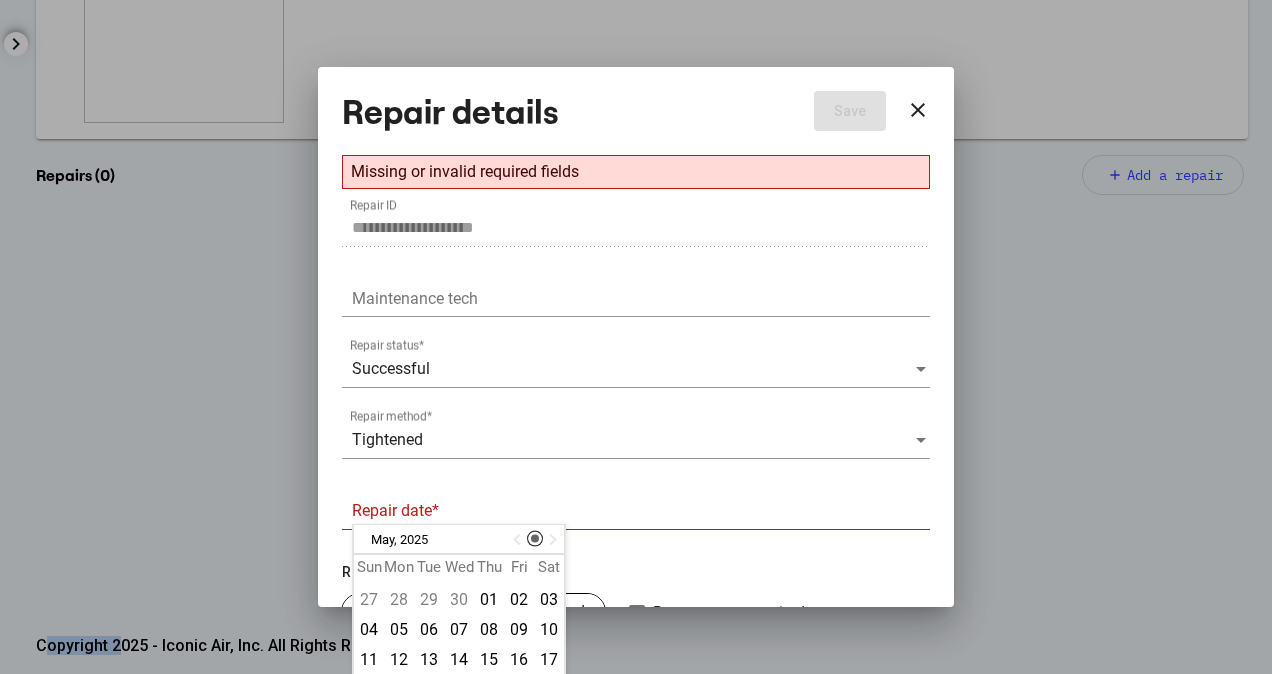 click at bounding box center [519, 540] 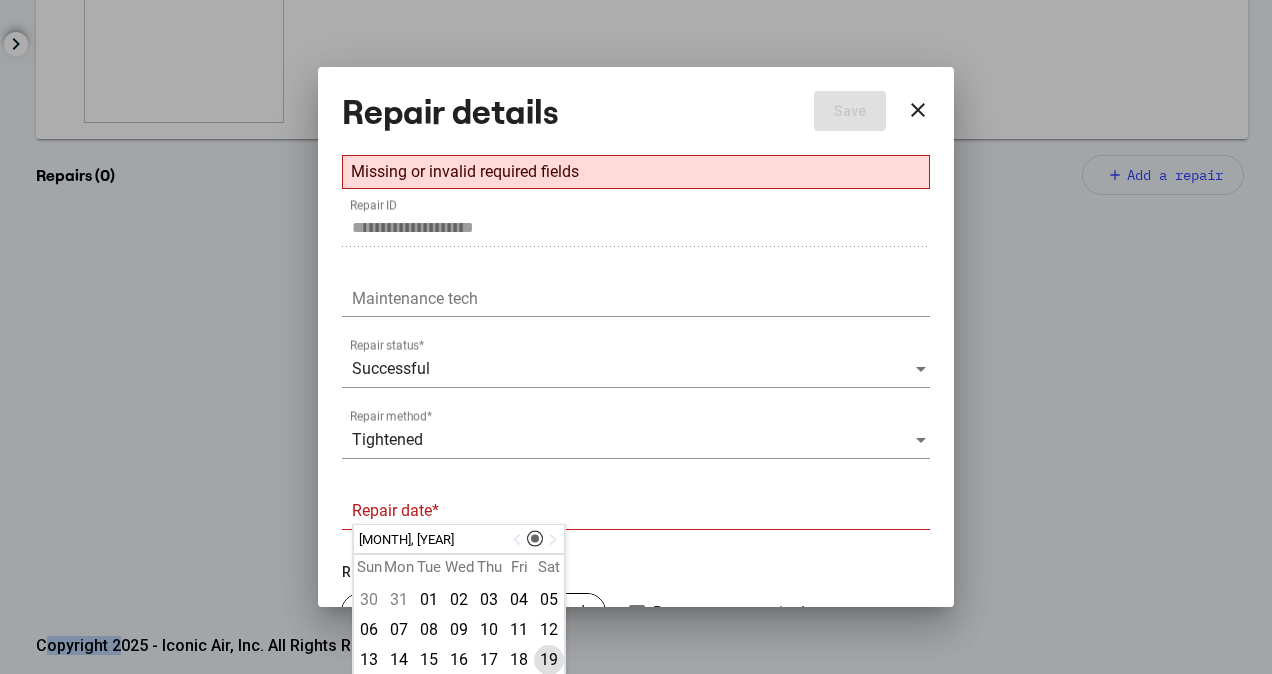 click on "19" at bounding box center (549, 660) 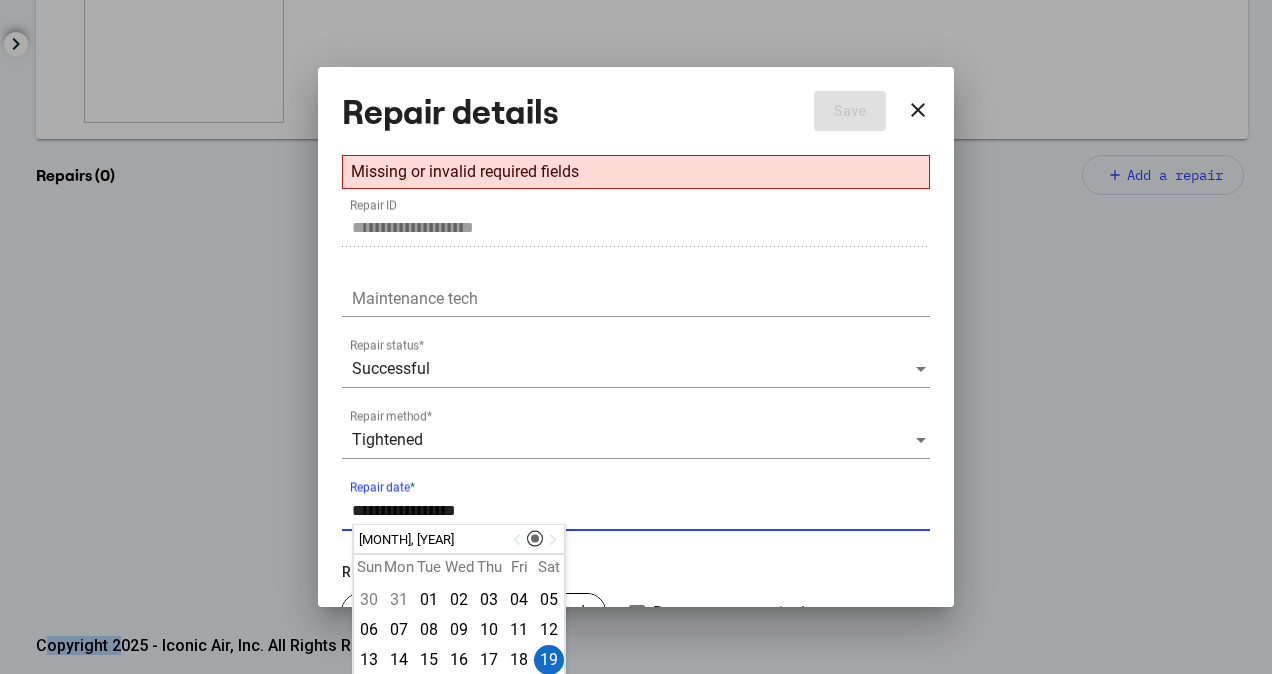 drag, startPoint x: 396, startPoint y: 516, endPoint x: 379, endPoint y: 507, distance: 19.235384 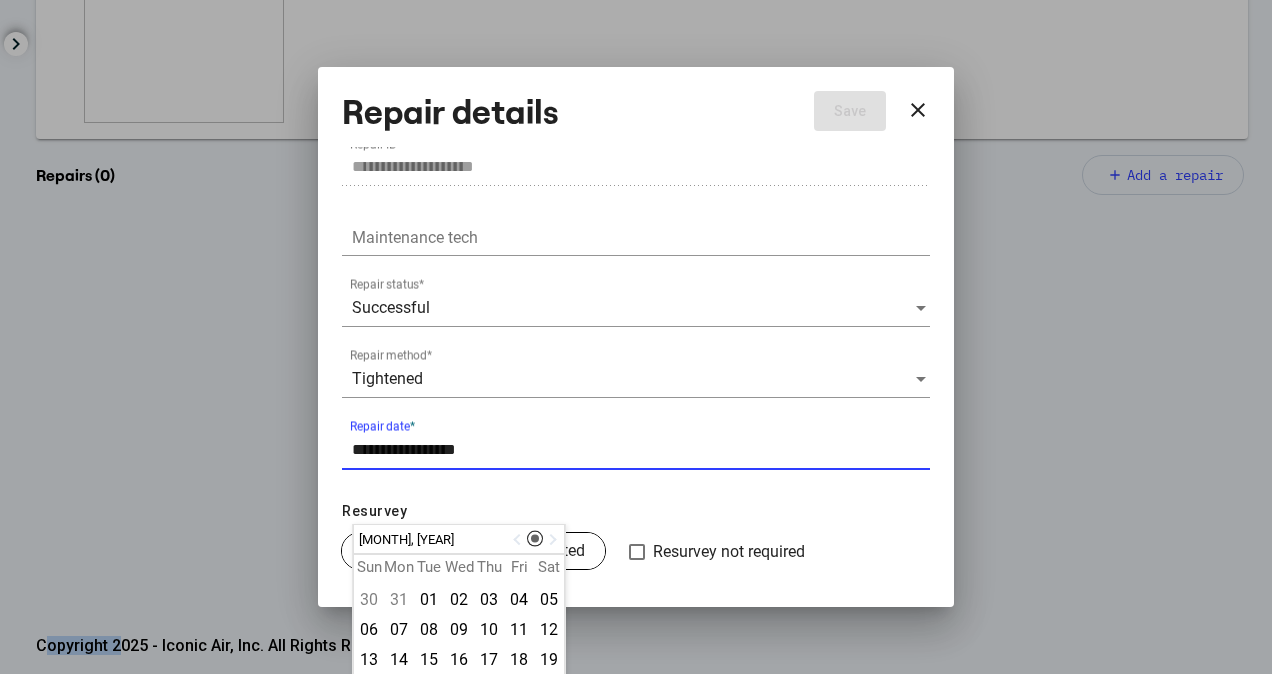 scroll, scrollTop: 108, scrollLeft: 0, axis: vertical 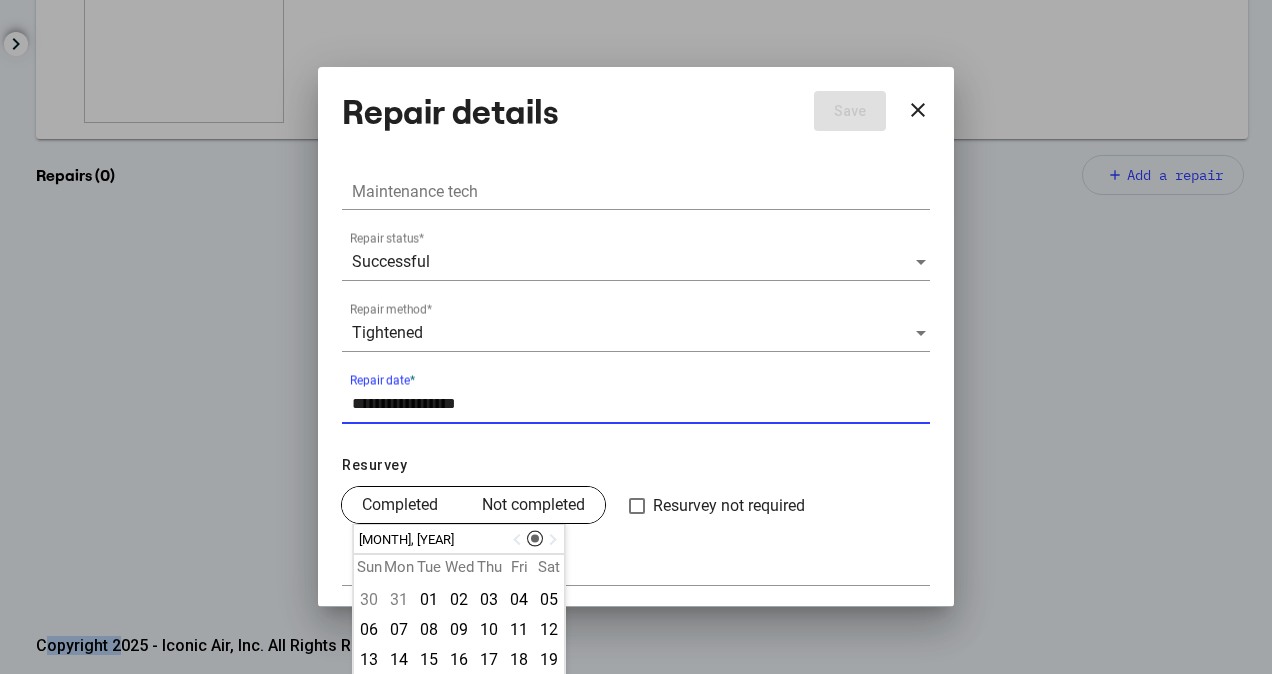 type on "**********" 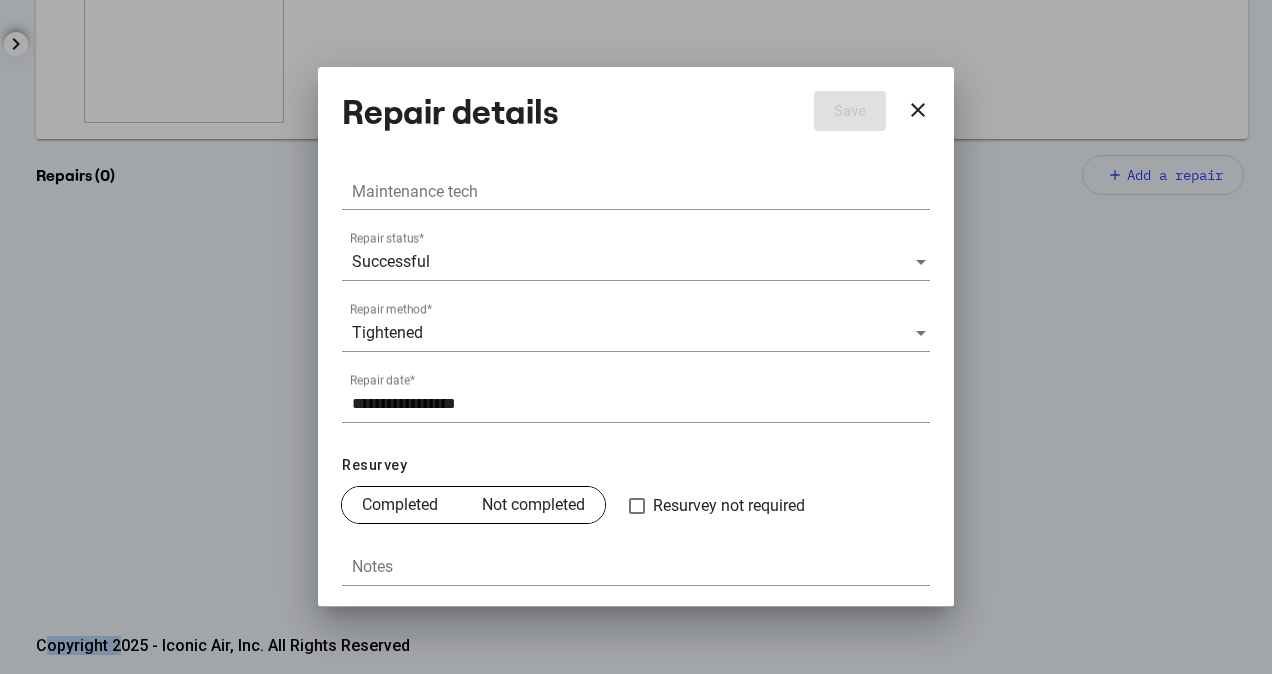 click on "Completed" at bounding box center (400, 505) 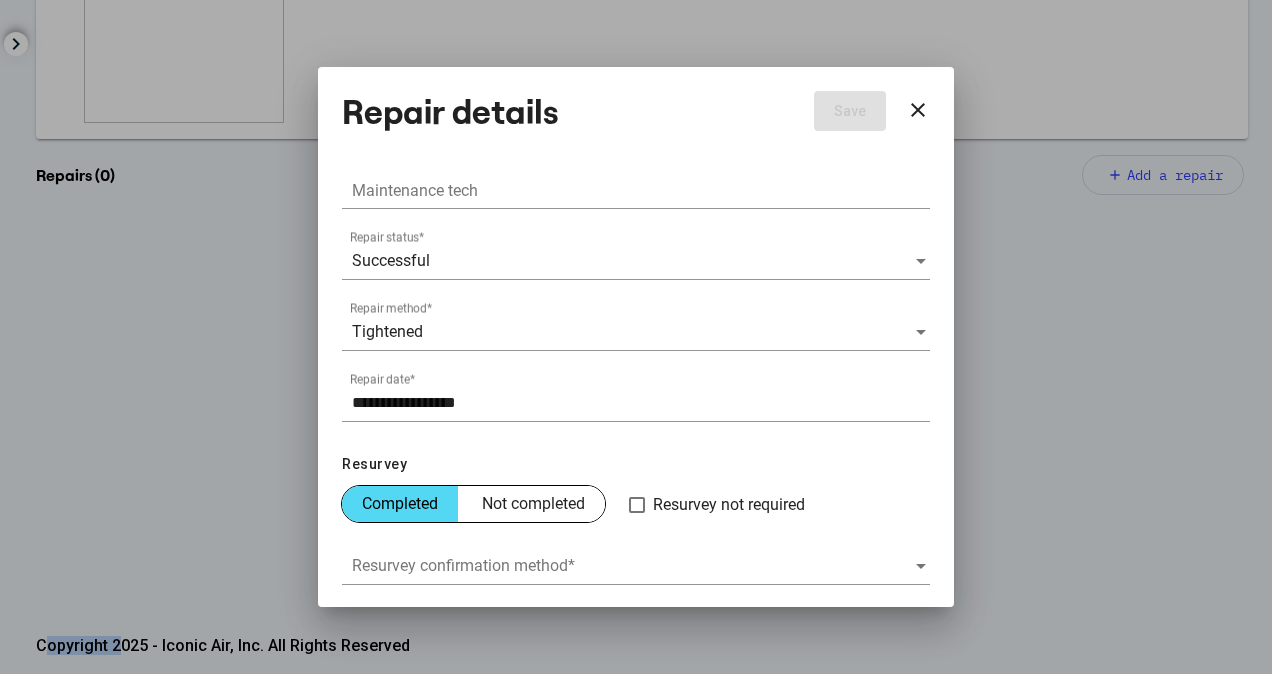 scroll, scrollTop: 250, scrollLeft: 0, axis: vertical 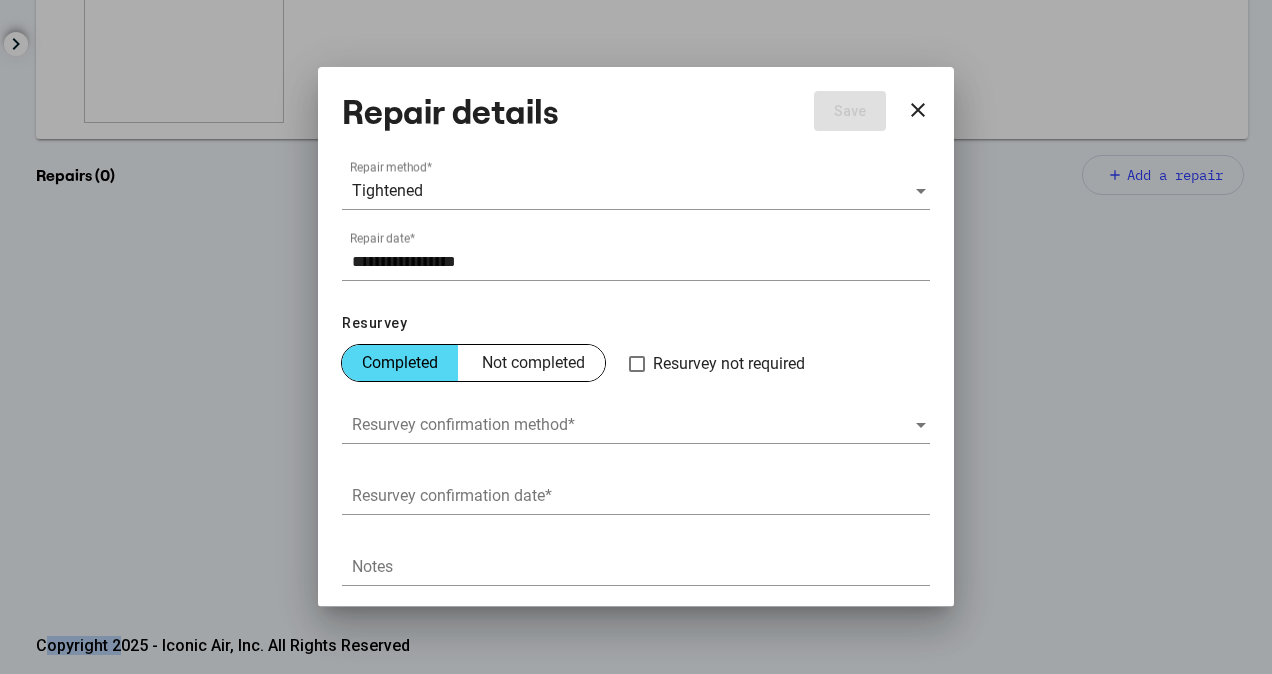 click on "Resurvey confirmation method  *" at bounding box center [636, 418] 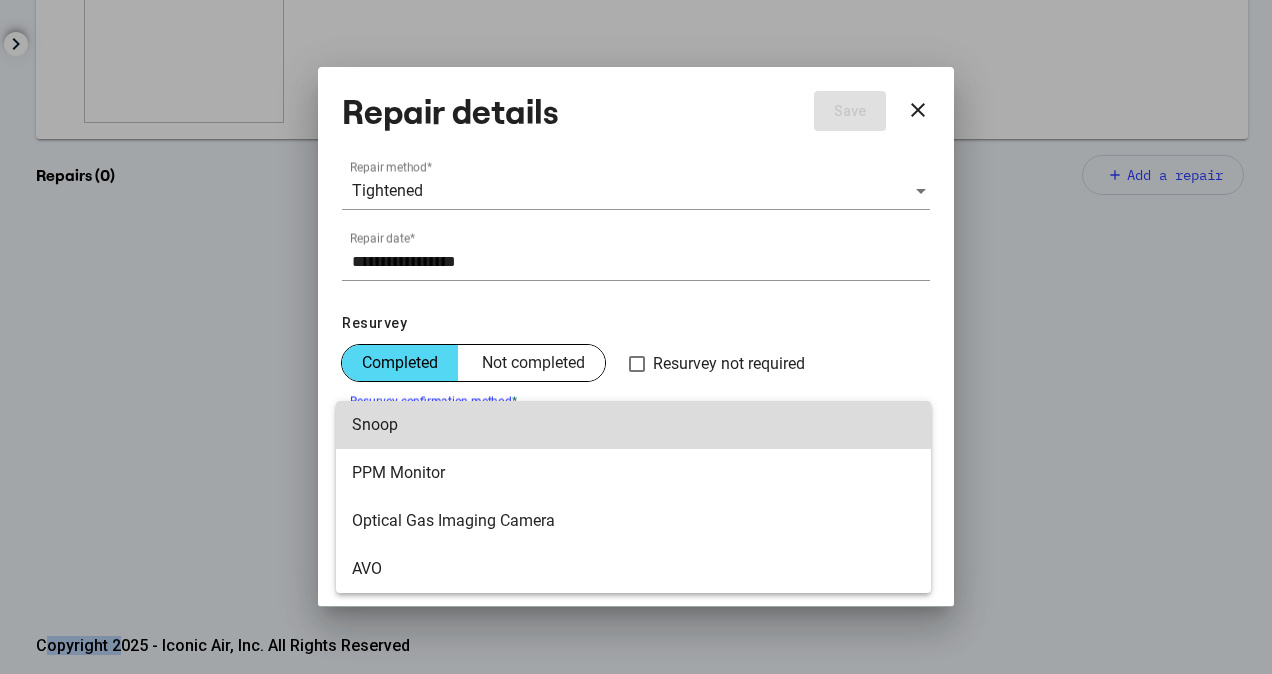 click on "Snoop" at bounding box center [633, 425] 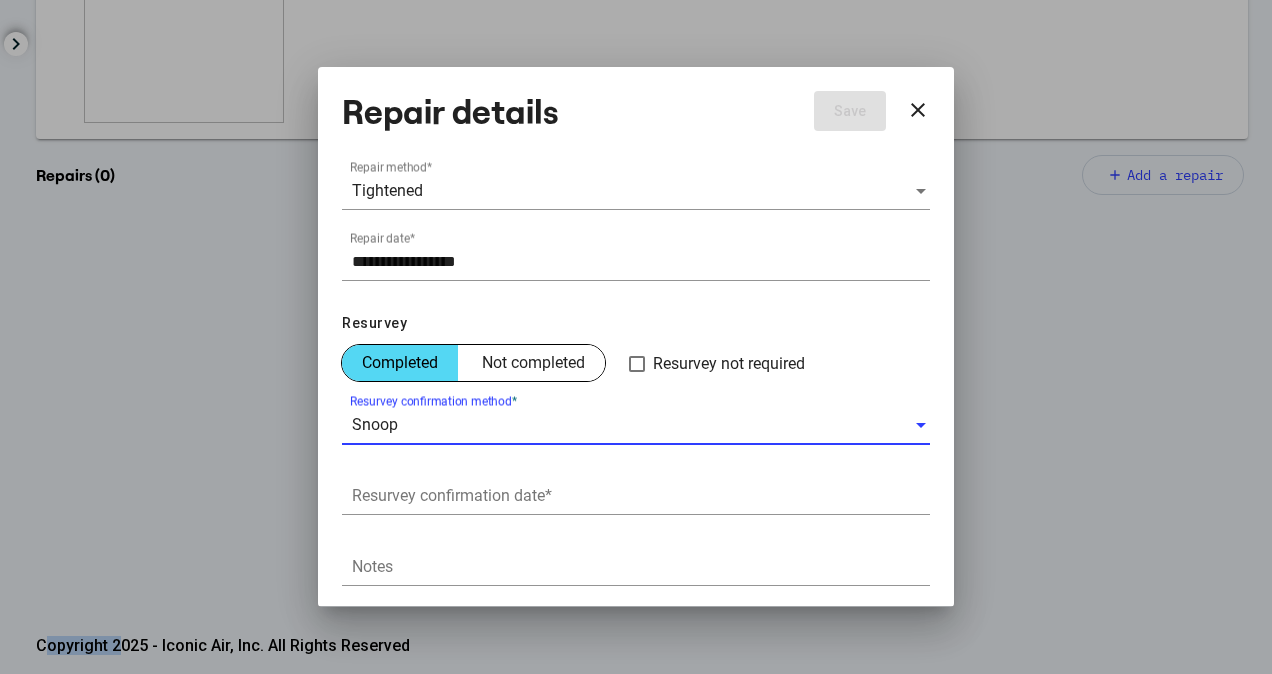 click on "Resurvey confirmation date  *" at bounding box center [641, 496] 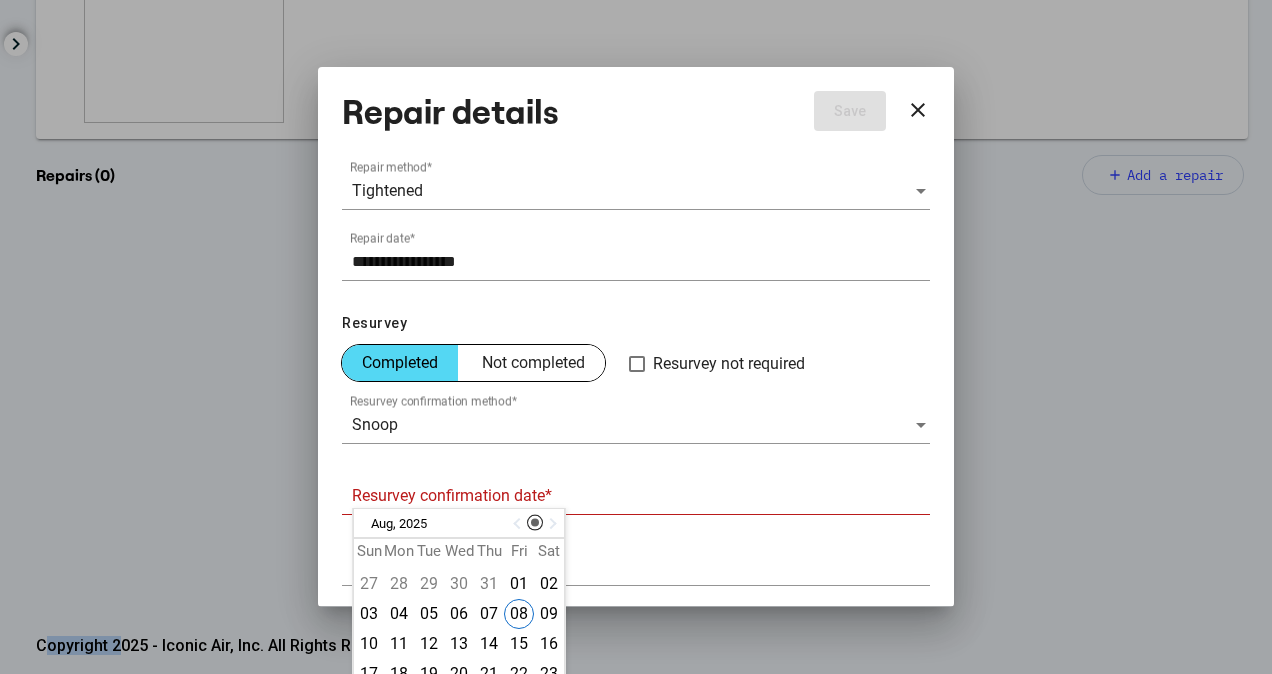 click at bounding box center (519, 524) 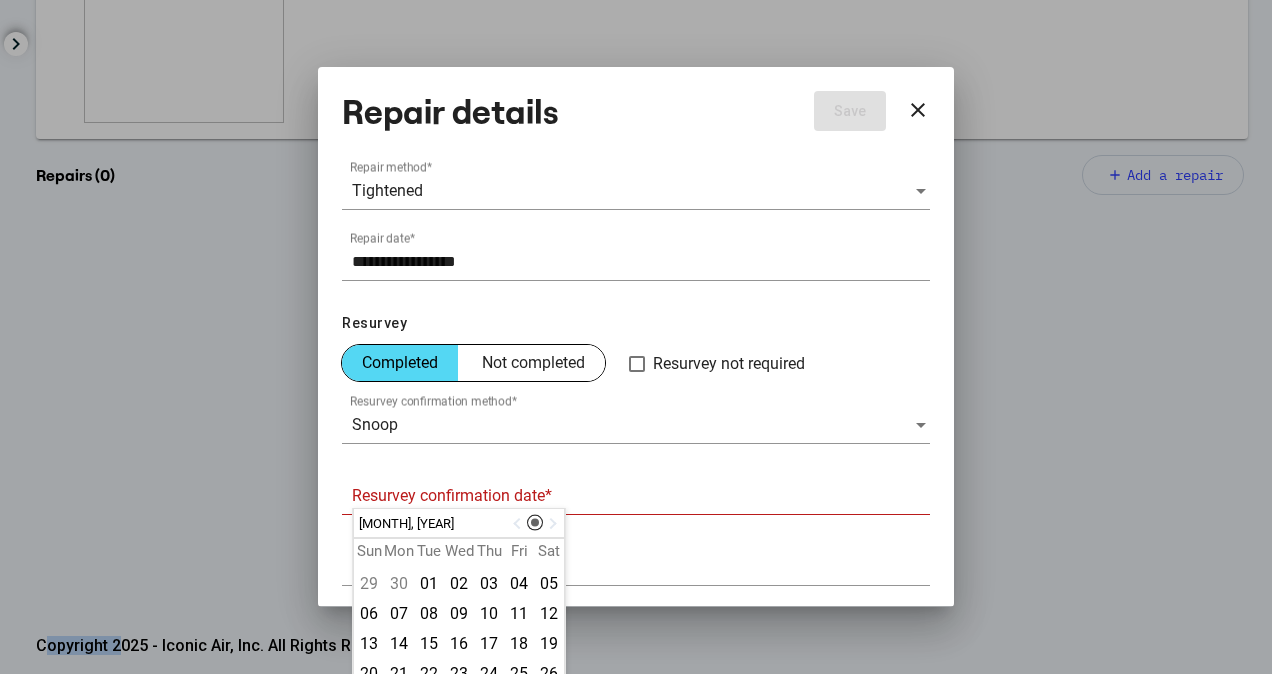 click at bounding box center [519, 524] 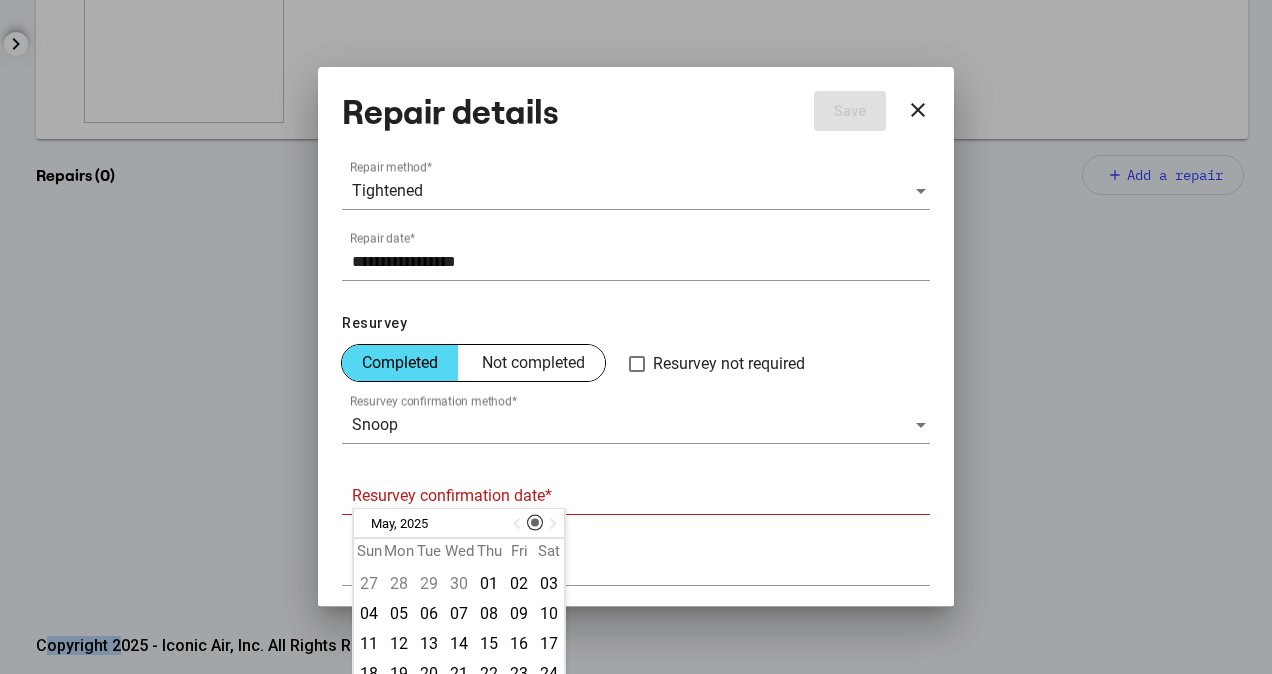 click at bounding box center [519, 524] 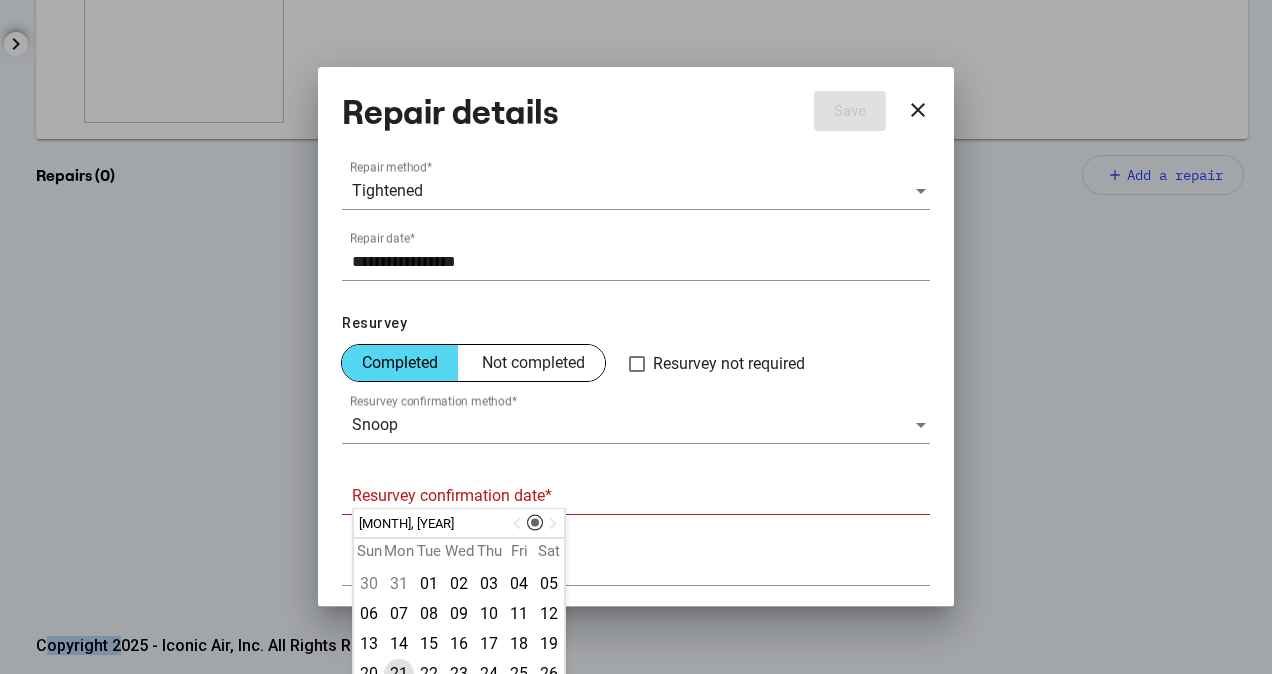 click on "21" at bounding box center (399, 674) 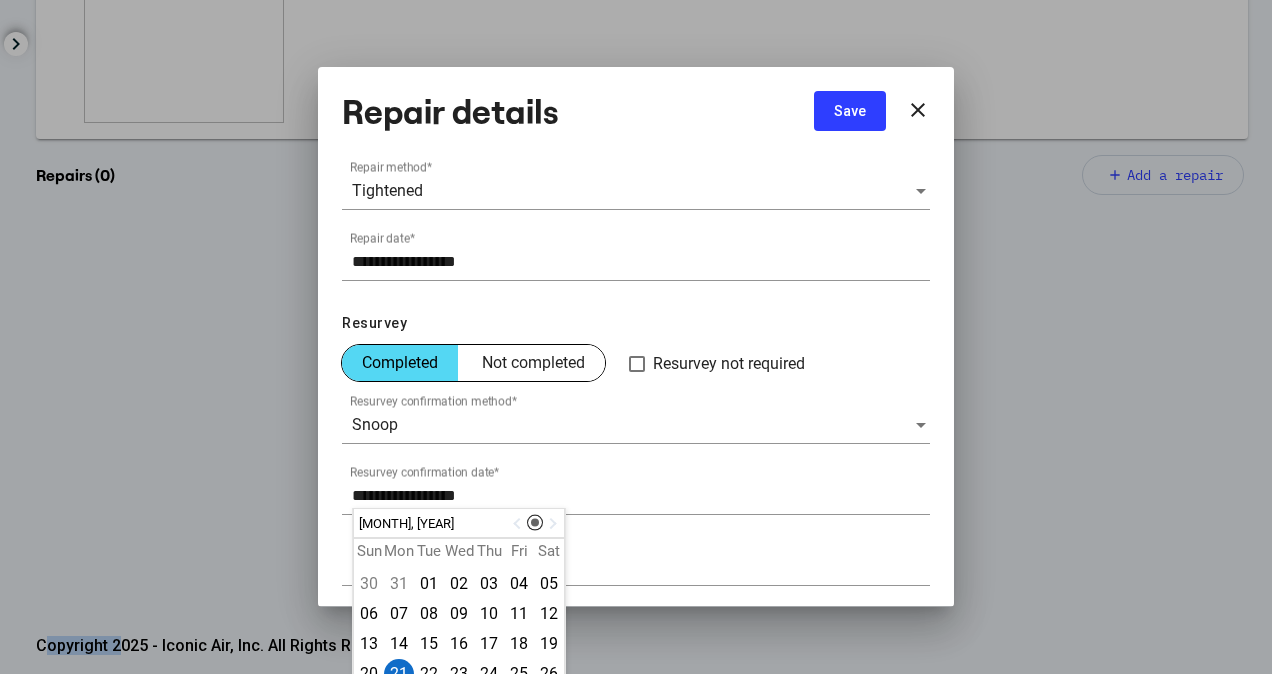 scroll, scrollTop: 201, scrollLeft: 0, axis: vertical 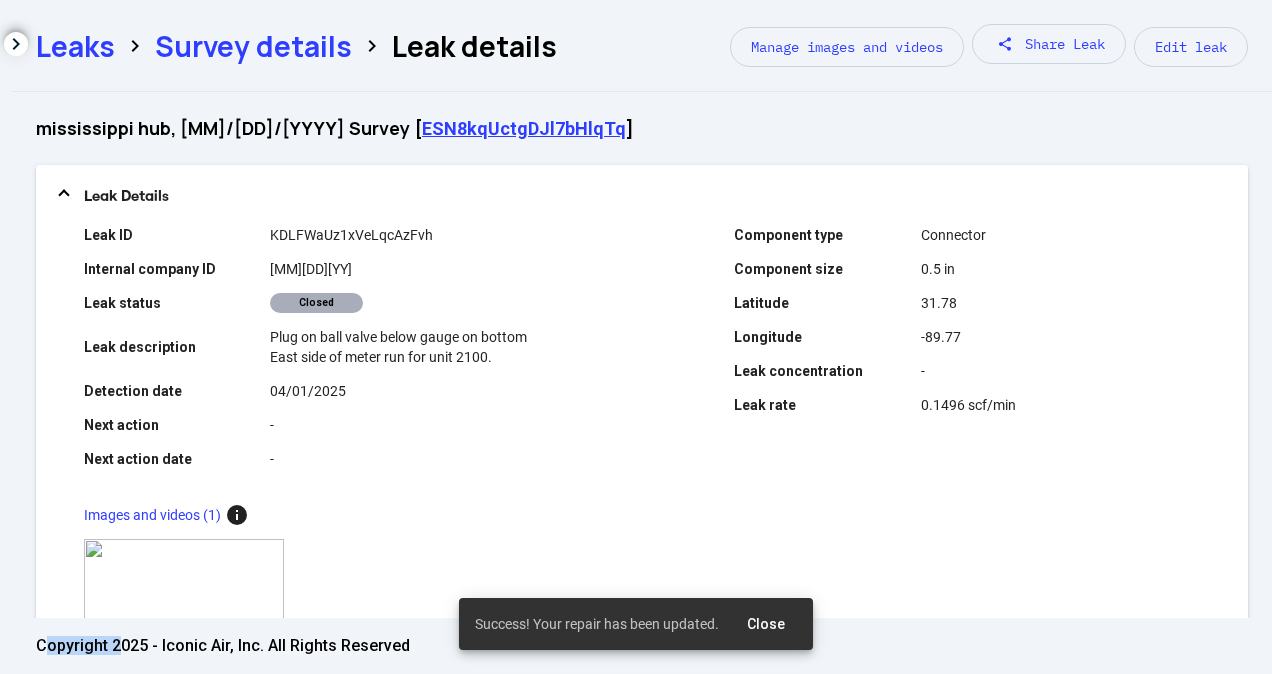 click on "Survey details" 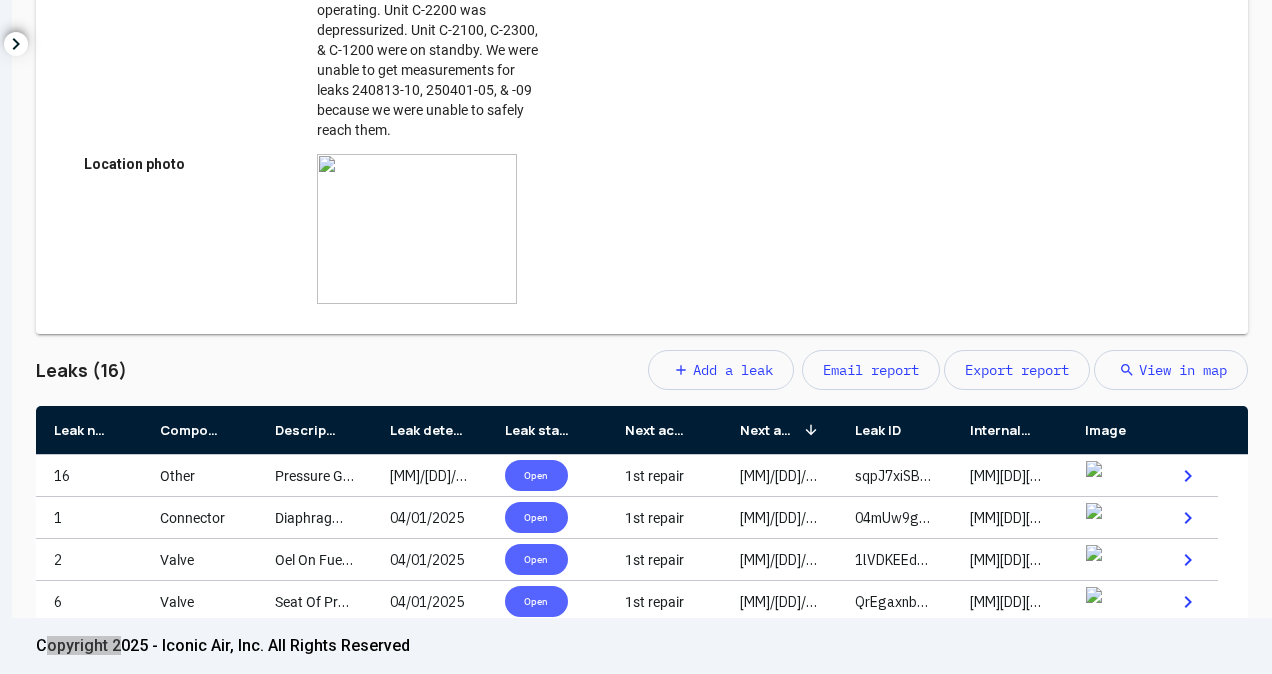 scroll, scrollTop: 846, scrollLeft: 0, axis: vertical 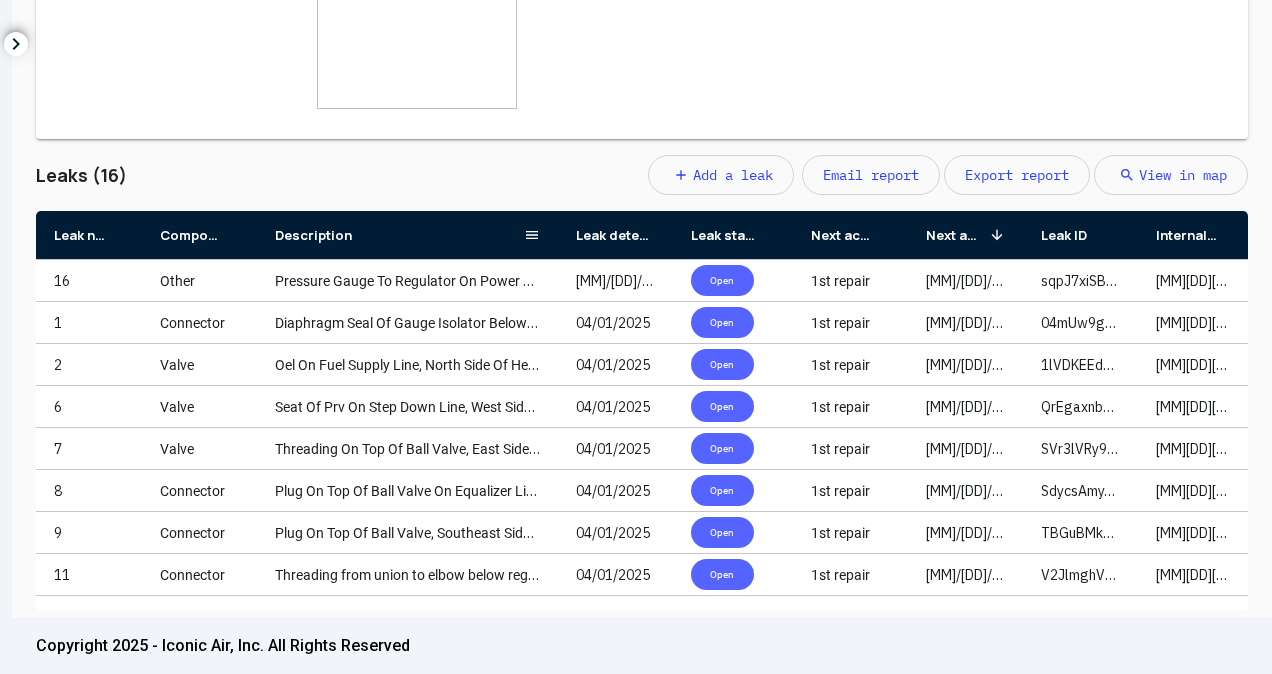 drag, startPoint x: 370, startPoint y: 245, endPoint x: 556, endPoint y: 247, distance: 186.01076 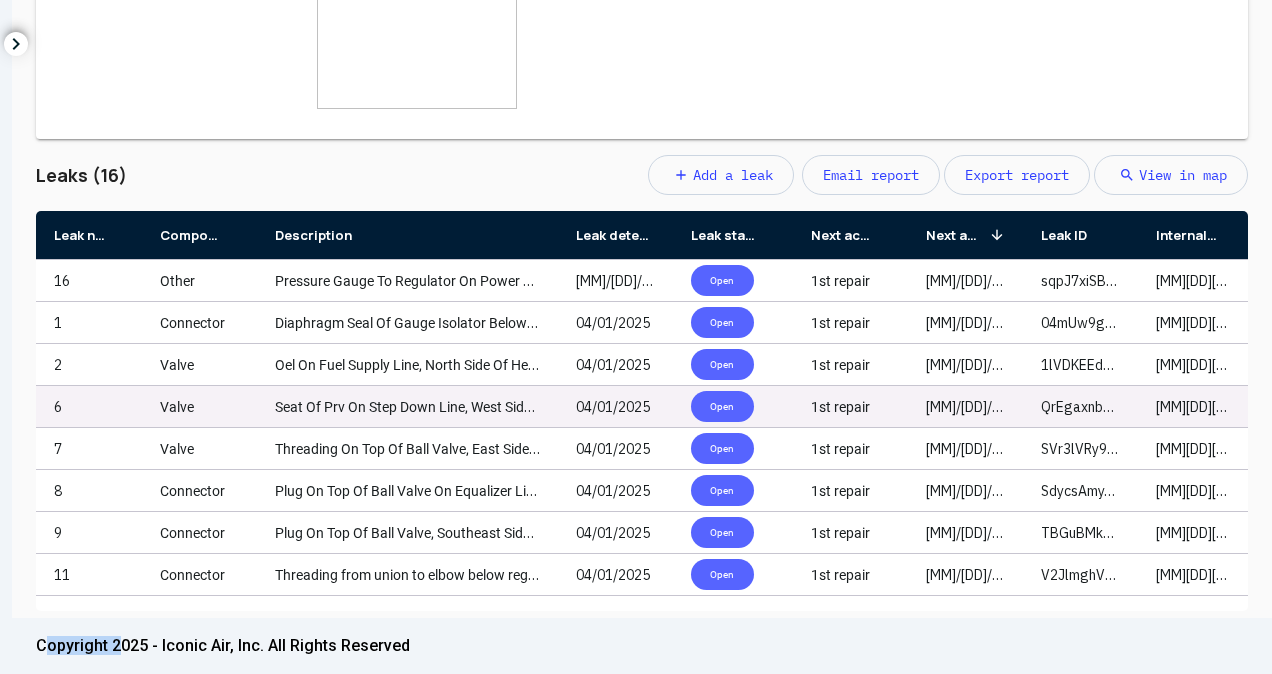 click on "Seat Of Prv On Step Down Line, West Side Of Scrubbers." at bounding box center (447, 407) 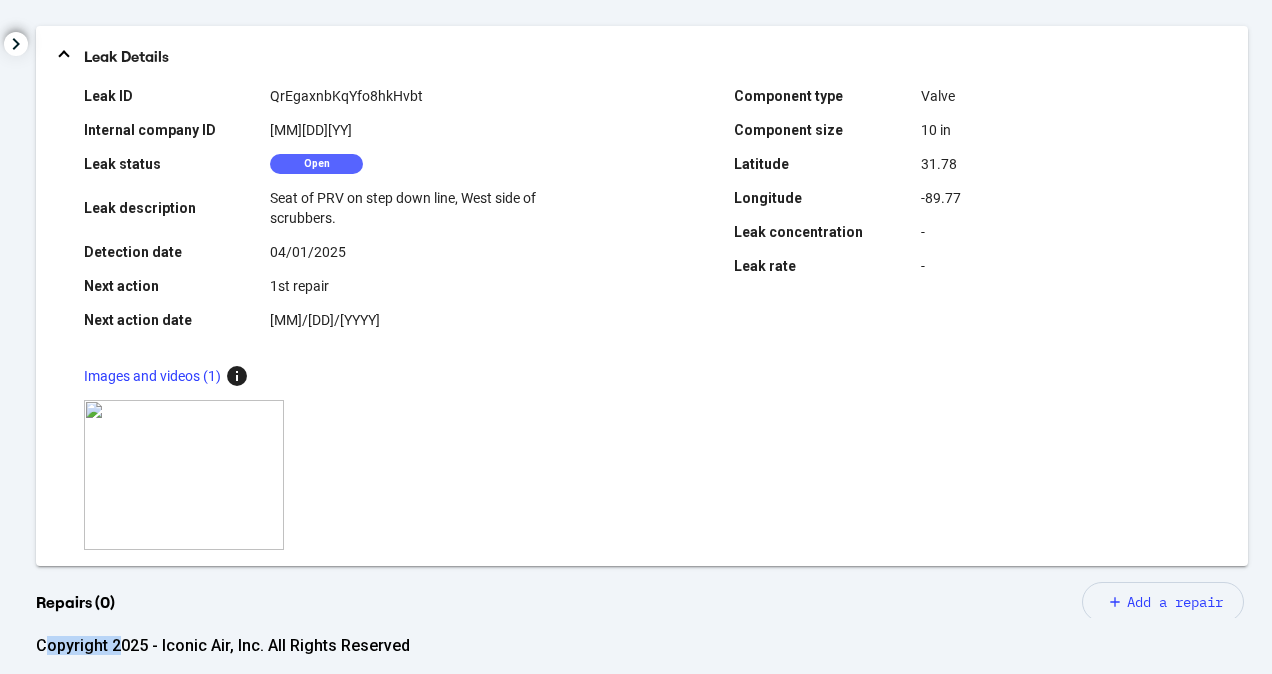 scroll, scrollTop: 566, scrollLeft: 0, axis: vertical 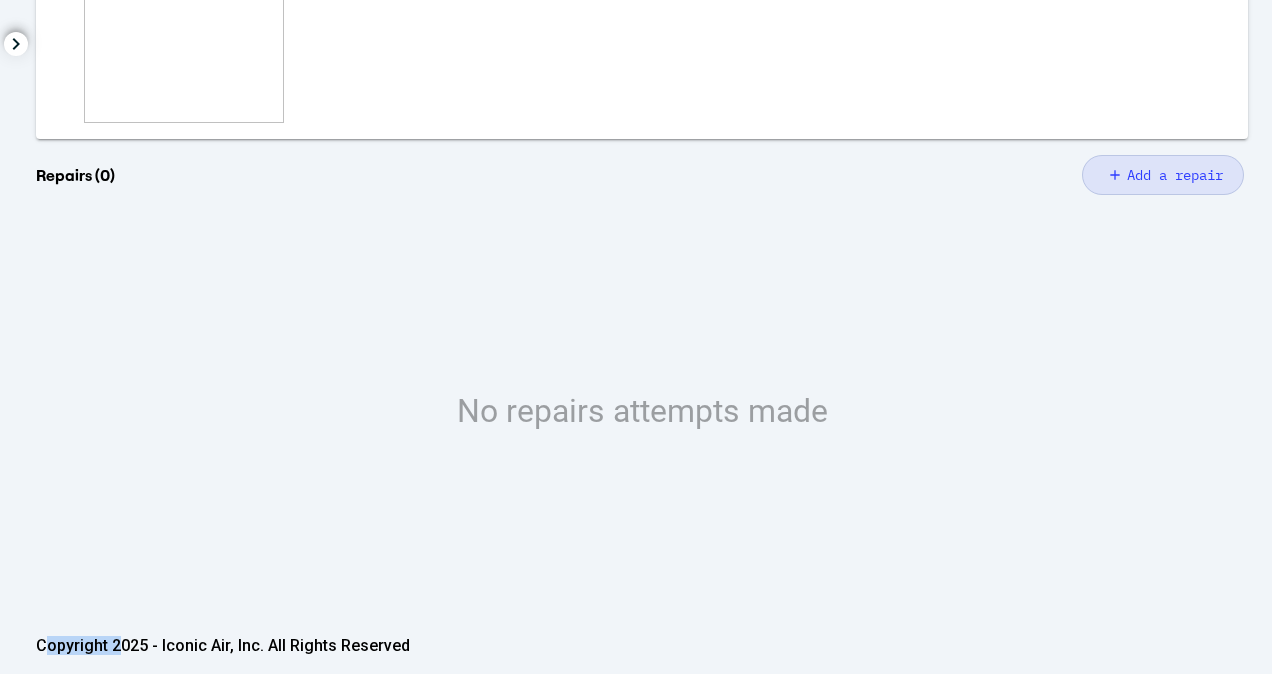 click on "add" 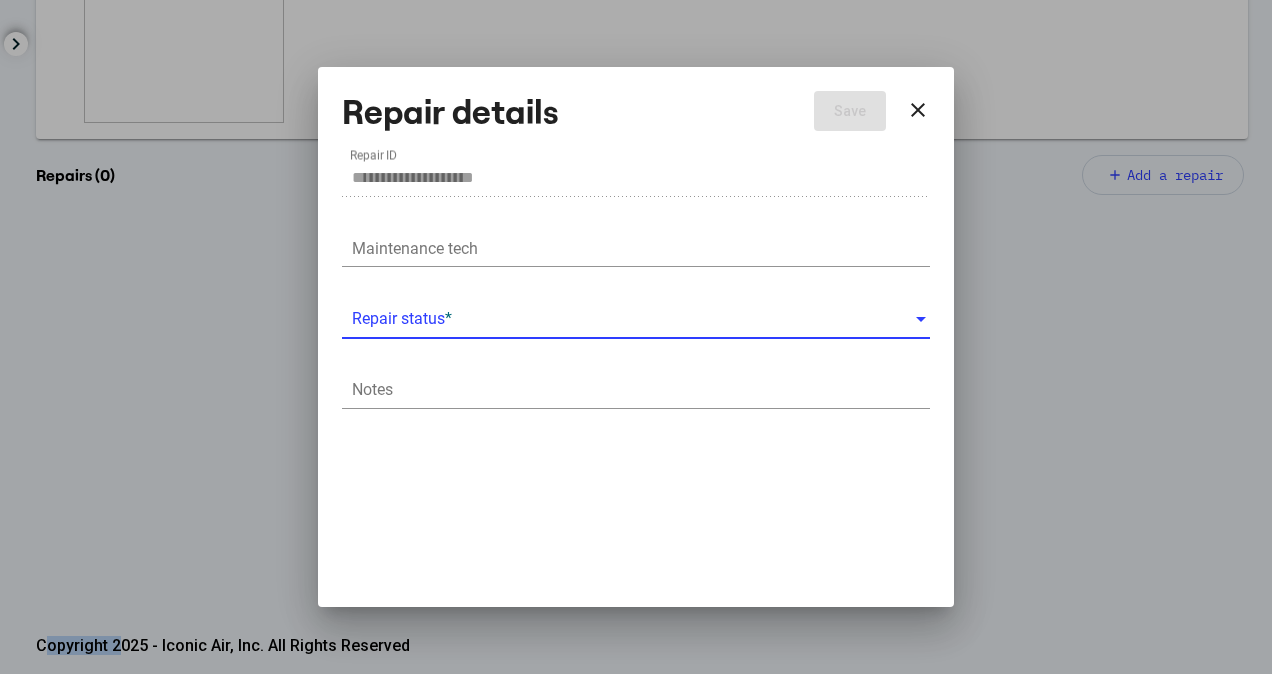 click at bounding box center [633, 319] 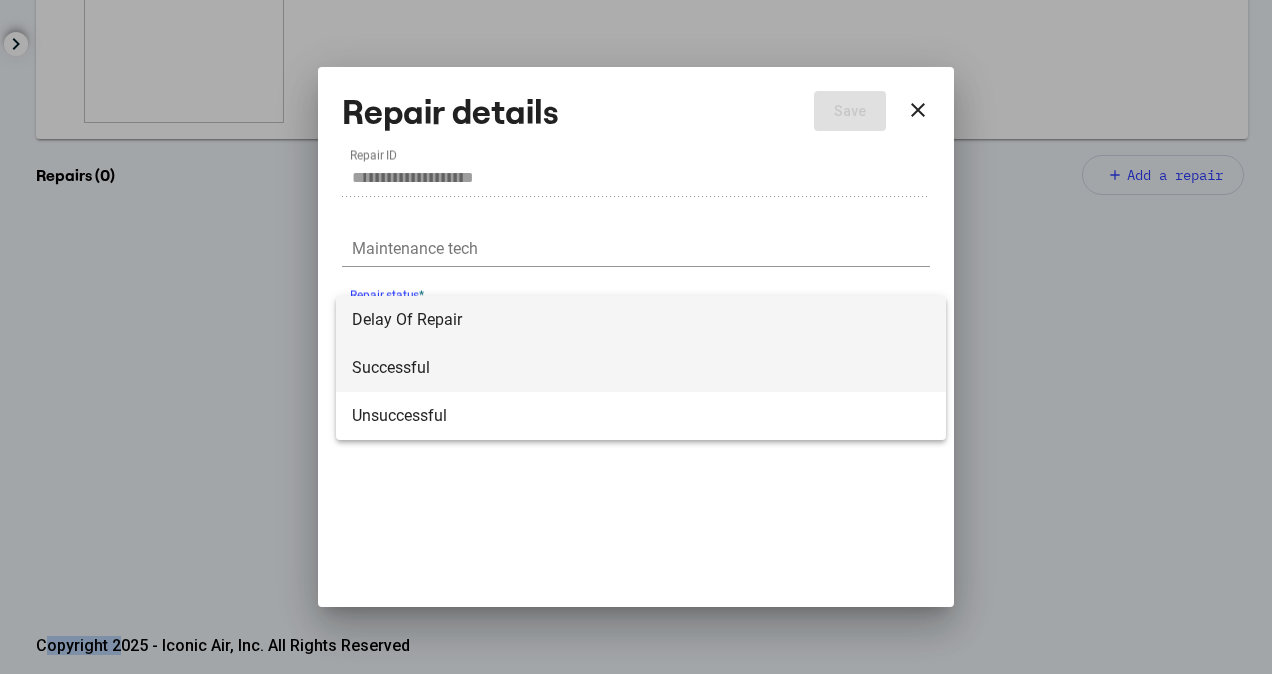 click on "Successful" at bounding box center [641, 368] 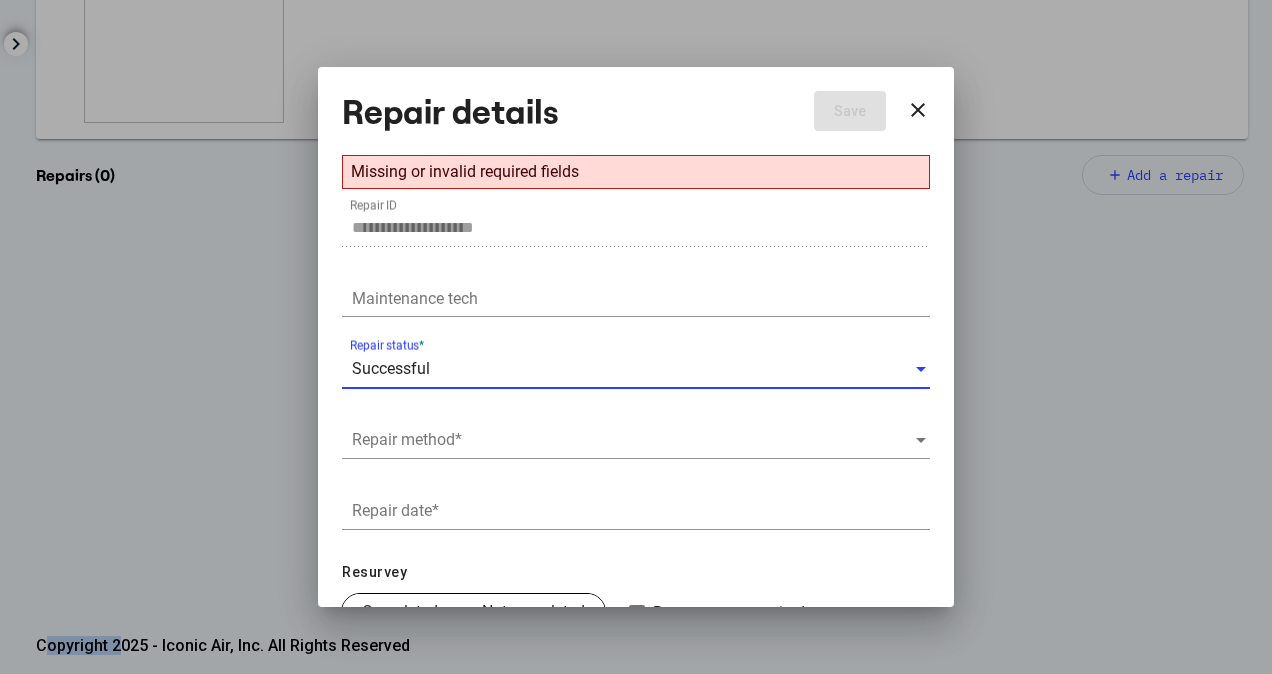 click on "Repair method  *" at bounding box center [636, 433] 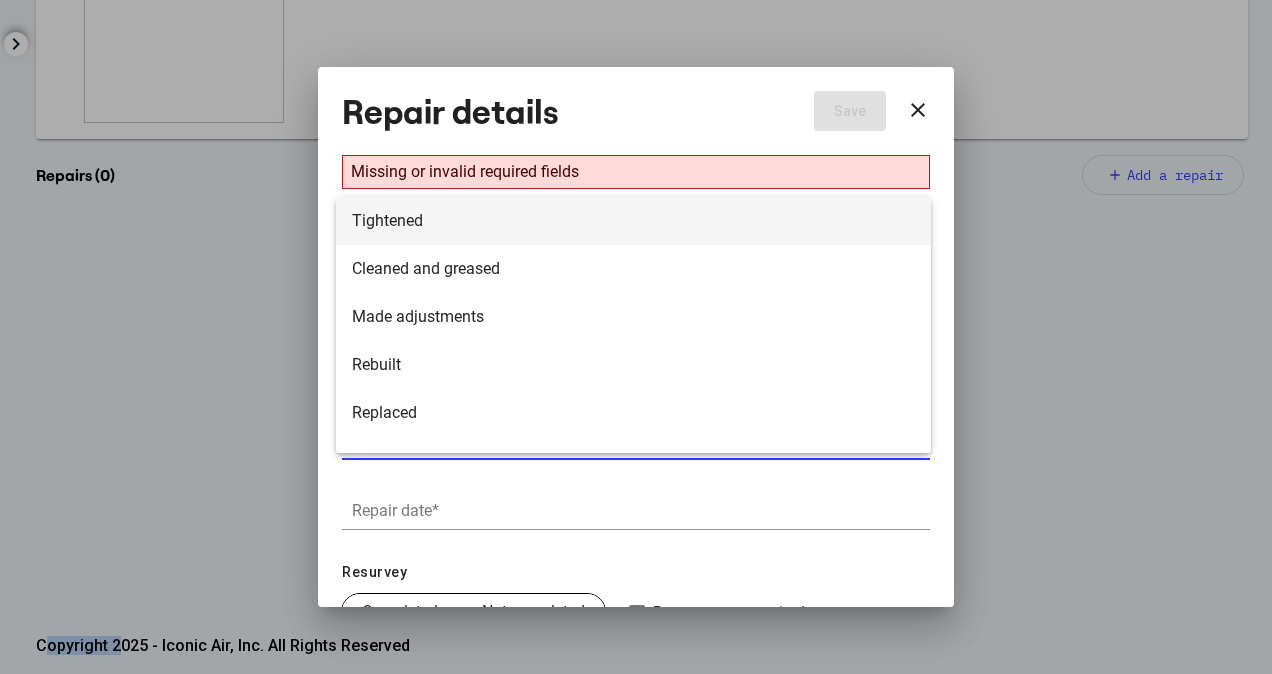 click on "Tightened" at bounding box center (633, 221) 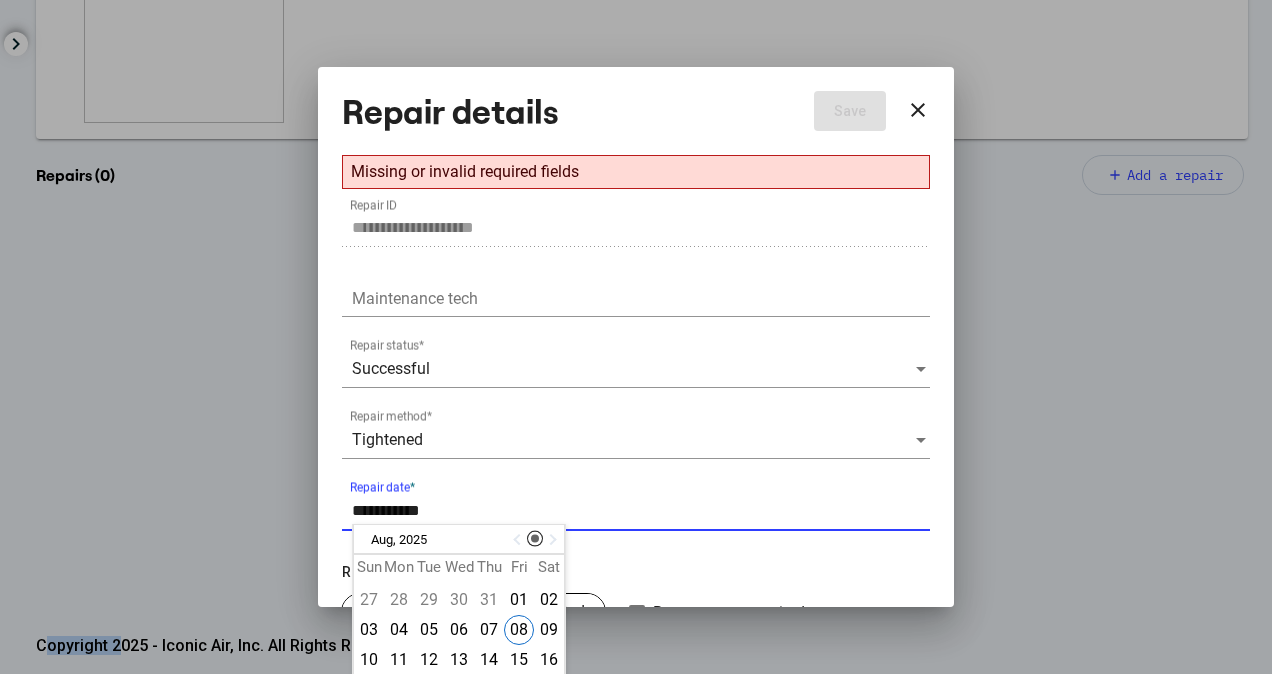 click on "Repair date  *" at bounding box center (641, 511) 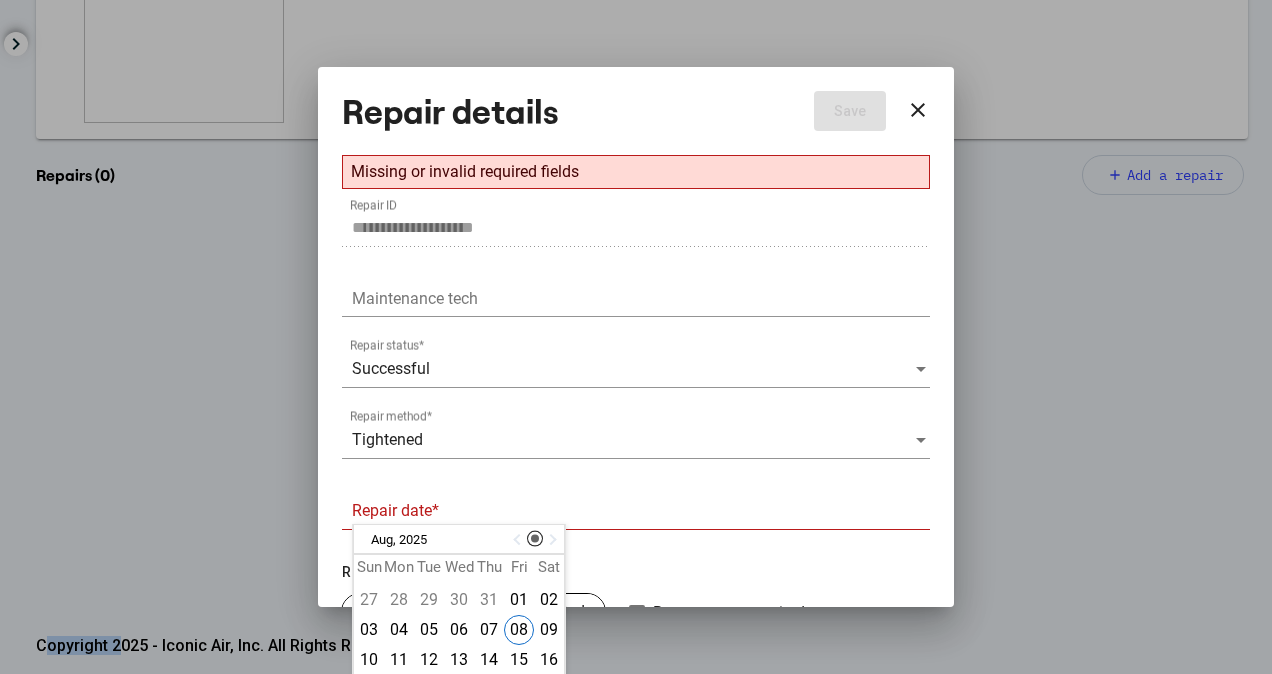 click at bounding box center (519, 540) 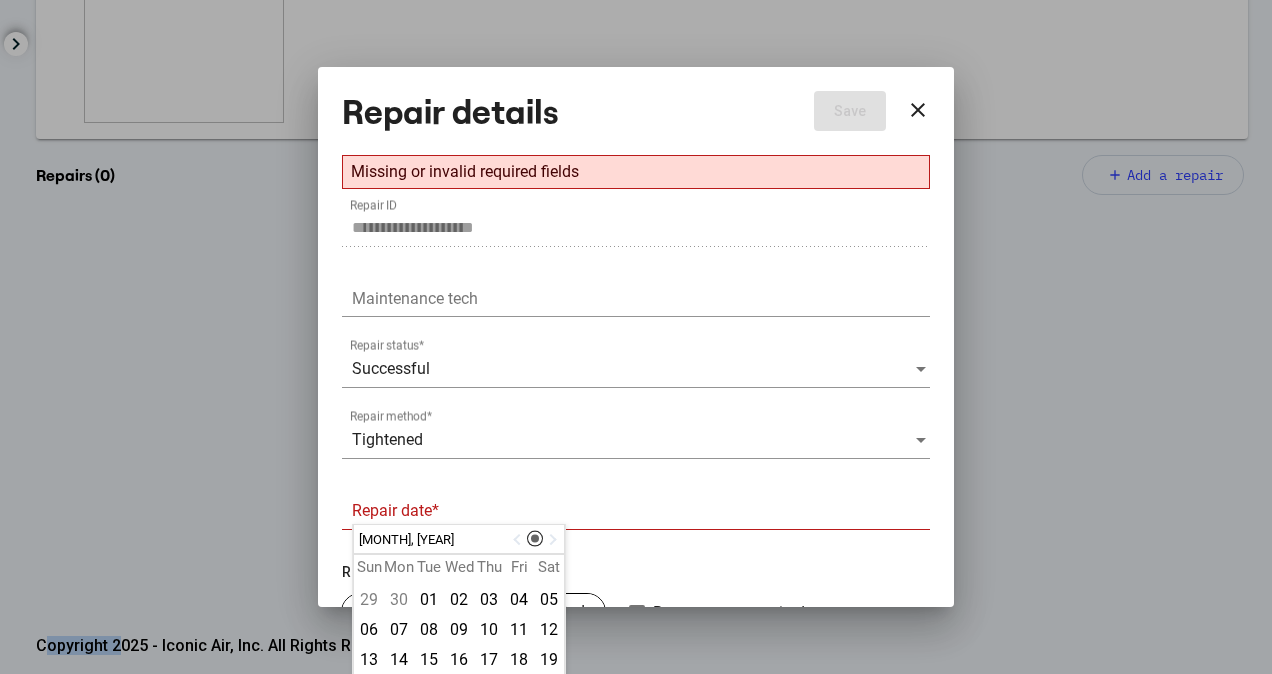 click at bounding box center [519, 540] 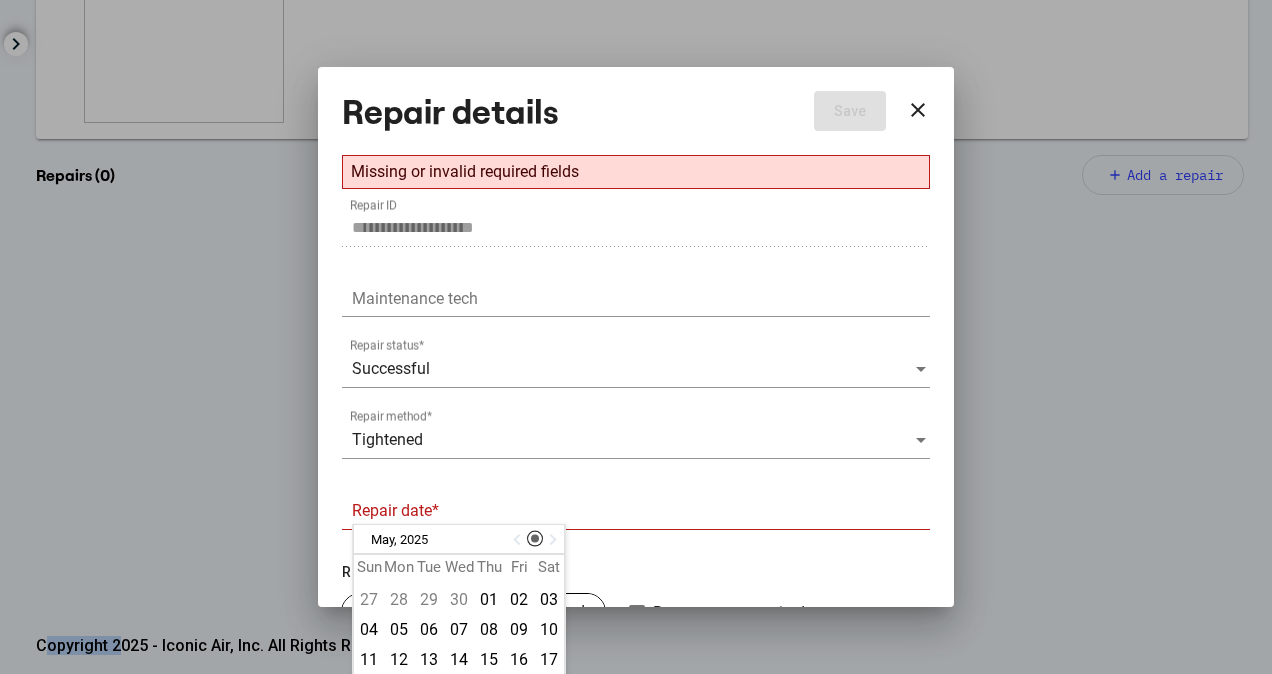 click at bounding box center (519, 540) 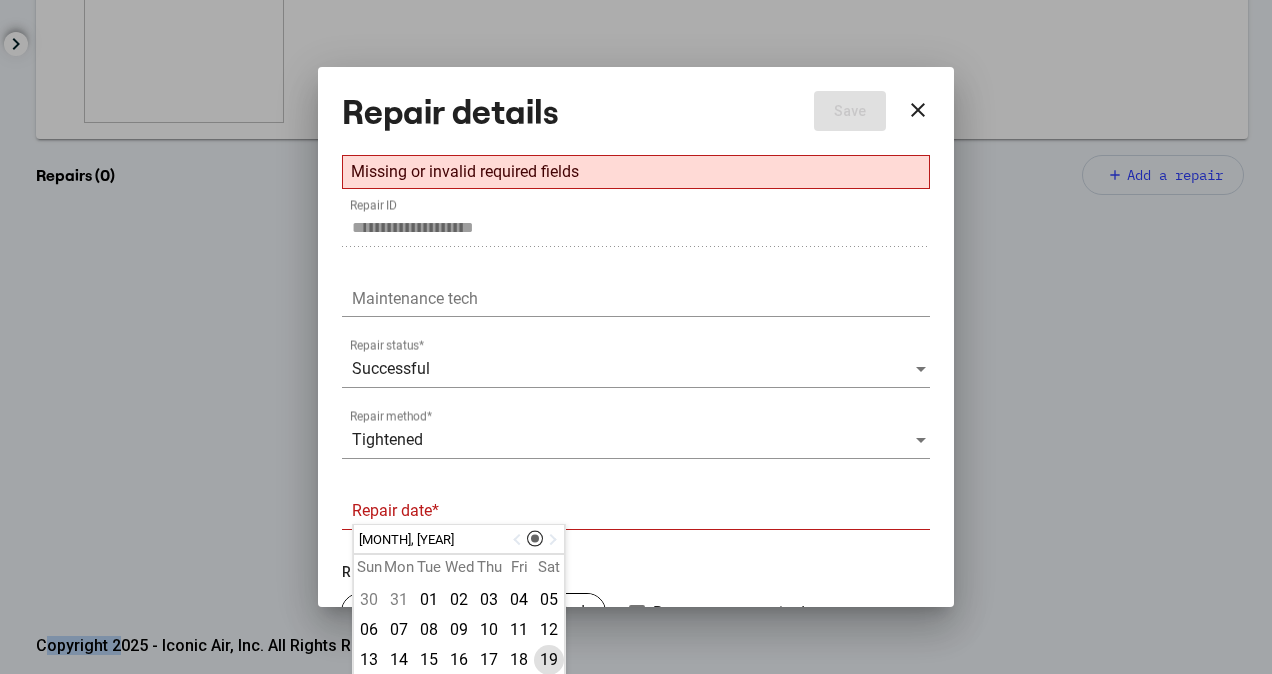 click on "19" at bounding box center (549, 660) 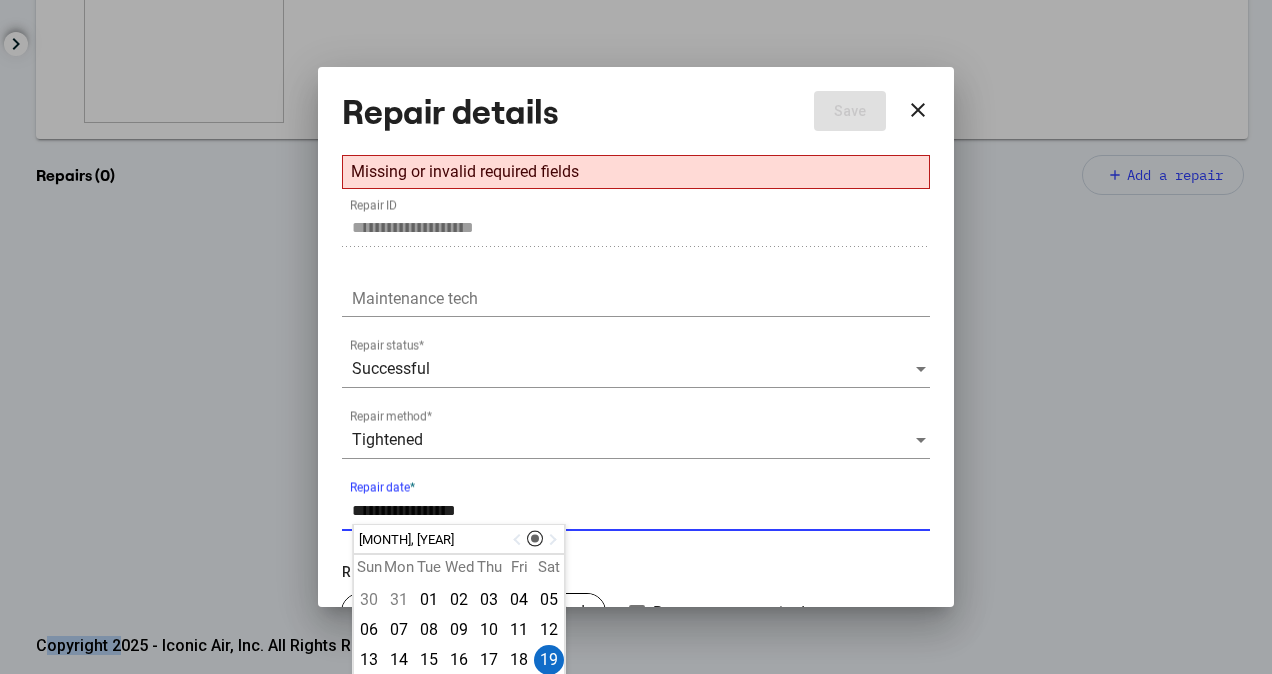 drag, startPoint x: 392, startPoint y: 512, endPoint x: 380, endPoint y: 513, distance: 12.0415945 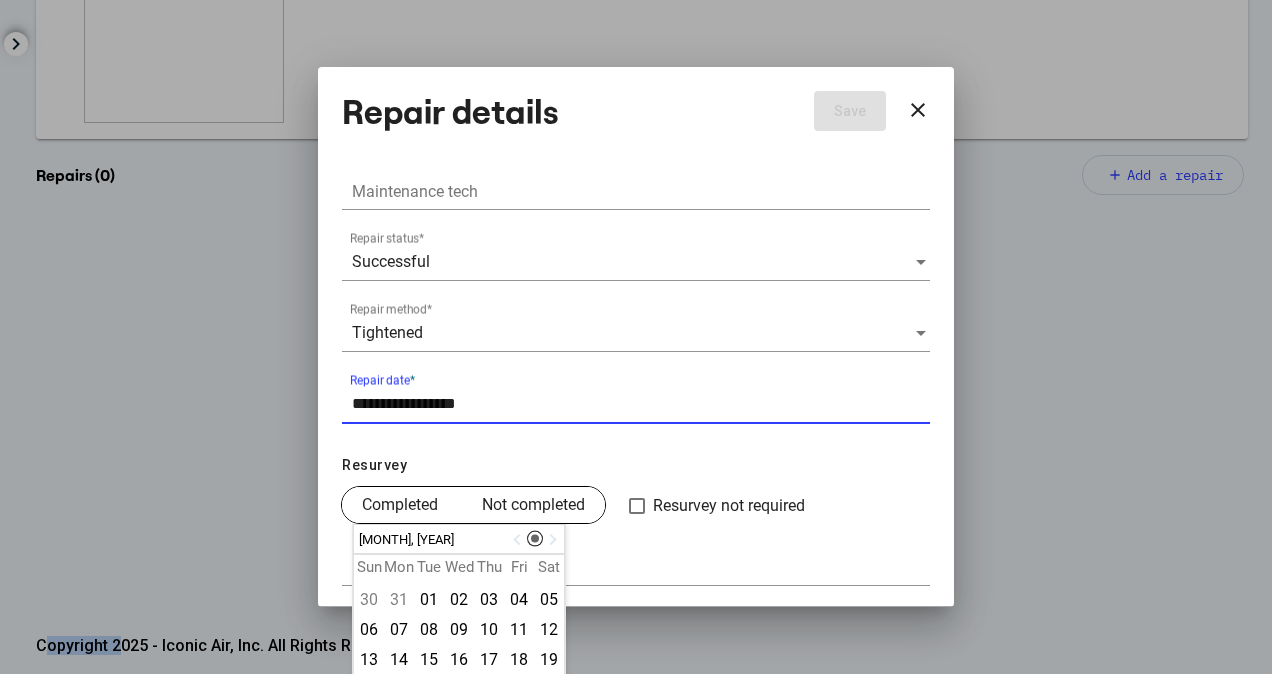 type on "**********" 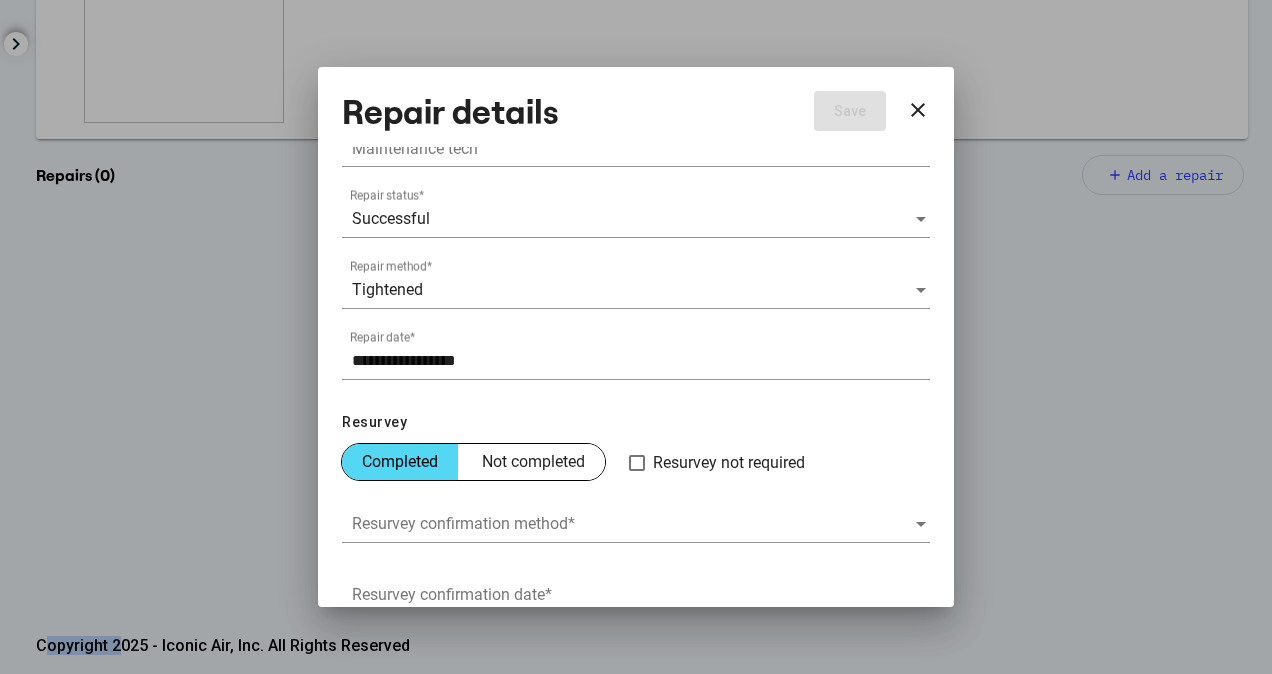click on "Resurvey Completed Not completed   Resurvey not required" at bounding box center [636, 446] 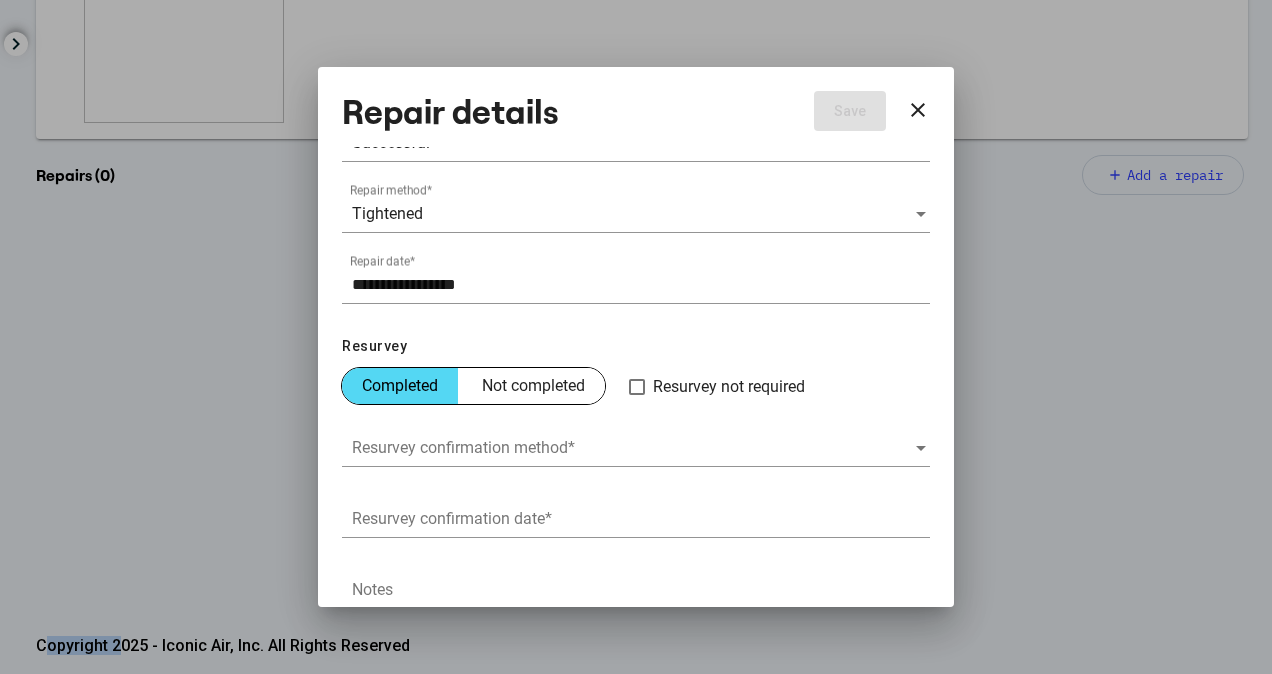 scroll, scrollTop: 250, scrollLeft: 0, axis: vertical 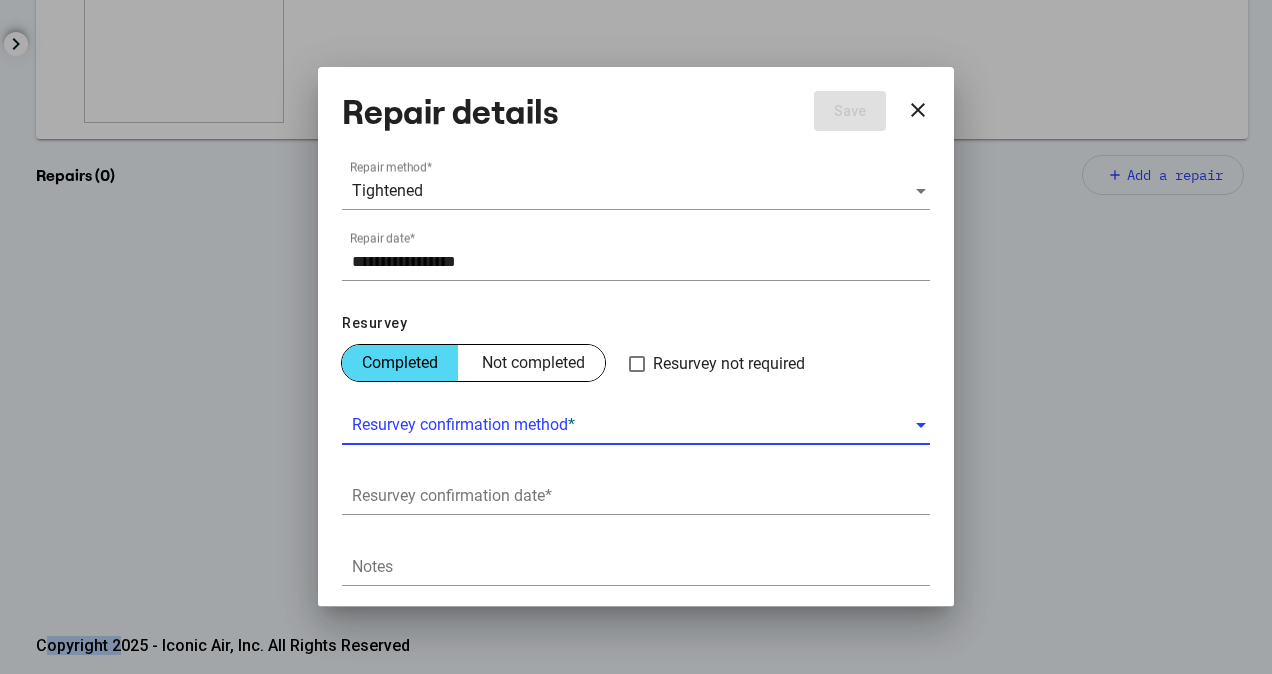 click at bounding box center (633, 425) 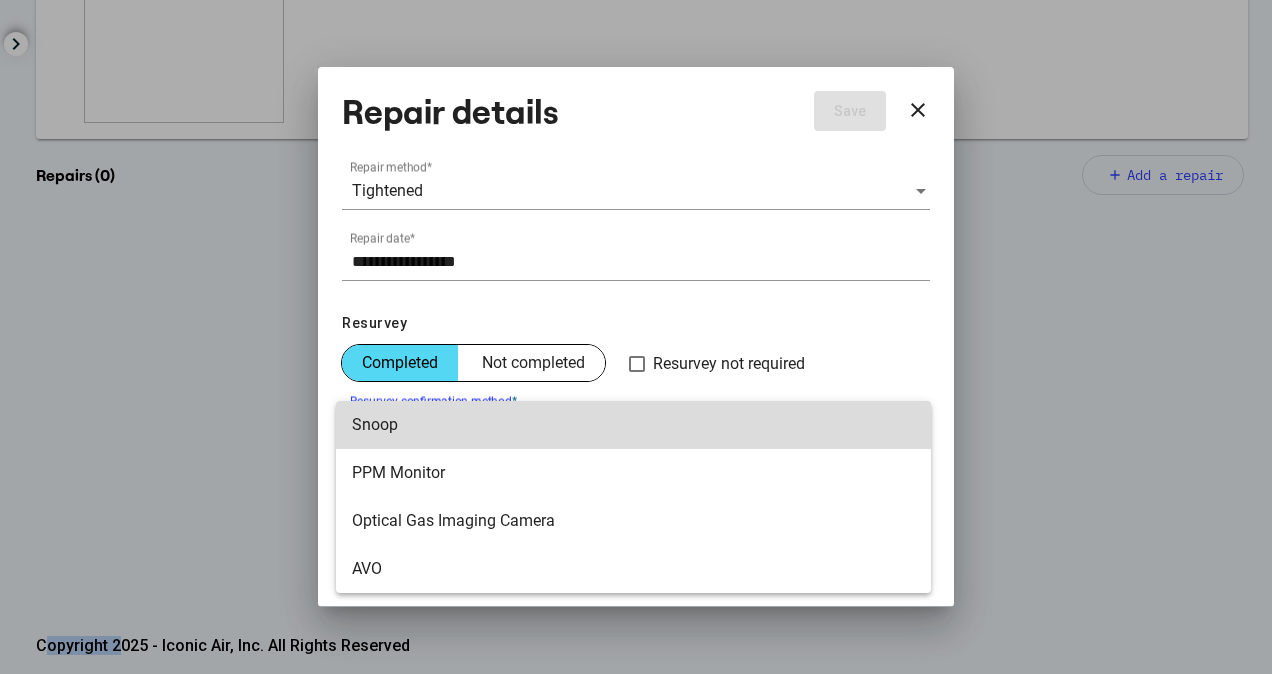 click on "Snoop" at bounding box center [633, 425] 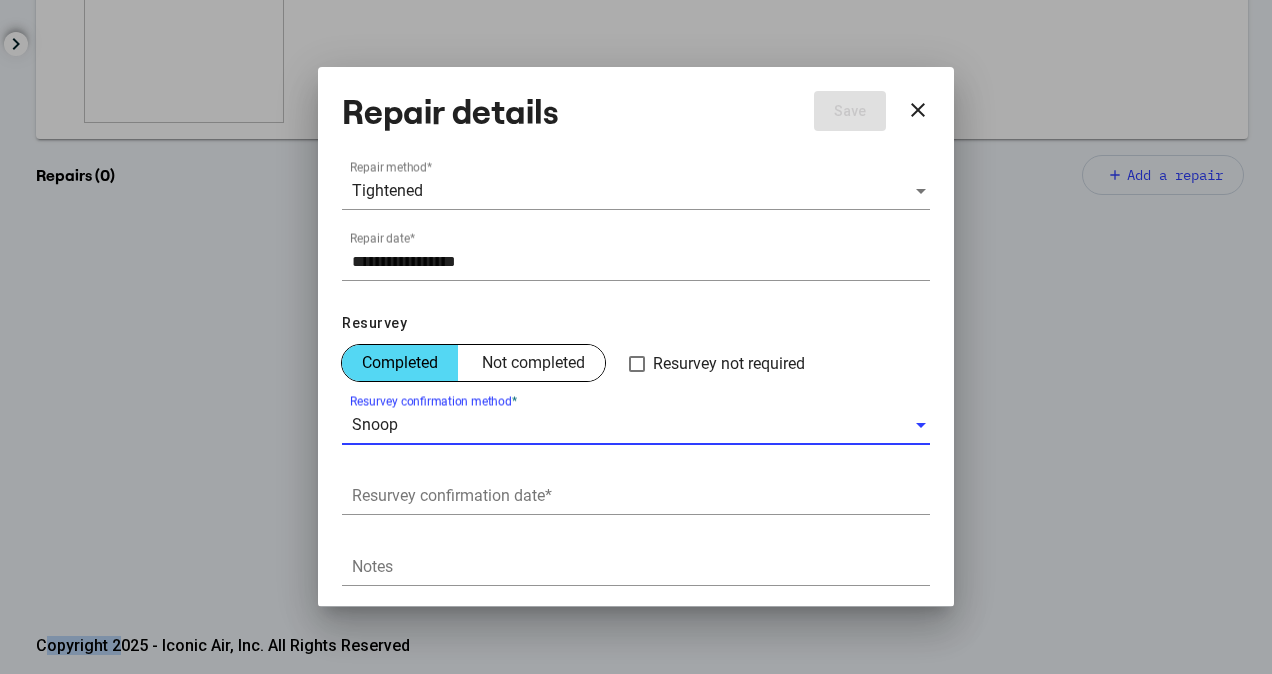 click on "Resurvey confirmation date  *" at bounding box center [641, 496] 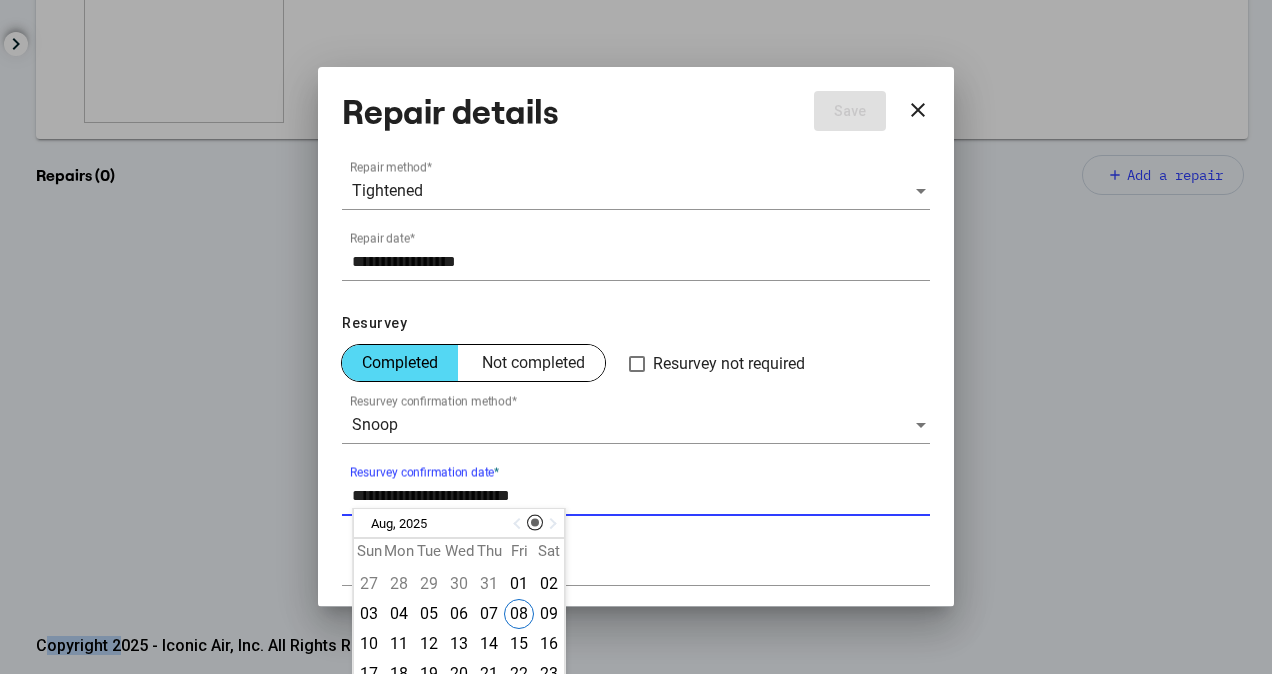 click at bounding box center [519, 524] 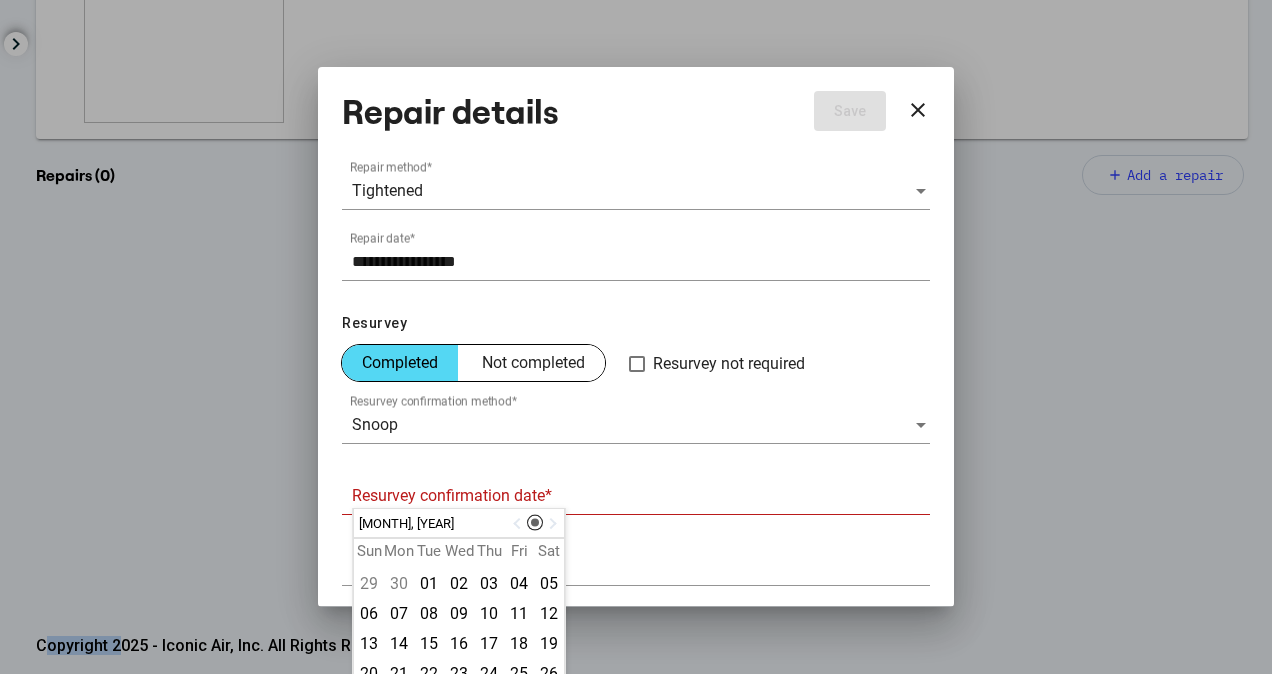 click at bounding box center [519, 524] 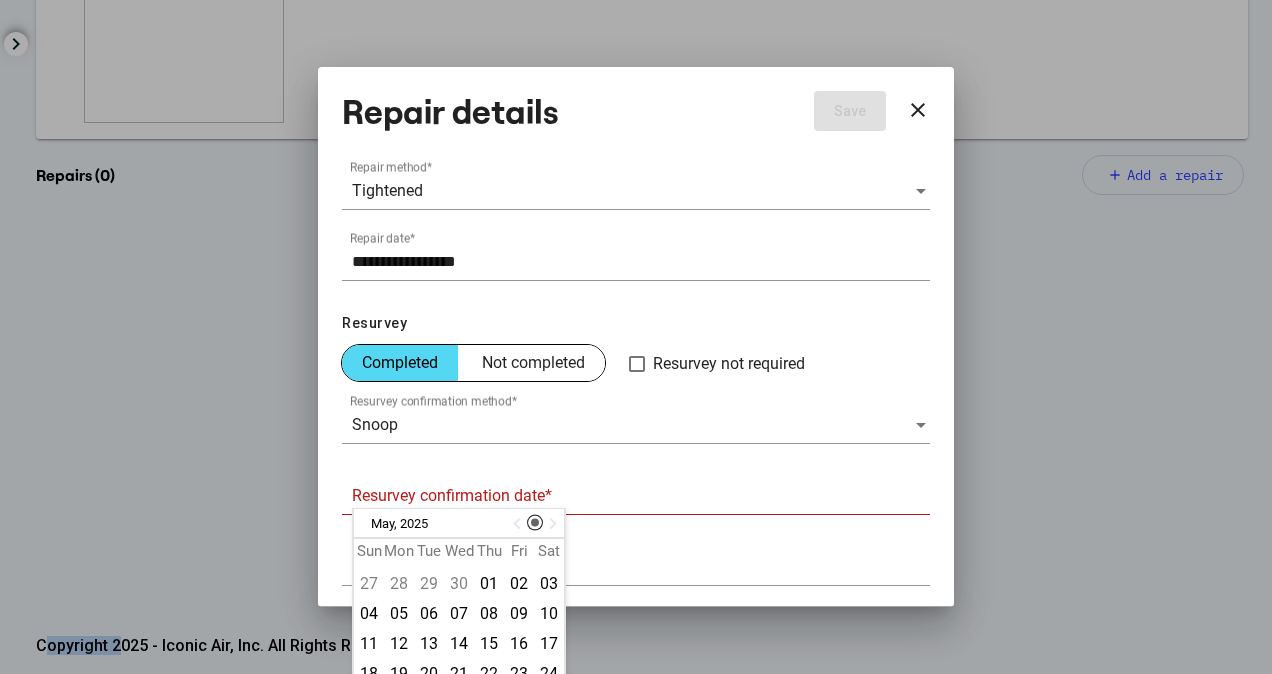 click at bounding box center [519, 524] 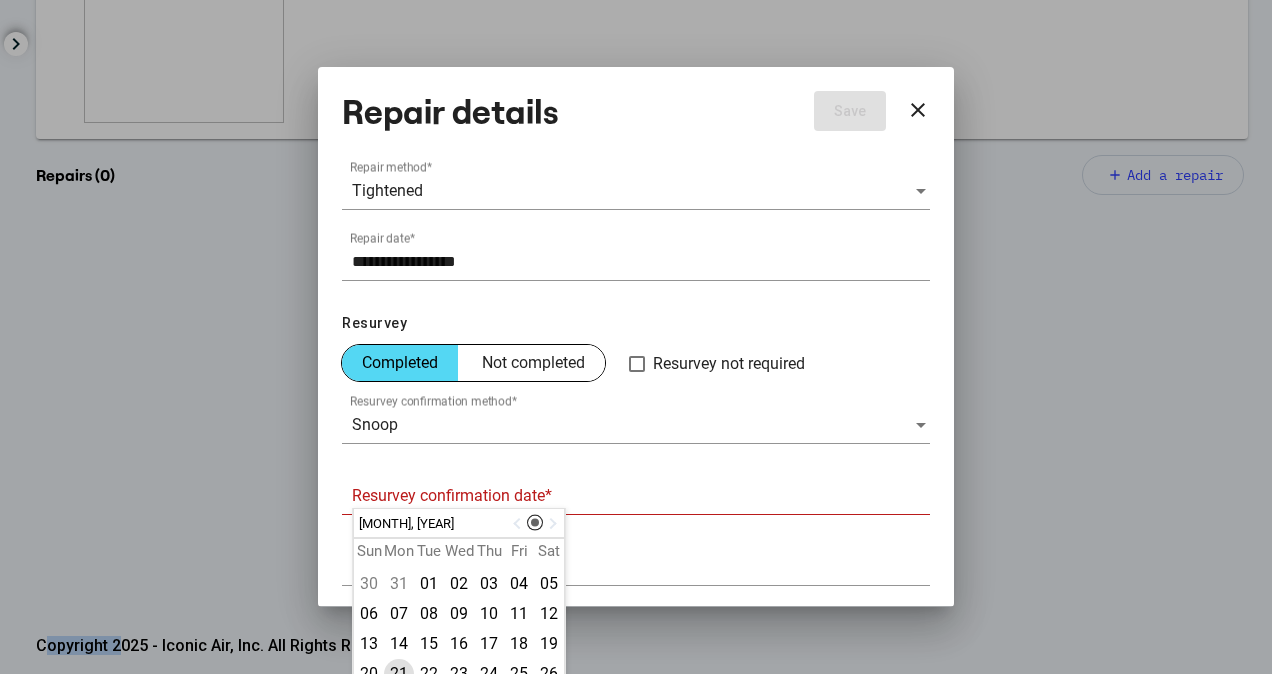 click on "21" at bounding box center [399, 674] 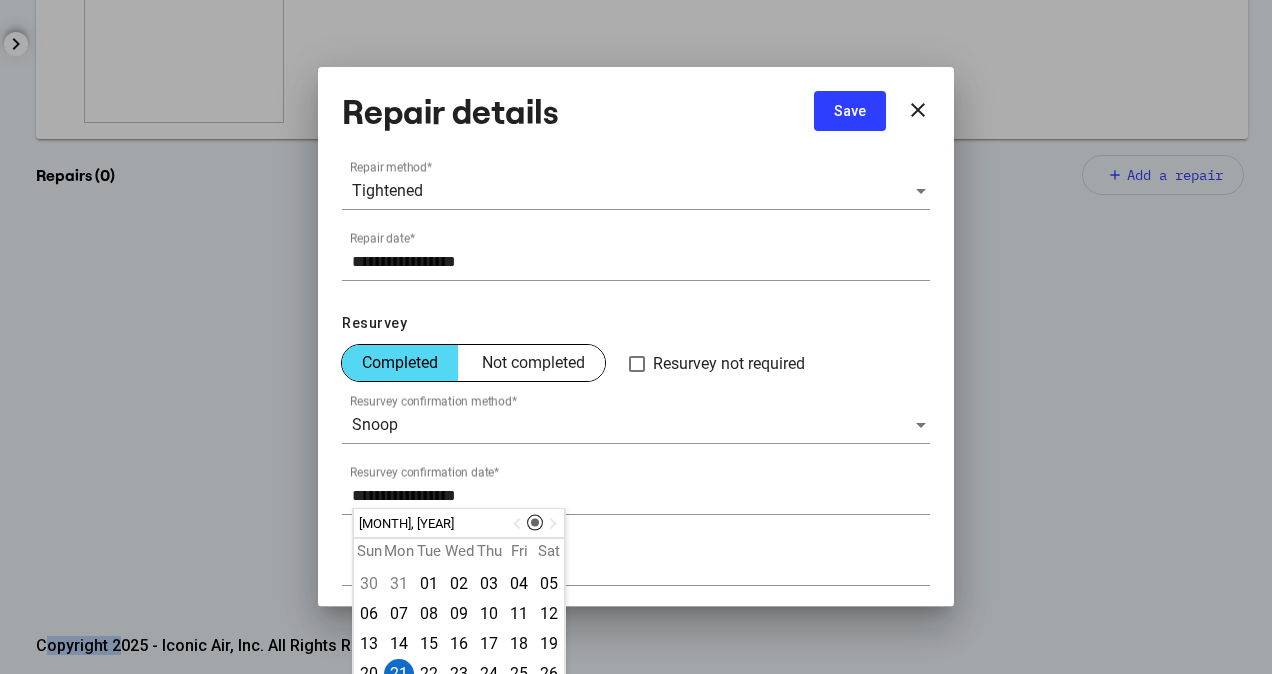 scroll, scrollTop: 201, scrollLeft: 0, axis: vertical 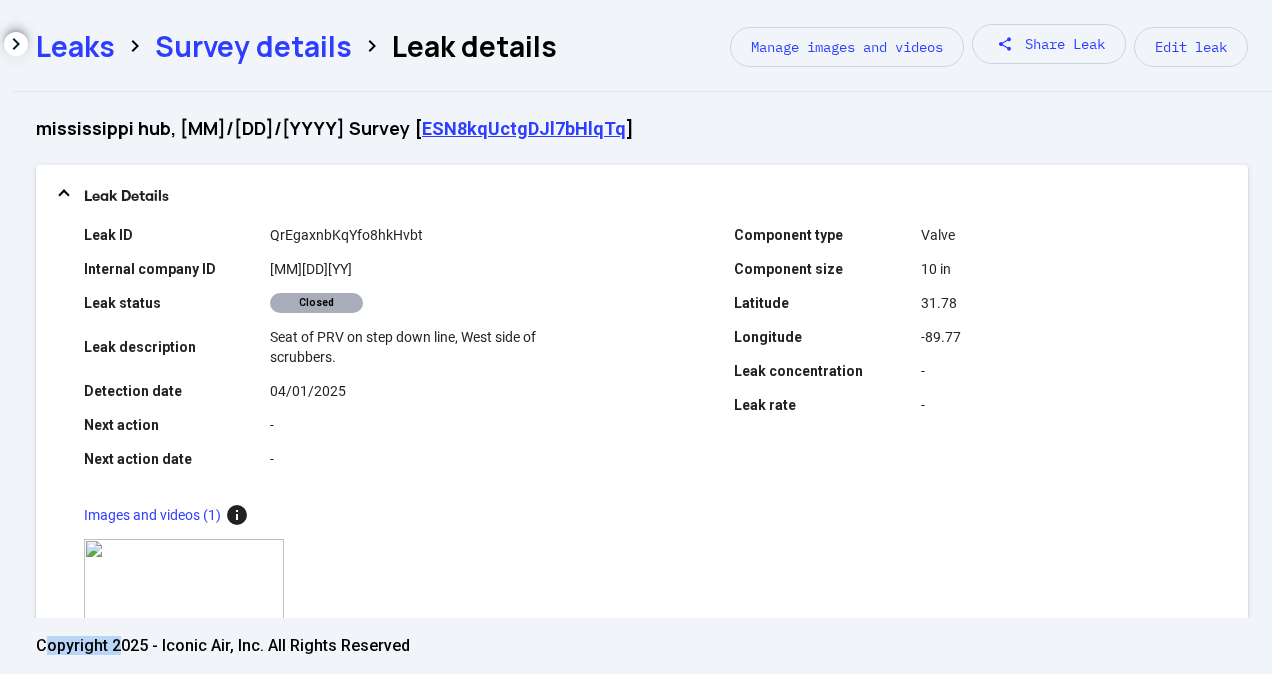 click on "Survey details" 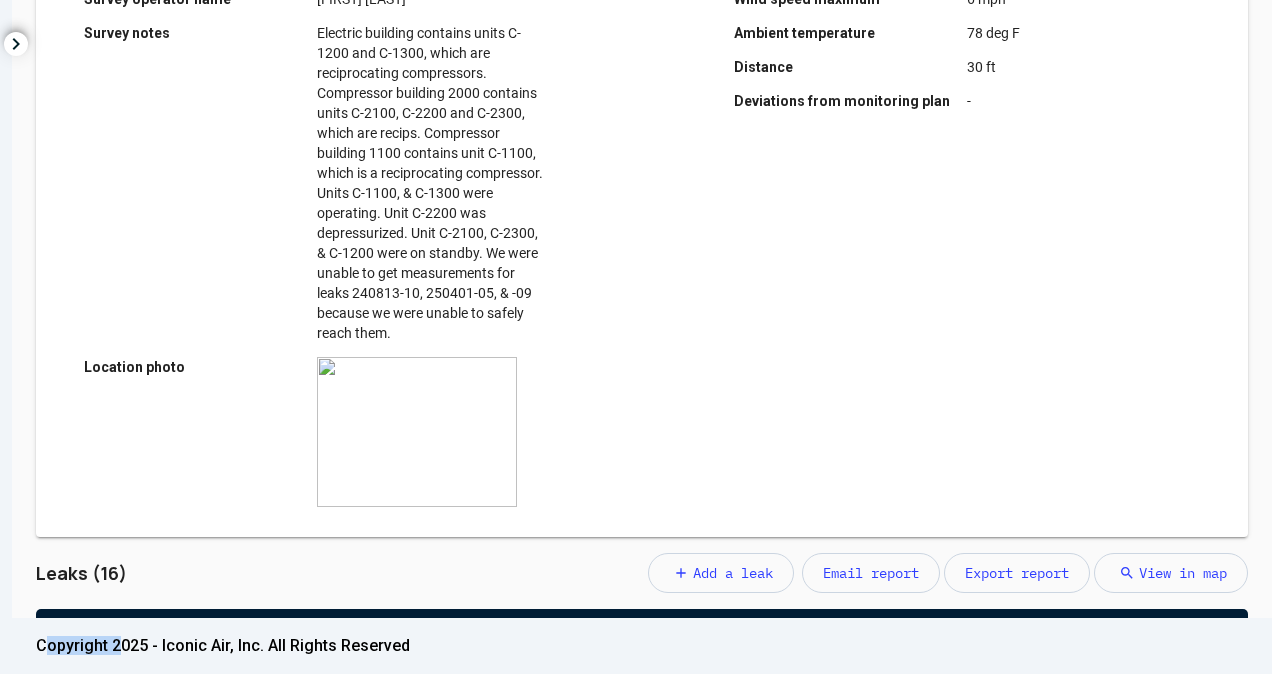 scroll, scrollTop: 700, scrollLeft: 0, axis: vertical 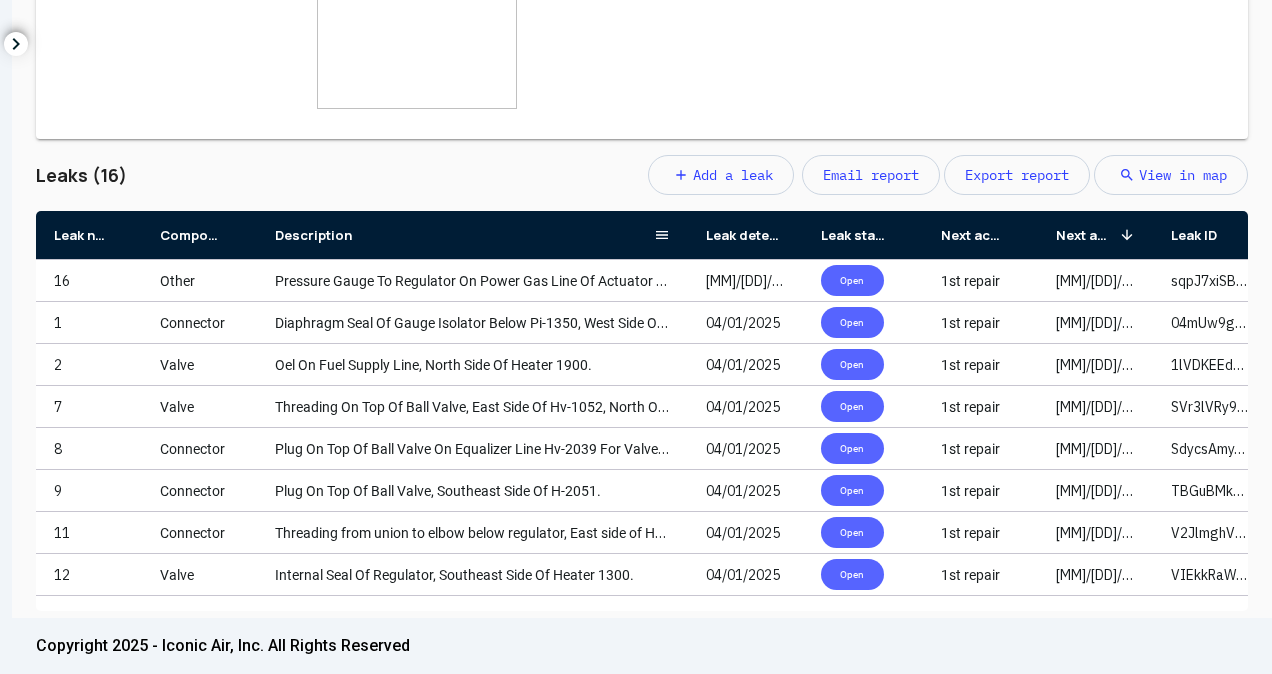 drag, startPoint x: 368, startPoint y: 242, endPoint x: 684, endPoint y: 236, distance: 316.05695 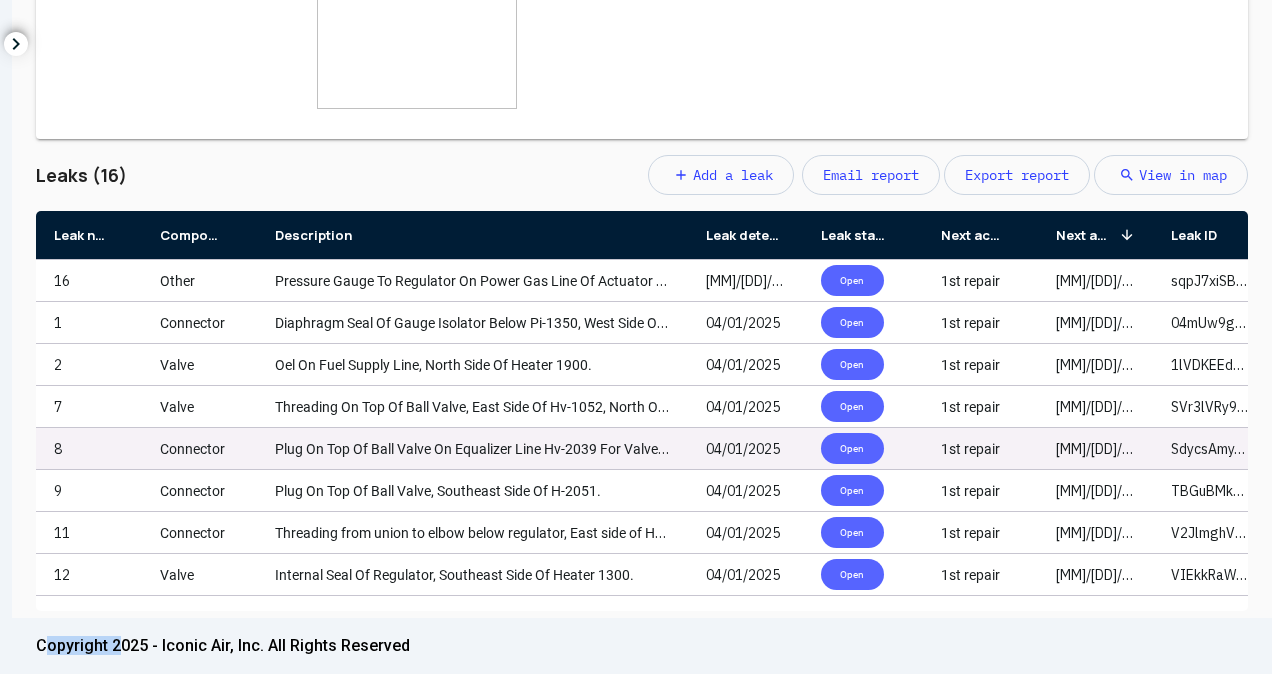 click on "Plug On Top Of Ball Valve On Equalizer Line Hv-2039 For Valve Gov-1039, Low Pressure Regulators." at bounding box center [581, 449] 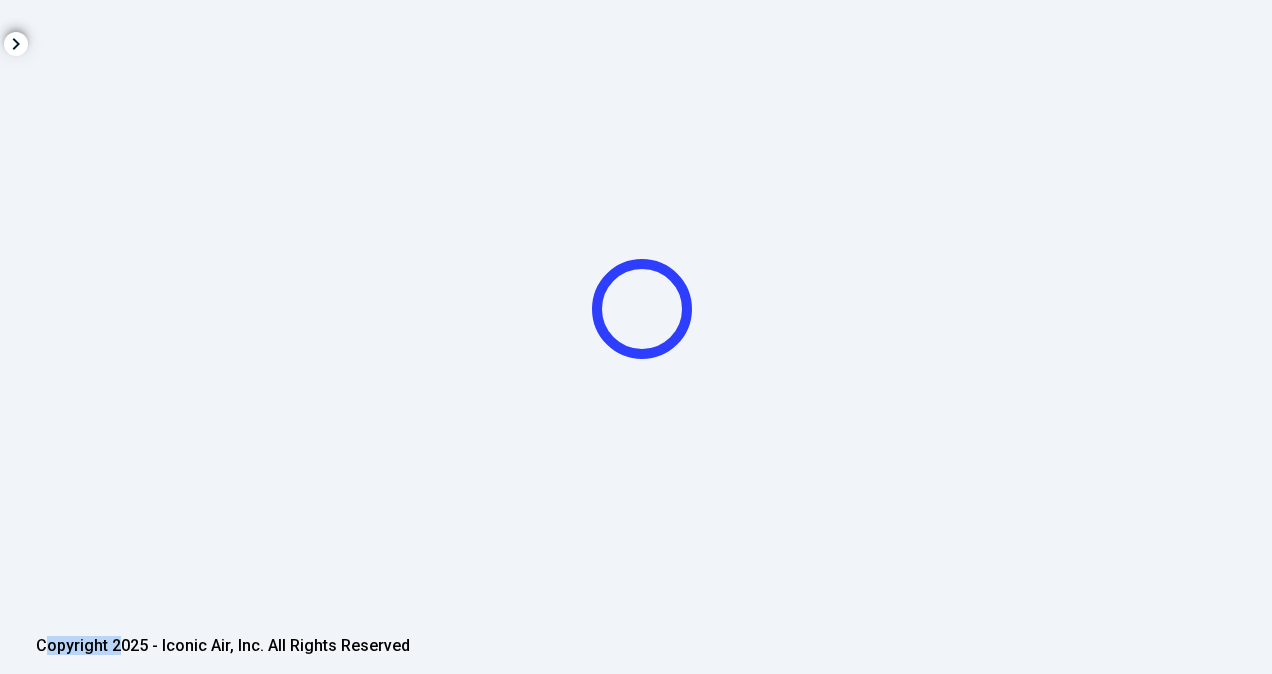 click 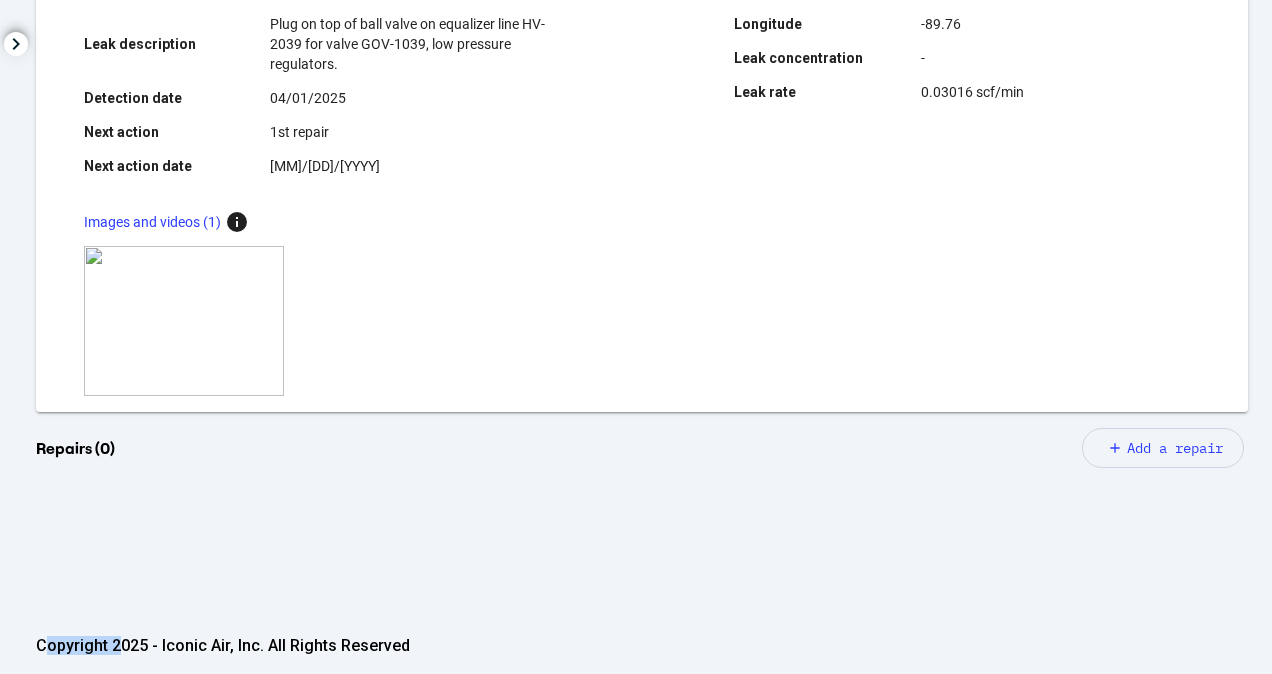 scroll, scrollTop: 586, scrollLeft: 0, axis: vertical 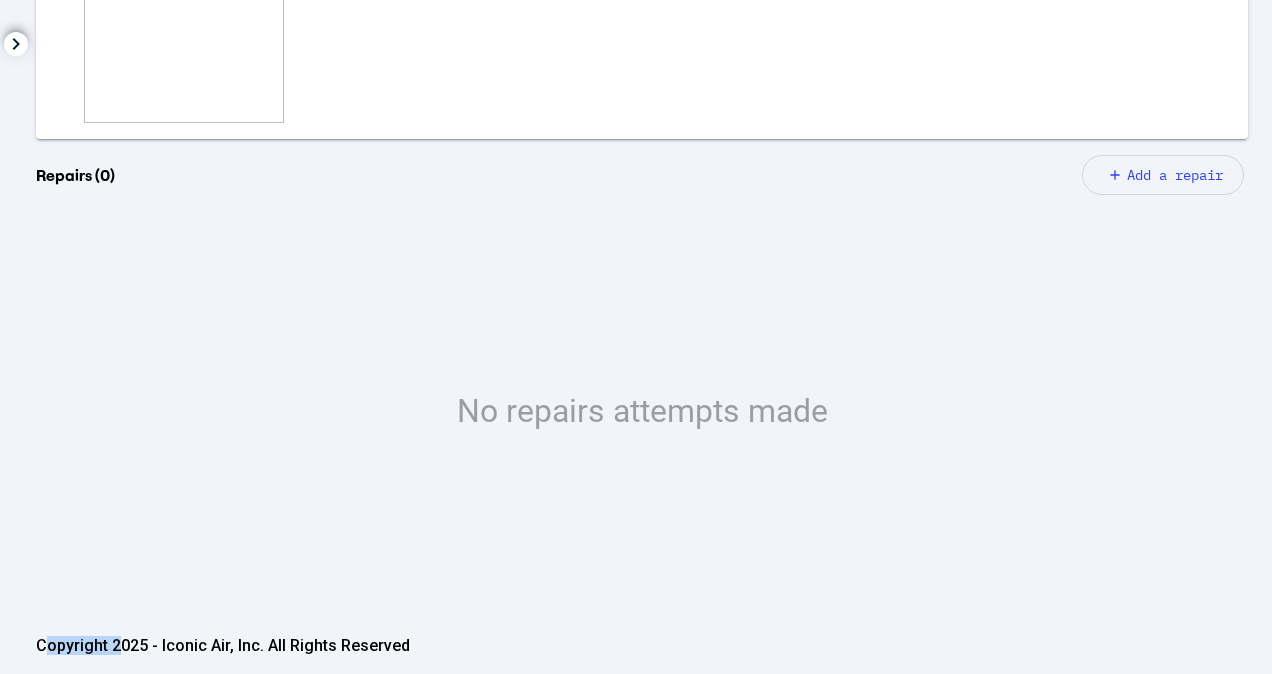 click on "add" 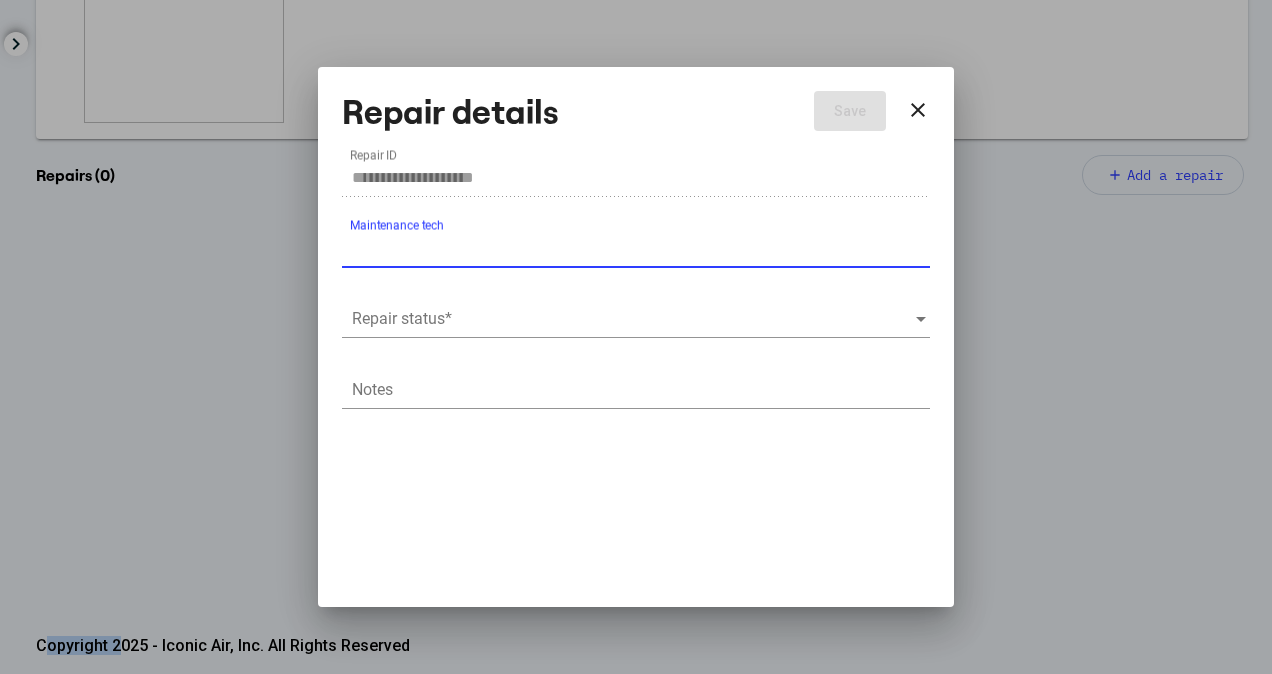 click at bounding box center [633, 319] 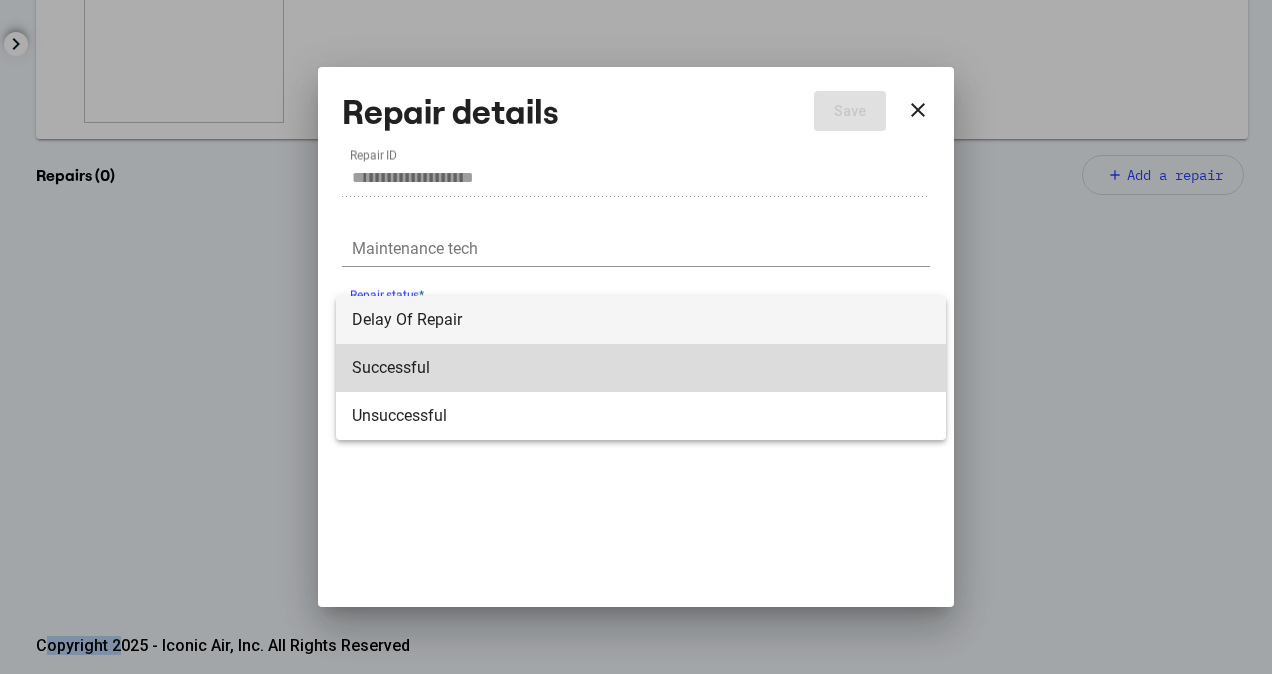 click on "Successful" at bounding box center (641, 368) 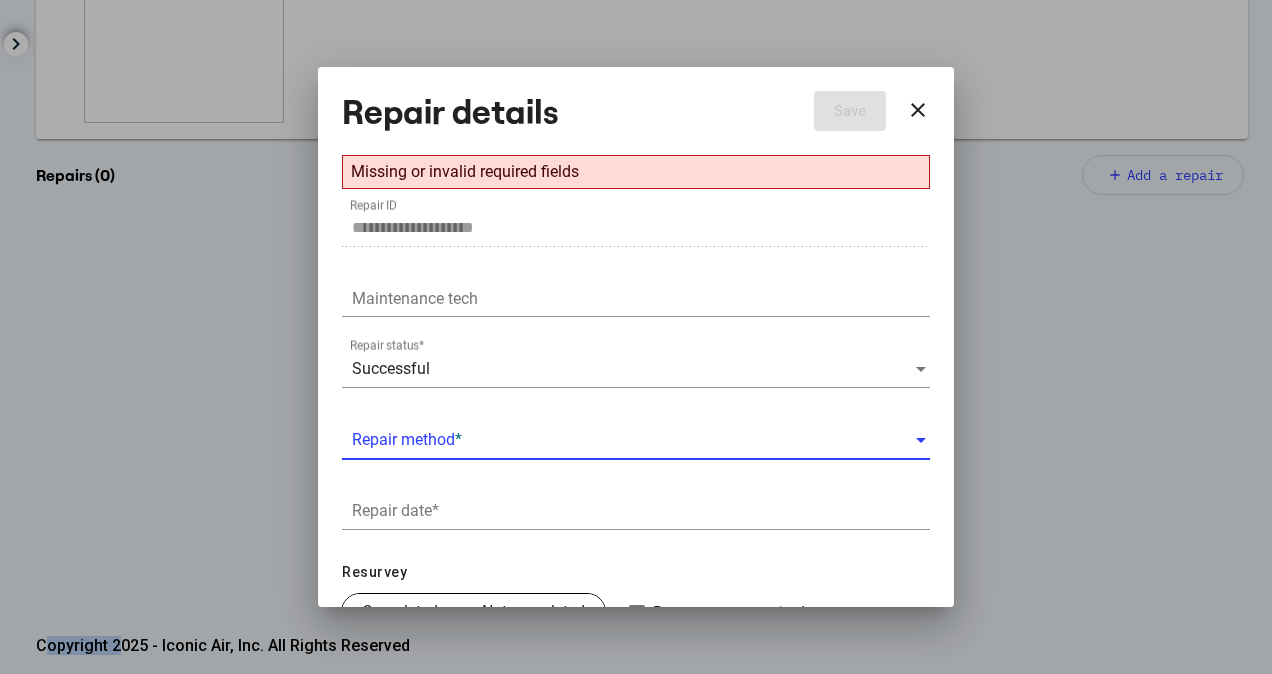drag, startPoint x: 480, startPoint y: 407, endPoint x: 489, endPoint y: 435, distance: 29.410883 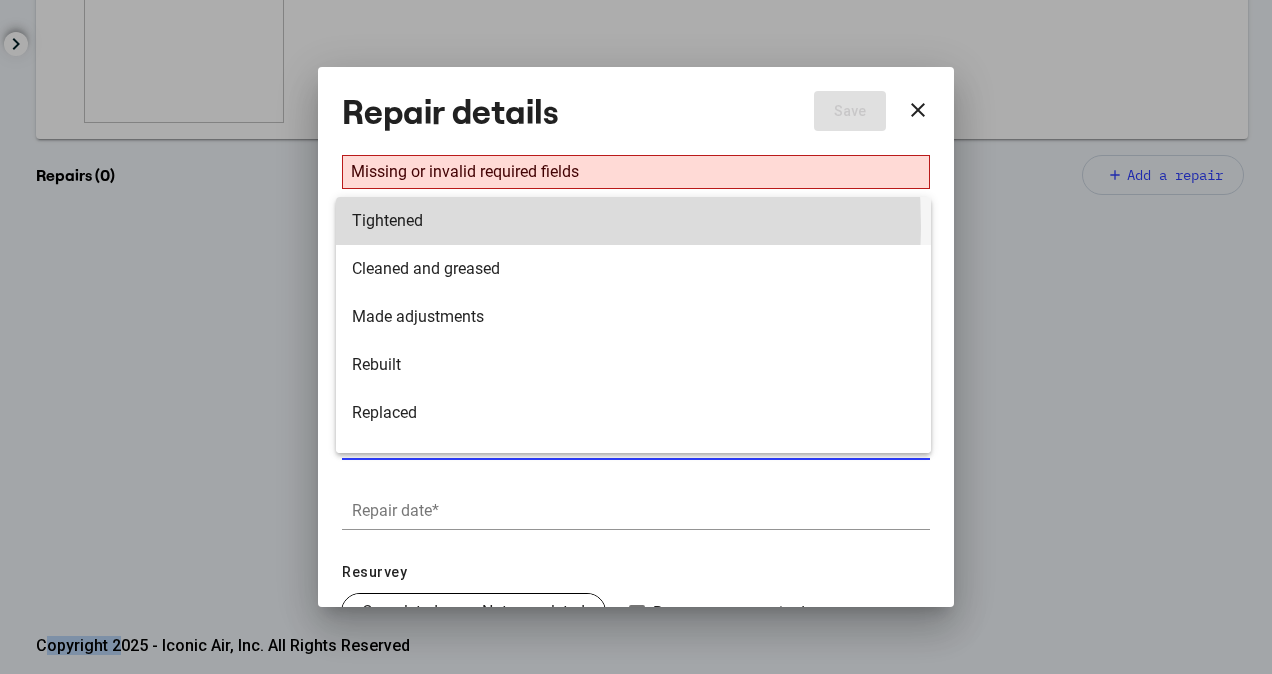 click on "Tightened" at bounding box center (633, 221) 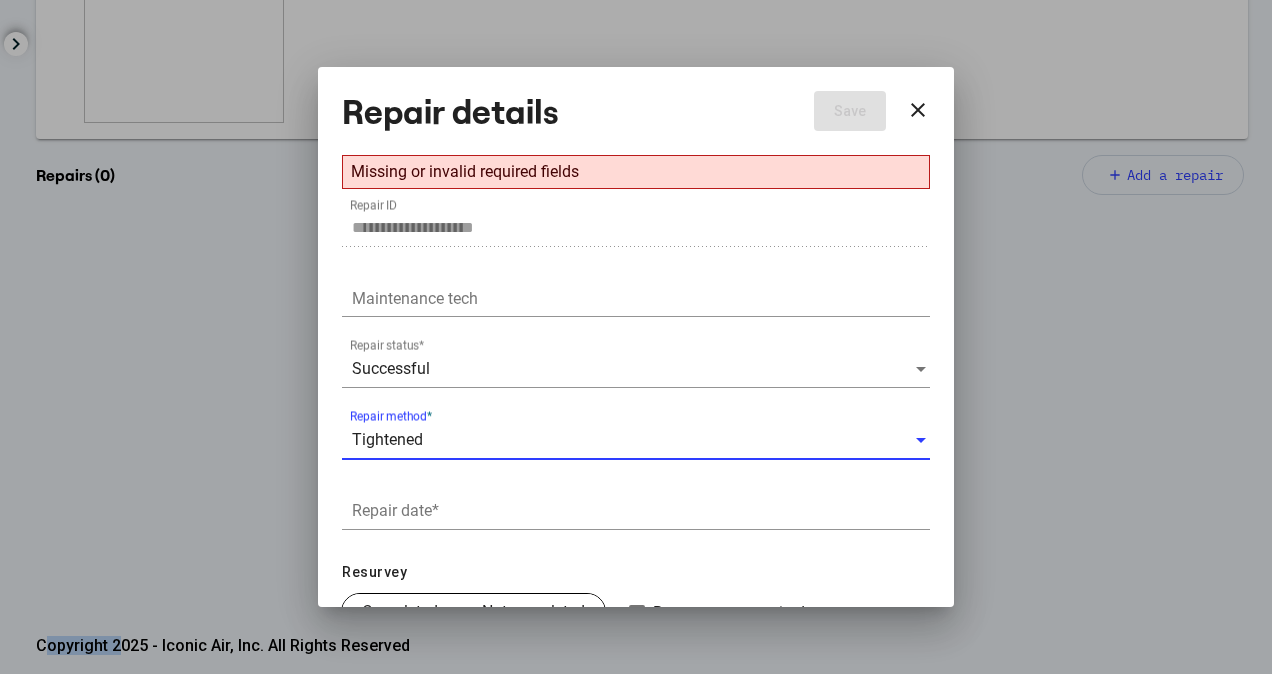 click on "Repair date  *" at bounding box center (641, 511) 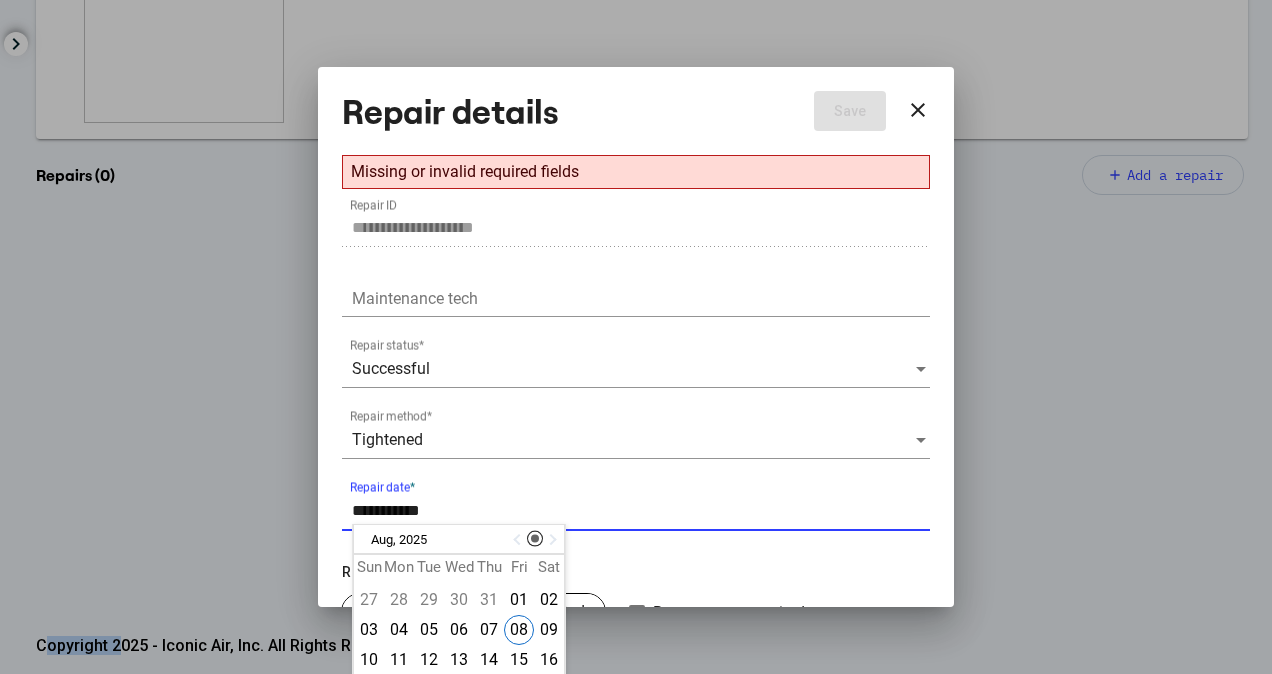 click at bounding box center [519, 540] 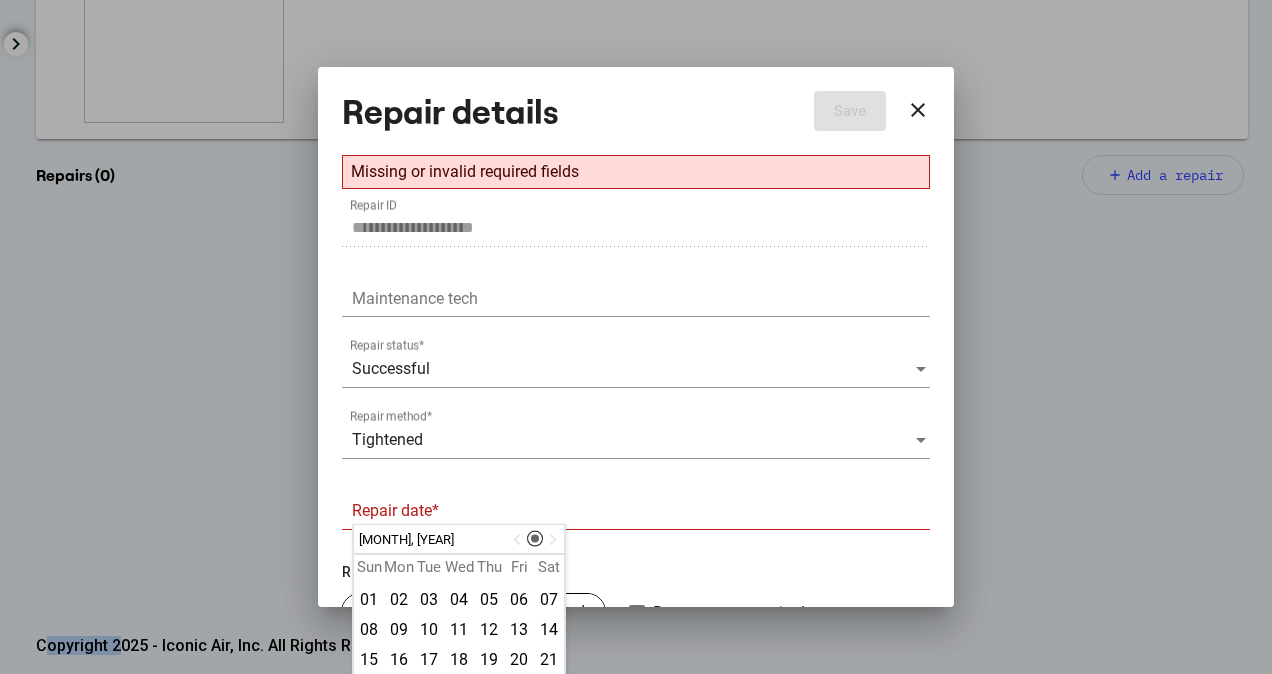 click at bounding box center (519, 540) 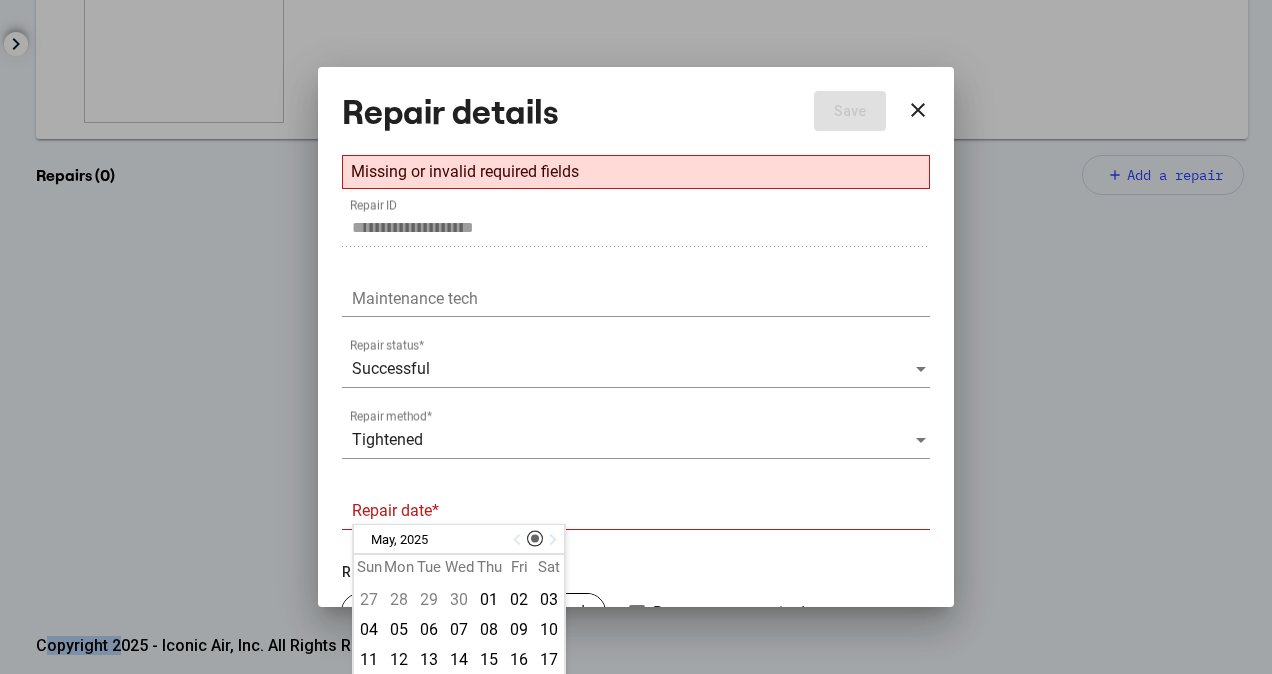 click at bounding box center [519, 540] 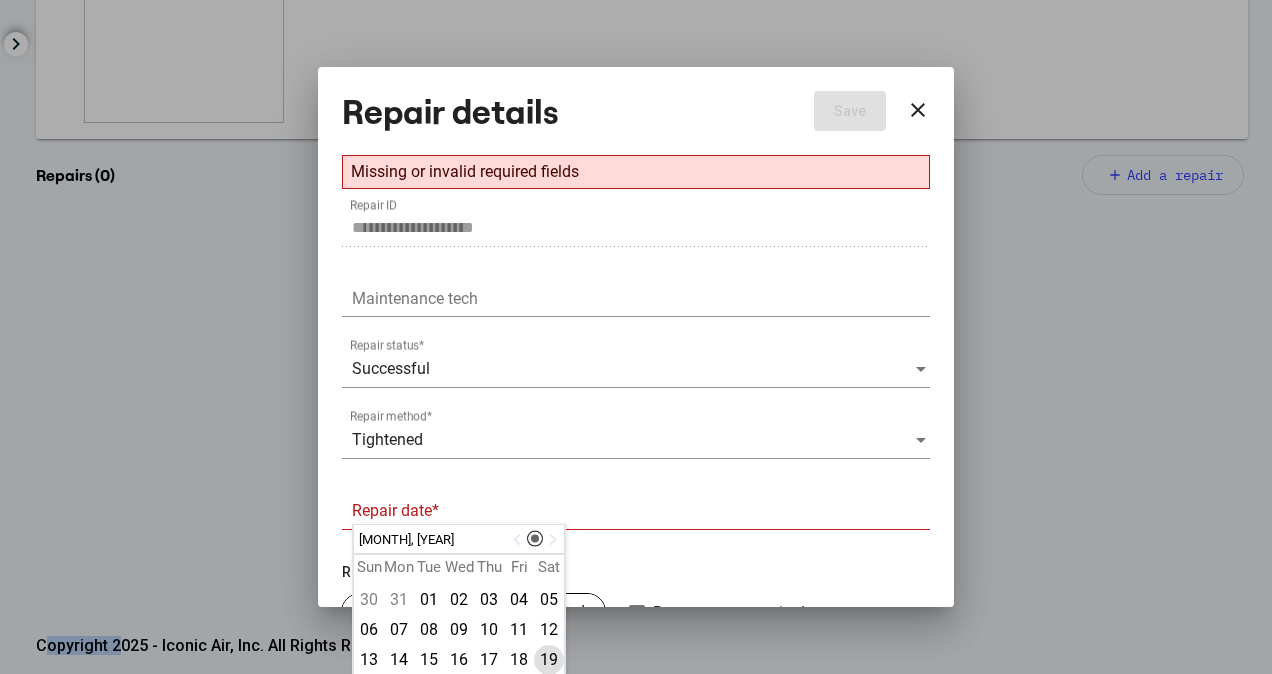 click on "19" at bounding box center (549, 660) 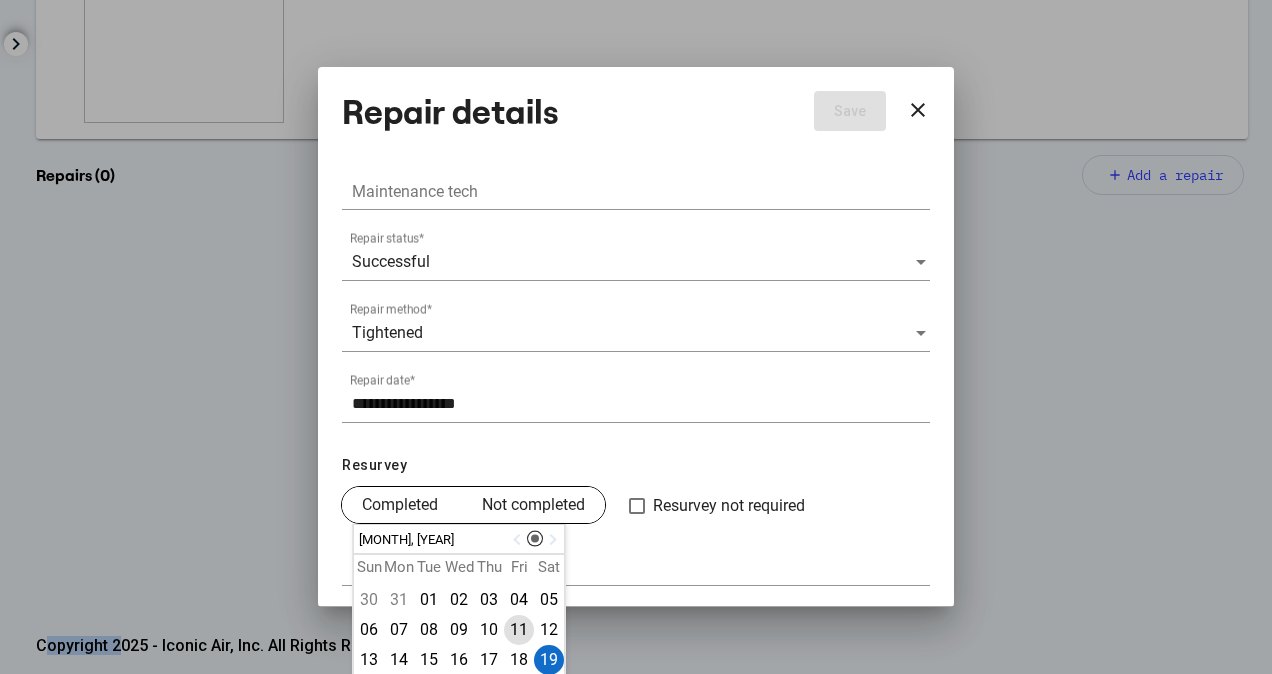 scroll, scrollTop: 108, scrollLeft: 0, axis: vertical 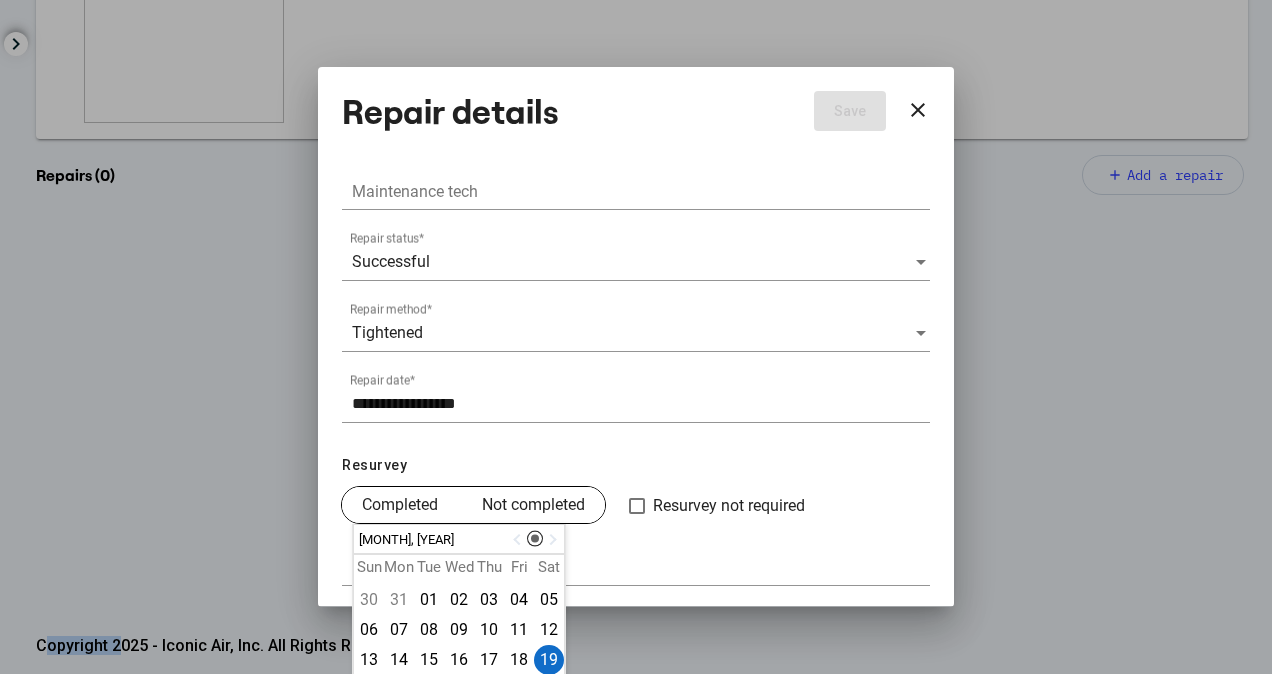 click on "19" at bounding box center (549, 660) 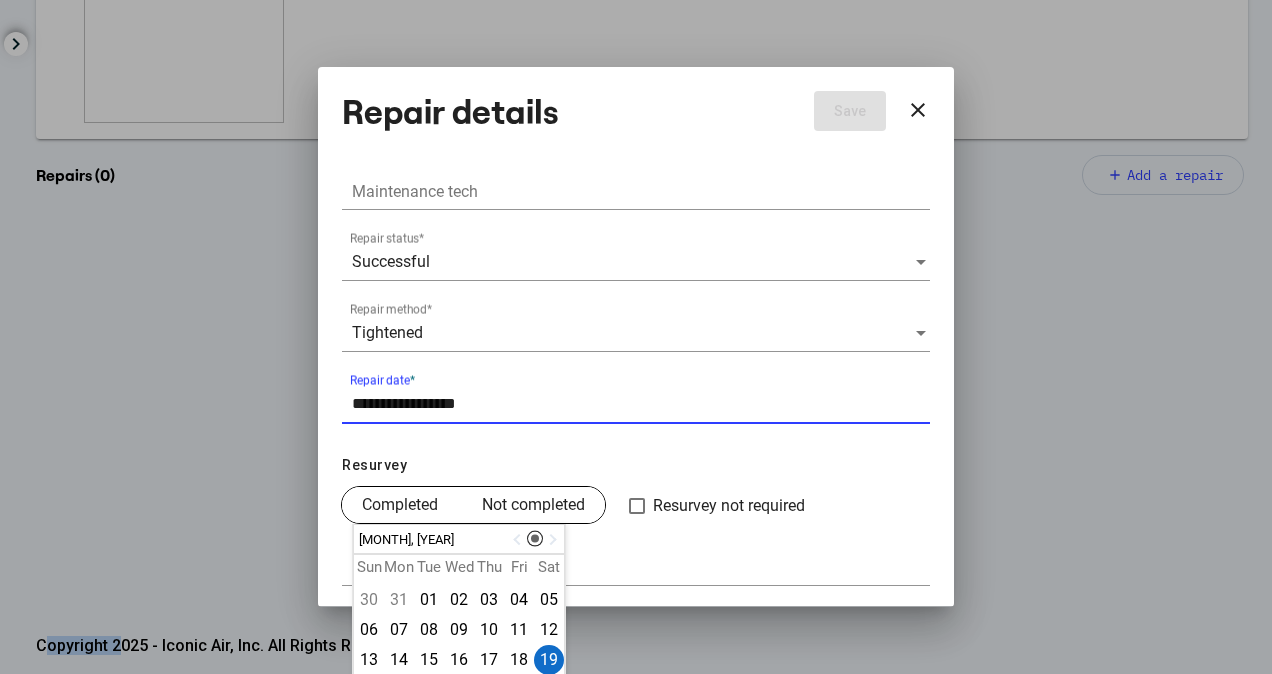 drag, startPoint x: 395, startPoint y: 406, endPoint x: 379, endPoint y: 406, distance: 16 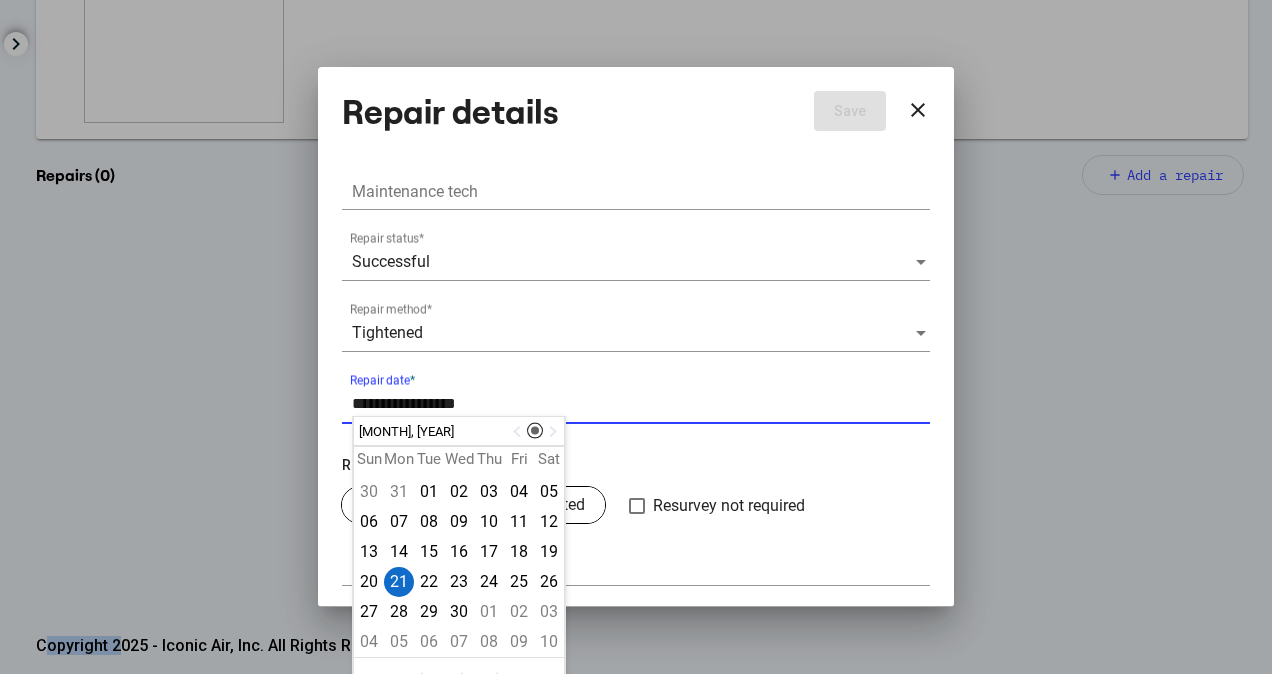click on "**********" at bounding box center (641, 404) 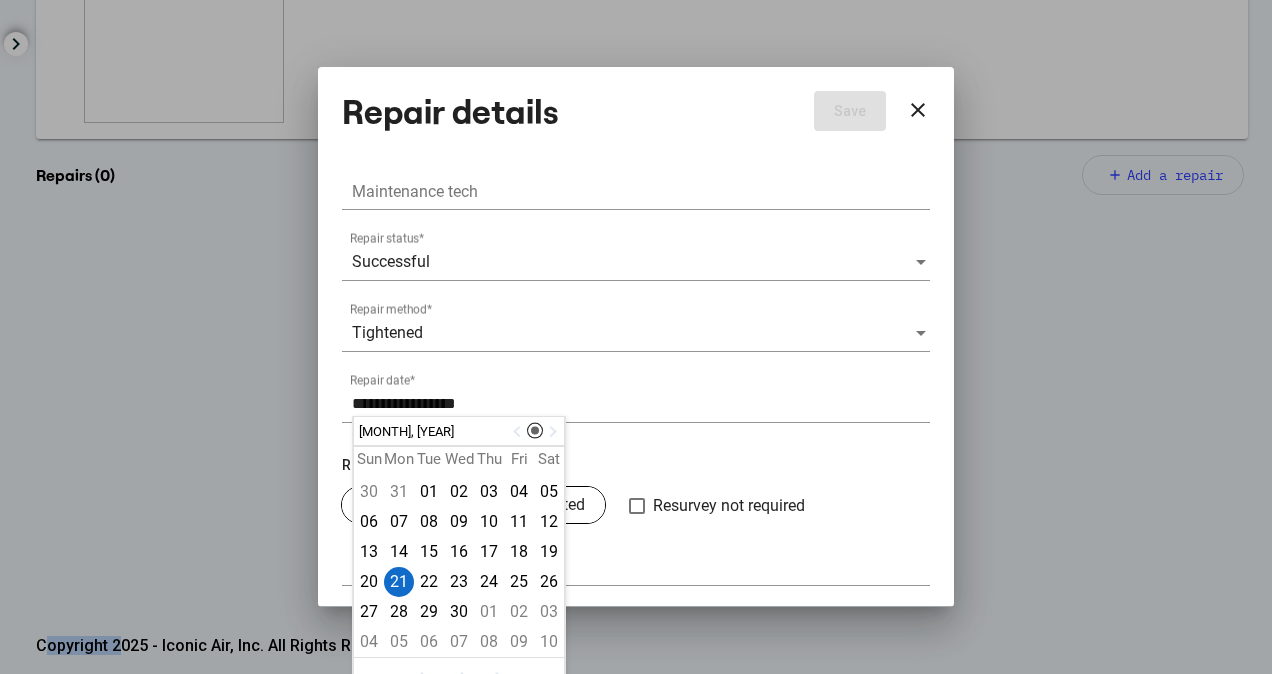 click on "Resurvey Completed Not completed   Resurvey not required" at bounding box center [636, 489] 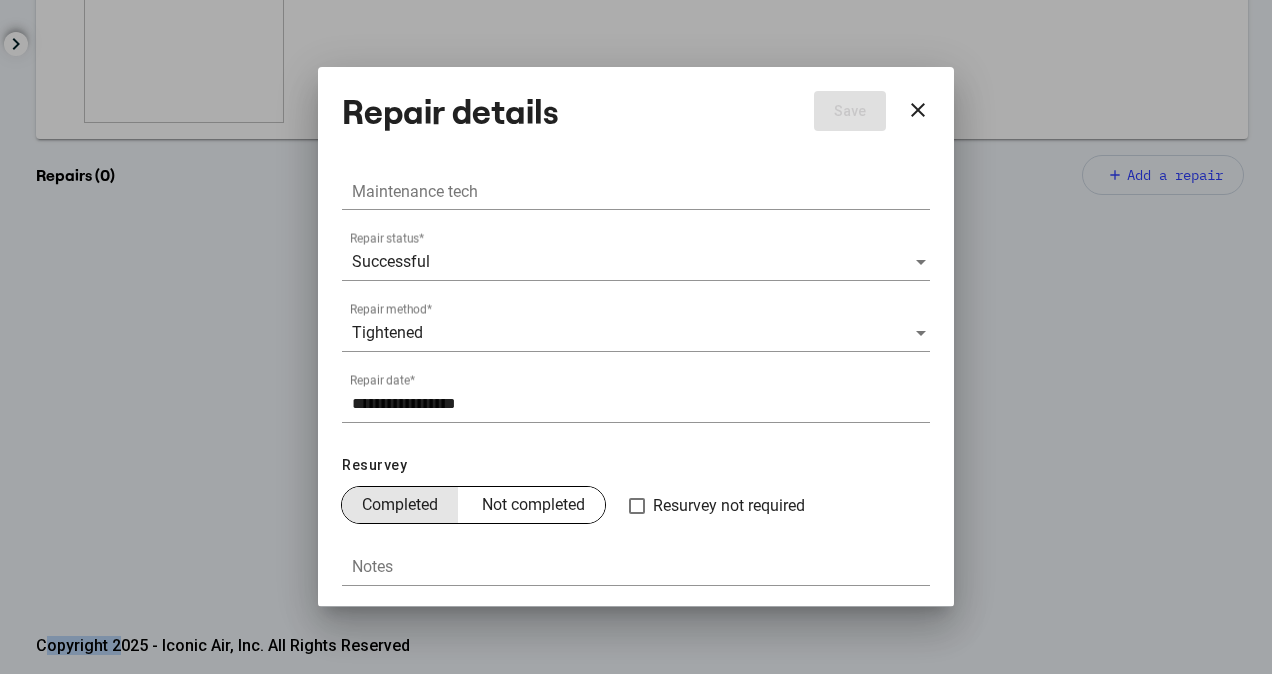click on "Completed" at bounding box center (400, 505) 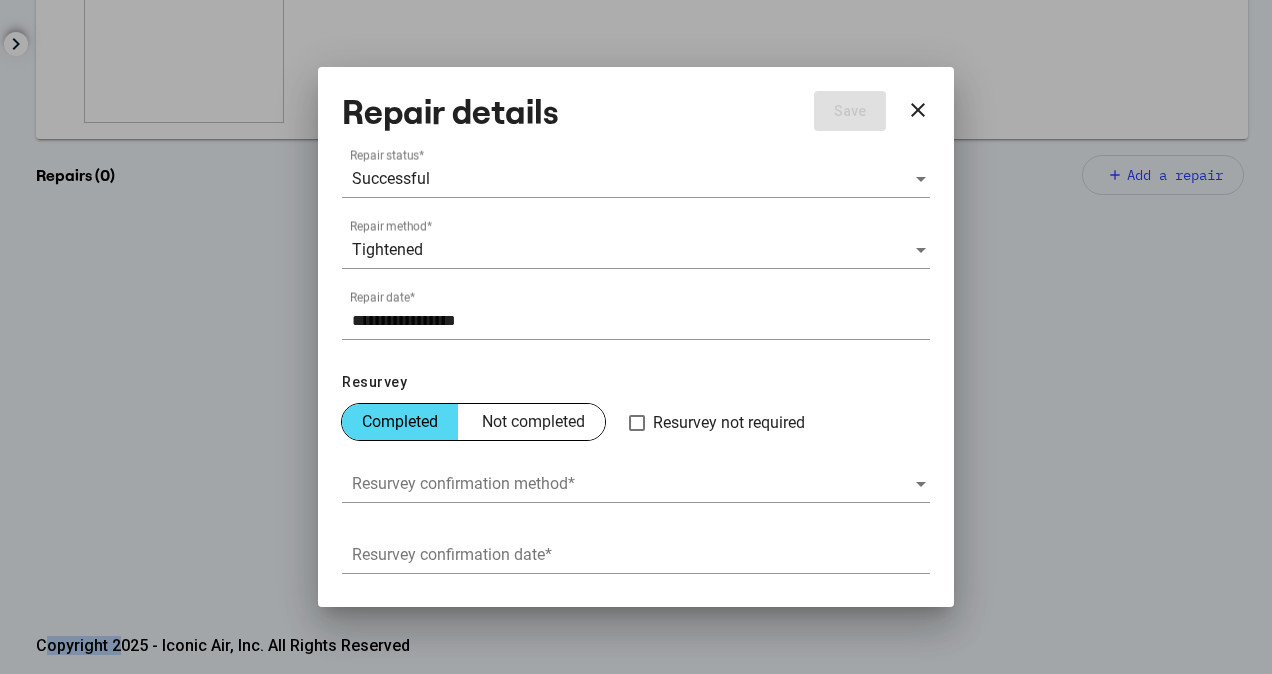 scroll, scrollTop: 250, scrollLeft: 0, axis: vertical 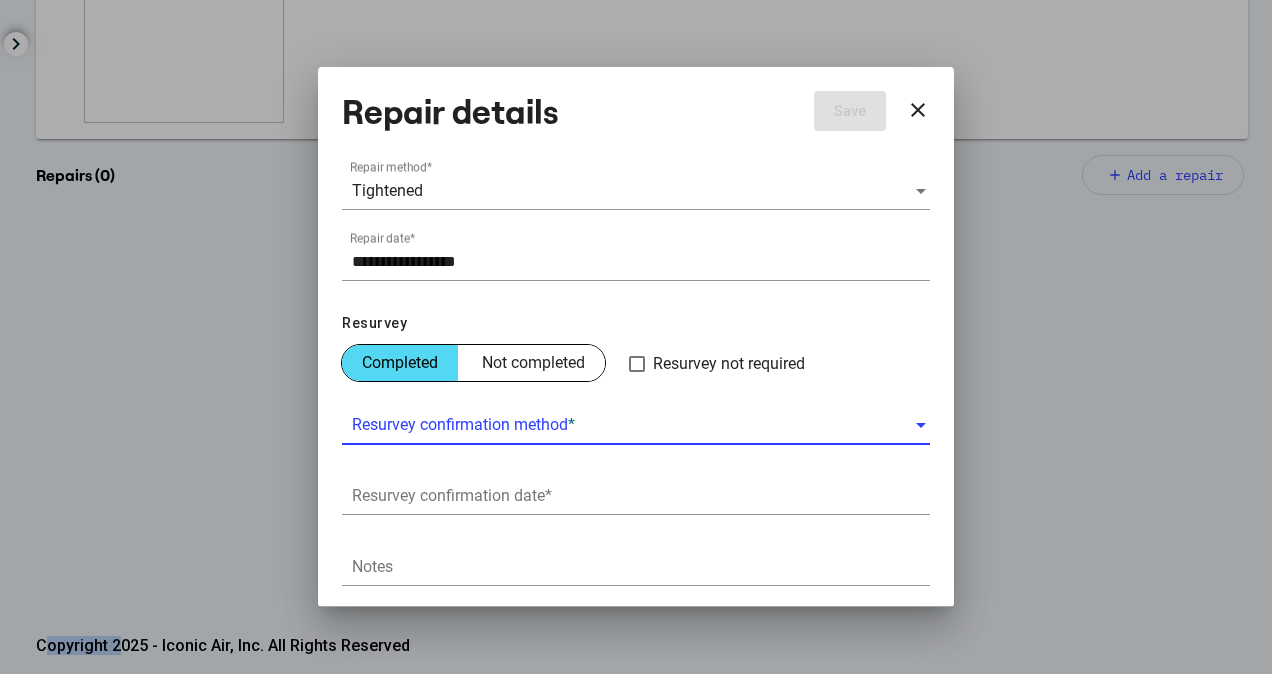 click at bounding box center [633, 425] 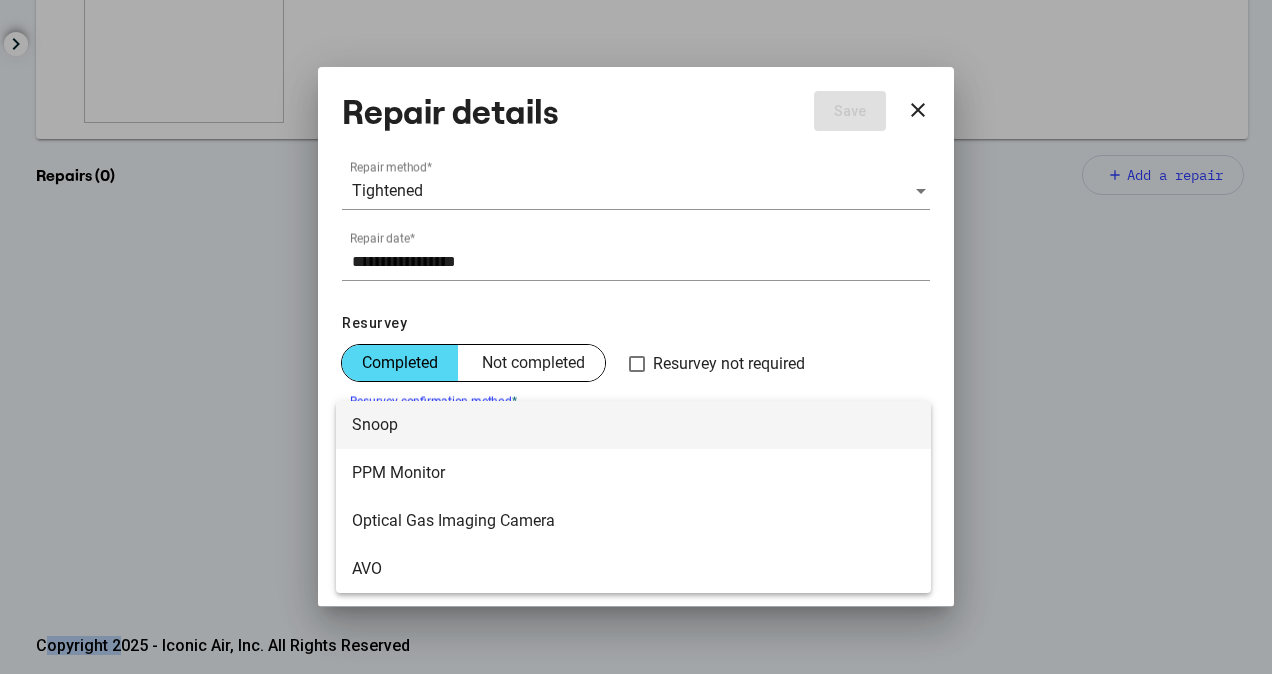 click on "Snoop" at bounding box center (633, 425) 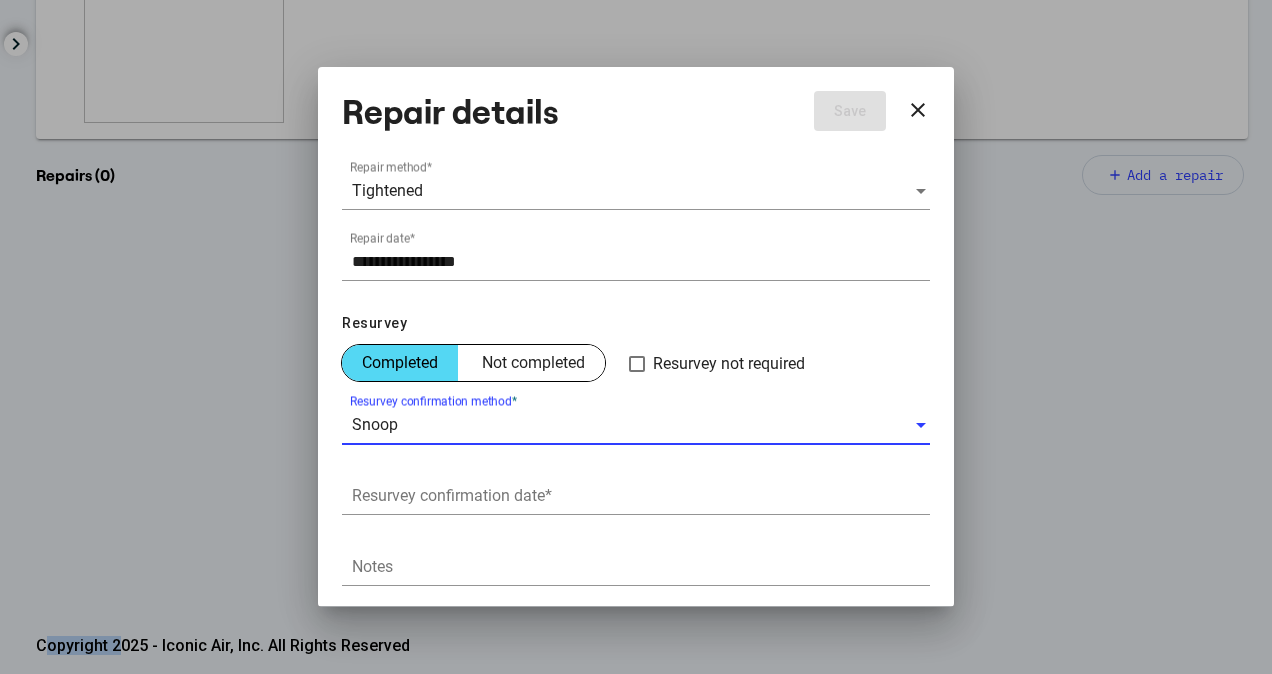 click on "Resurvey confirmation date  *" at bounding box center [636, 489] 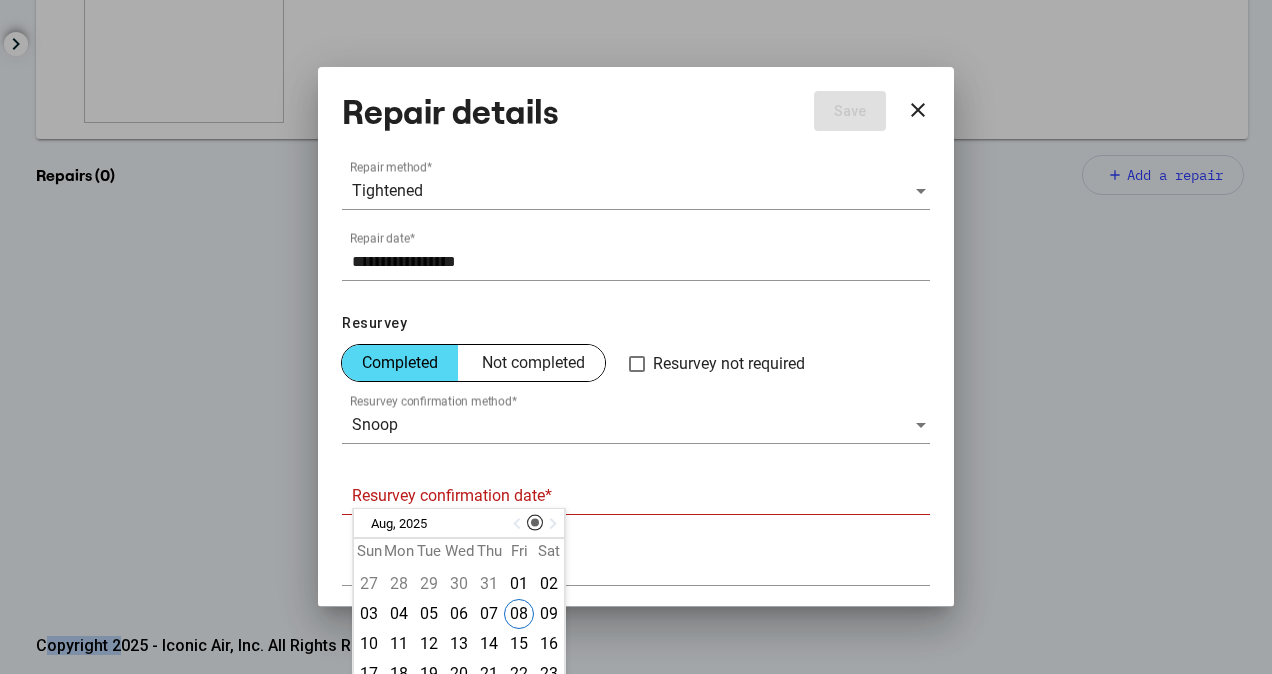 click at bounding box center (519, 524) 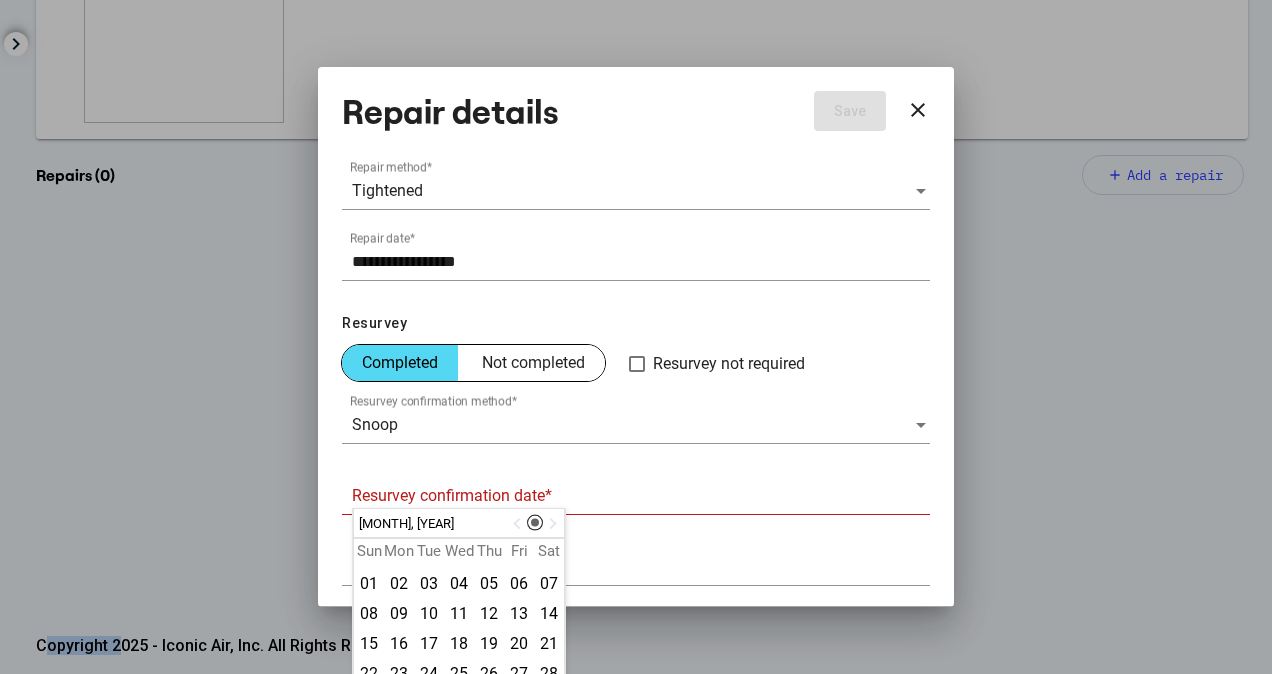 click at bounding box center (519, 524) 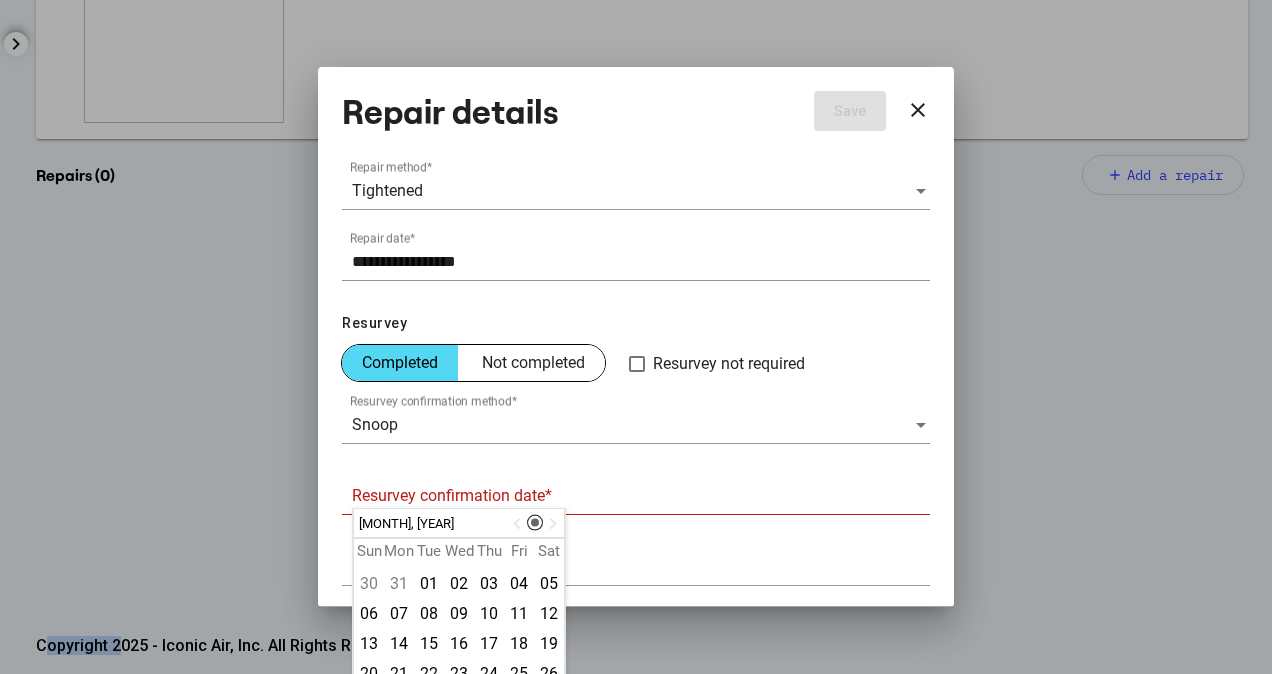 click at bounding box center (519, 524) 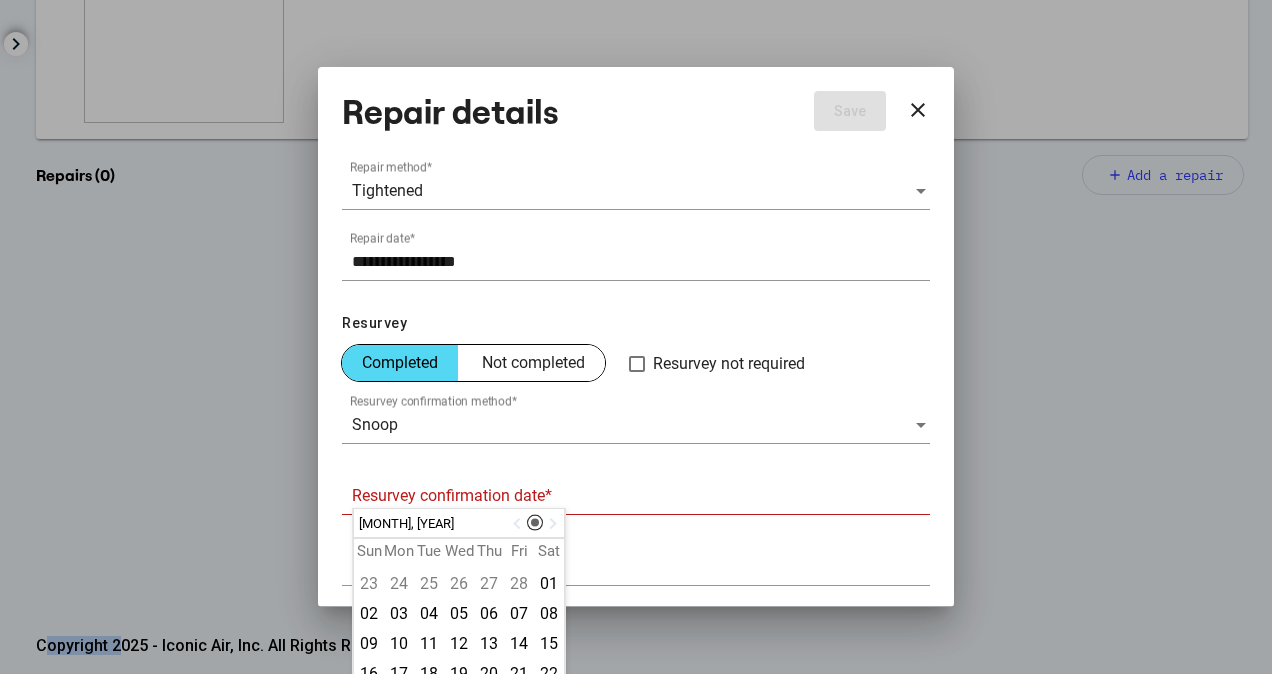 click at bounding box center (551, 524) 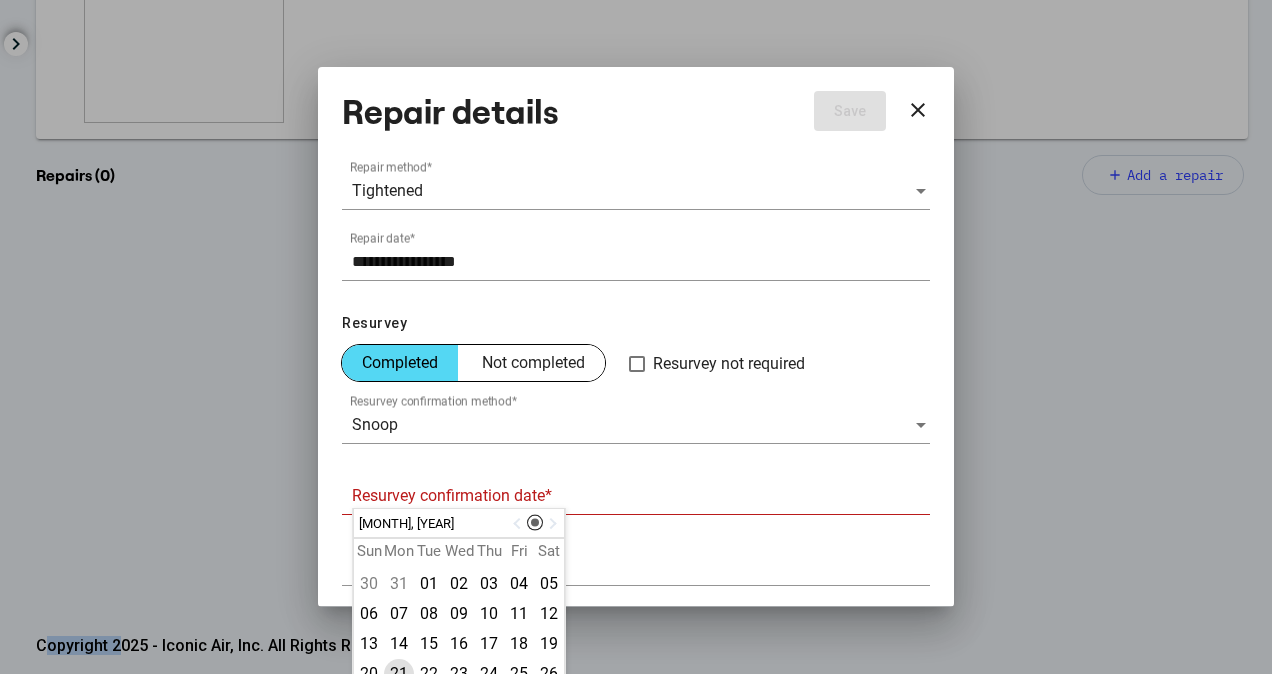 click on "21" at bounding box center [399, 674] 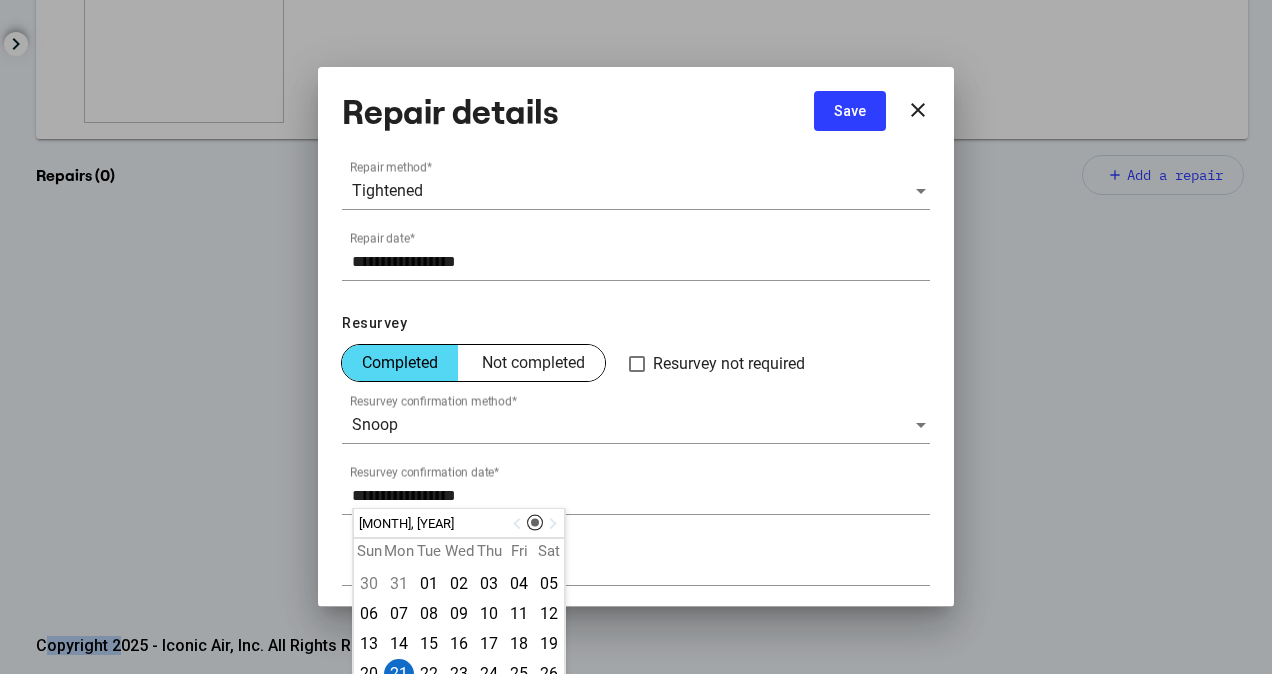 scroll, scrollTop: 201, scrollLeft: 0, axis: vertical 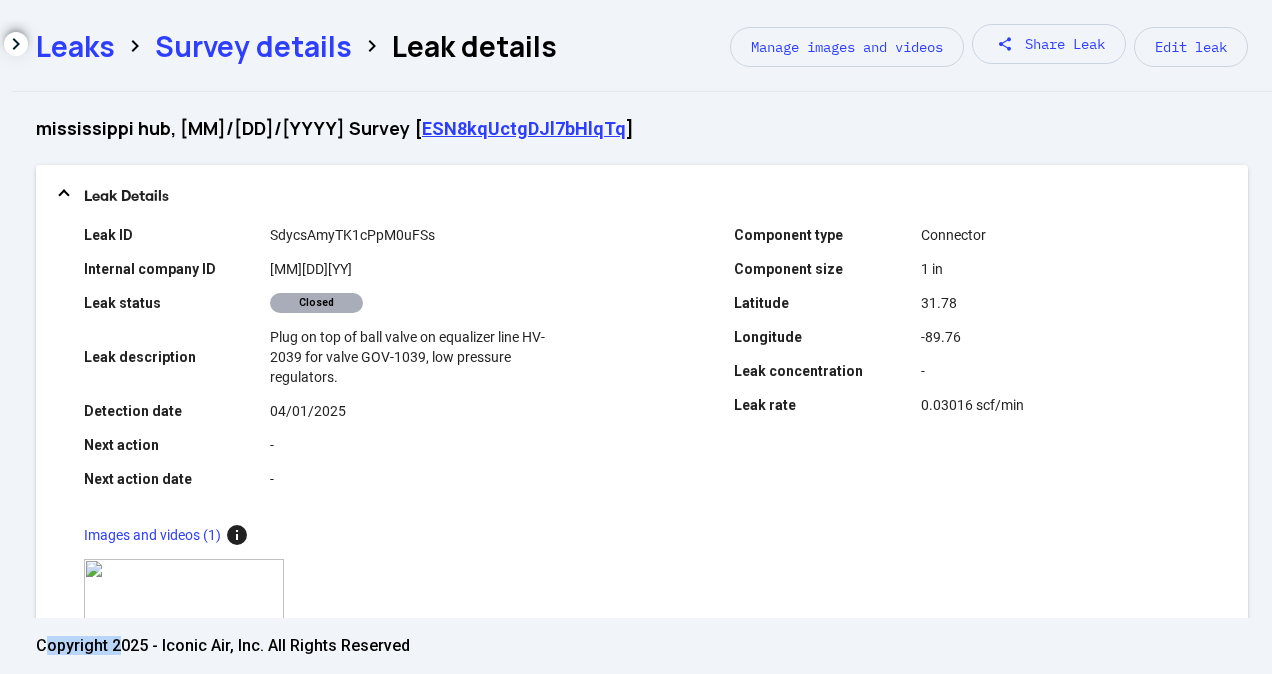 click on "Survey details" 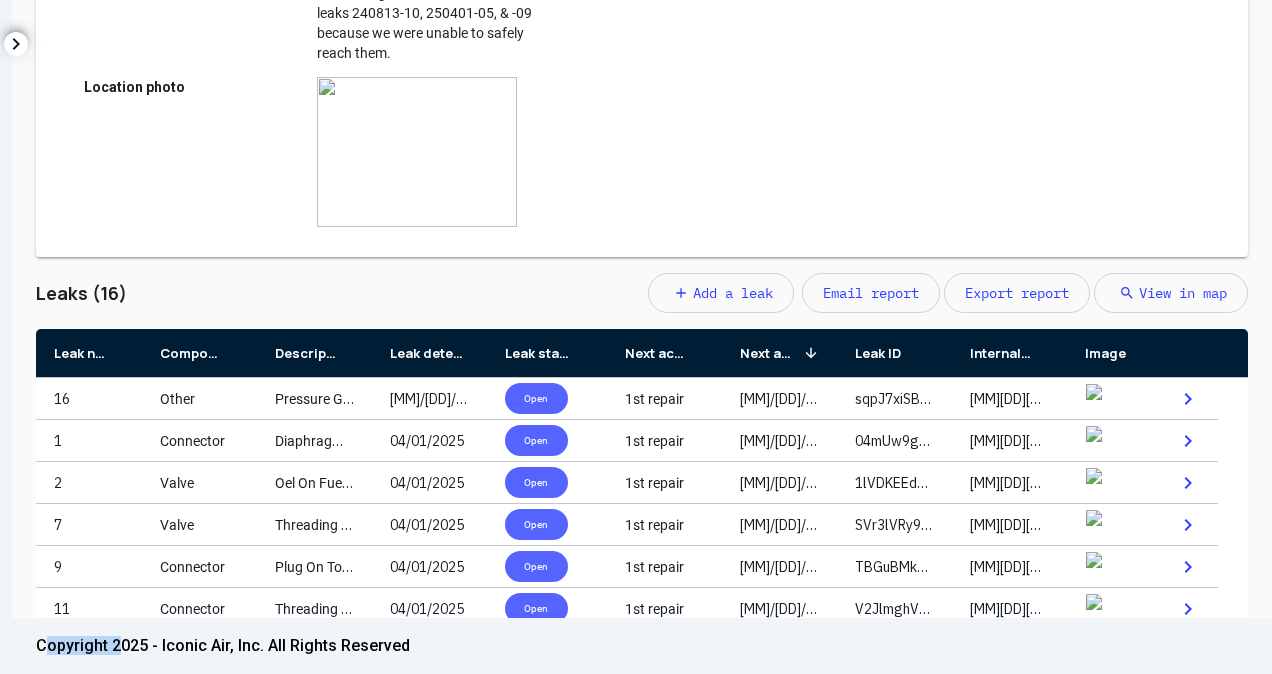 scroll, scrollTop: 846, scrollLeft: 0, axis: vertical 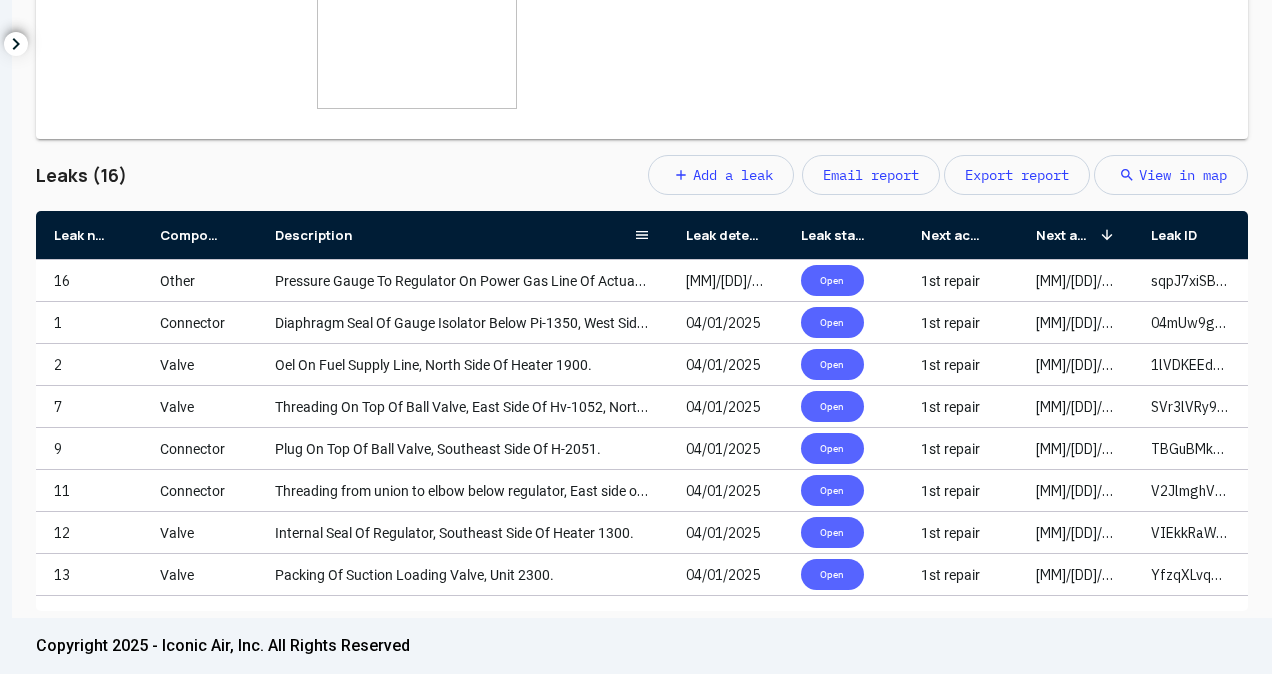 drag, startPoint x: 370, startPoint y: 240, endPoint x: 680, endPoint y: 238, distance: 310.00644 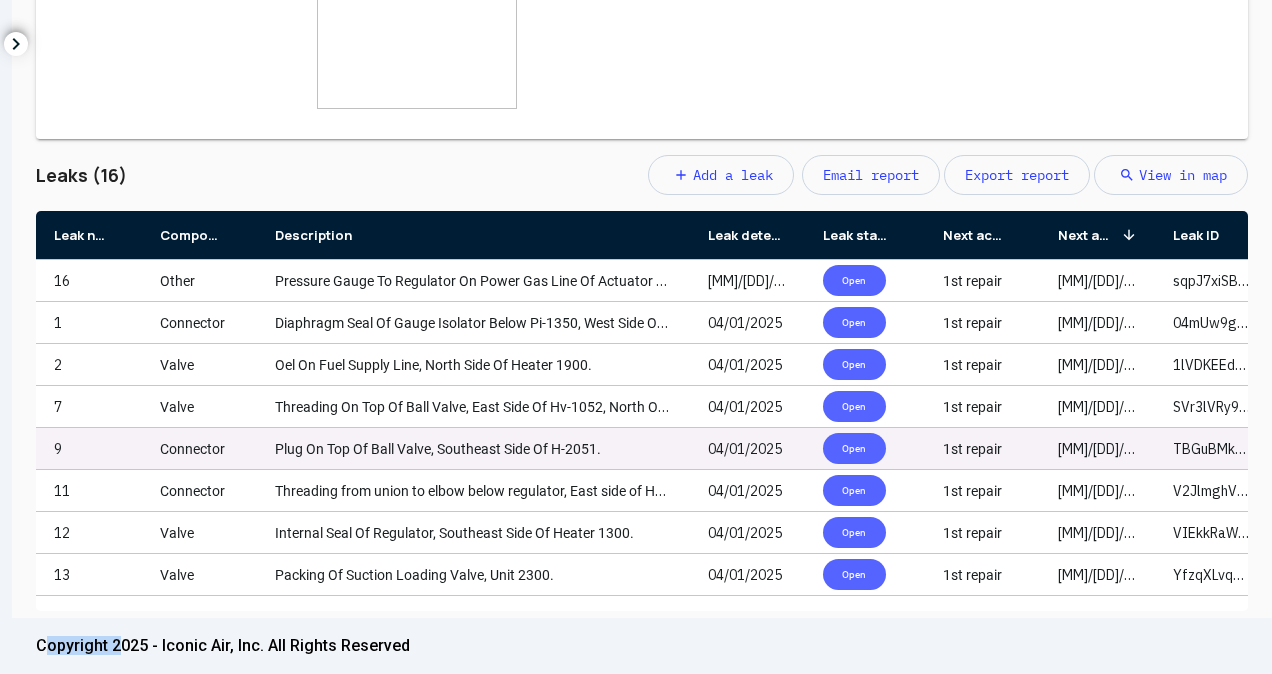 click on "Plug On Top Of Ball Valve, Southeast Side Of H-2051." at bounding box center [473, 448] 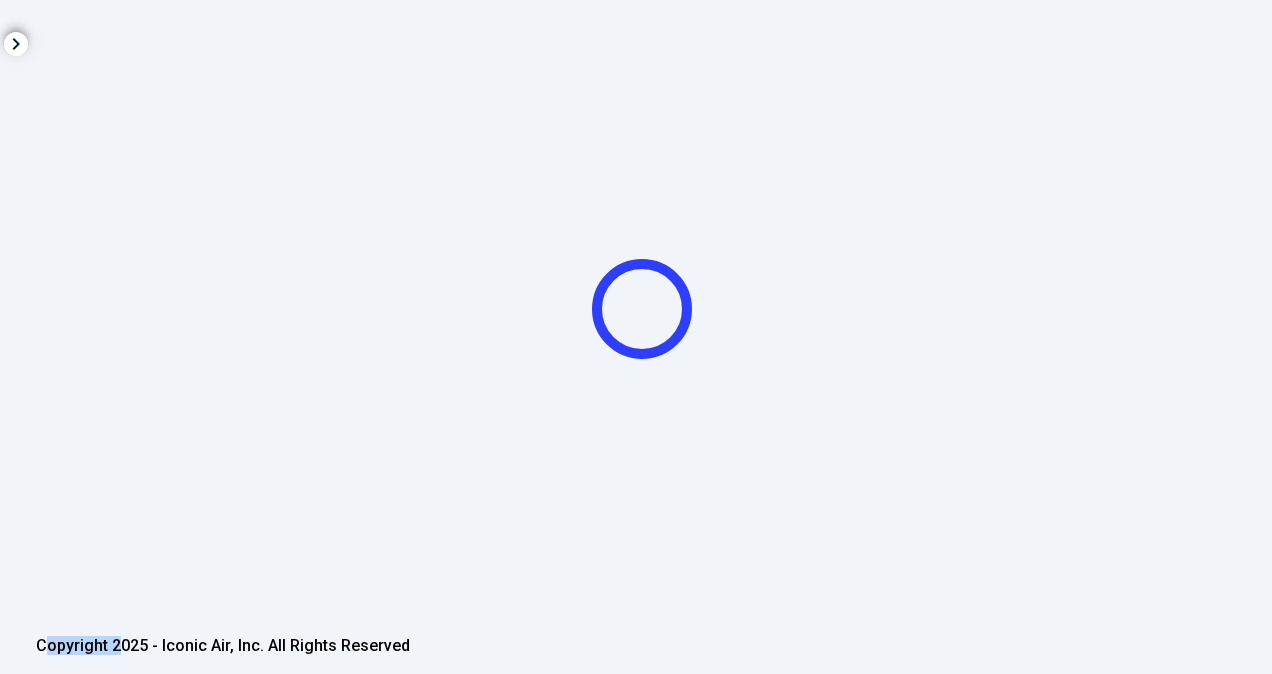 click 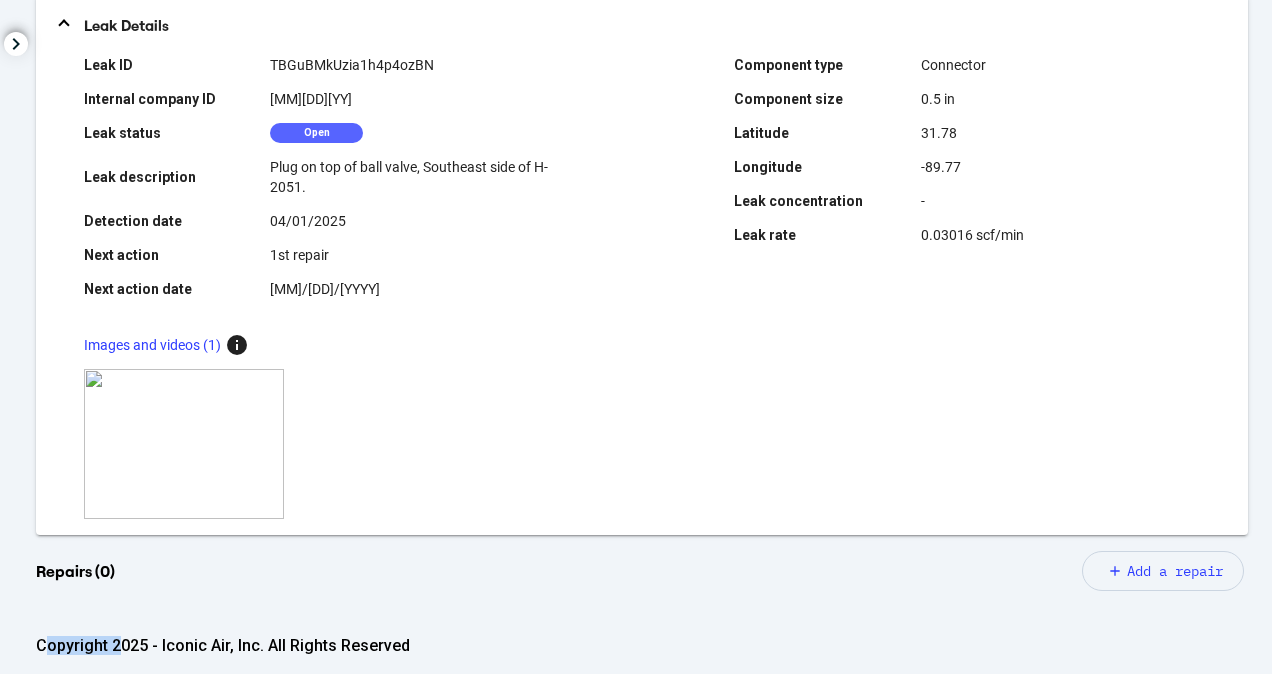 scroll, scrollTop: 500, scrollLeft: 0, axis: vertical 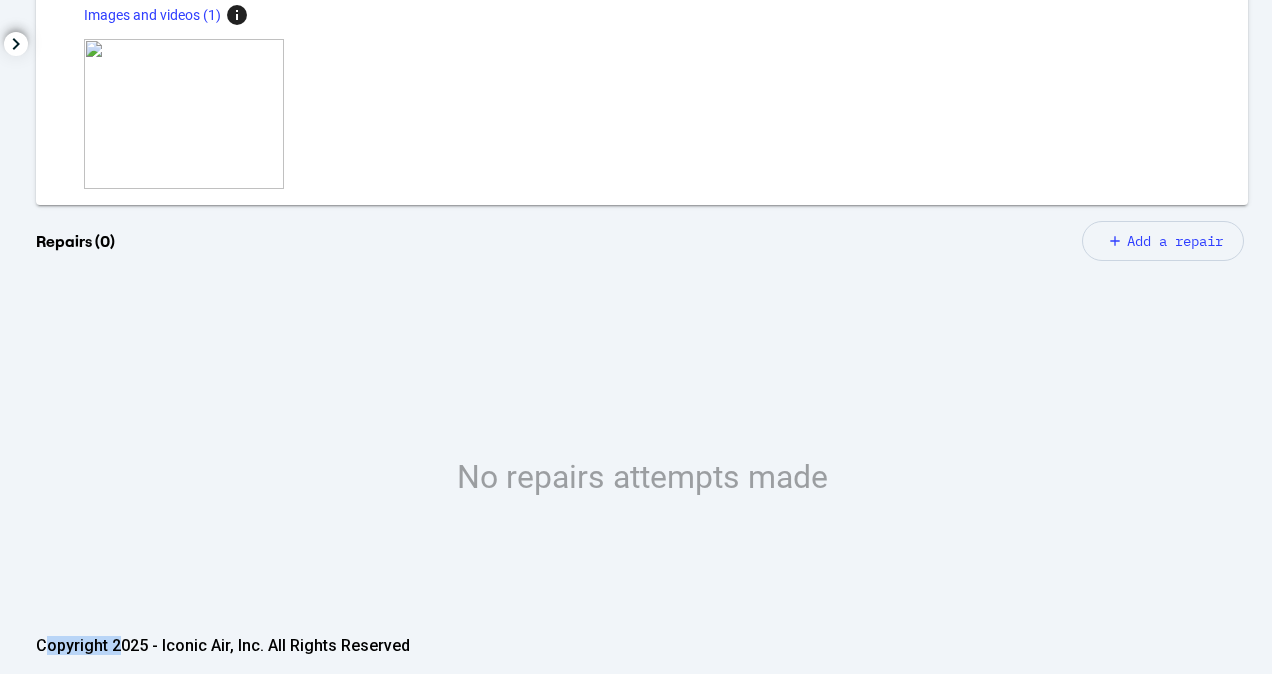 click on "Add a repair" 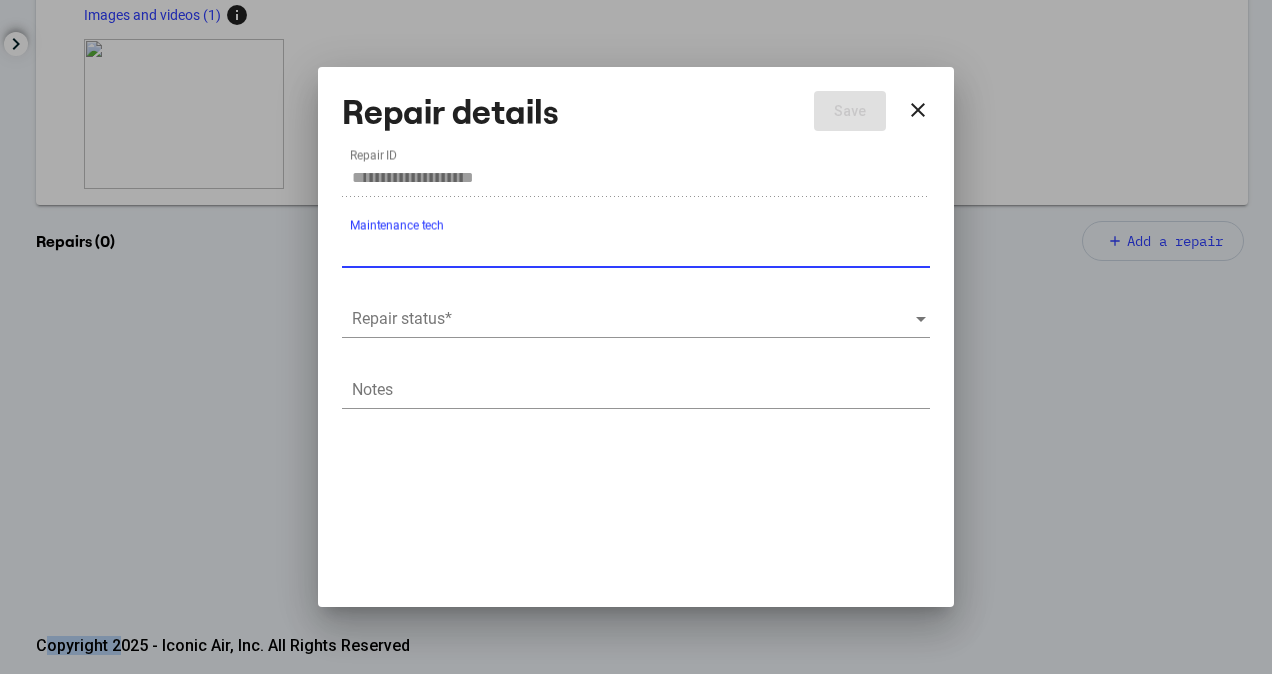 click at bounding box center (633, 319) 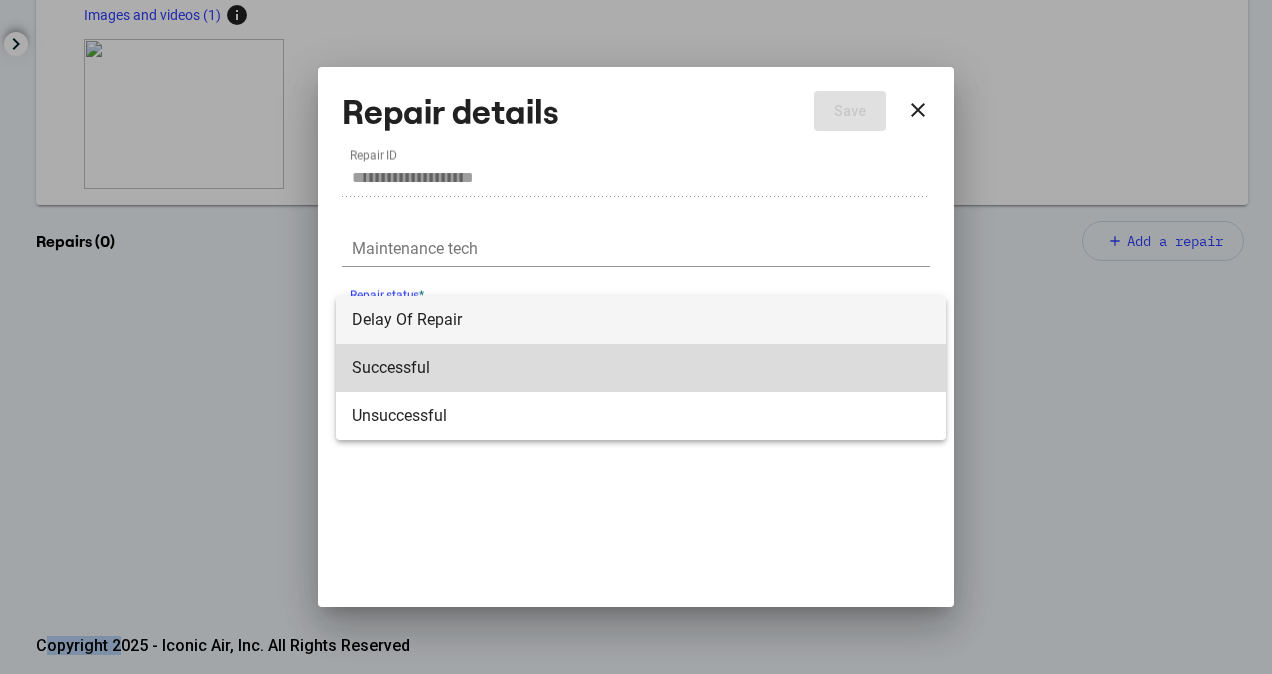 click on "Successful" at bounding box center [641, 368] 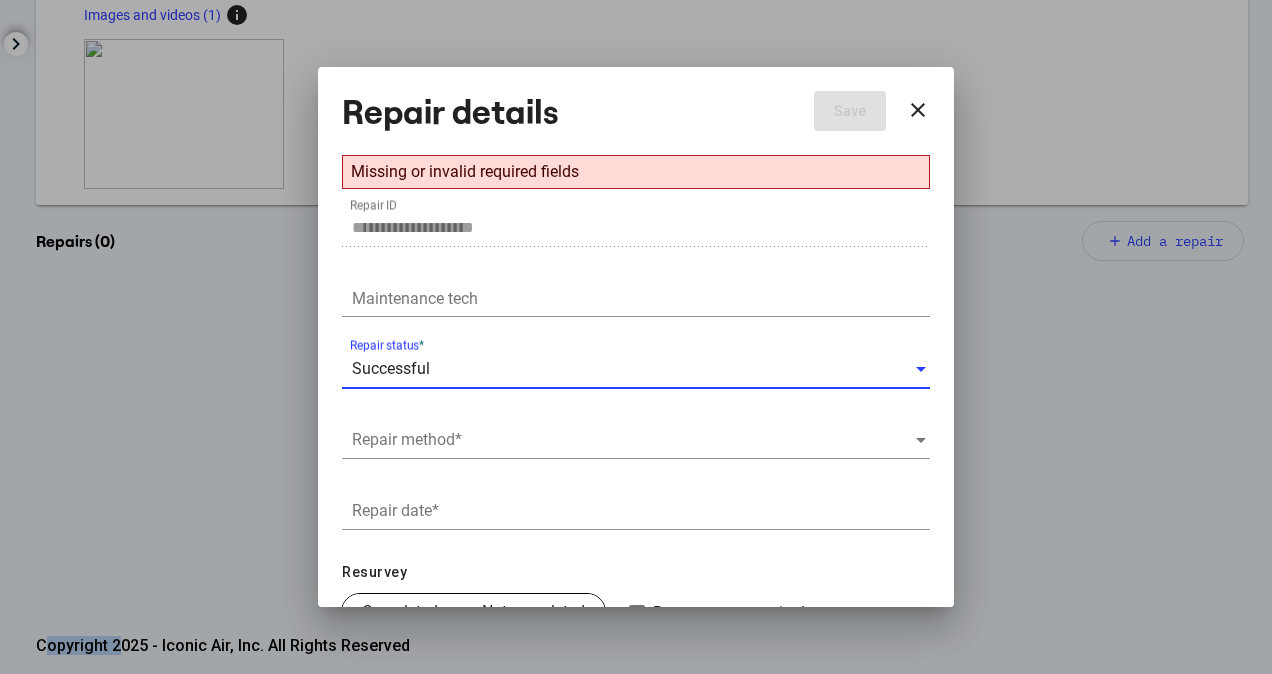 click at bounding box center [633, 440] 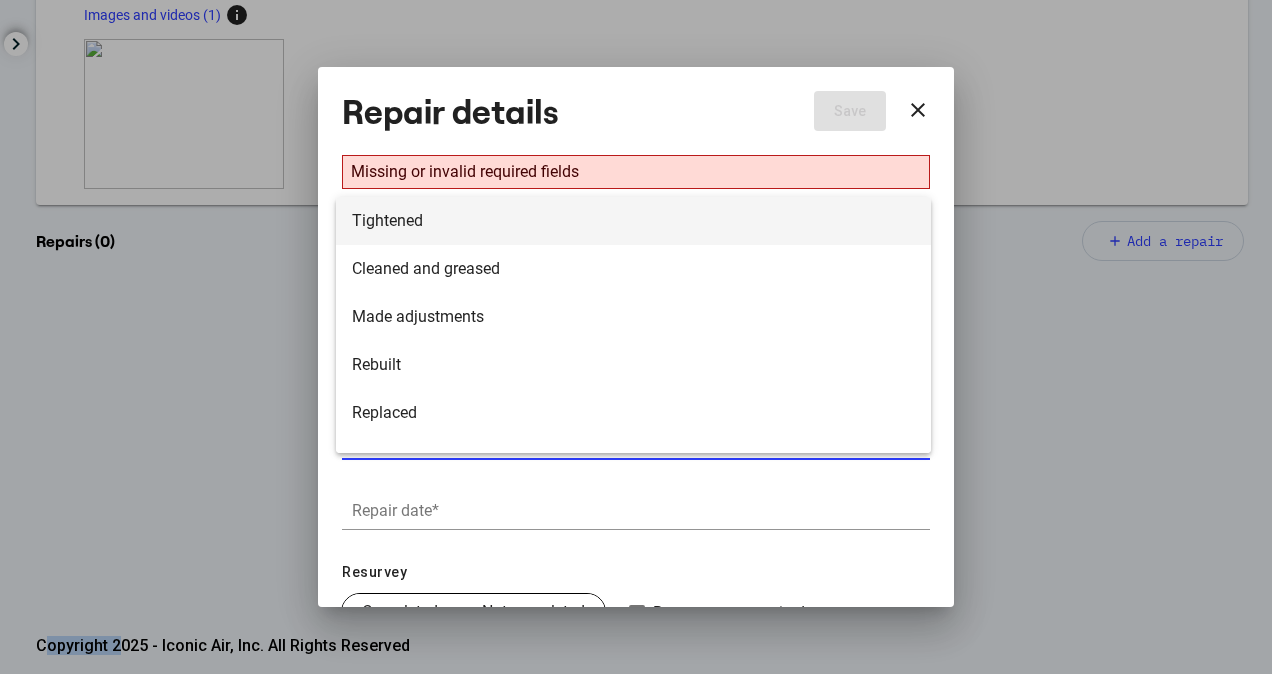 click on "Tightened" at bounding box center (633, 221) 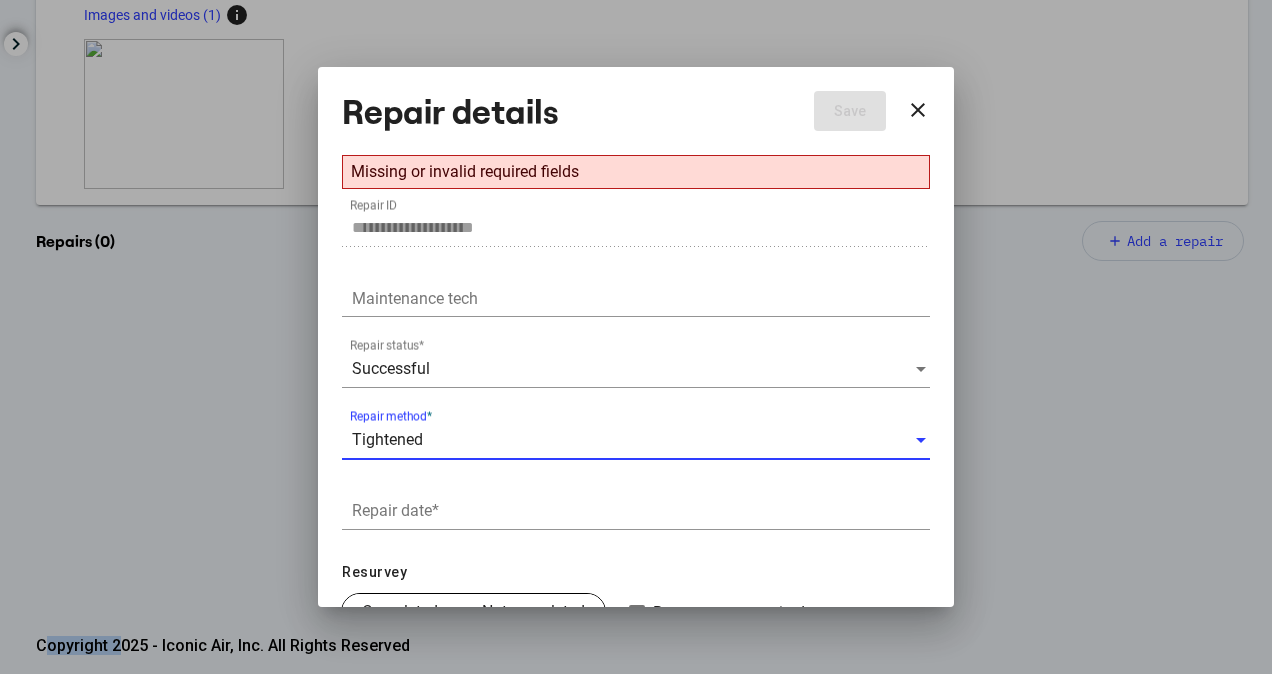 click on "Repair date  *" at bounding box center [636, 514] 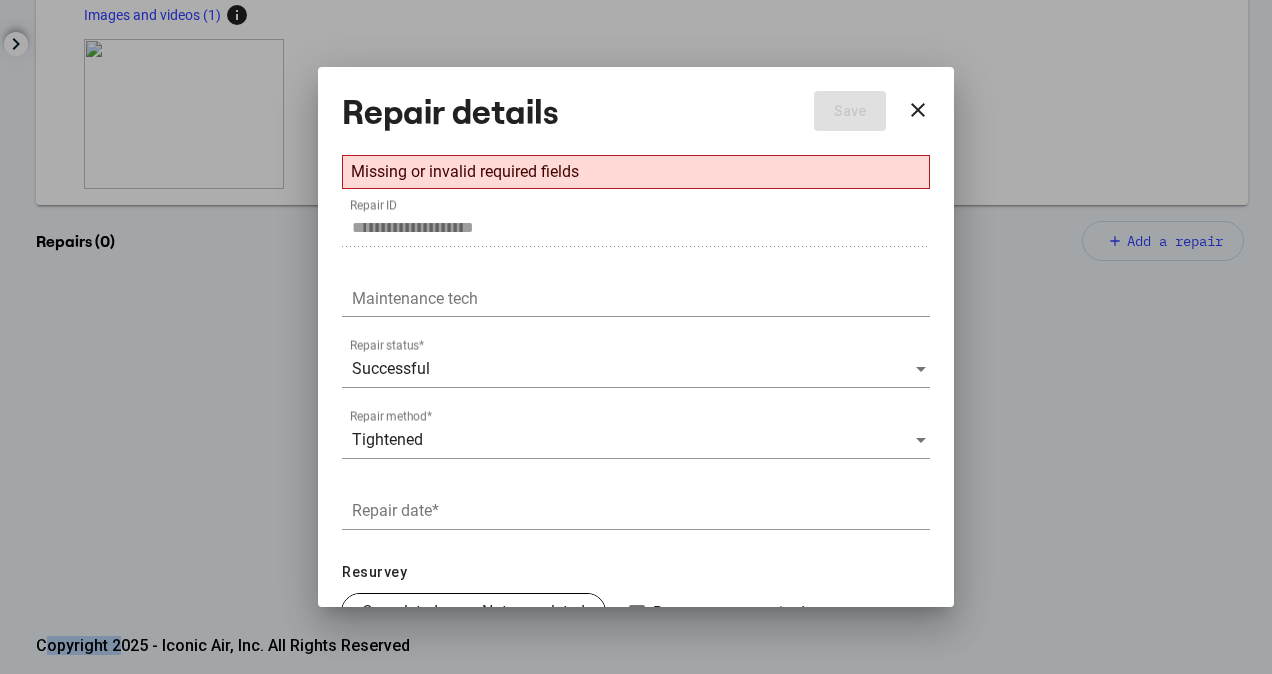 drag, startPoint x: 588, startPoint y: 519, endPoint x: 644, endPoint y: 506, distance: 57.48913 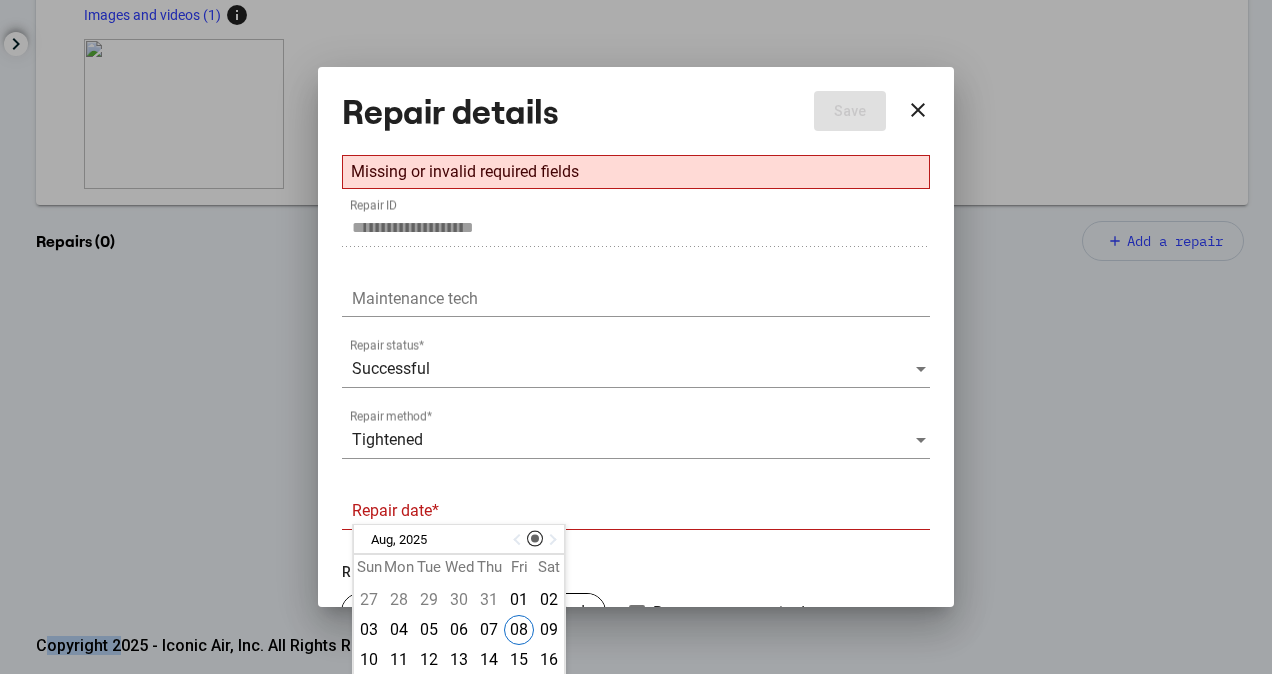 click at bounding box center (519, 540) 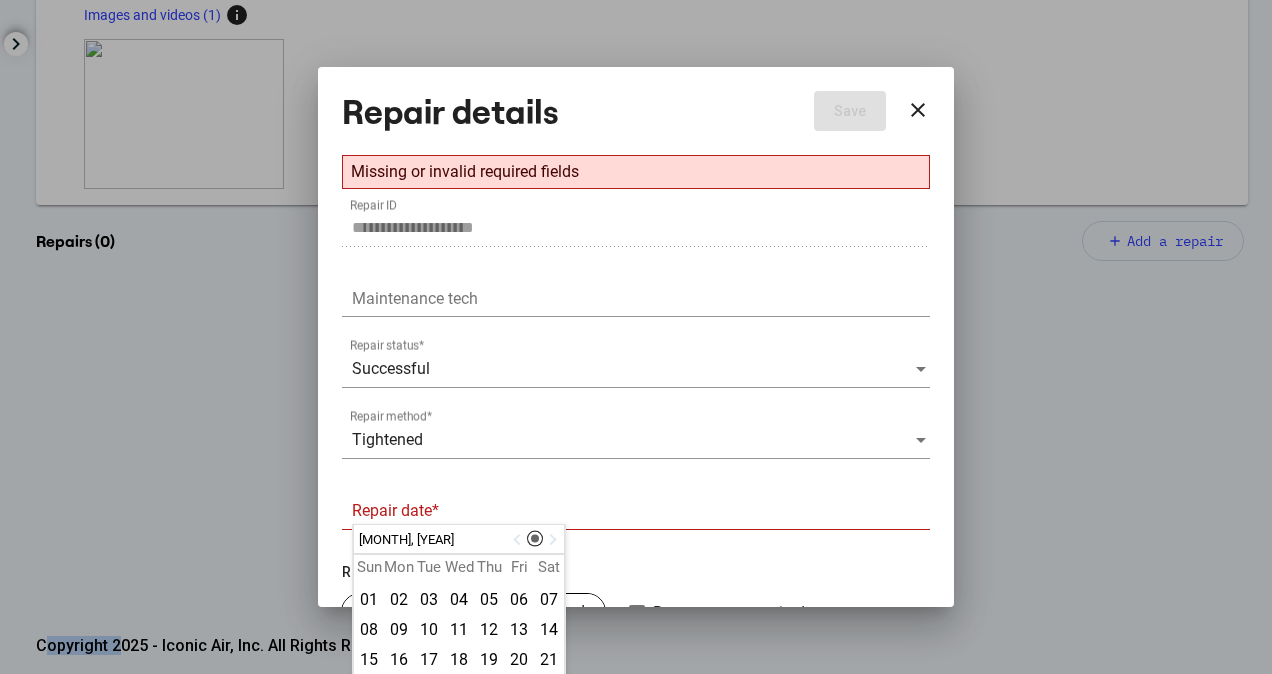 click at bounding box center (519, 540) 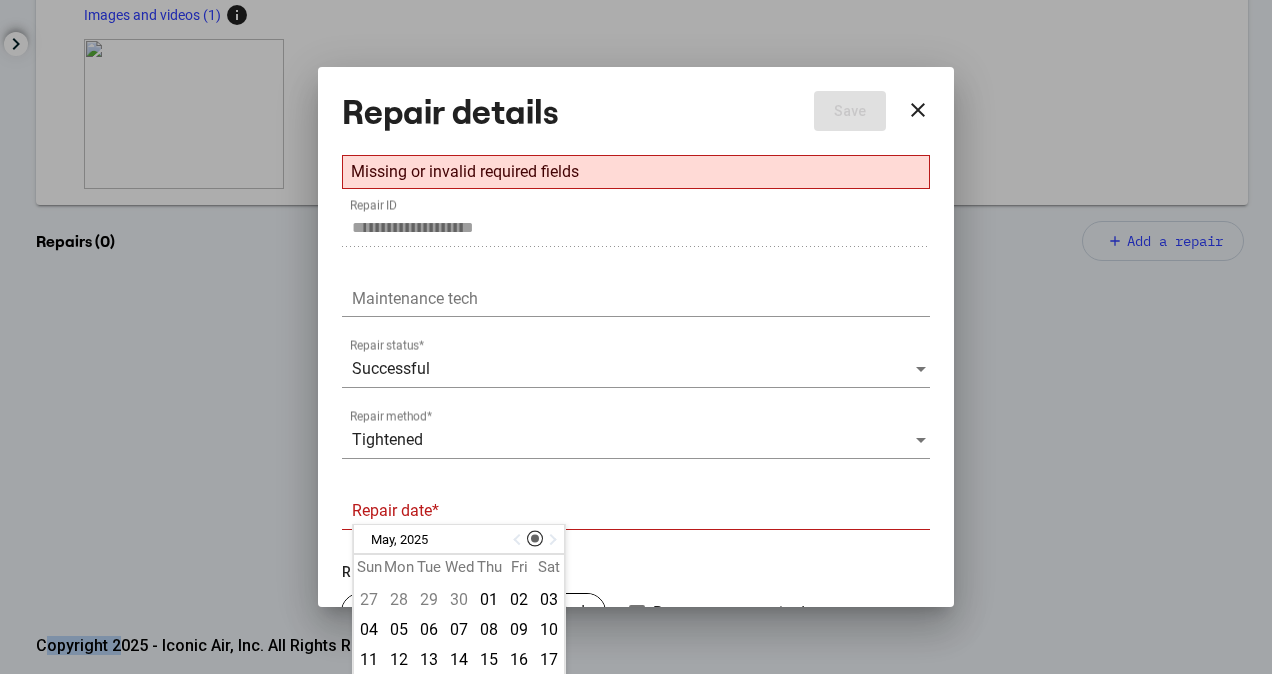 click at bounding box center (519, 540) 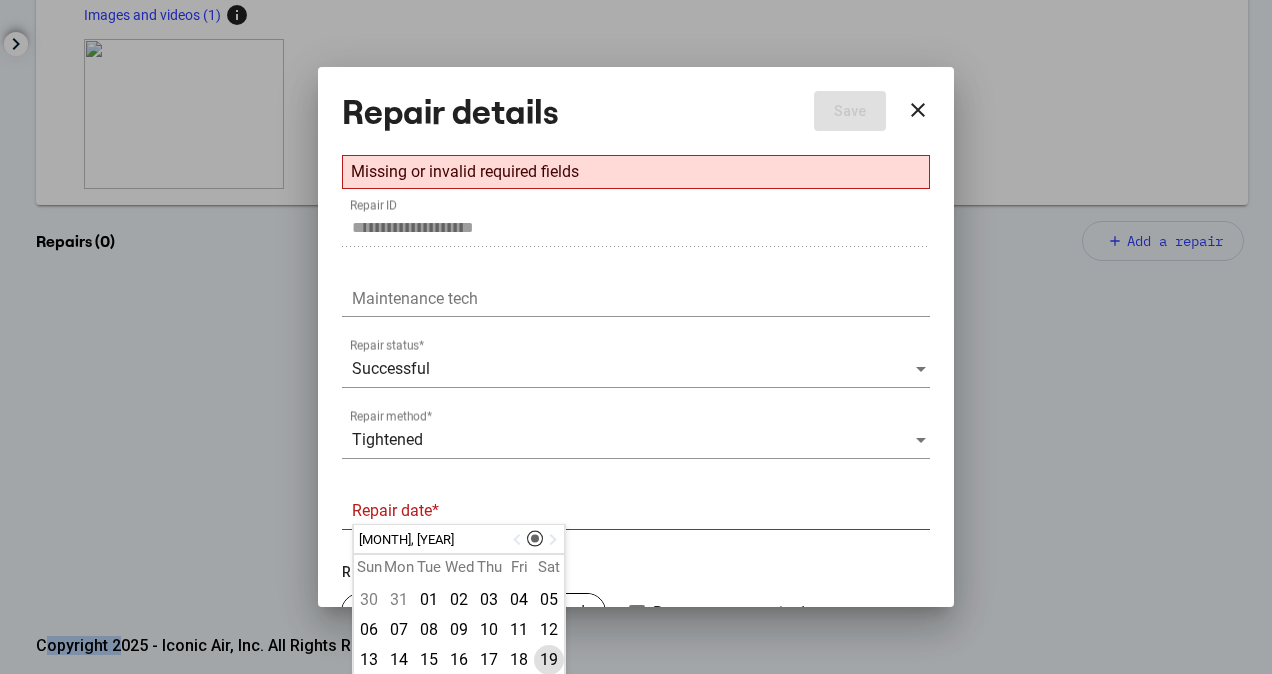 click on "19" at bounding box center [549, 660] 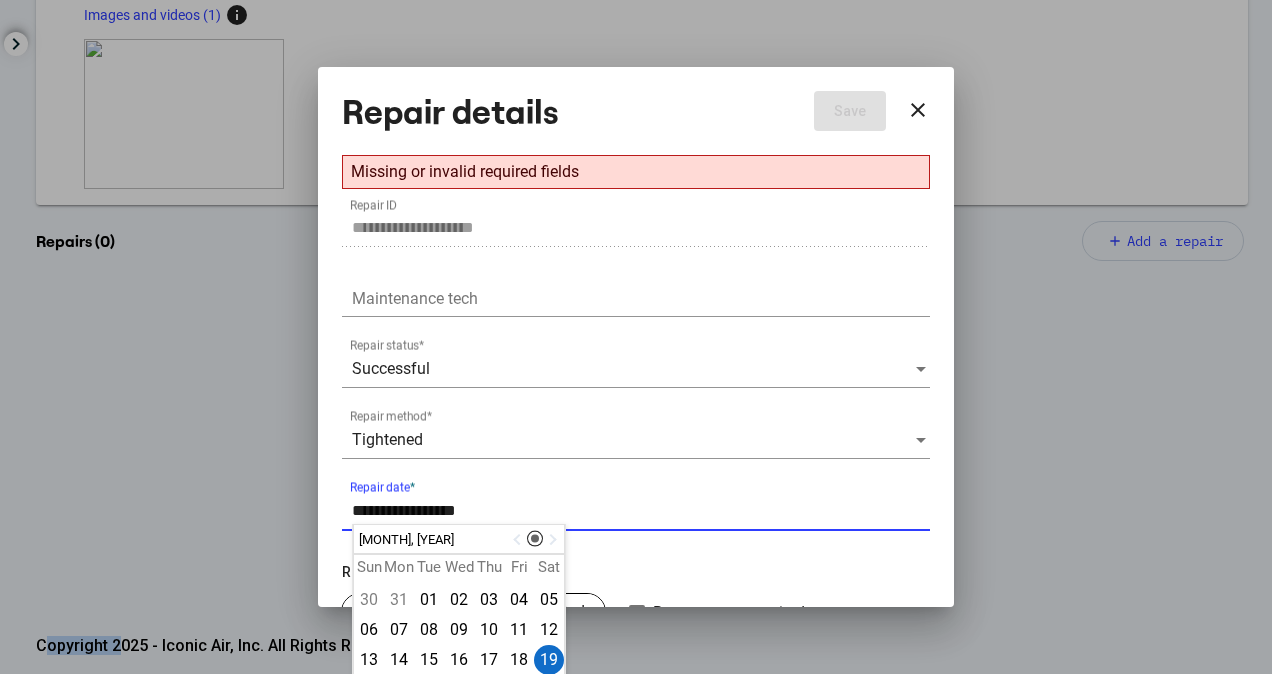 drag, startPoint x: 390, startPoint y: 506, endPoint x: 379, endPoint y: 510, distance: 11.7046995 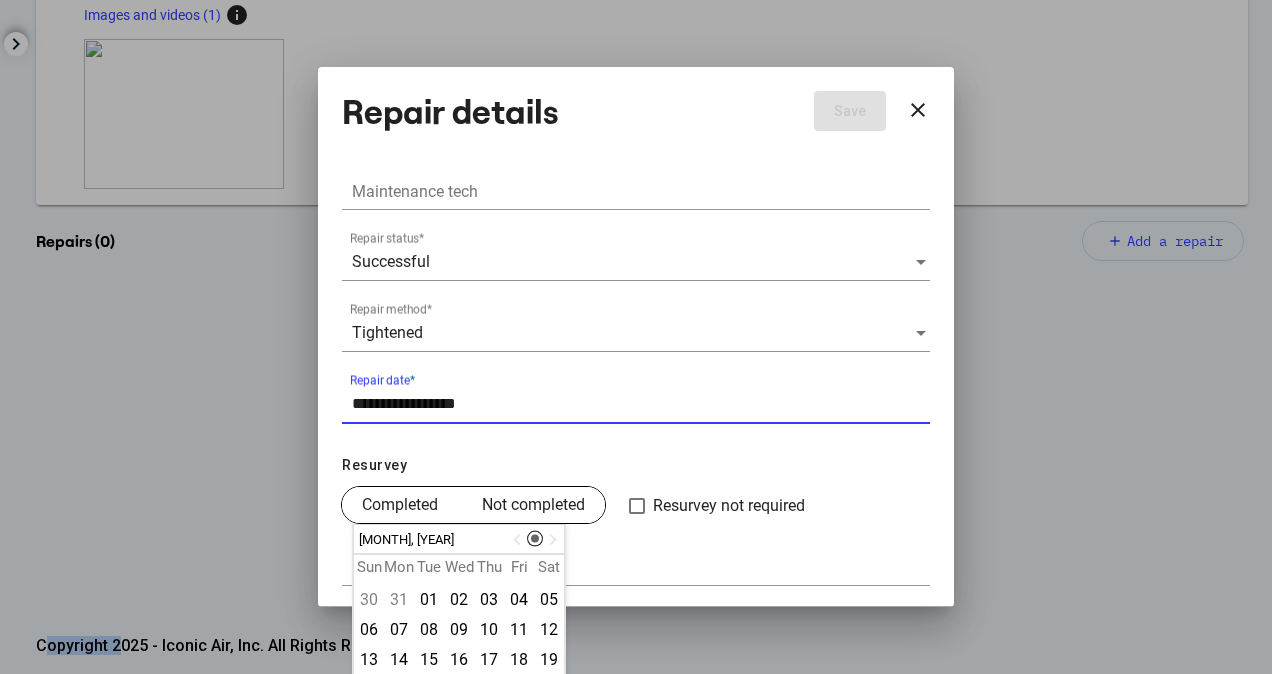 type on "**********" 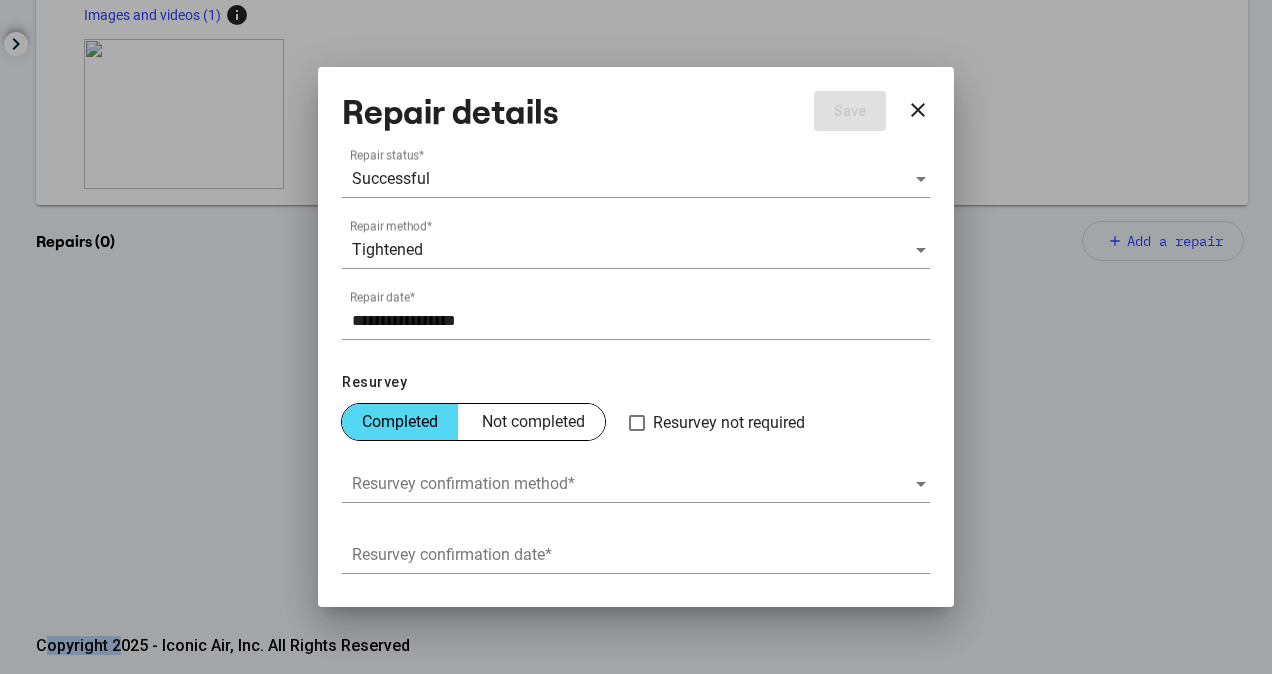 scroll, scrollTop: 250, scrollLeft: 0, axis: vertical 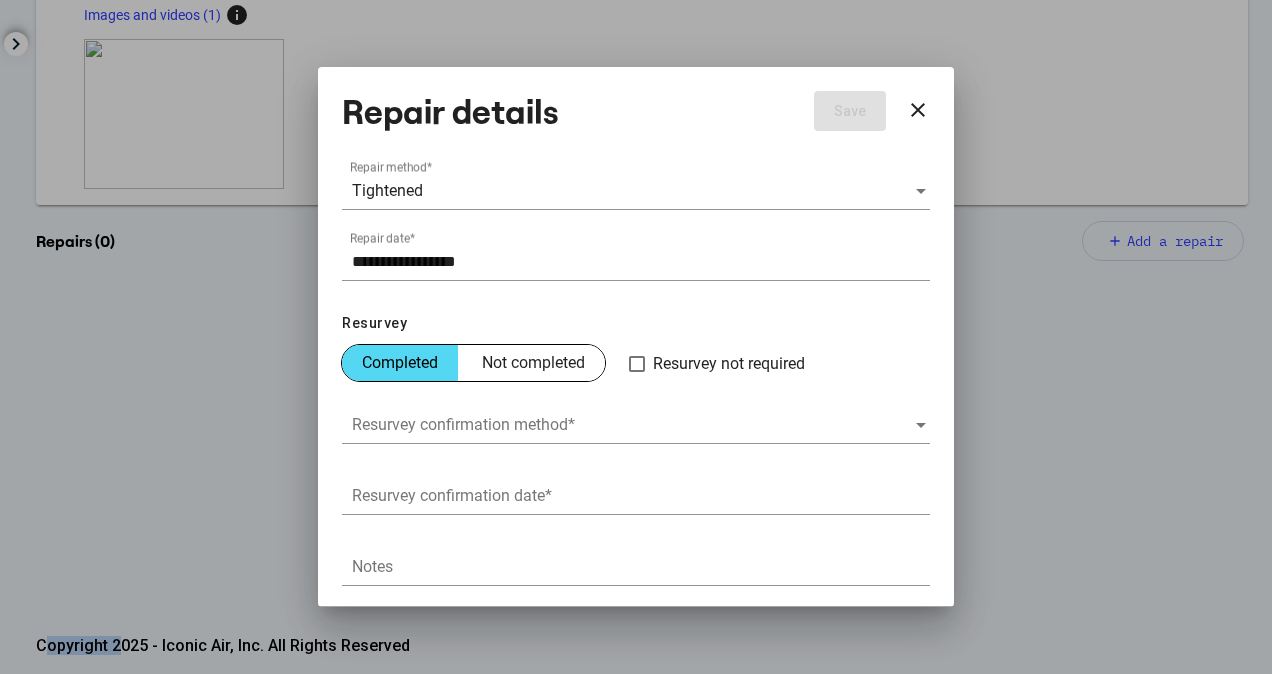click at bounding box center (633, 425) 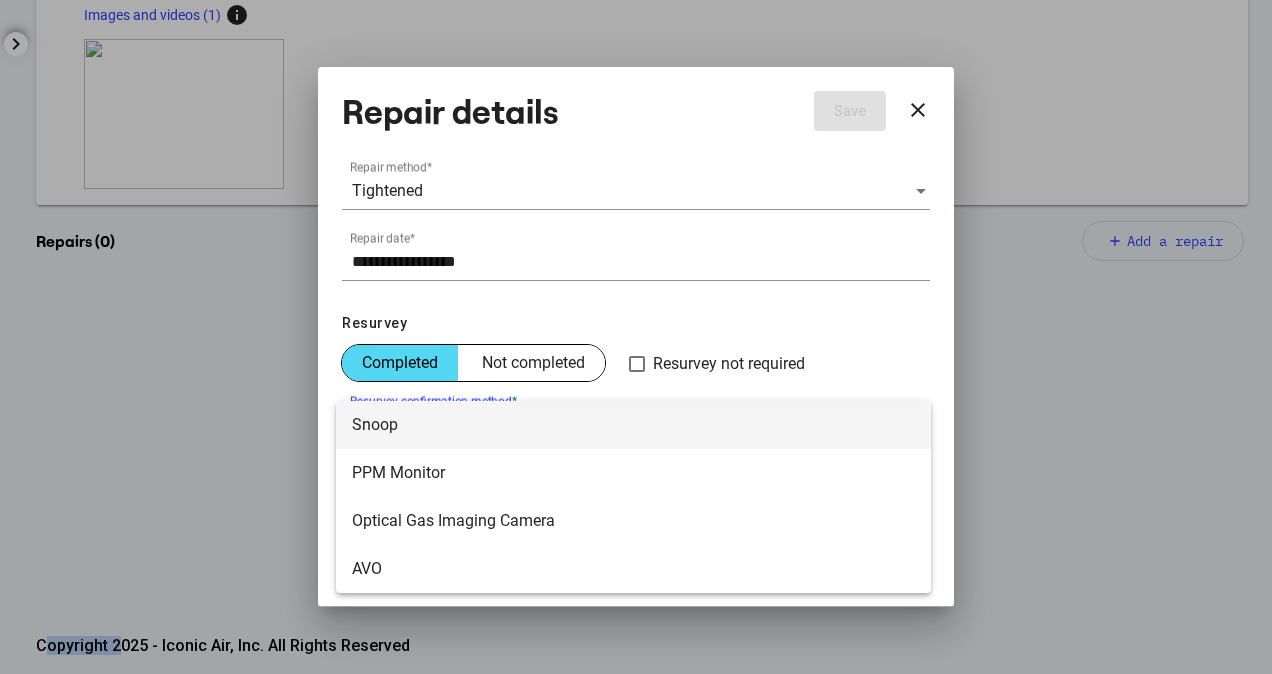 click on "Snoop" at bounding box center [633, 425] 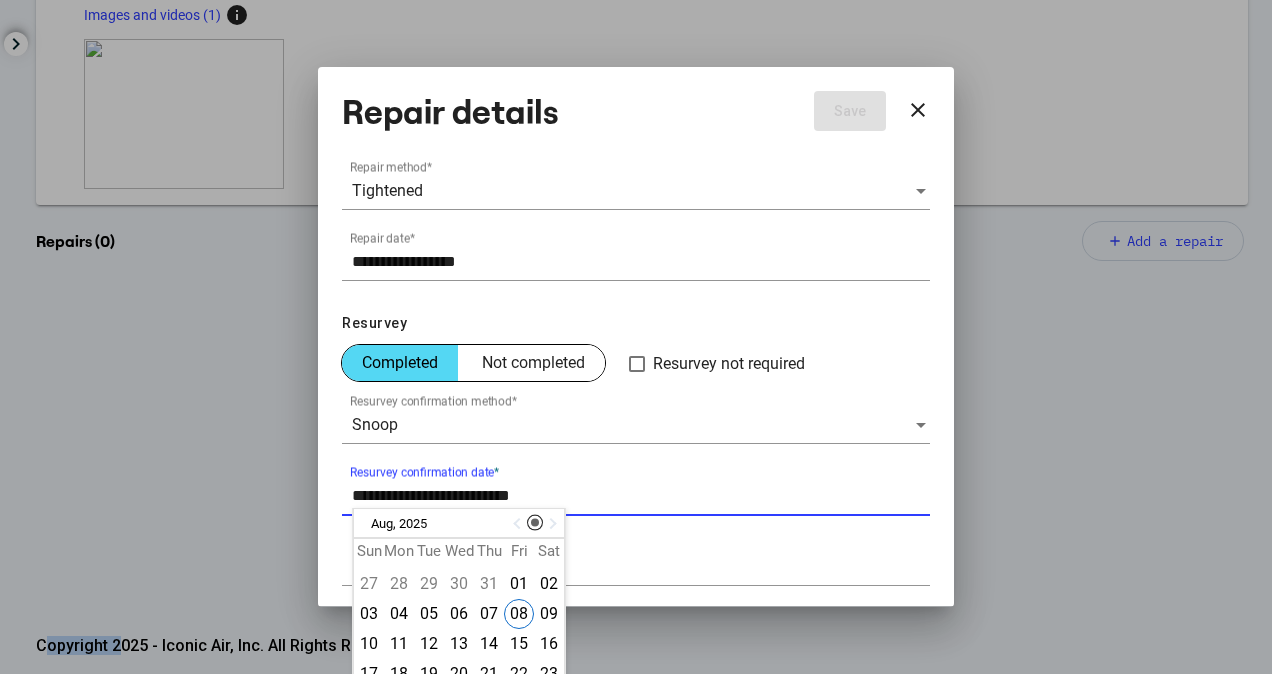 click on "Resurvey confirmation date  *" at bounding box center [641, 496] 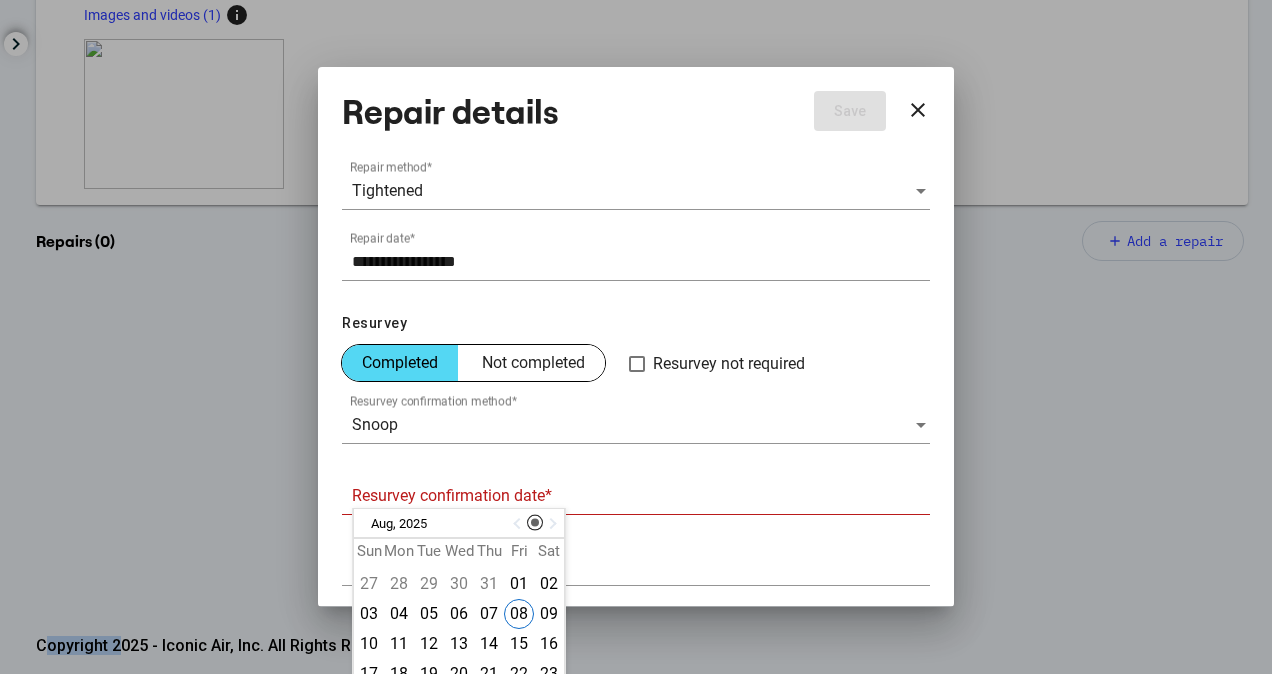 click at bounding box center (519, 524) 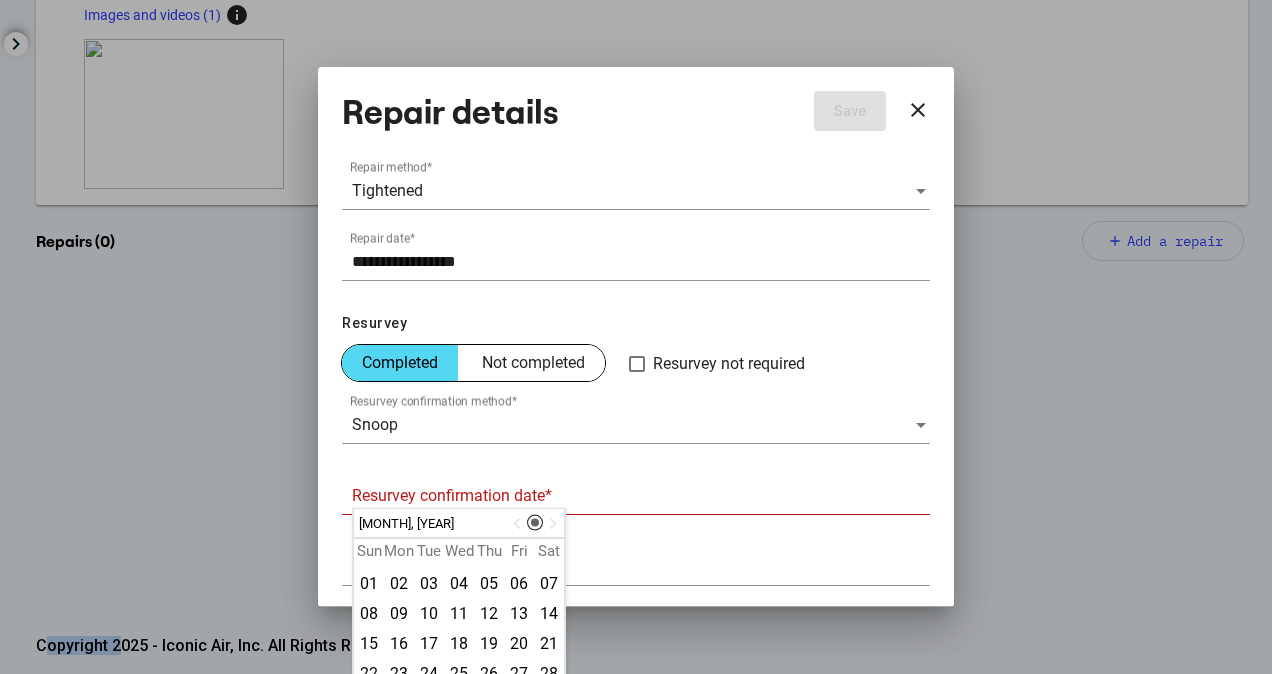 click at bounding box center [519, 524] 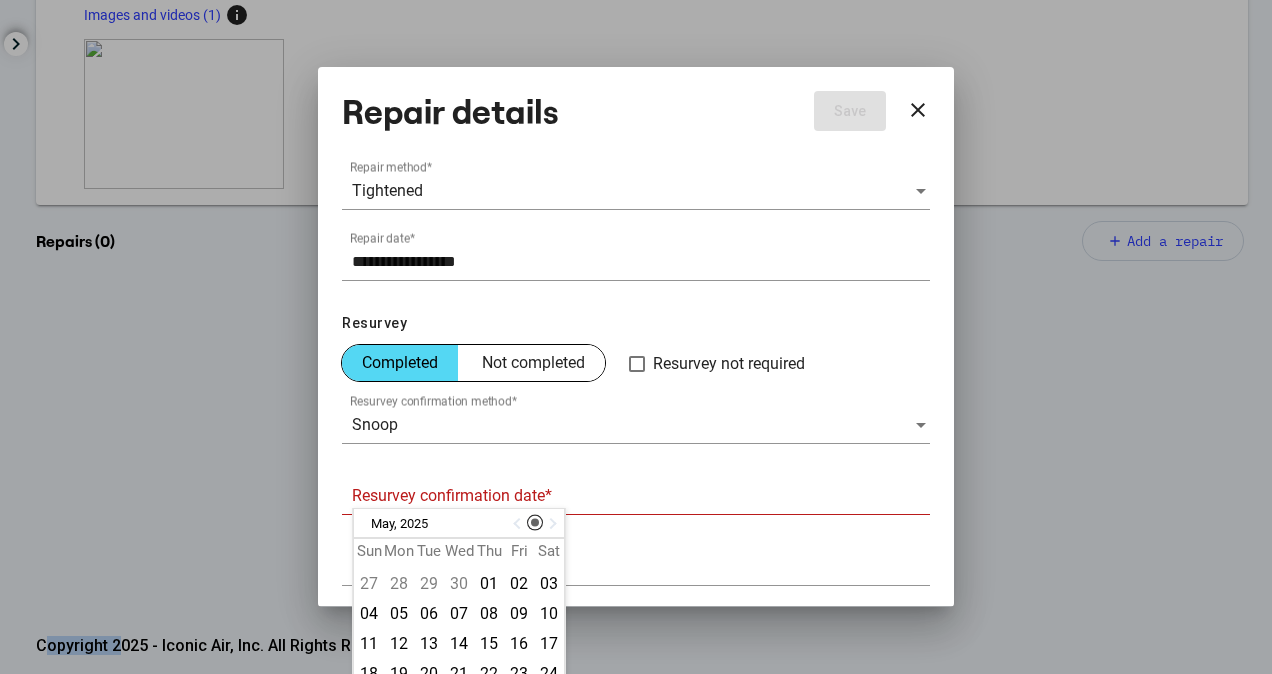 click at bounding box center [519, 524] 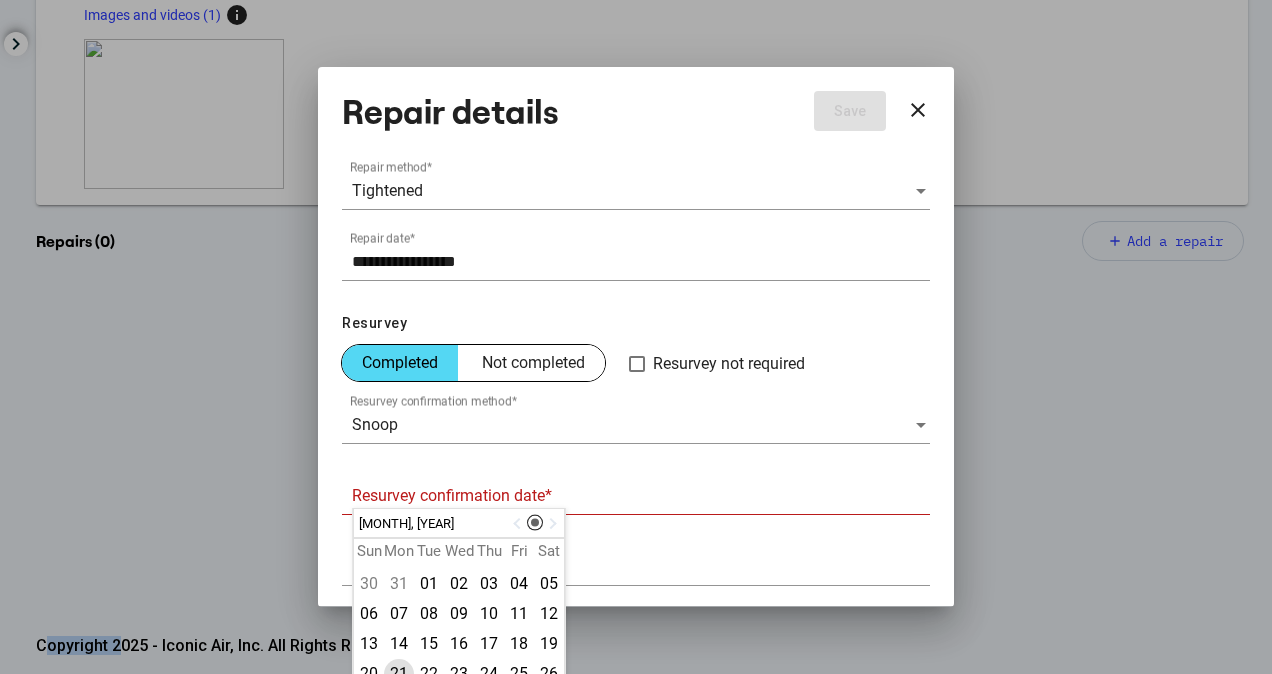 click on "21" at bounding box center (399, 674) 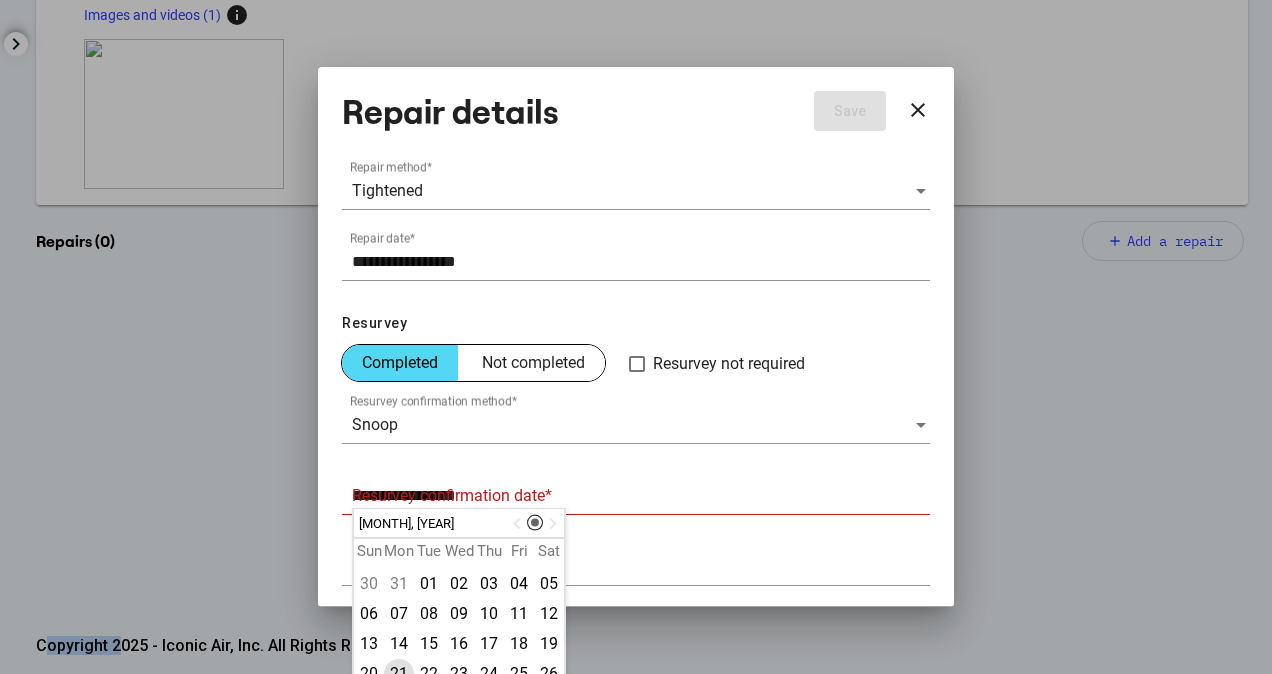 scroll, scrollTop: 201, scrollLeft: 0, axis: vertical 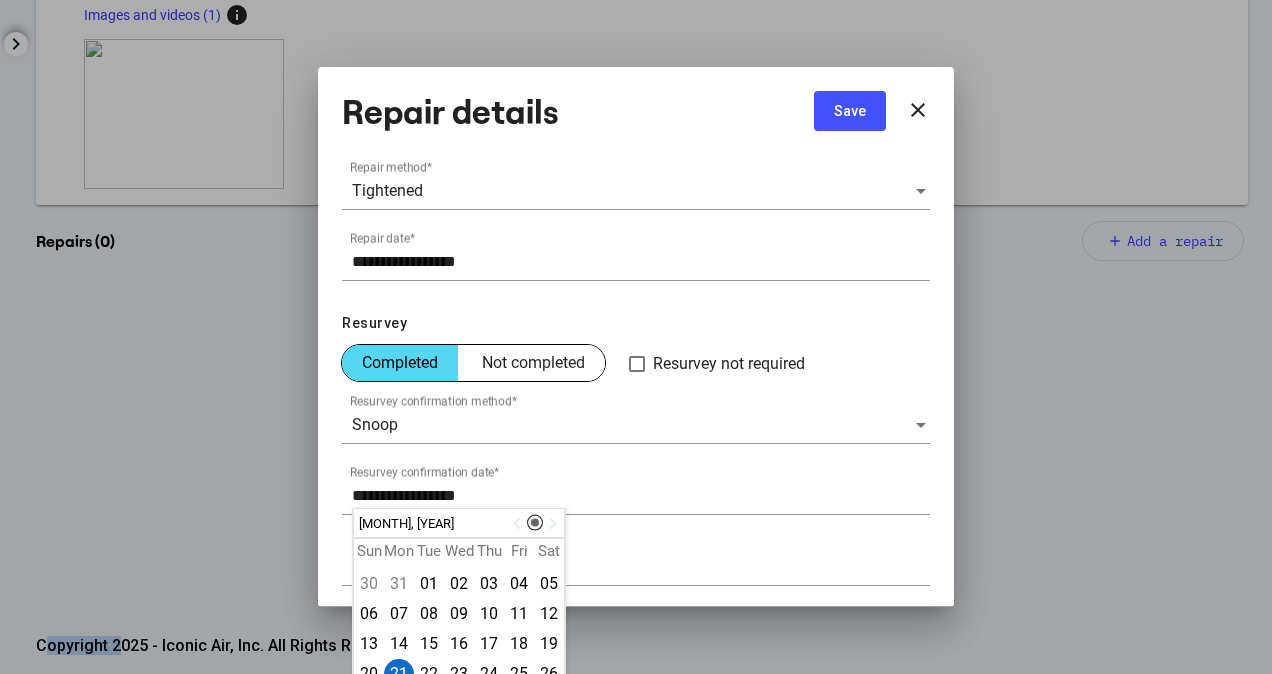 click on "Save" at bounding box center (850, 111) 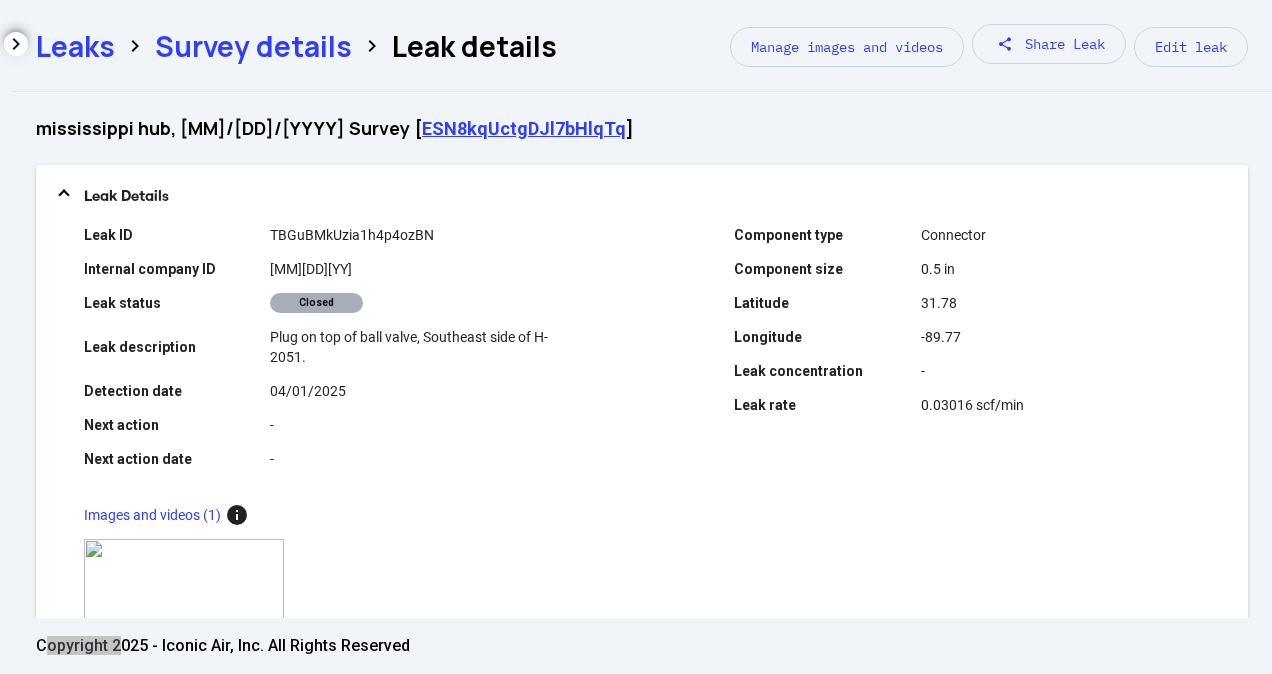 scroll, scrollTop: 0, scrollLeft: 0, axis: both 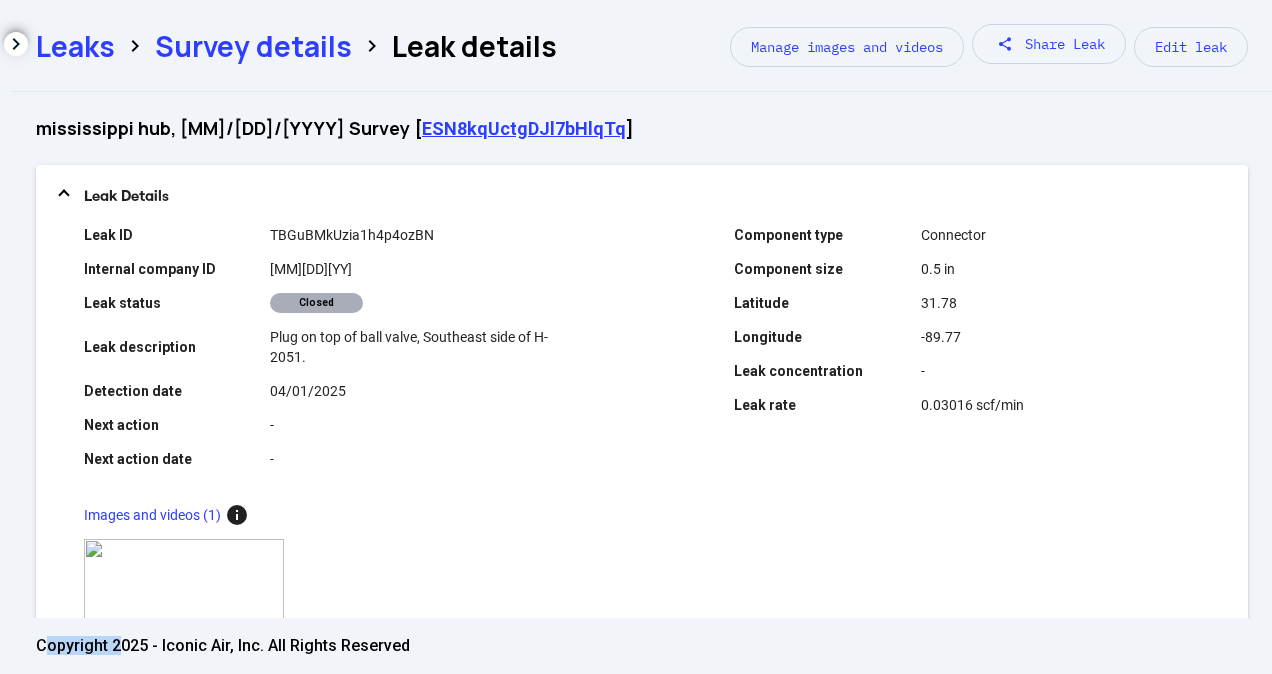 click on "Survey details" 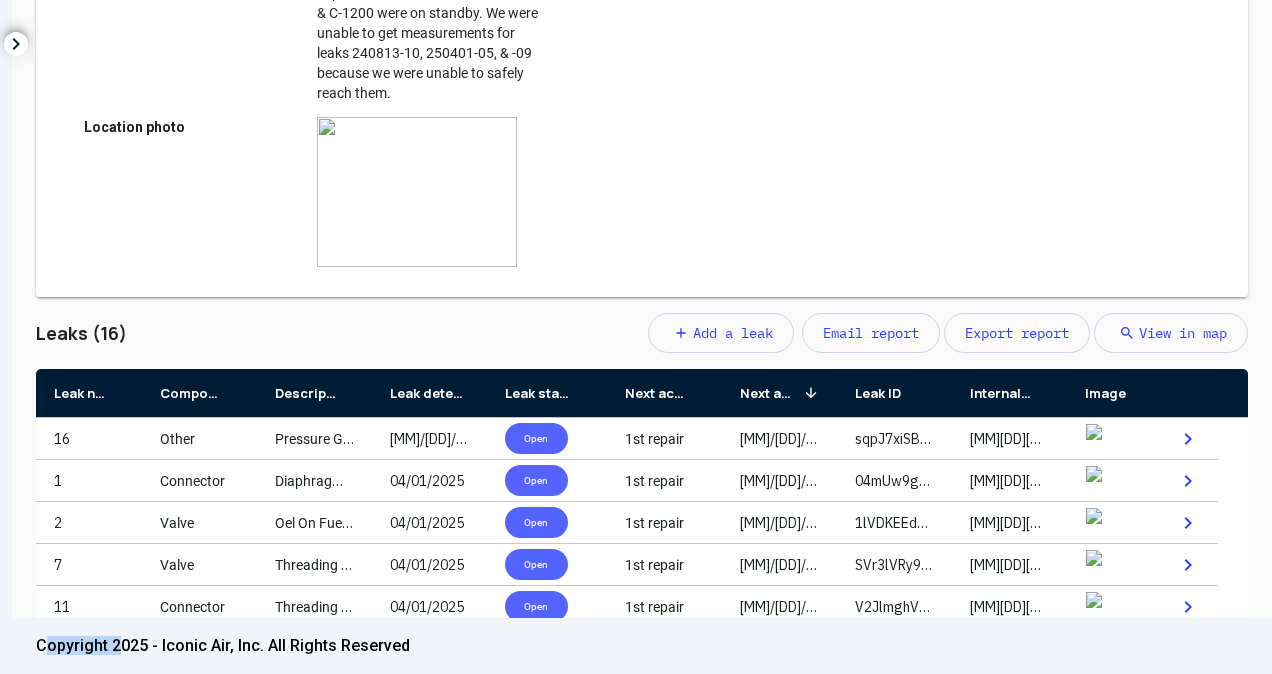 scroll, scrollTop: 800, scrollLeft: 0, axis: vertical 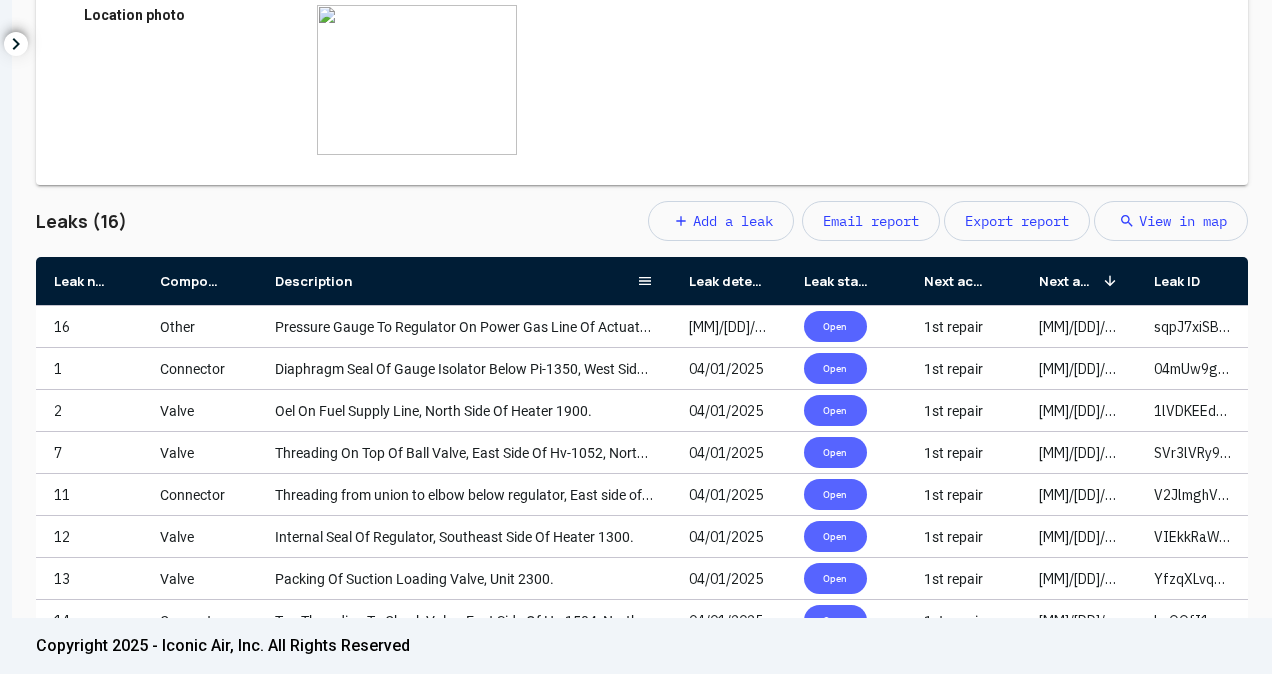 drag, startPoint x: 371, startPoint y: 289, endPoint x: 711, endPoint y: 288, distance: 340.00146 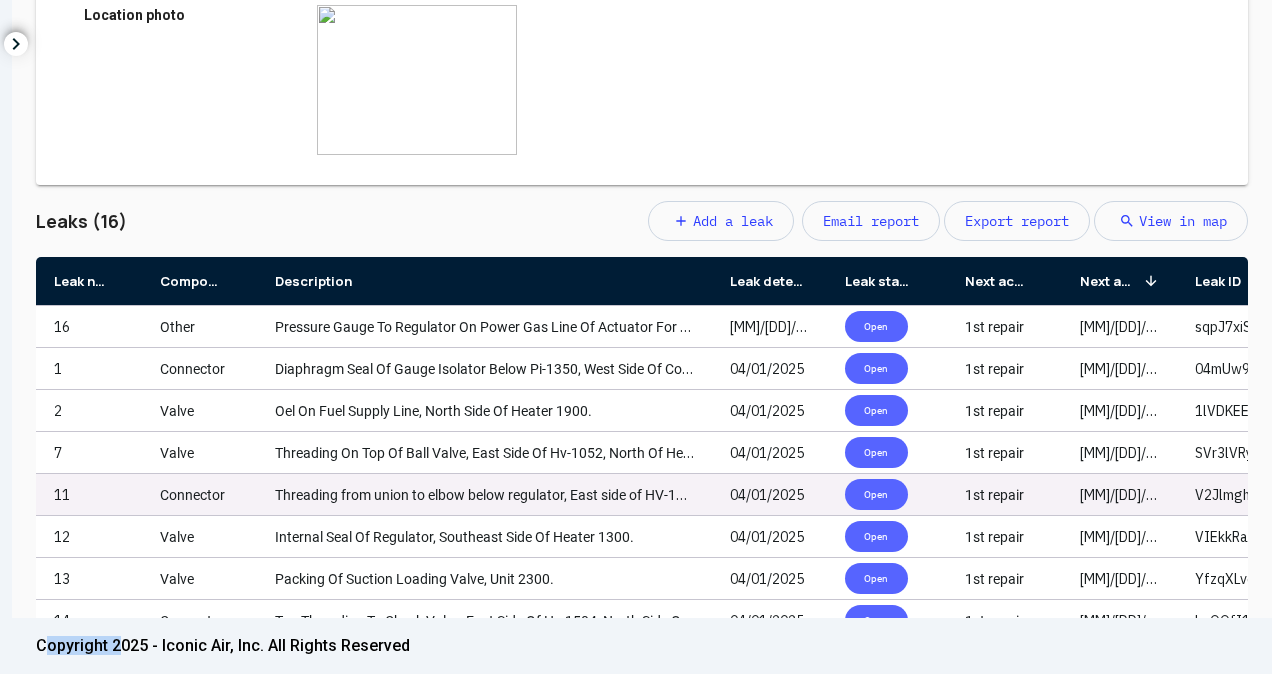 click on "Threading from union to elbow below regulator, East side of HV-1052, North side of heaters." at bounding box center [557, 495] 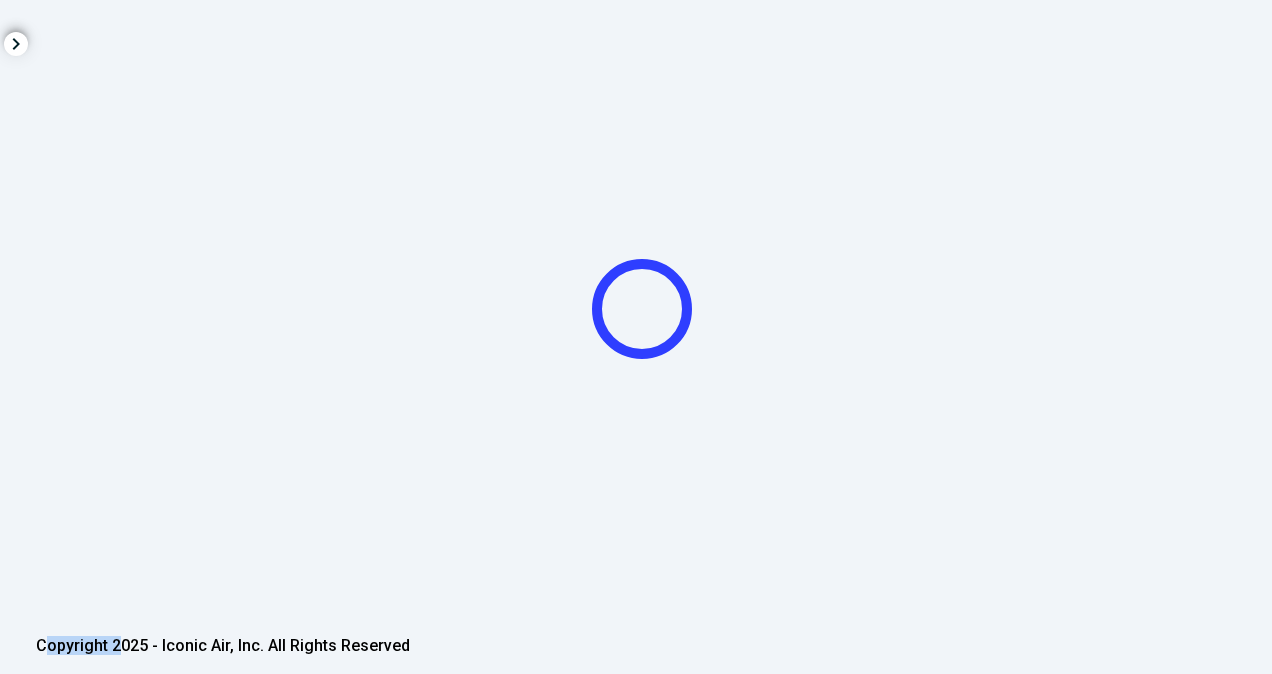 click 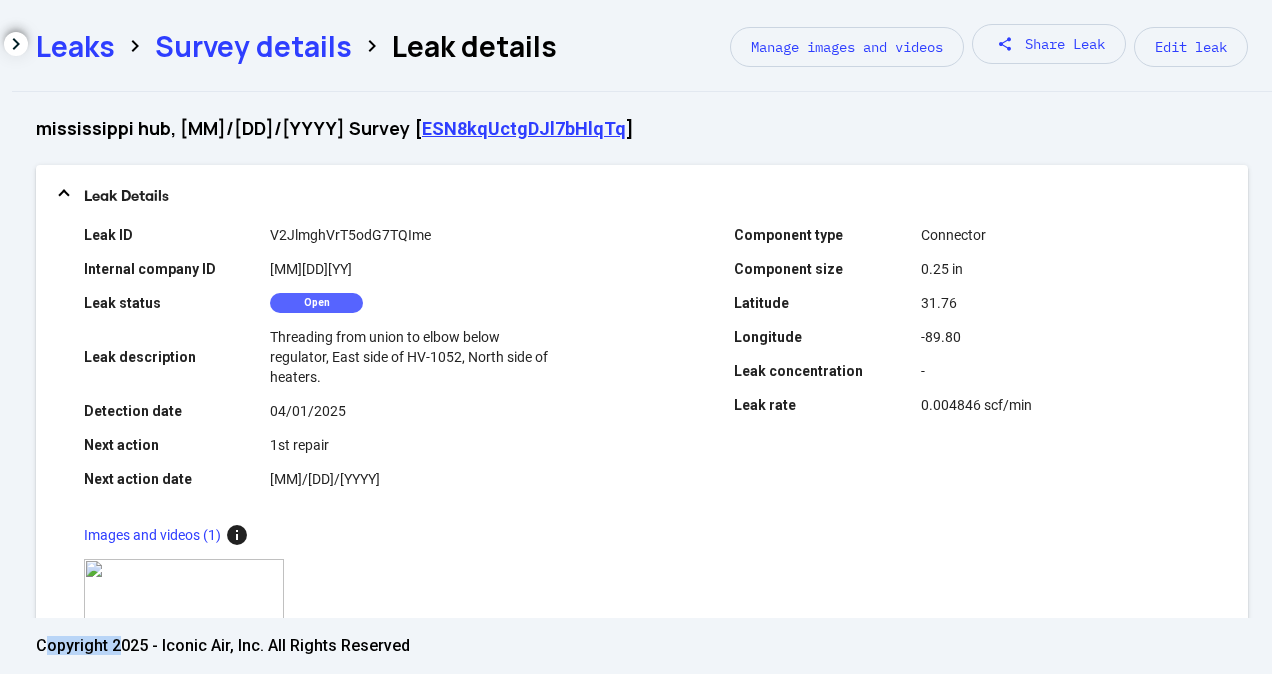 drag, startPoint x: 430, startPoint y: 500, endPoint x: 602, endPoint y: 452, distance: 178.57211 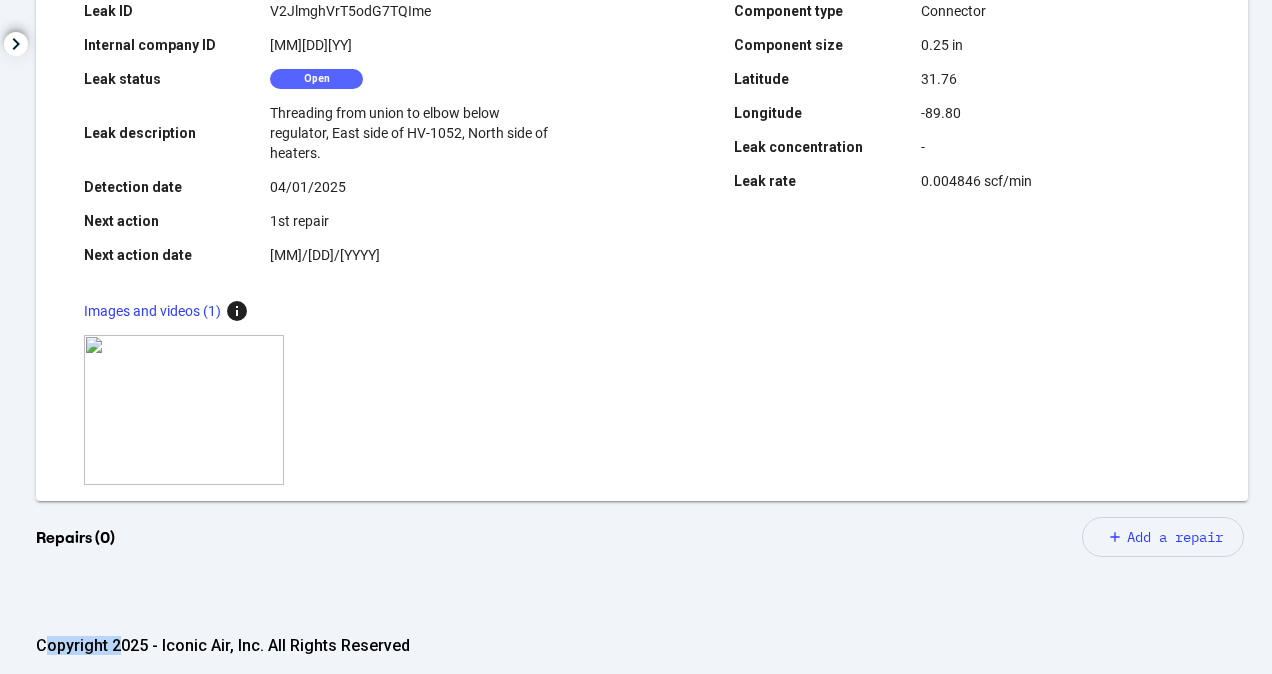 scroll, scrollTop: 586, scrollLeft: 0, axis: vertical 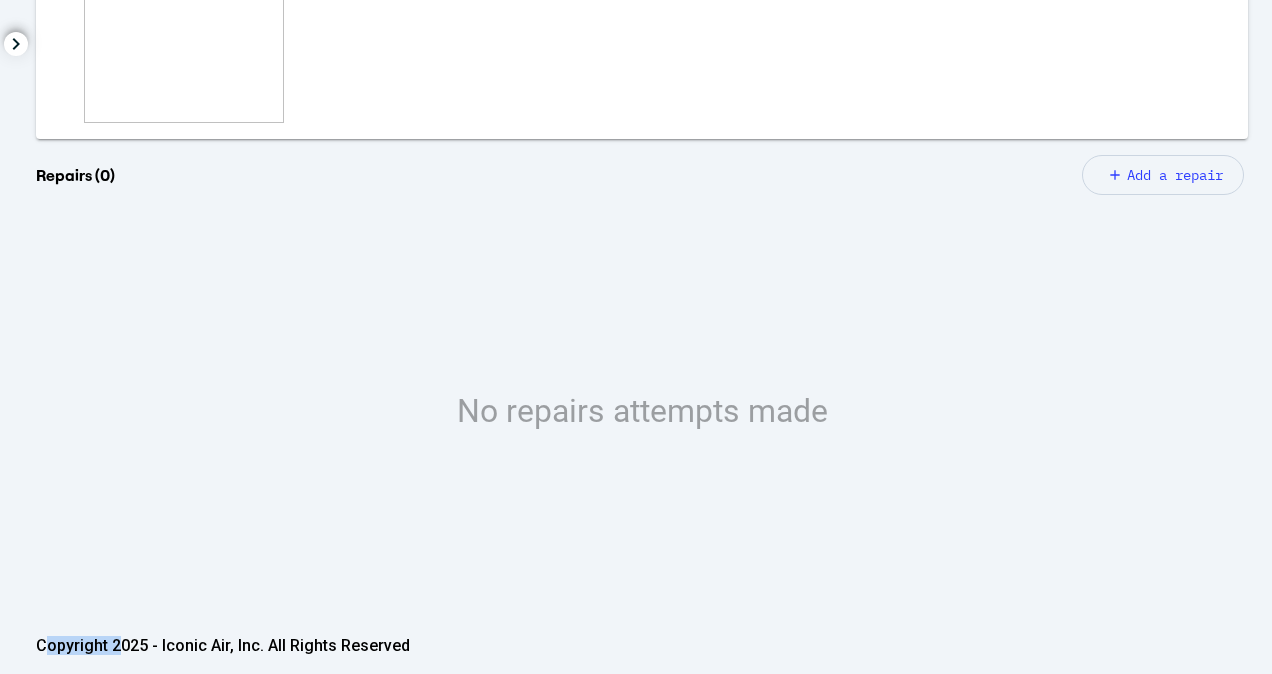 click on "Add a repair" 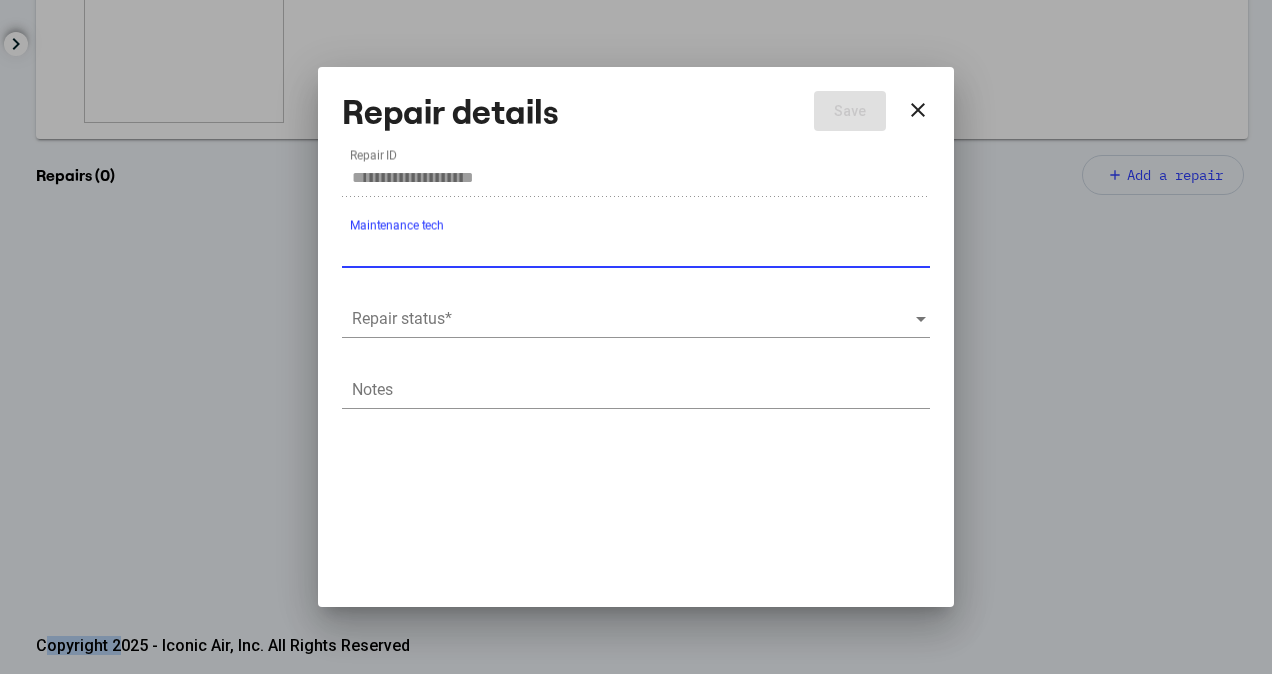 click at bounding box center (633, 319) 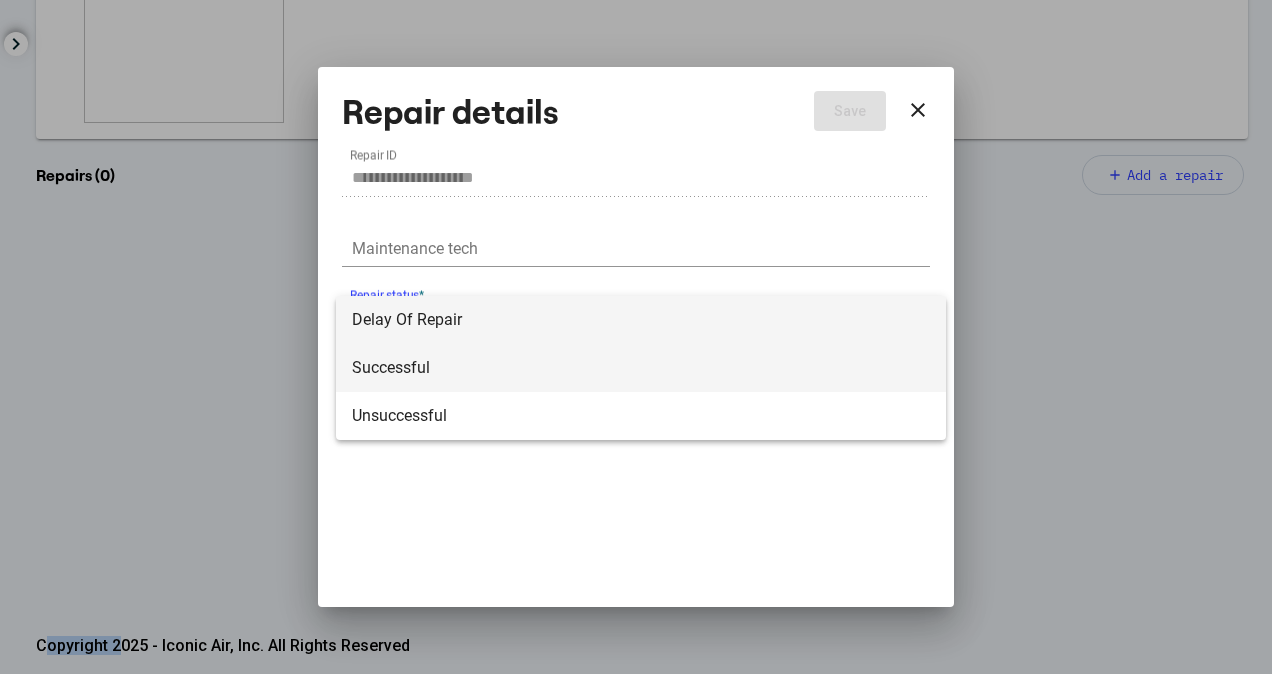 click on "Successful" at bounding box center (641, 368) 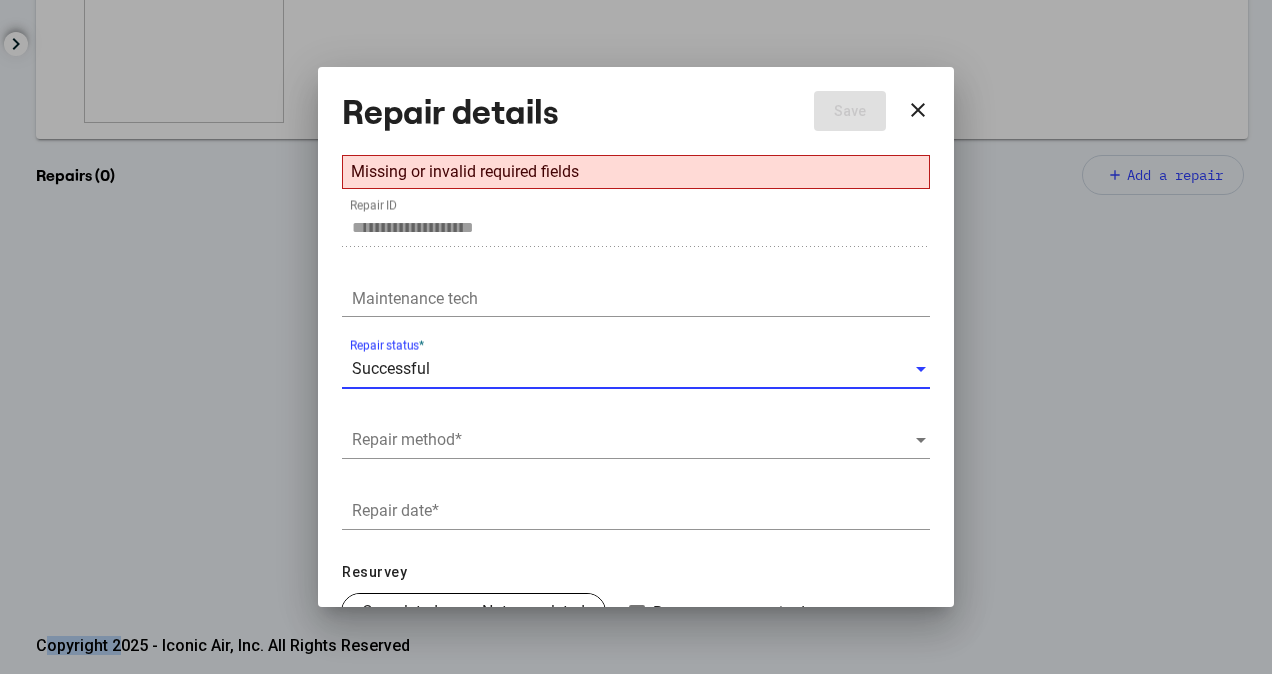 click at bounding box center [633, 440] 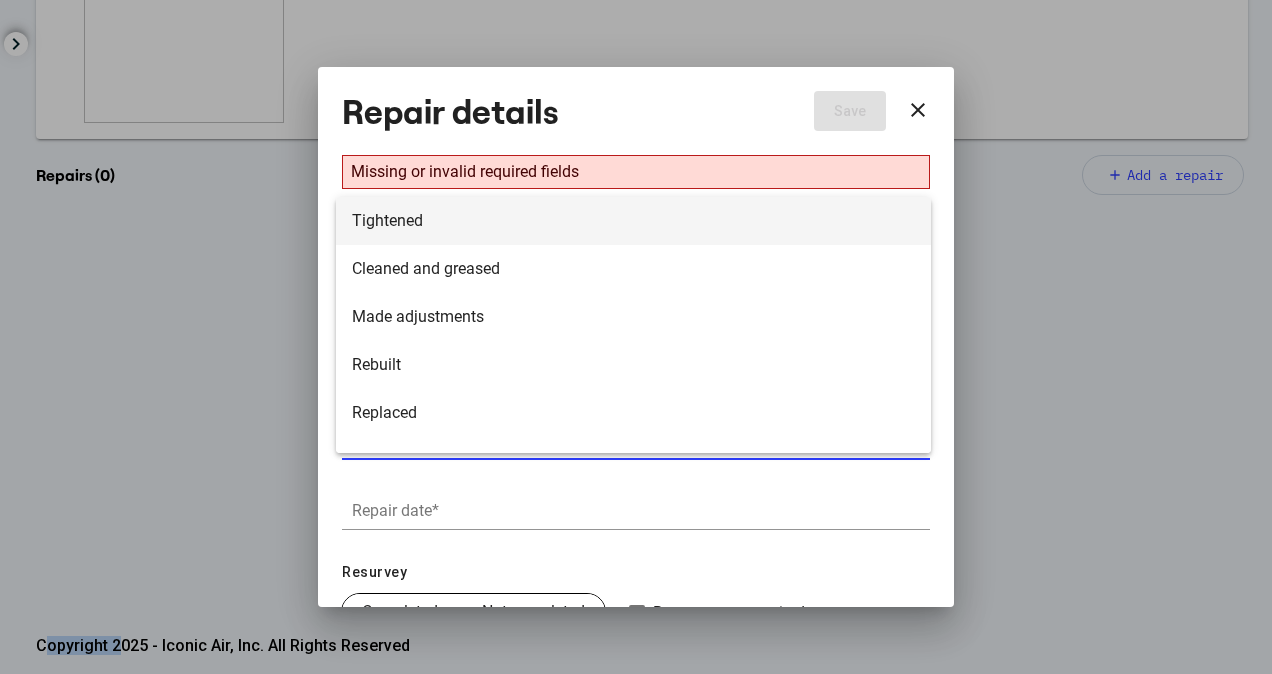 click on "Tightened" at bounding box center [633, 221] 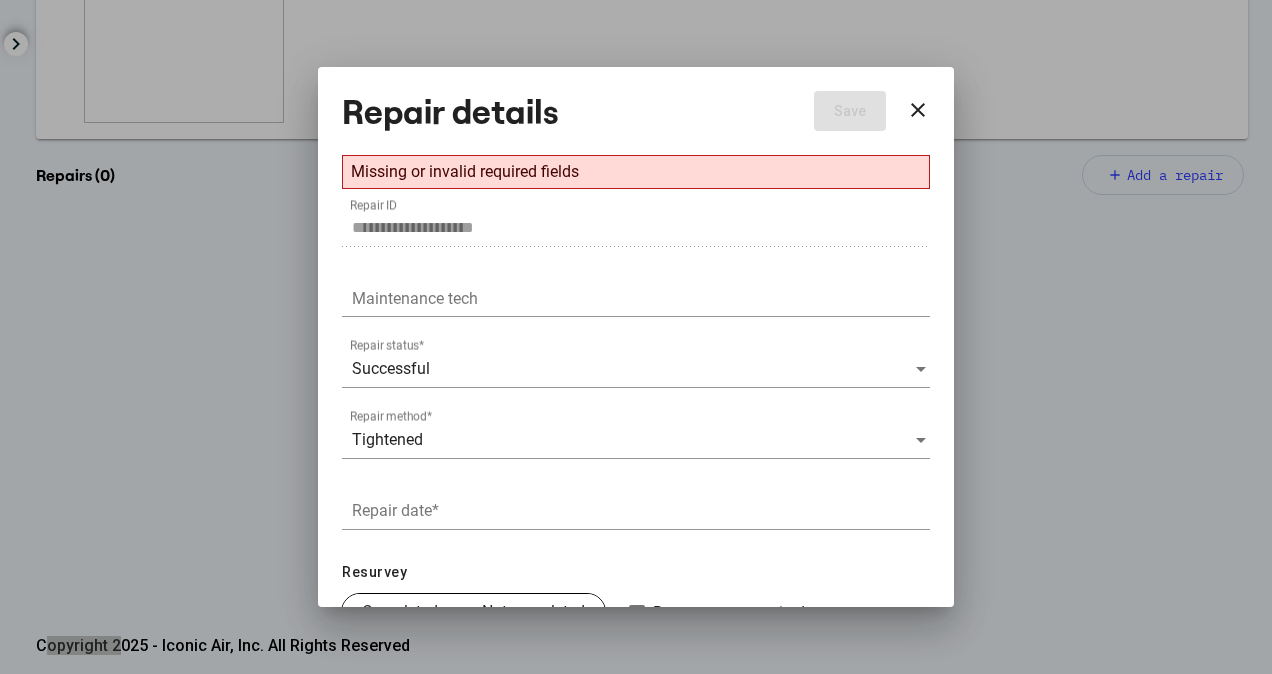 scroll, scrollTop: 108, scrollLeft: 0, axis: vertical 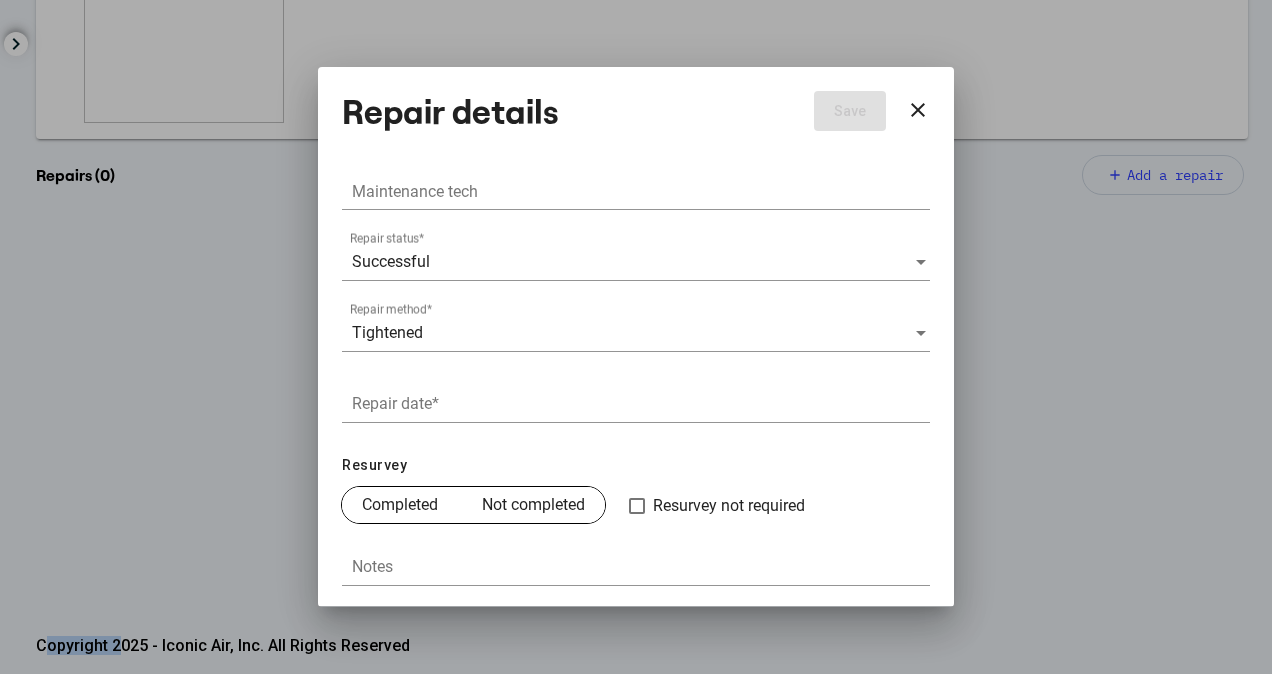 click on "Repair date  *" at bounding box center (641, 404) 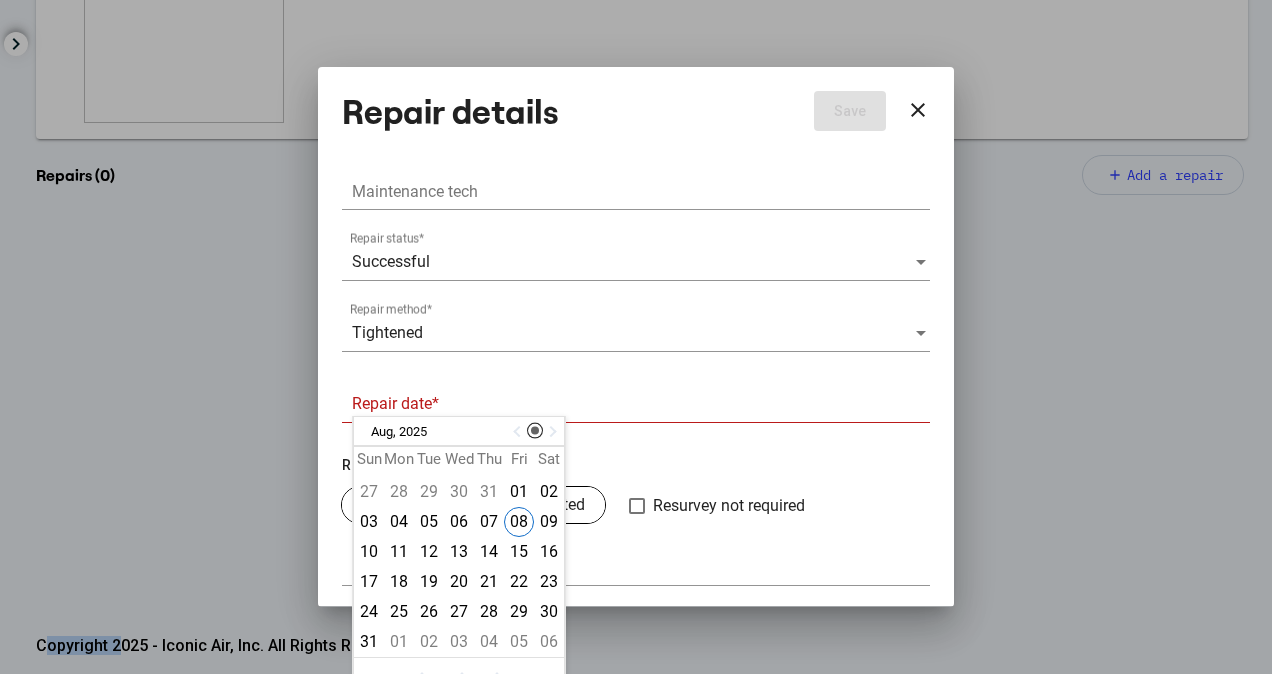 click at bounding box center [519, 431] 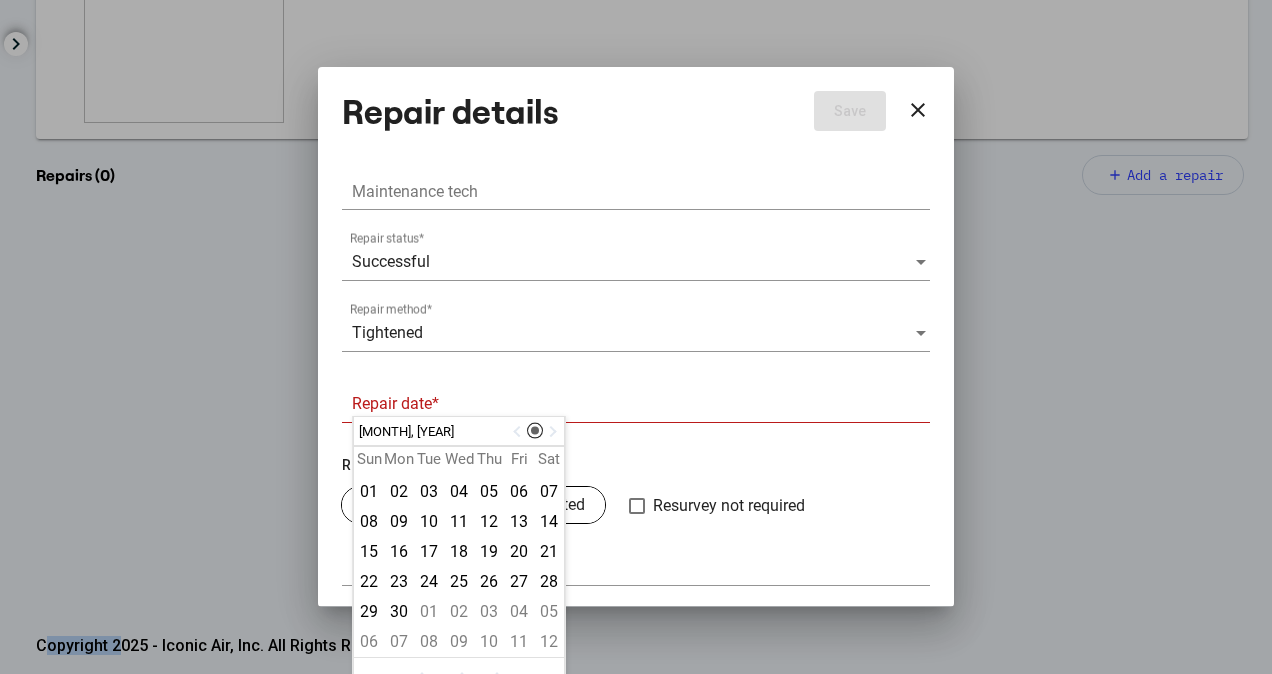 click at bounding box center [519, 432] 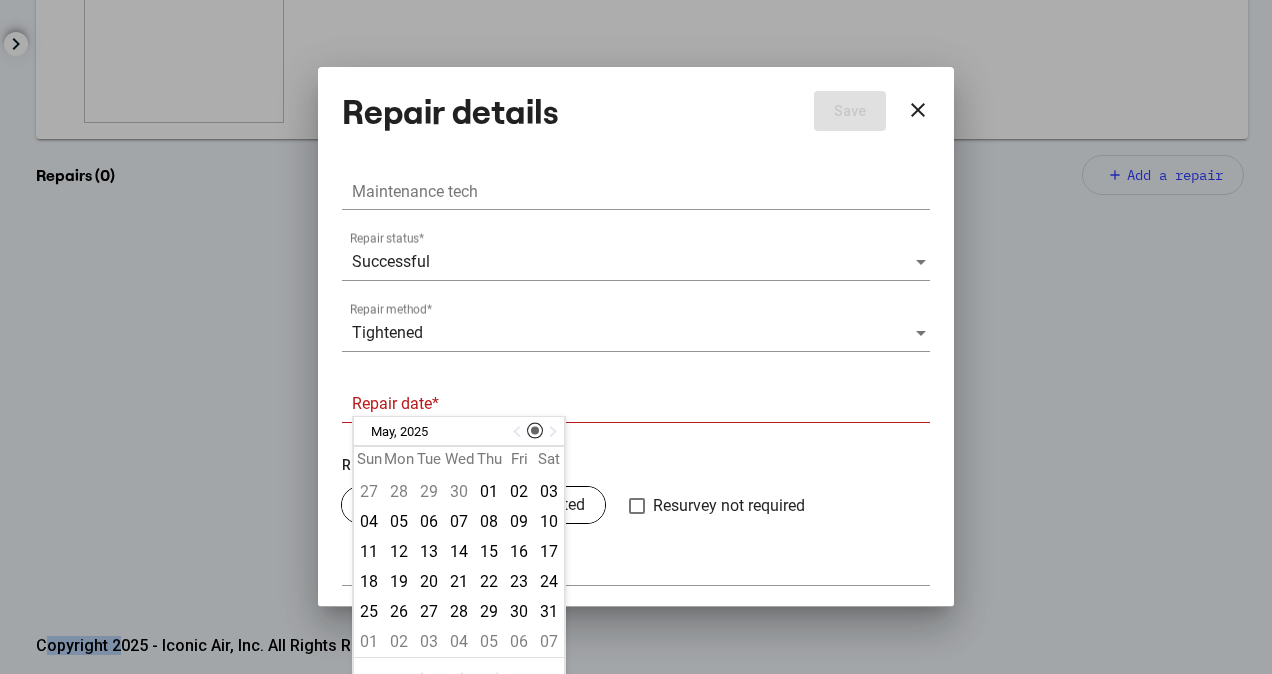 click at bounding box center (519, 432) 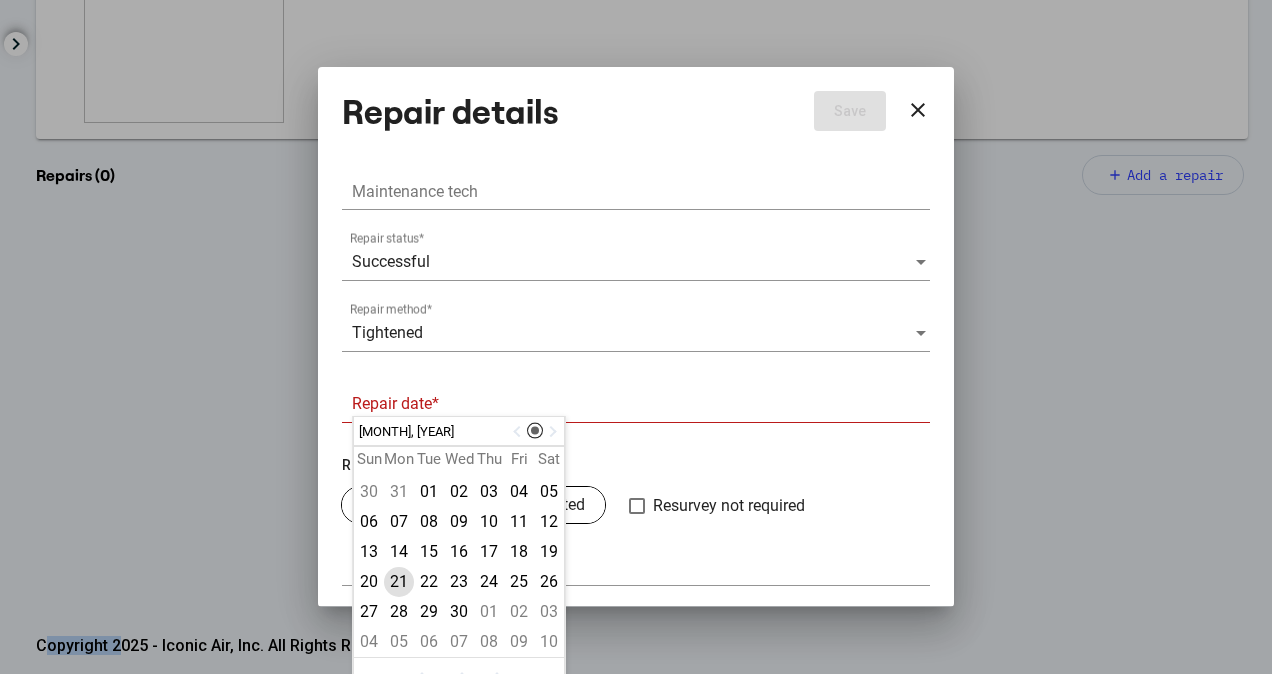 click on "21" at bounding box center [399, 582] 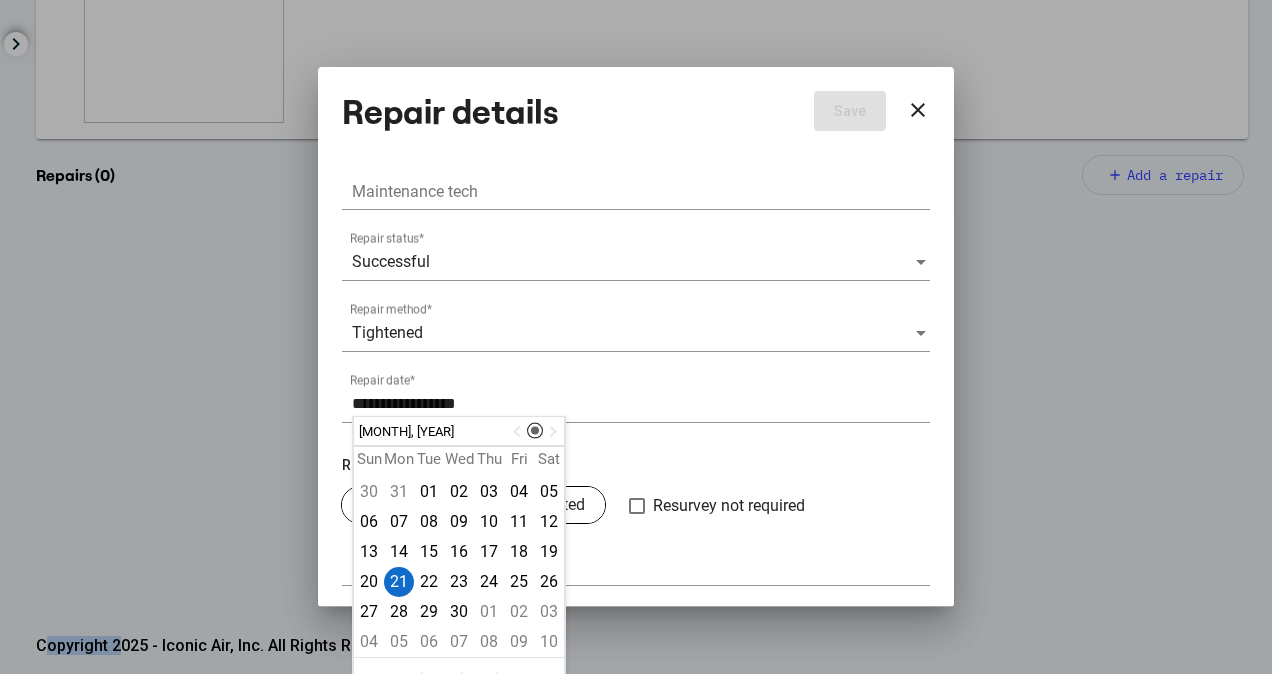 click on "Notes" at bounding box center (641, 567) 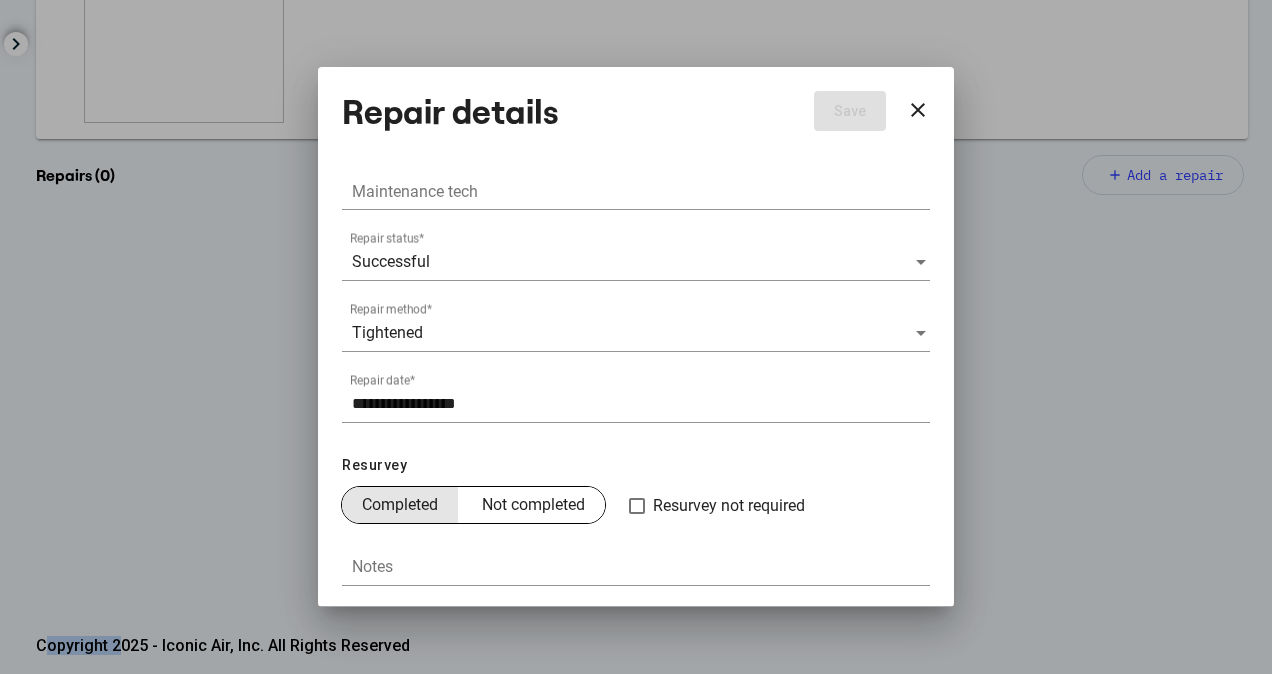 click on "Completed" at bounding box center (400, 505) 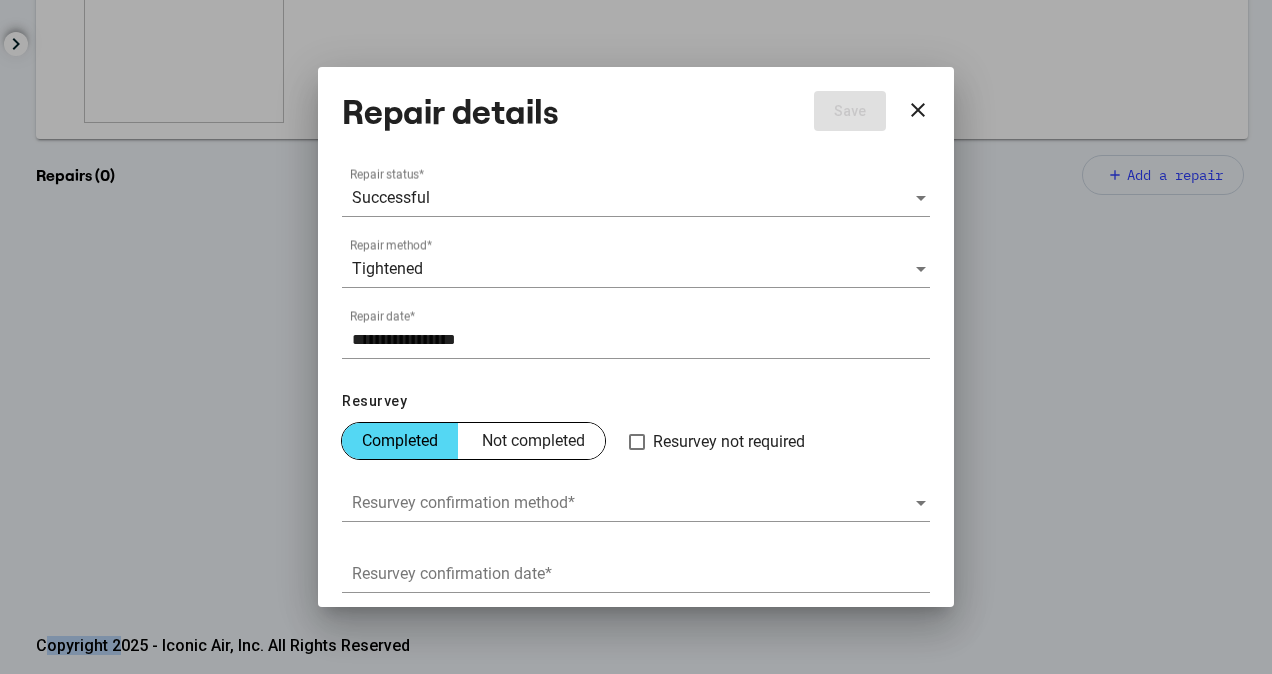 scroll, scrollTop: 250, scrollLeft: 0, axis: vertical 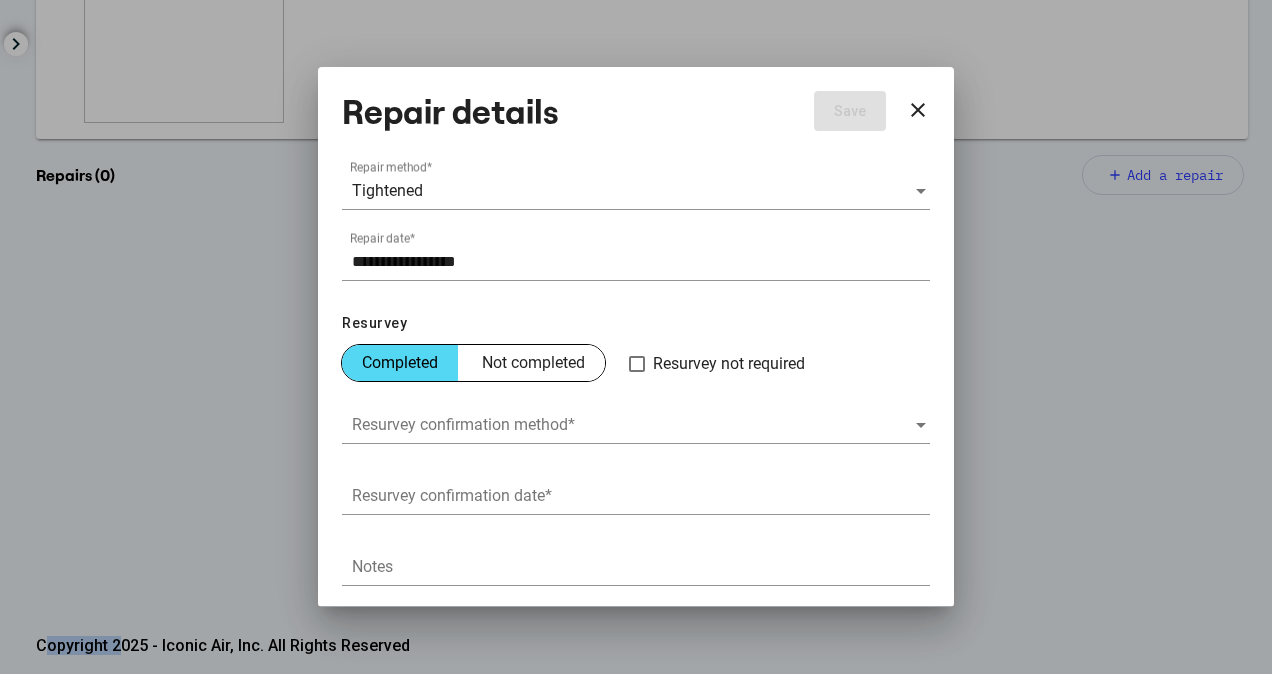 click on "Resurvey confirmation method  *" at bounding box center (636, 418) 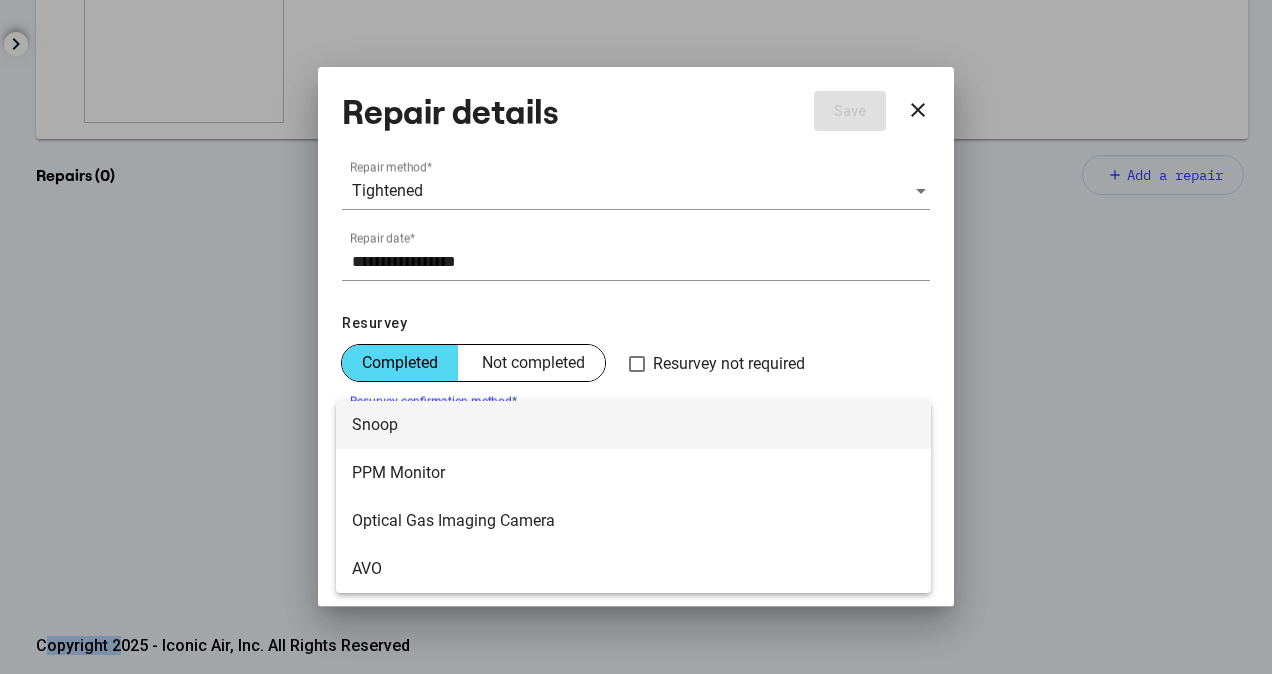 click on "Snoop" at bounding box center (633, 425) 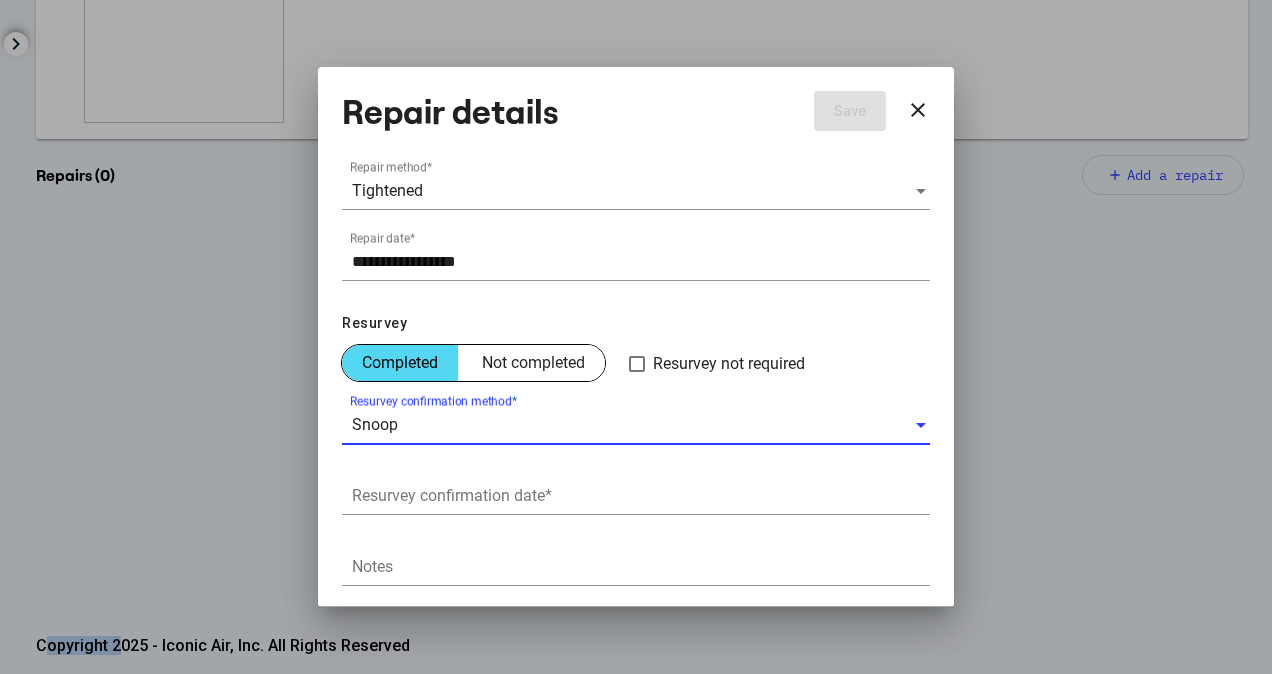drag, startPoint x: 418, startPoint y: 533, endPoint x: 418, endPoint y: 514, distance: 19 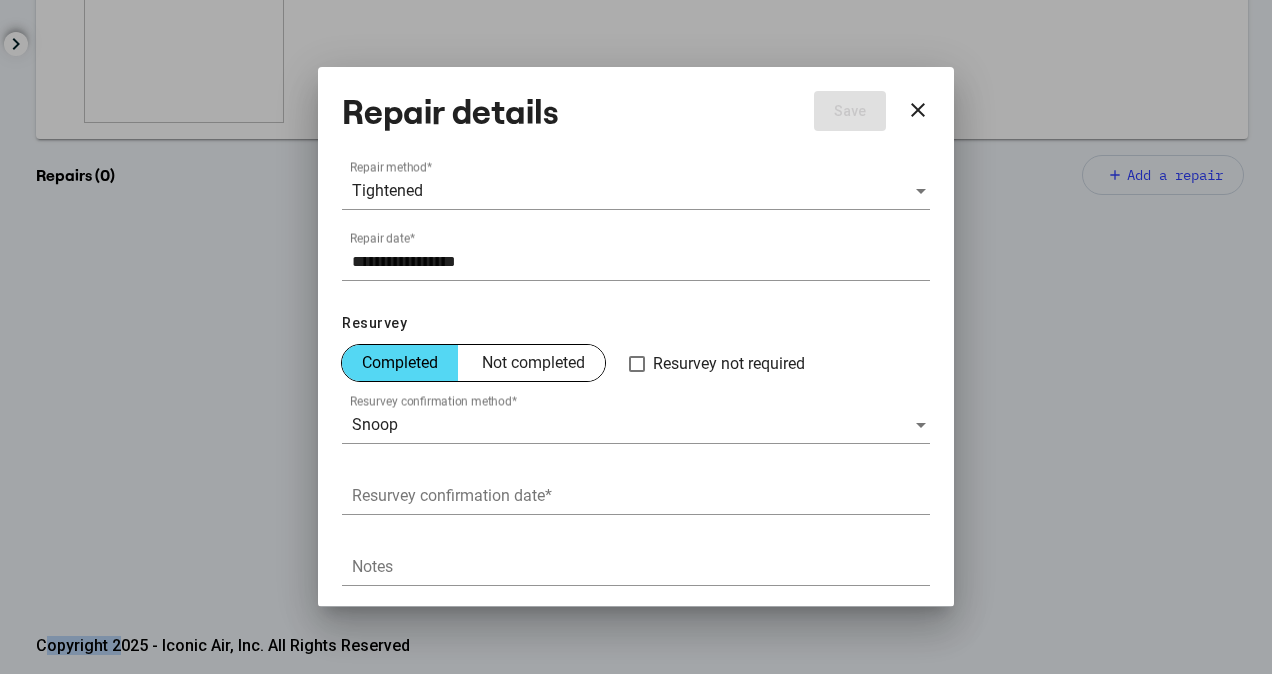 click on "Resurvey confirmation date  *" at bounding box center [641, 496] 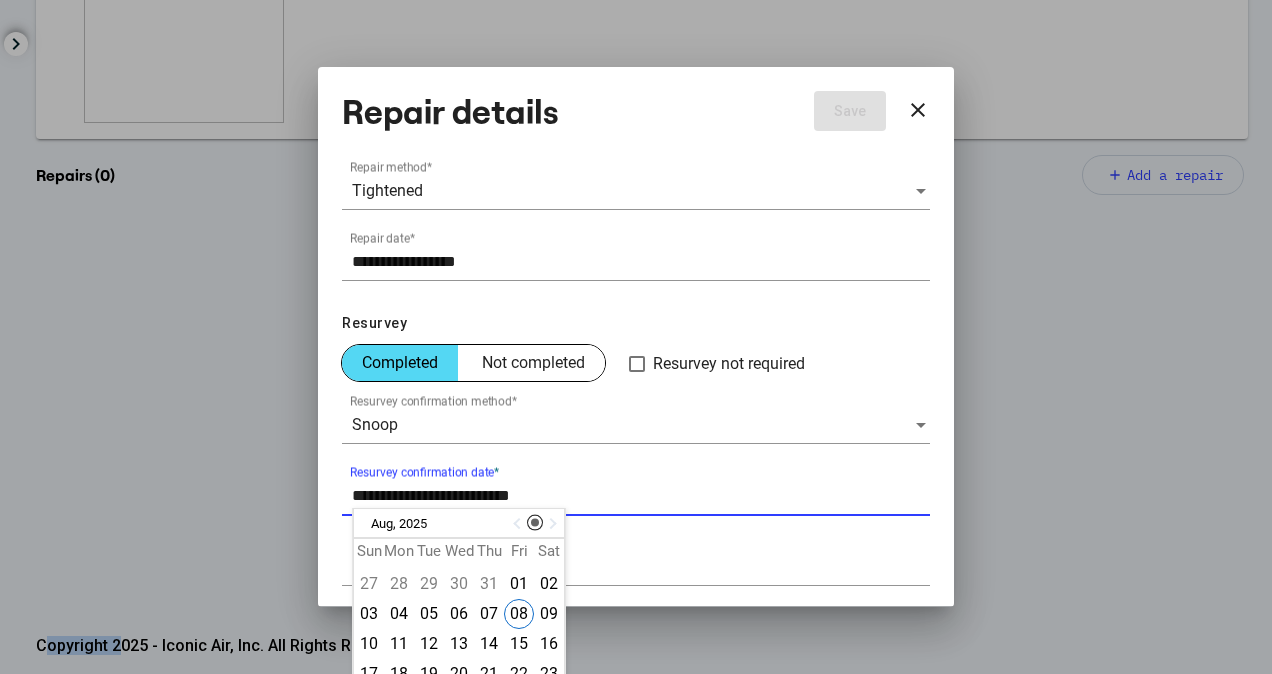 click at bounding box center (519, 523) 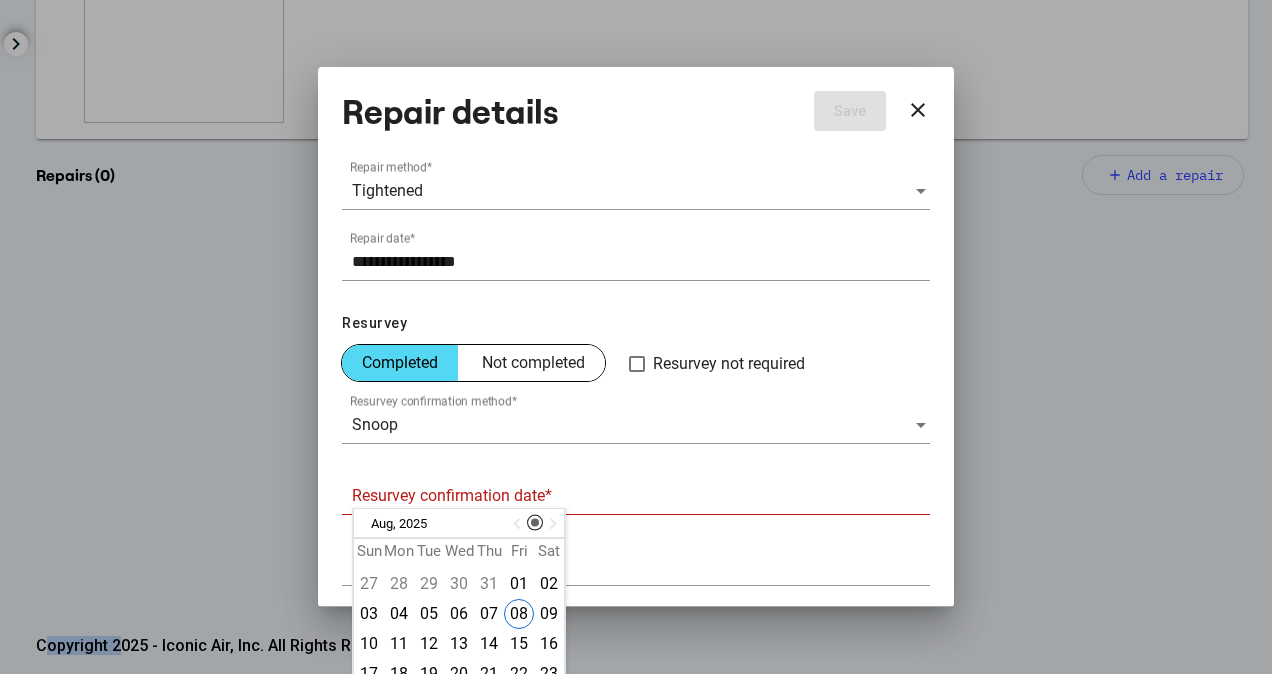 click at bounding box center (519, 524) 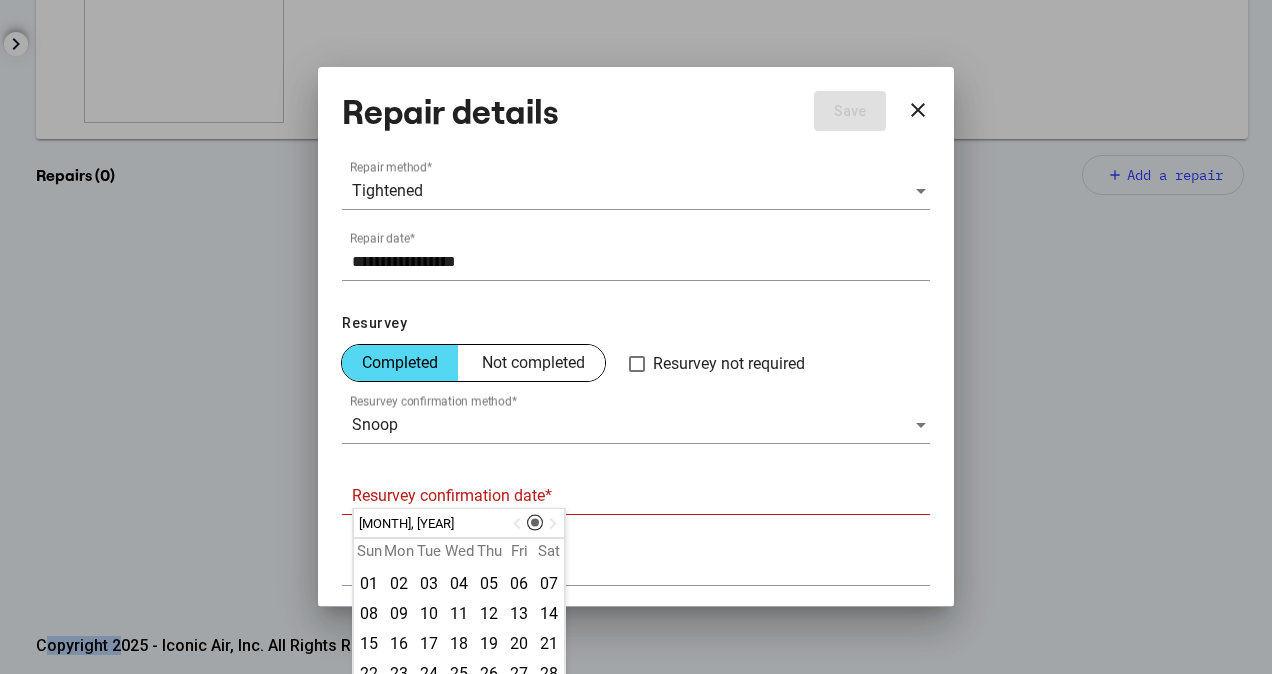click at bounding box center [519, 524] 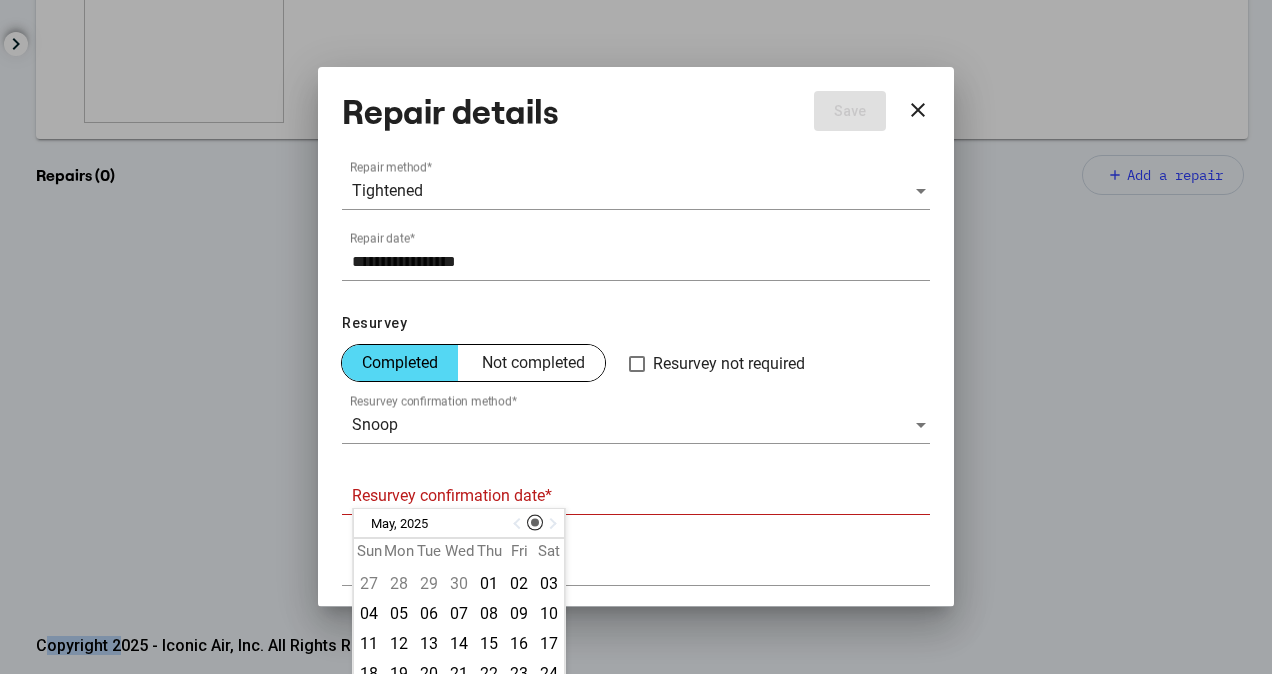 click at bounding box center (519, 524) 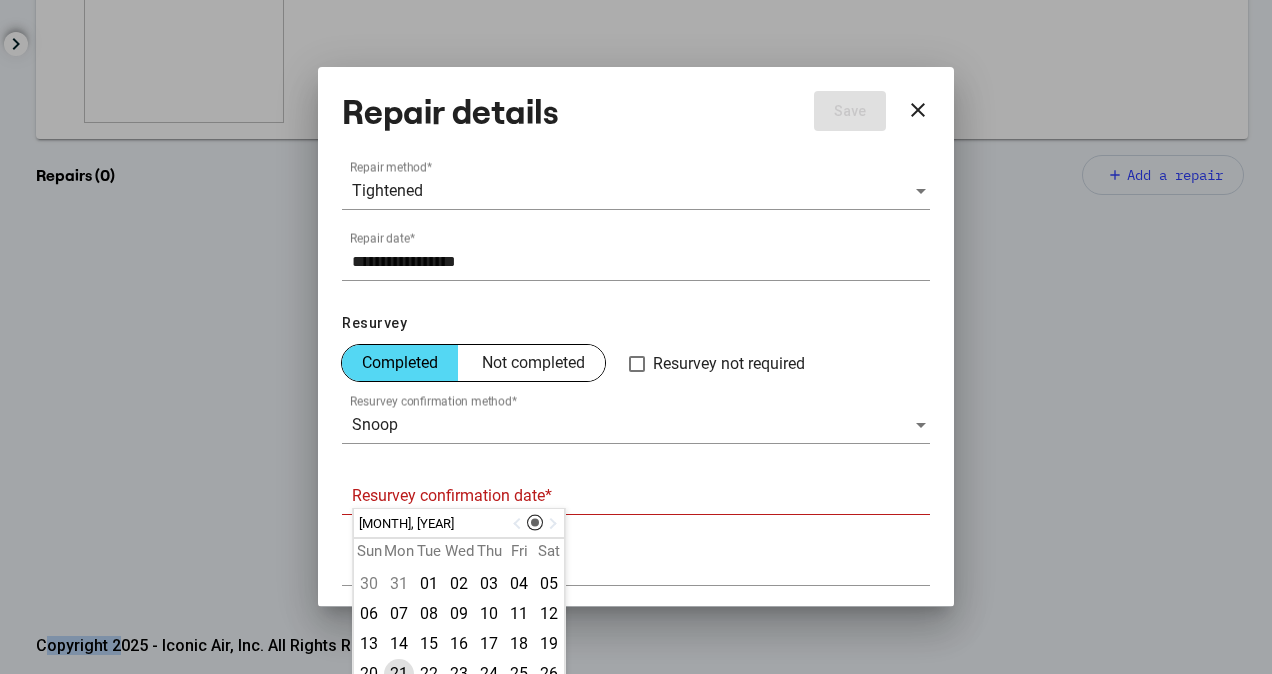 click on "21" at bounding box center (399, 674) 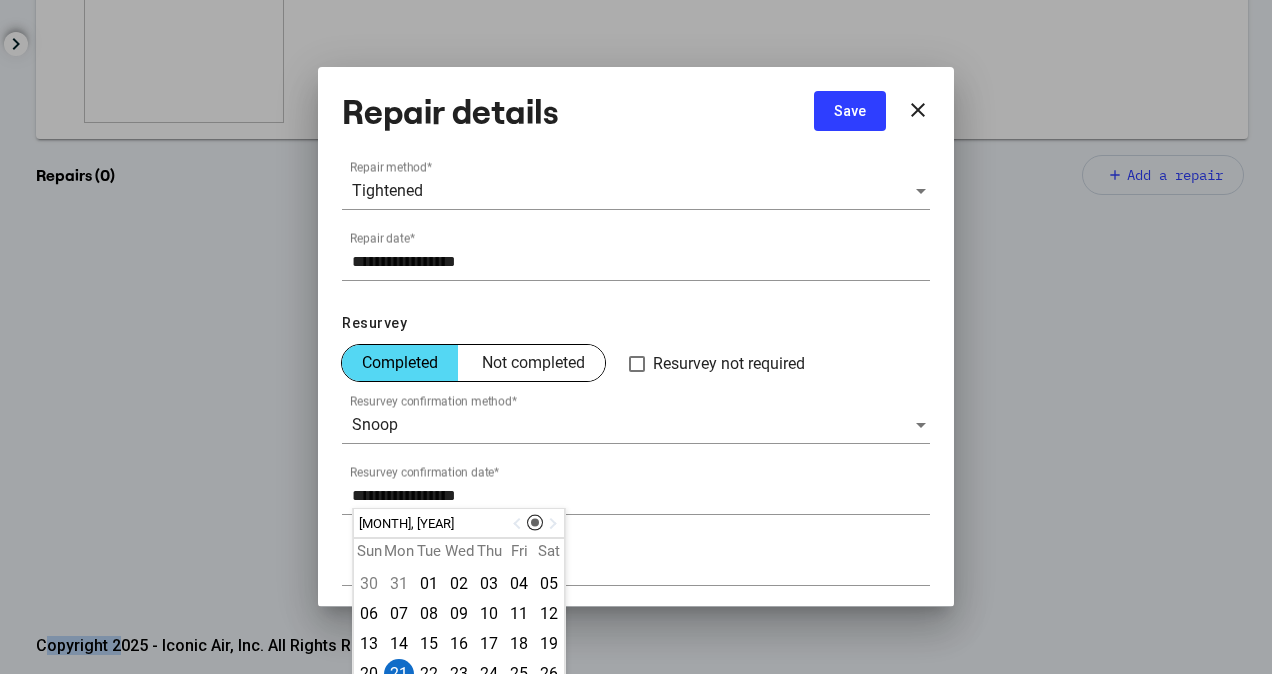 scroll, scrollTop: 201, scrollLeft: 0, axis: vertical 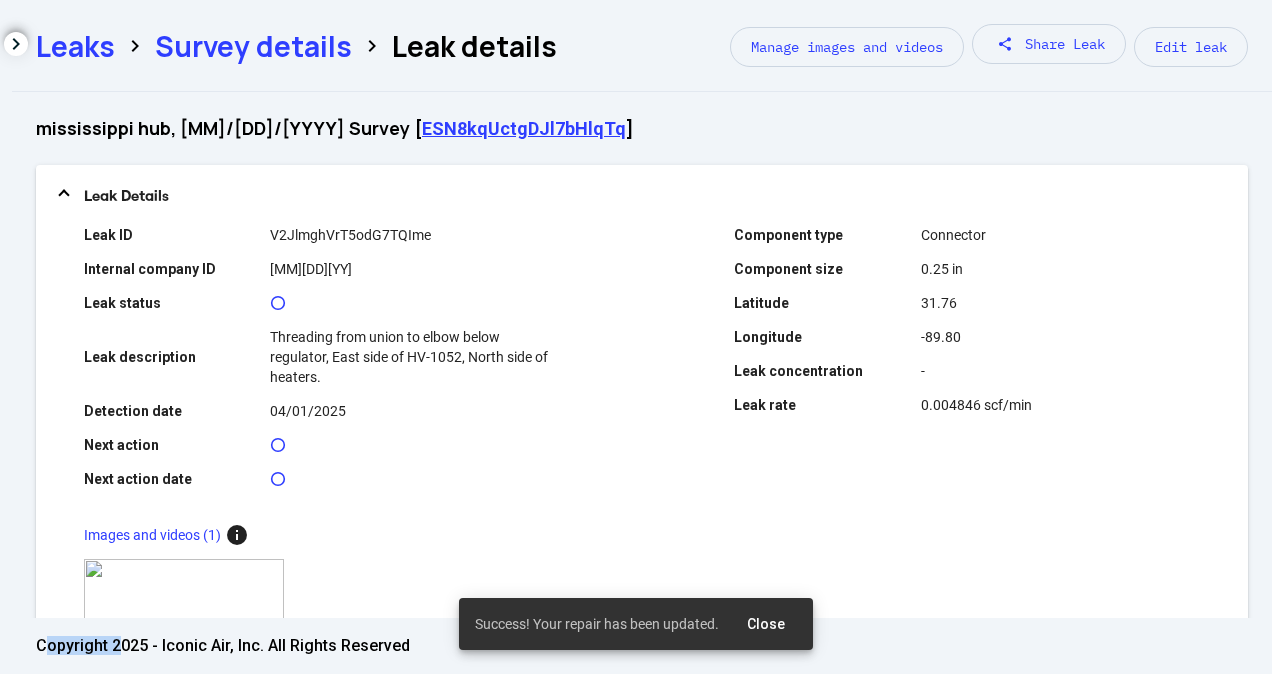 click on "Leaks  chevron_right  Survey details  chevron_right Leak details Manage images and videos share Share Leak Edit leak" 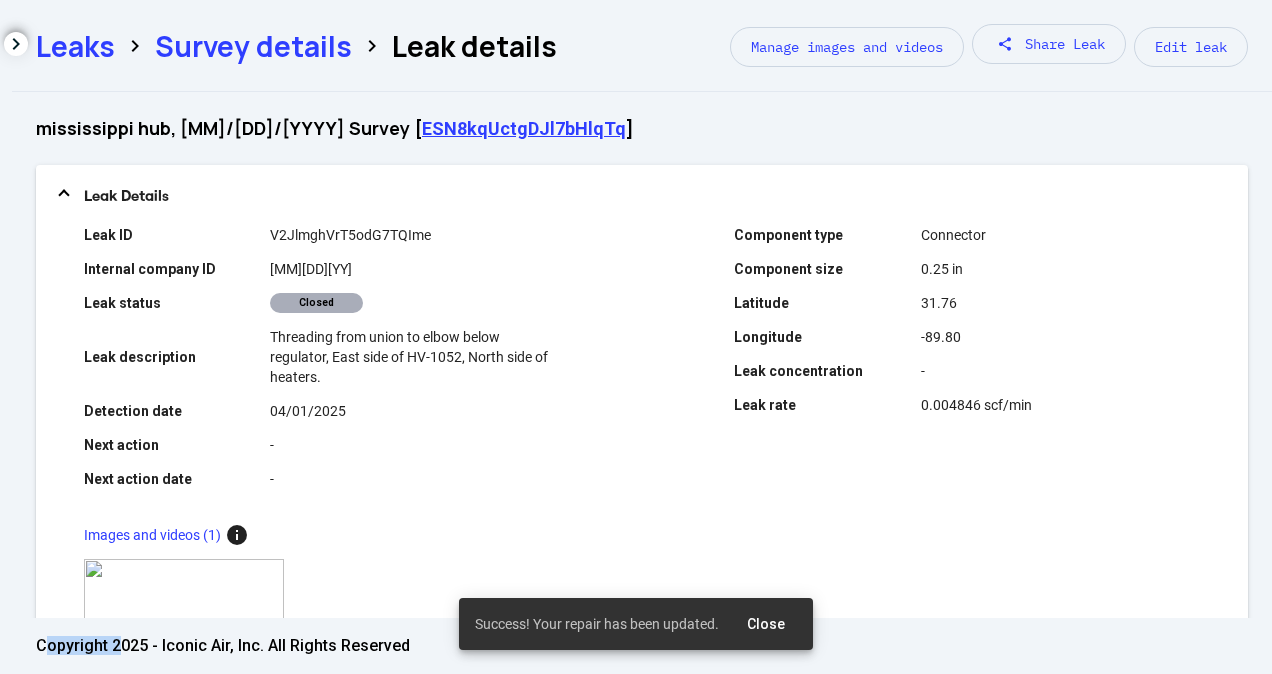 click on "Survey details" 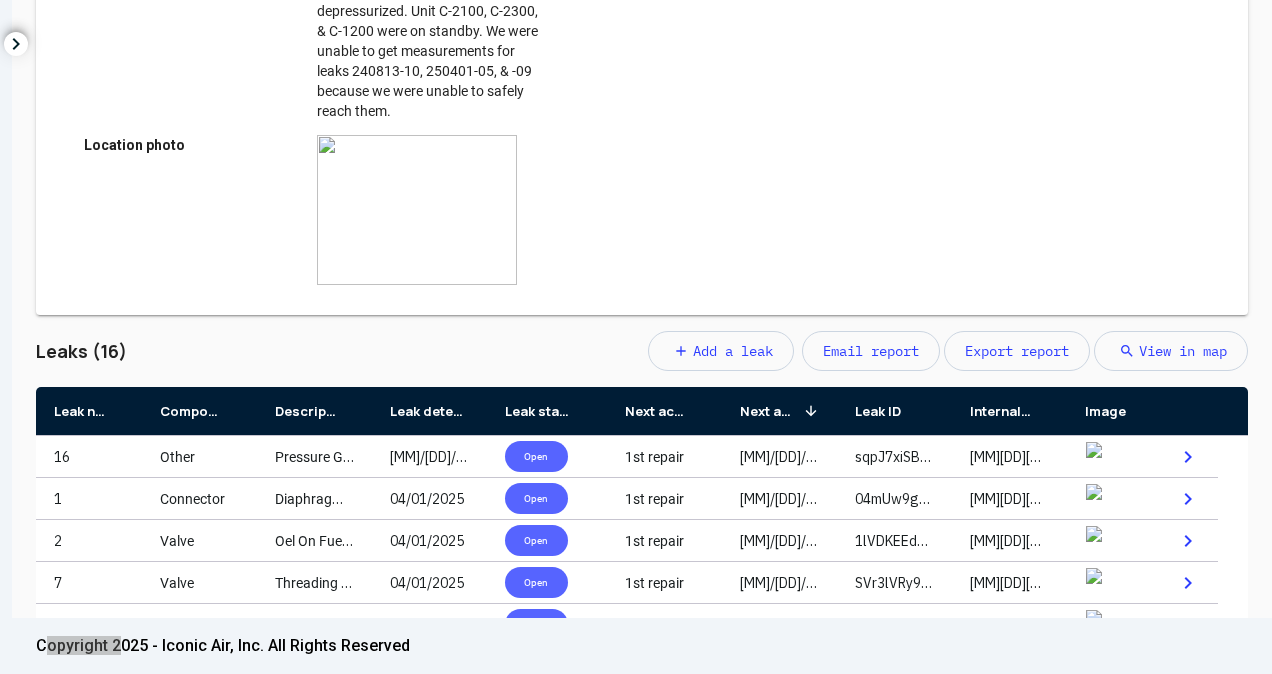scroll, scrollTop: 846, scrollLeft: 0, axis: vertical 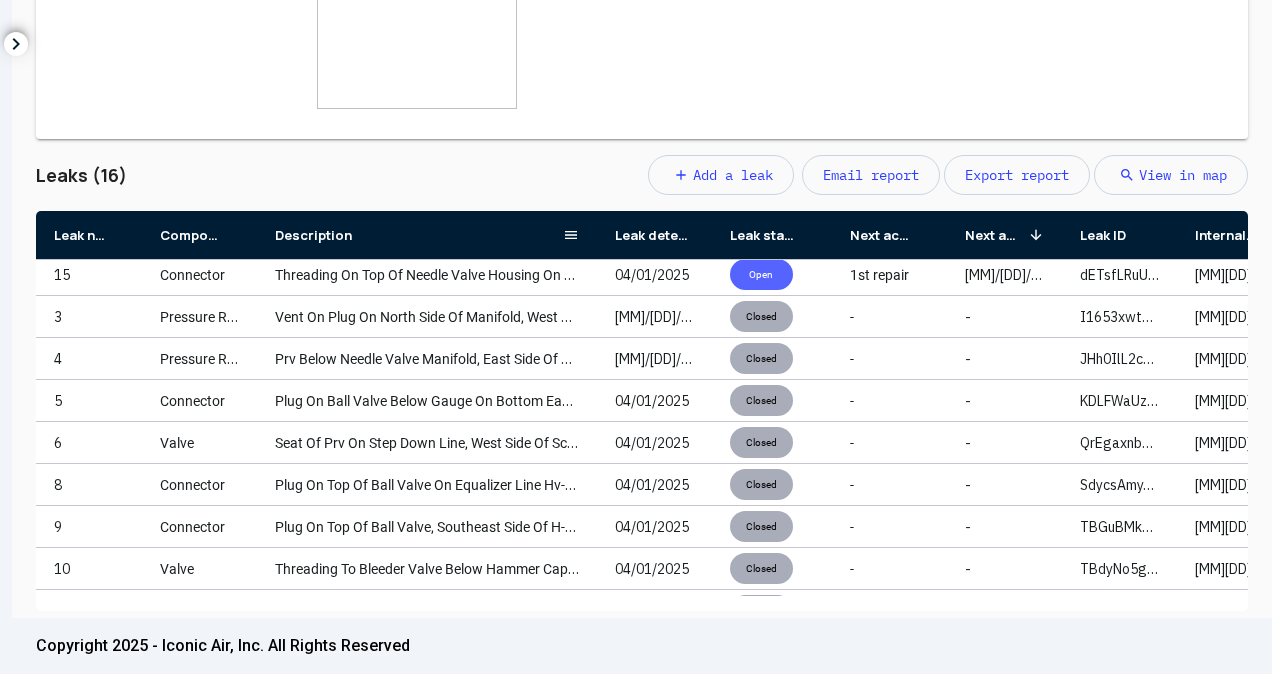 drag, startPoint x: 370, startPoint y: 231, endPoint x: 669, endPoint y: 229, distance: 299.00668 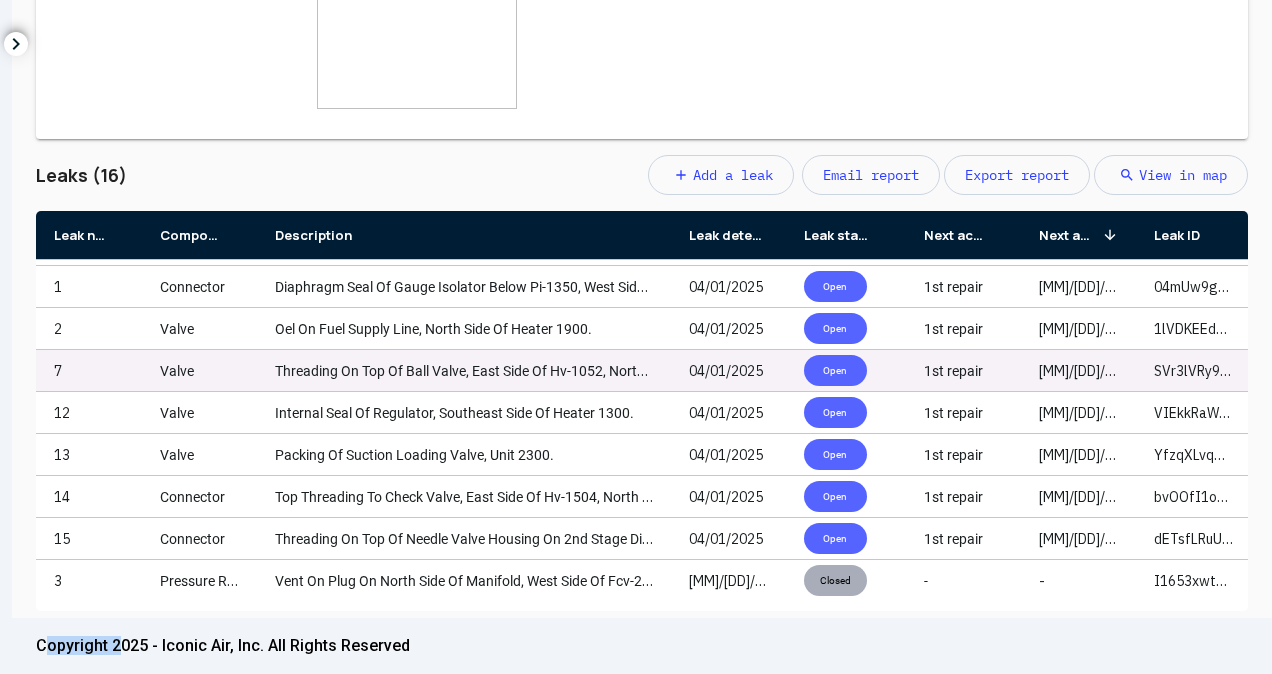 scroll, scrollTop: 0, scrollLeft: 0, axis: both 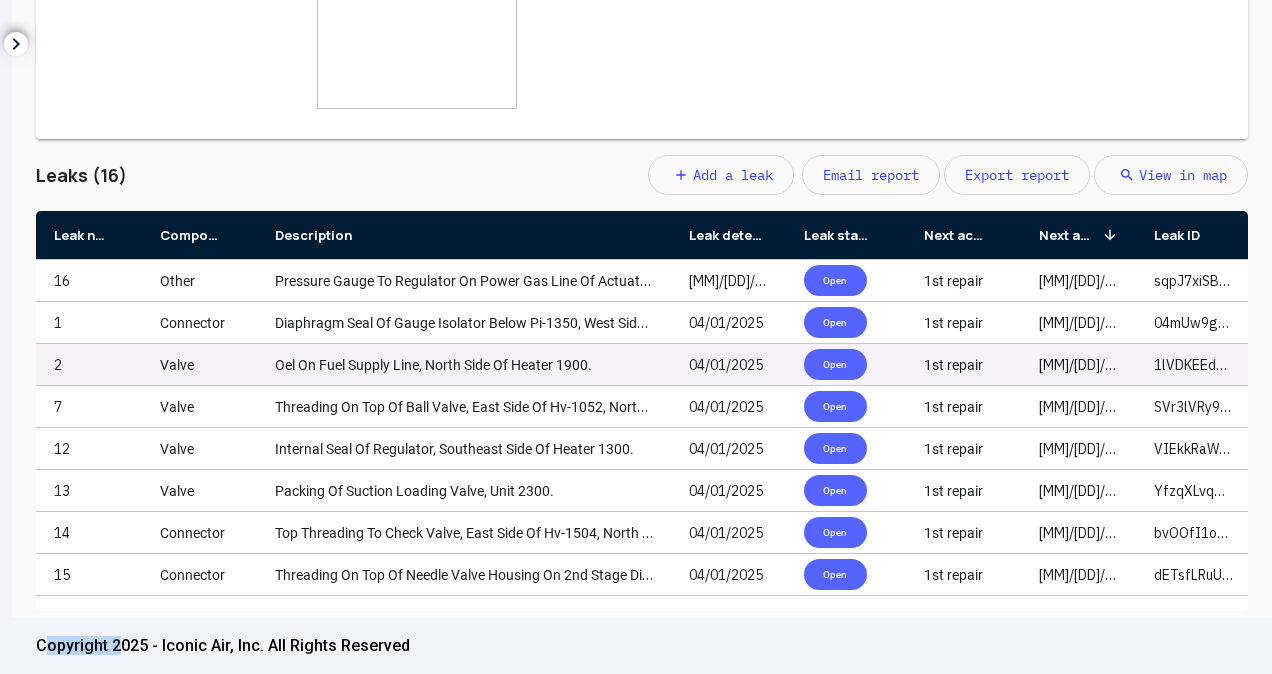 click on "Oel On Fuel Supply Line, North Side Of Heater 1900." at bounding box center [433, 365] 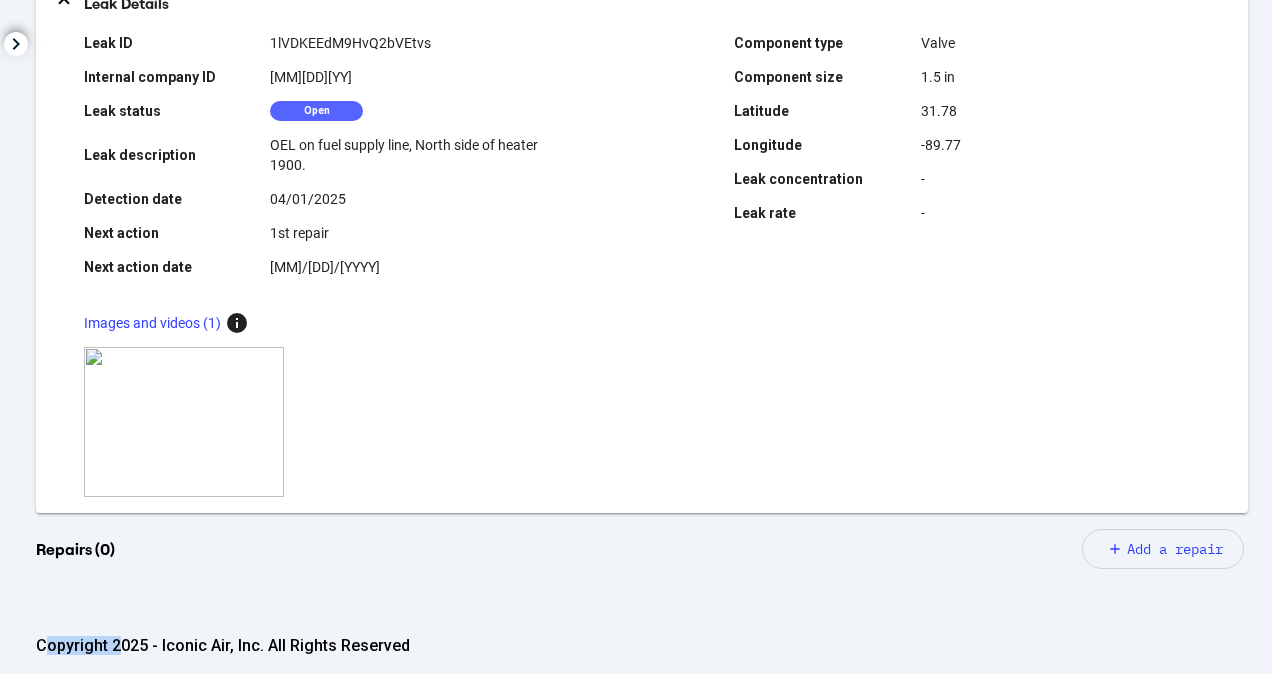 scroll, scrollTop: 566, scrollLeft: 0, axis: vertical 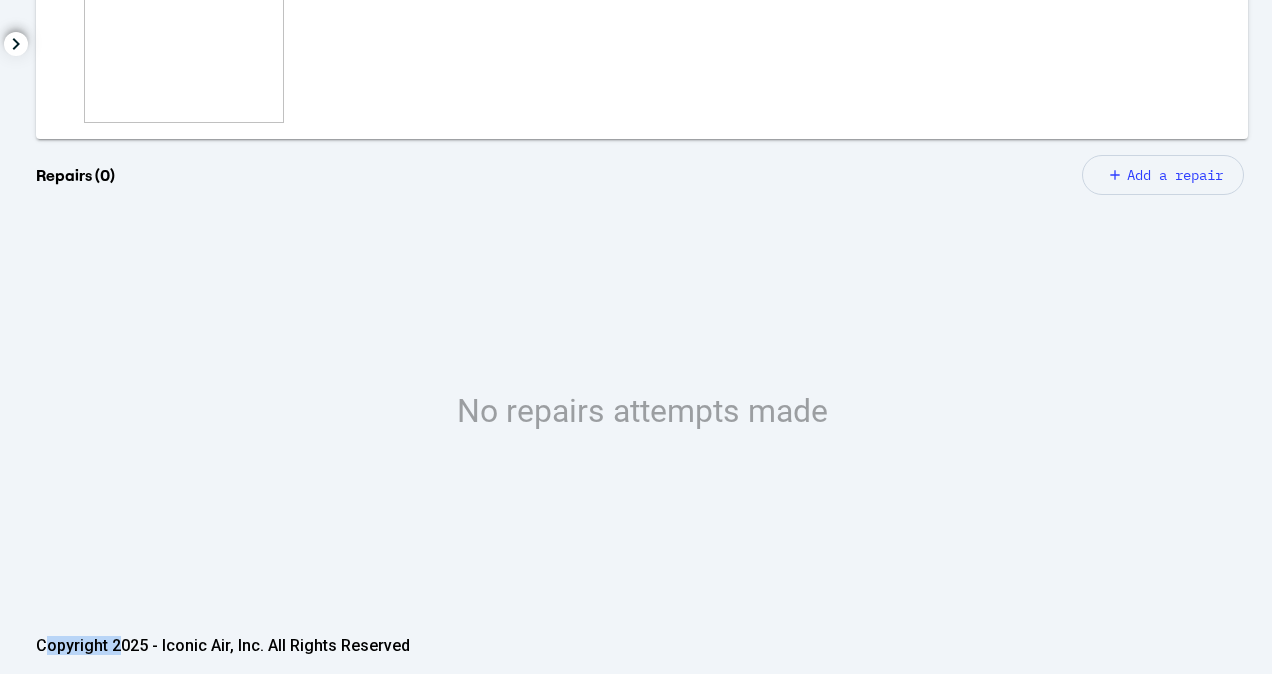 click on "add Add a repair" 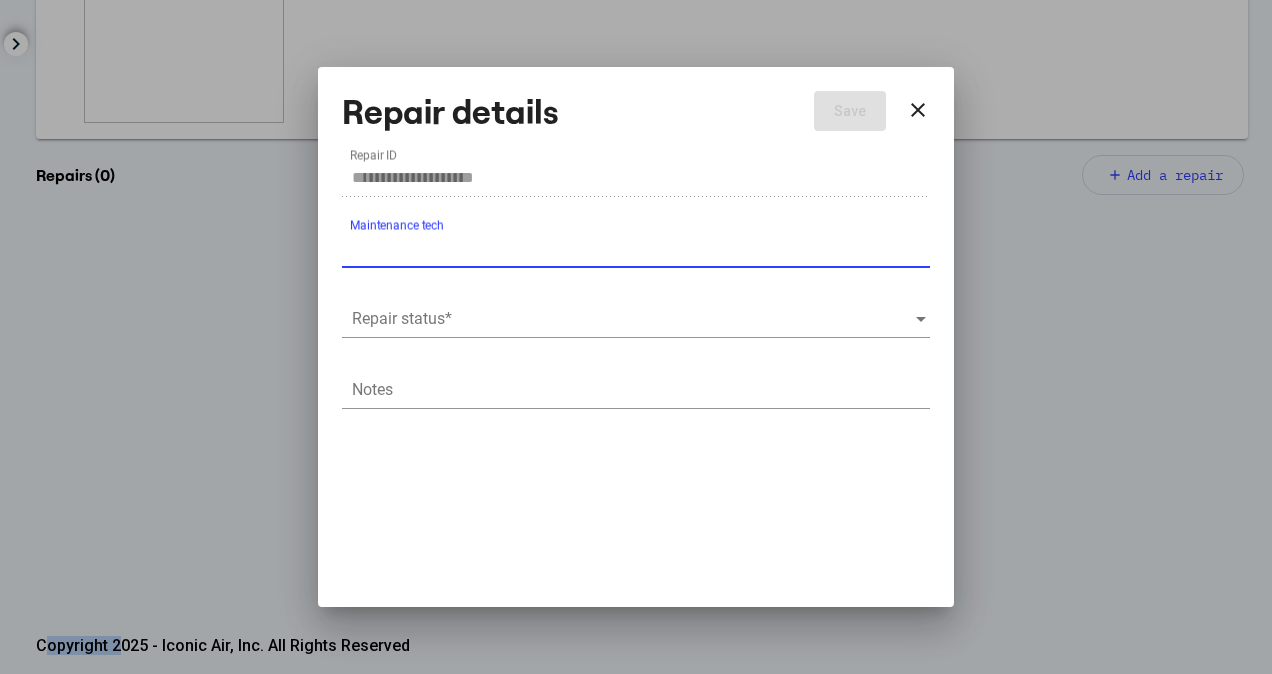 click at bounding box center [633, 319] 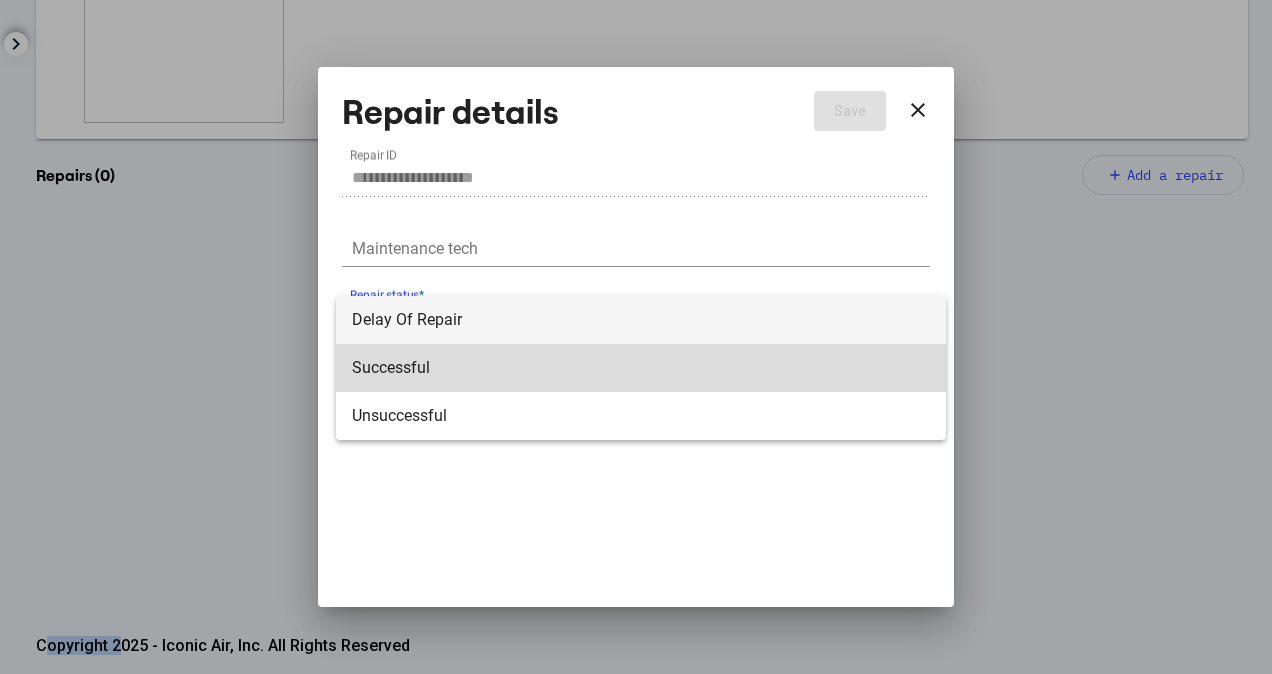 click on "Successful" at bounding box center [641, 368] 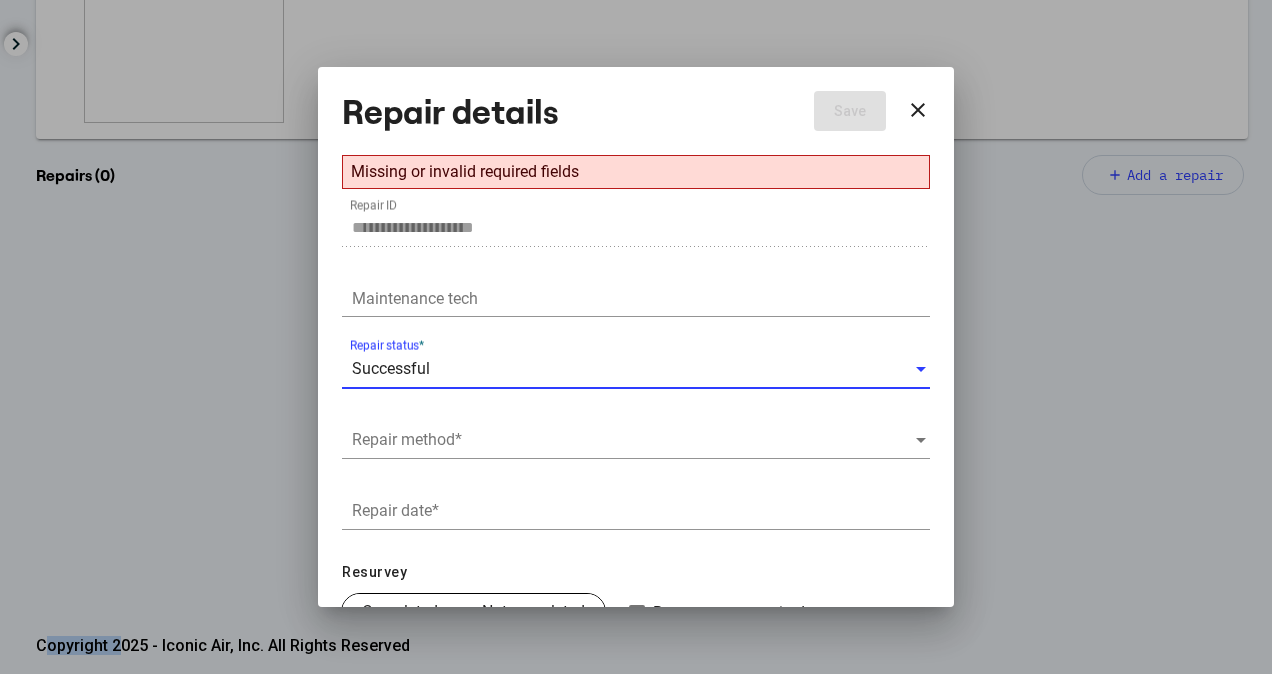 click at bounding box center [633, 440] 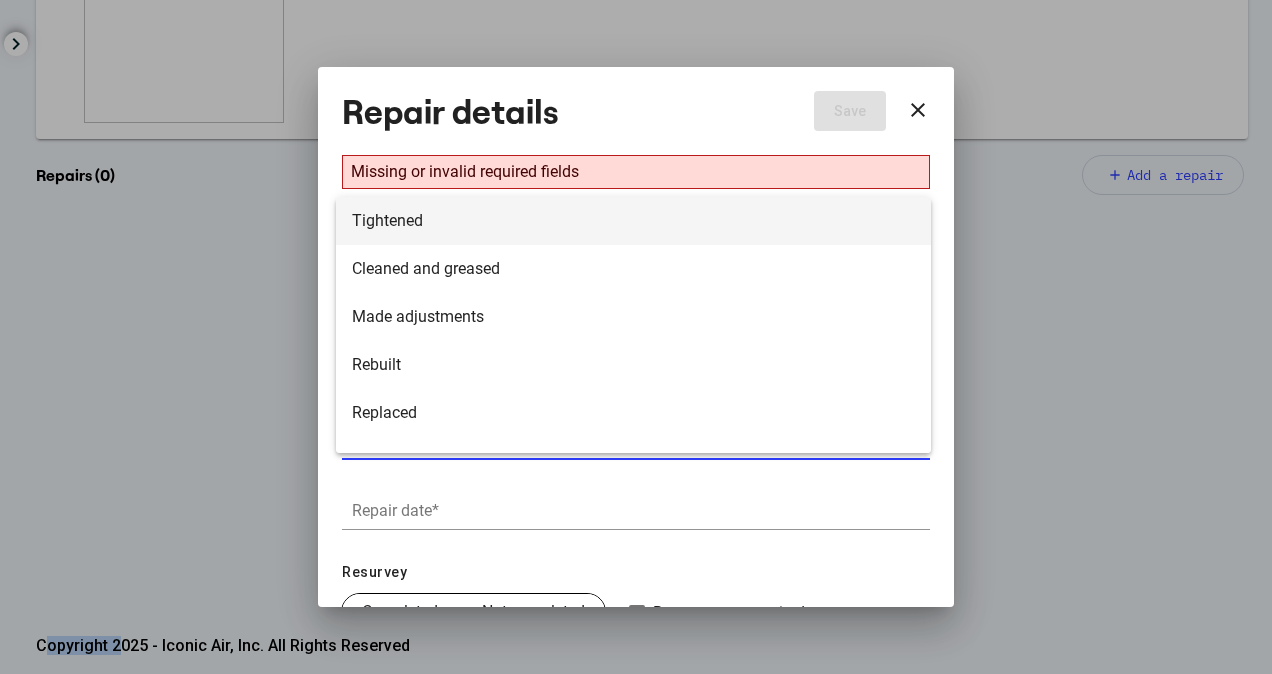 click on "Tightened" at bounding box center (633, 221) 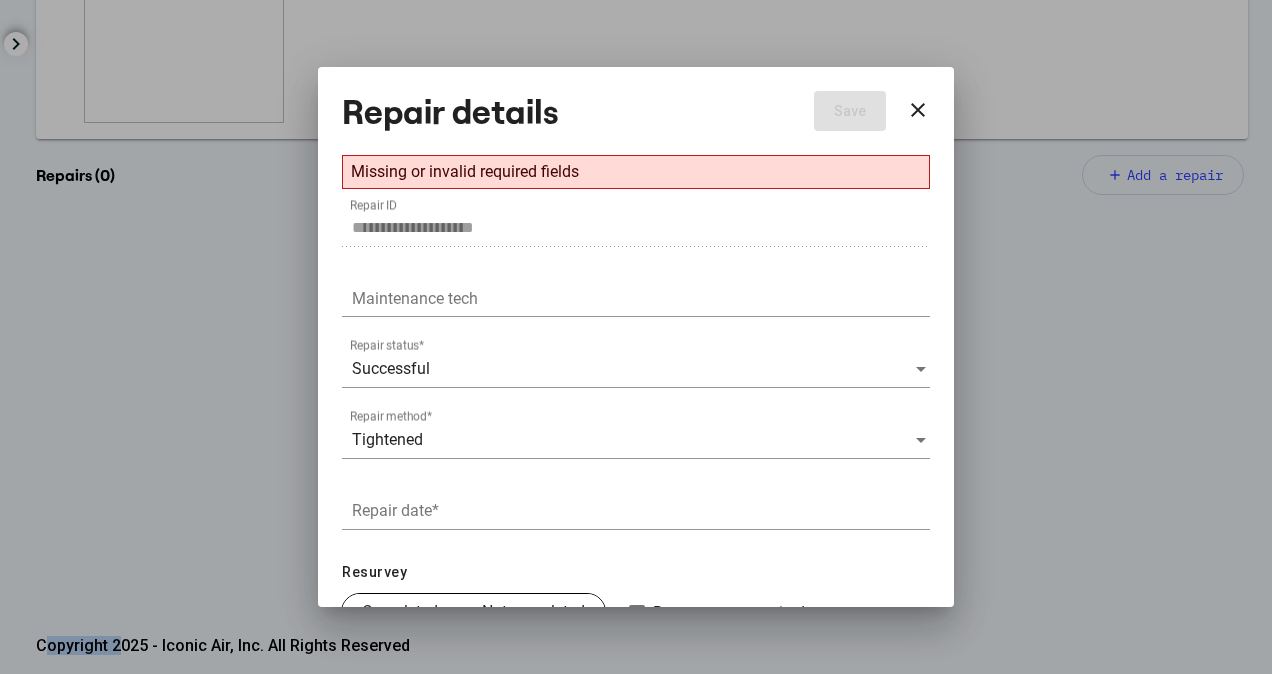 click on "Tightened Repair method  *" at bounding box center (636, 433) 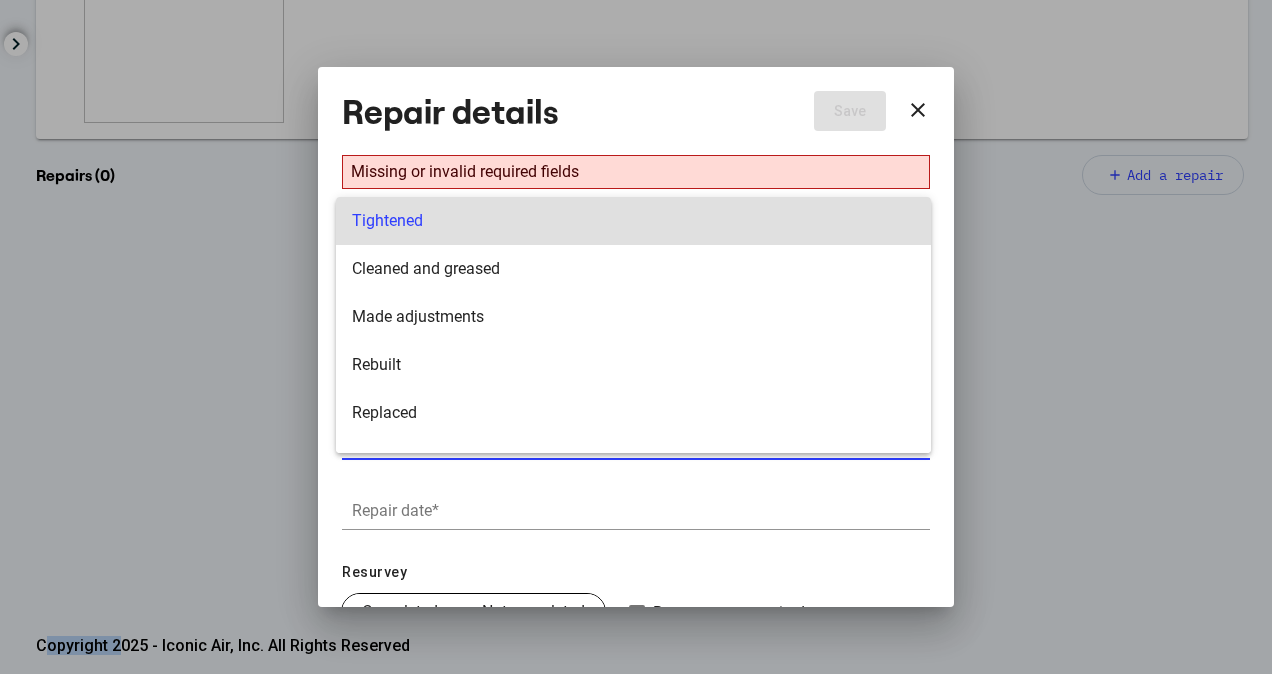 click at bounding box center (636, 337) 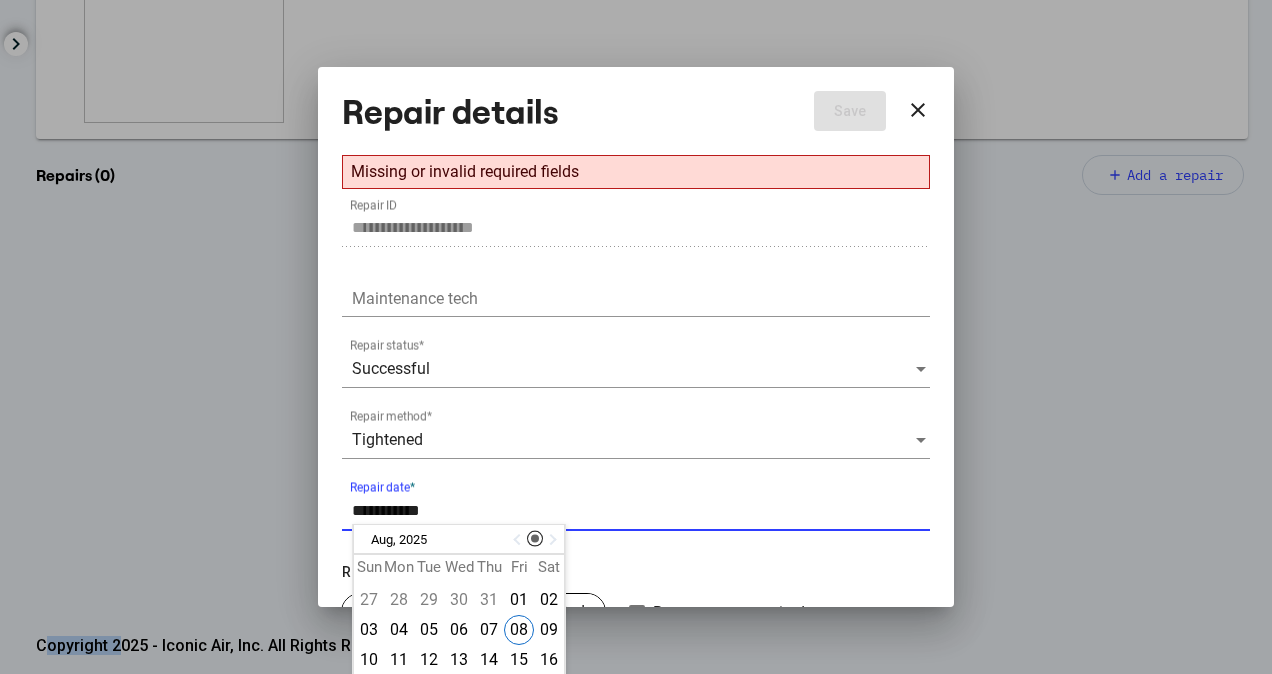 click on "Repair date  *" at bounding box center (641, 511) 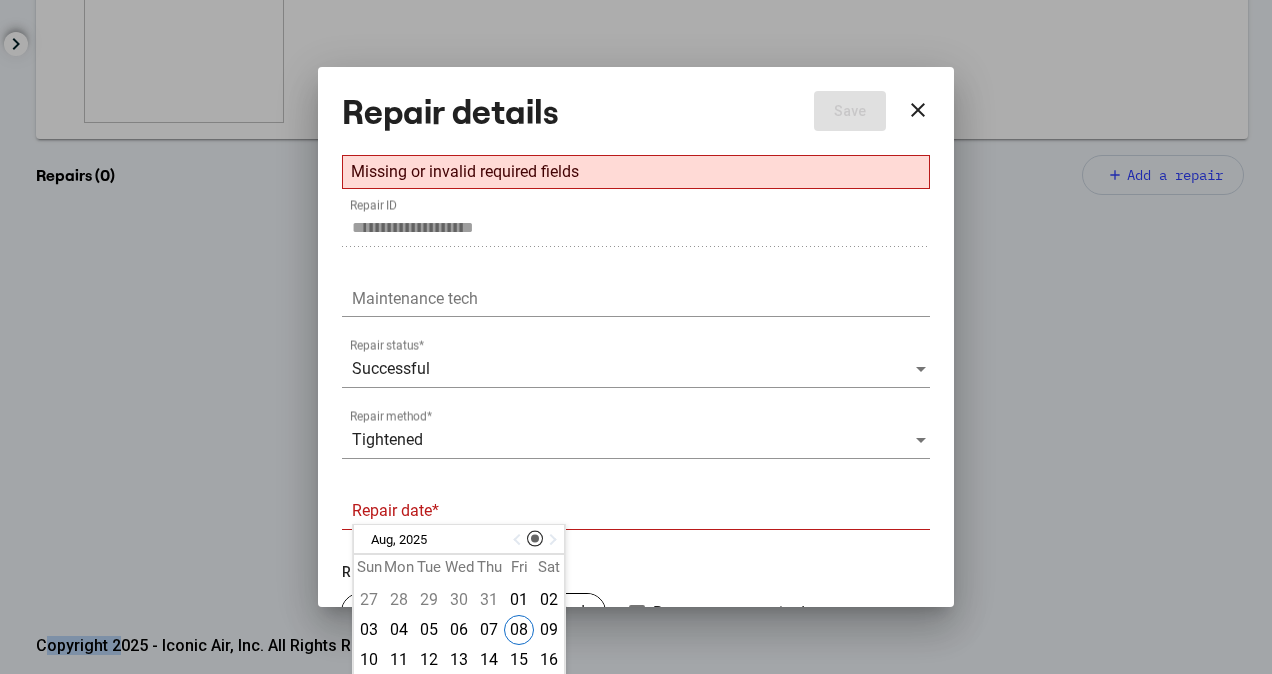click at bounding box center (519, 540) 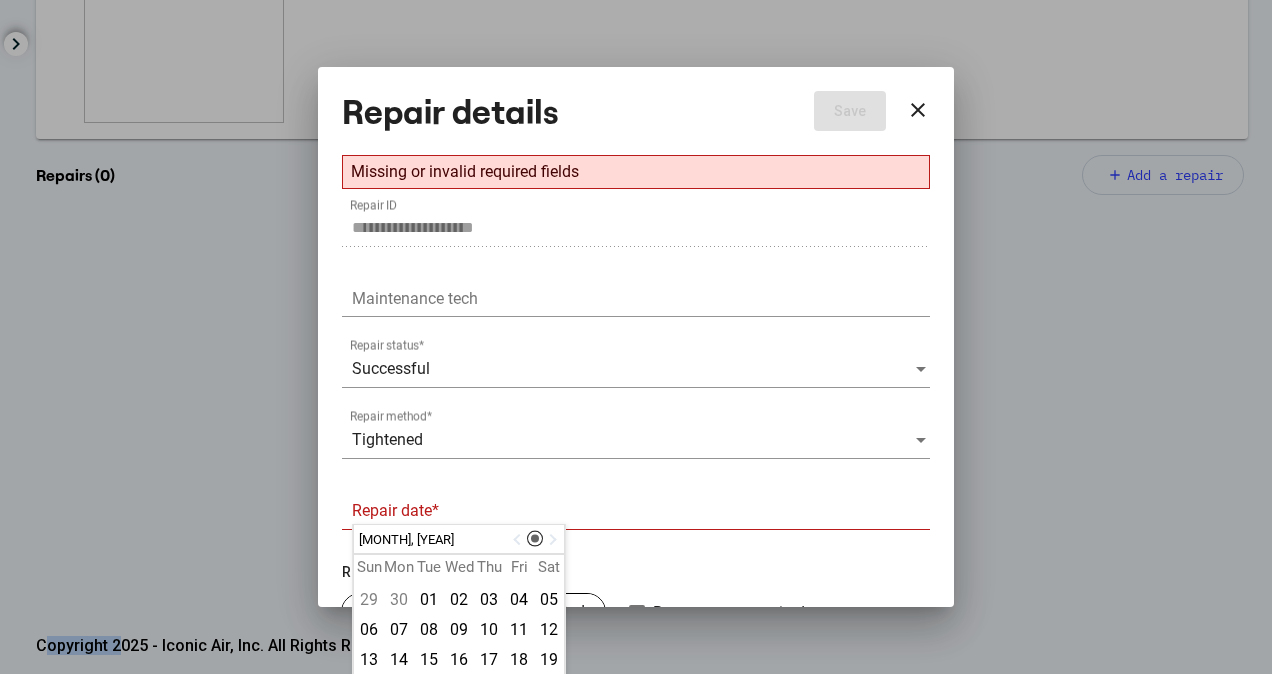 click at bounding box center (519, 540) 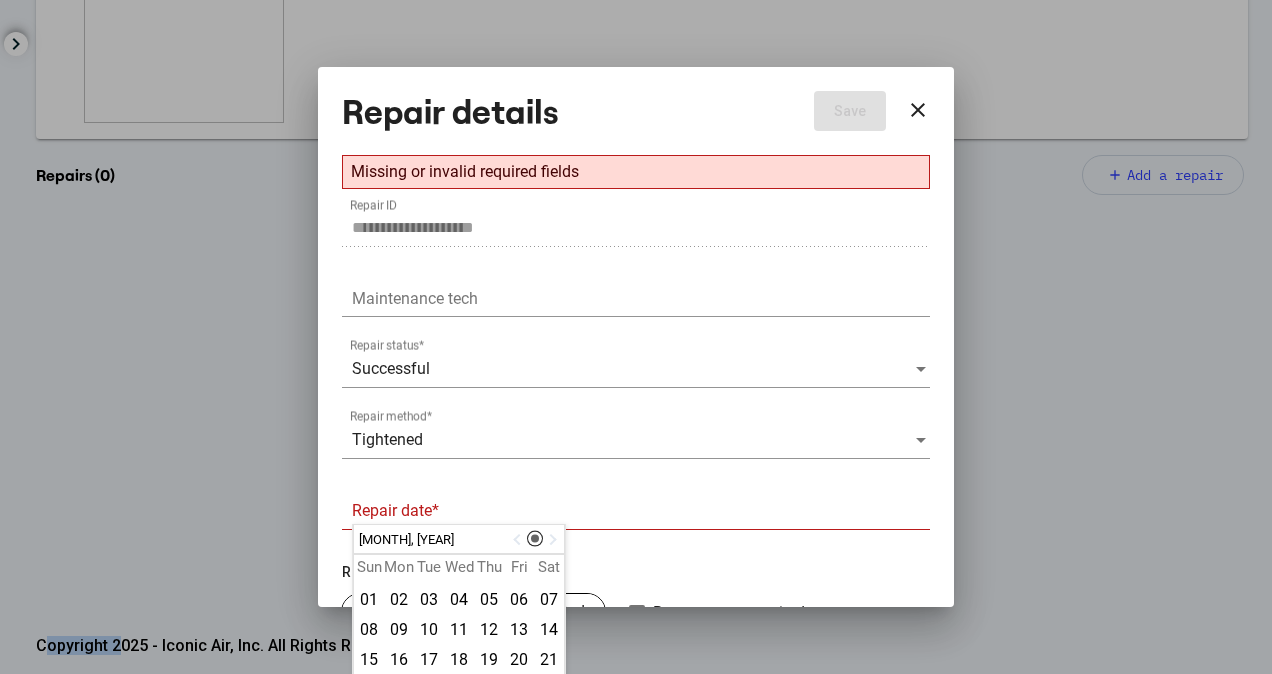 click at bounding box center (519, 540) 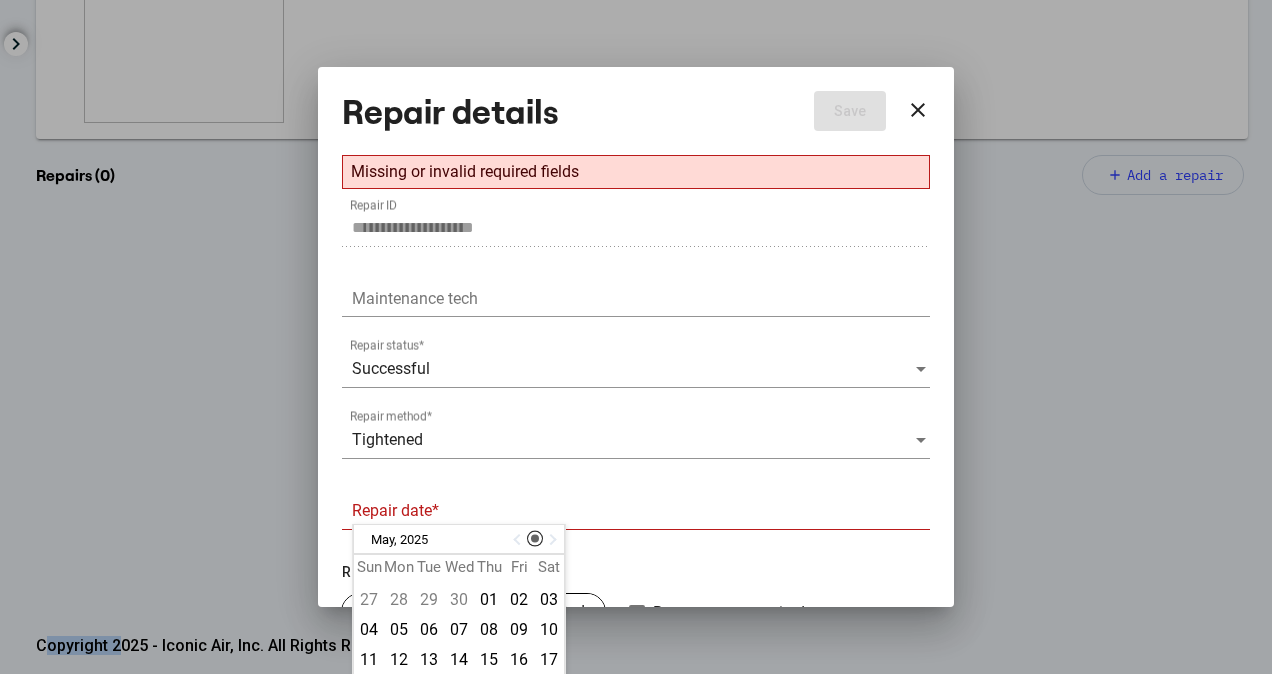 click at bounding box center [519, 540] 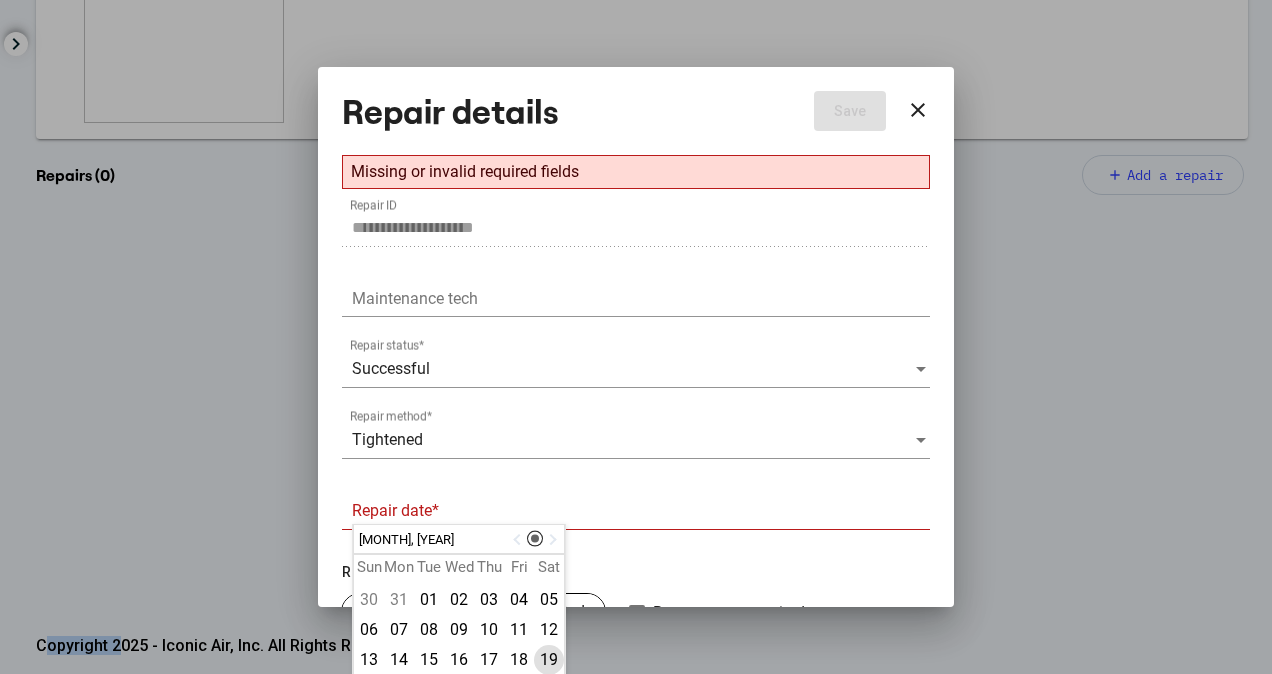 click on "19" at bounding box center [549, 660] 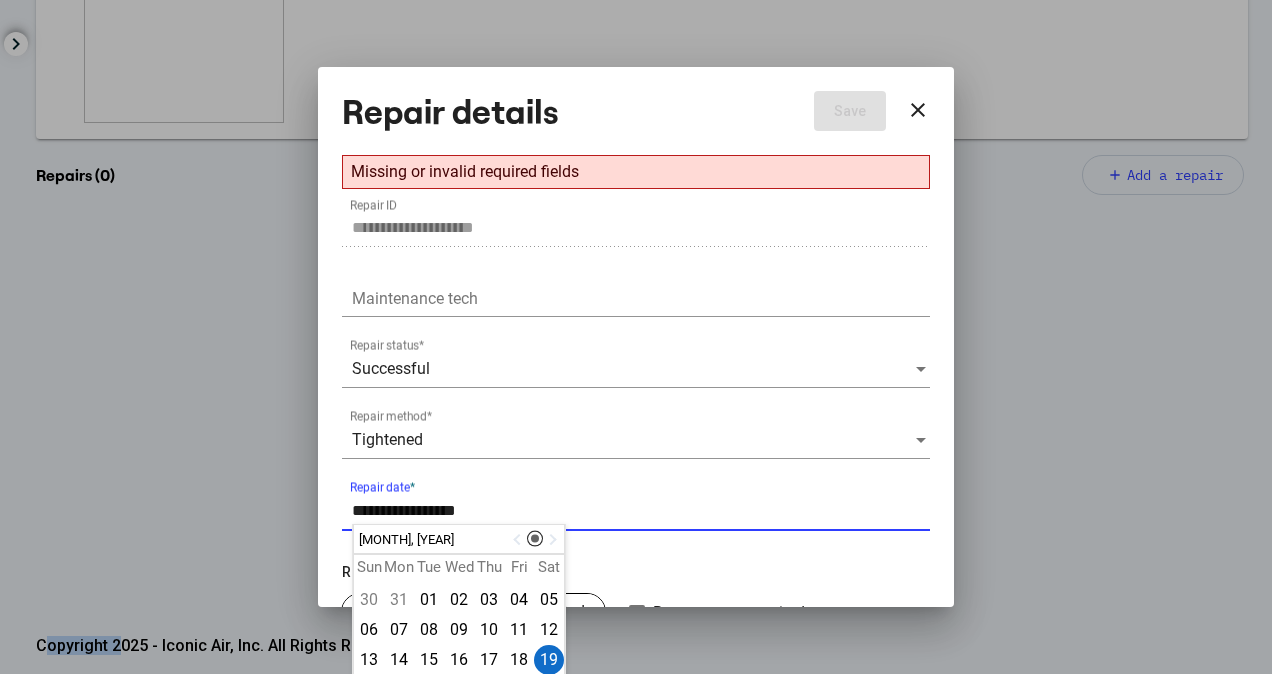 click on "**********" at bounding box center (641, 511) 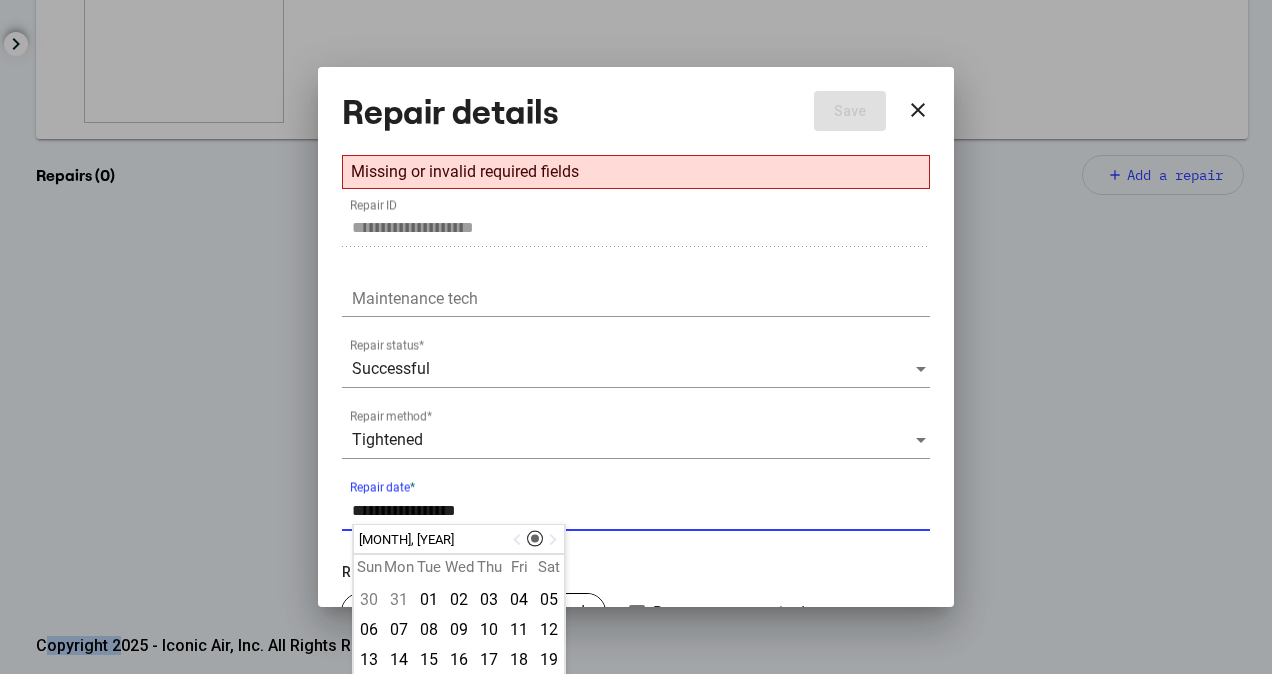 type on "**********" 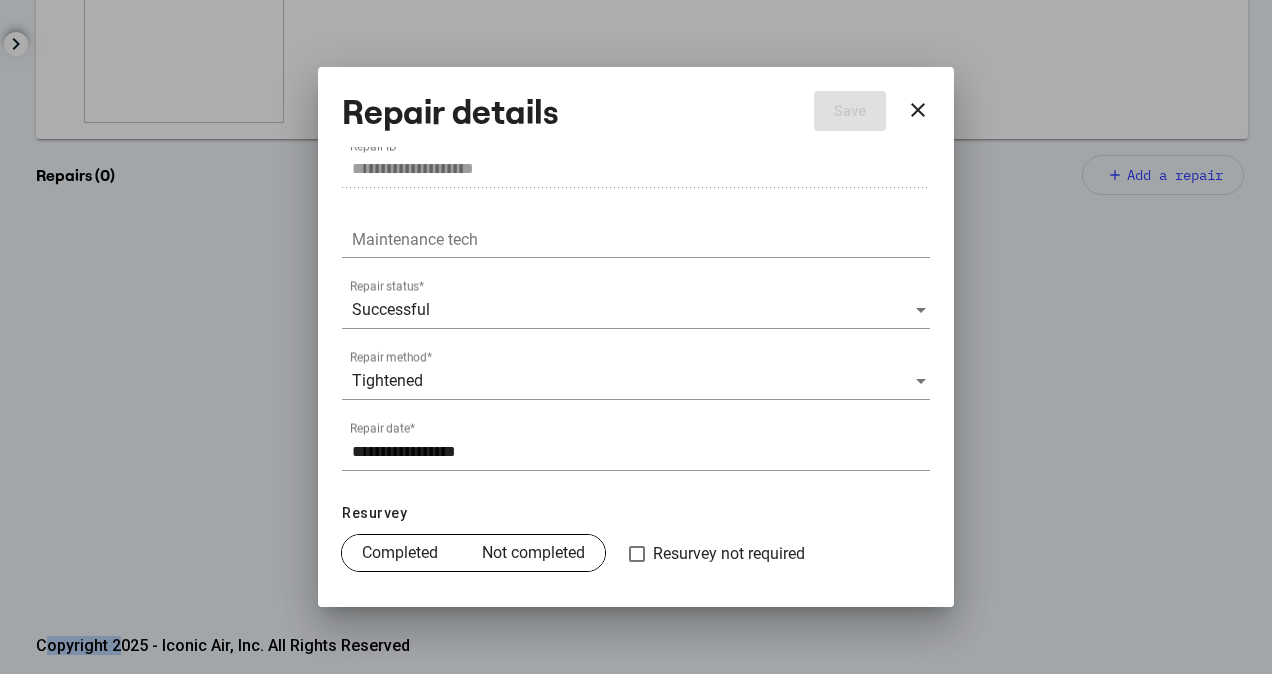 scroll, scrollTop: 108, scrollLeft: 0, axis: vertical 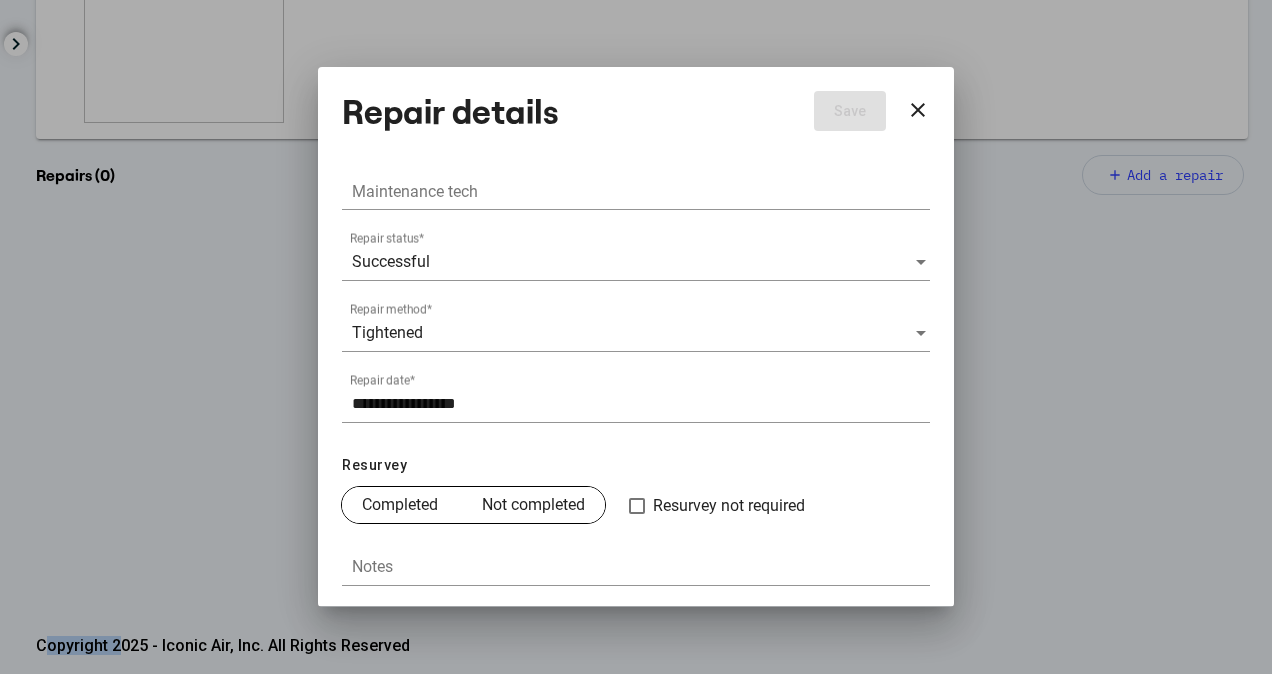 click on "Completed" at bounding box center (400, 505) 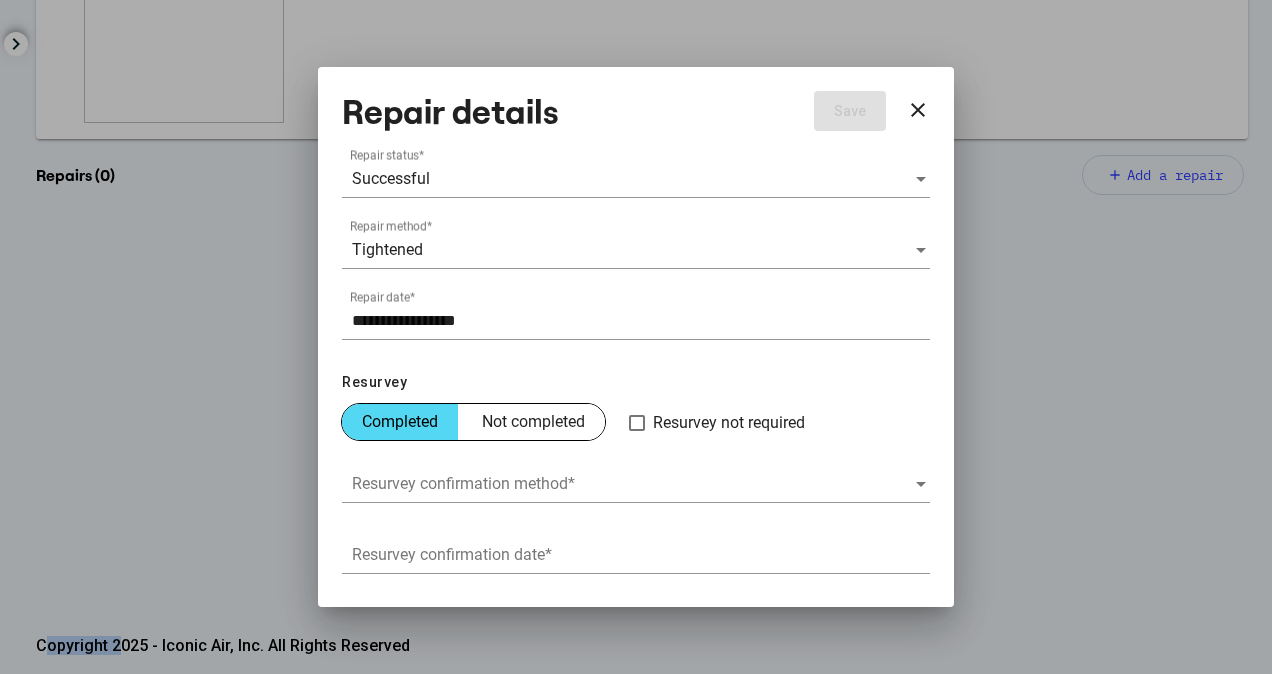 scroll, scrollTop: 250, scrollLeft: 0, axis: vertical 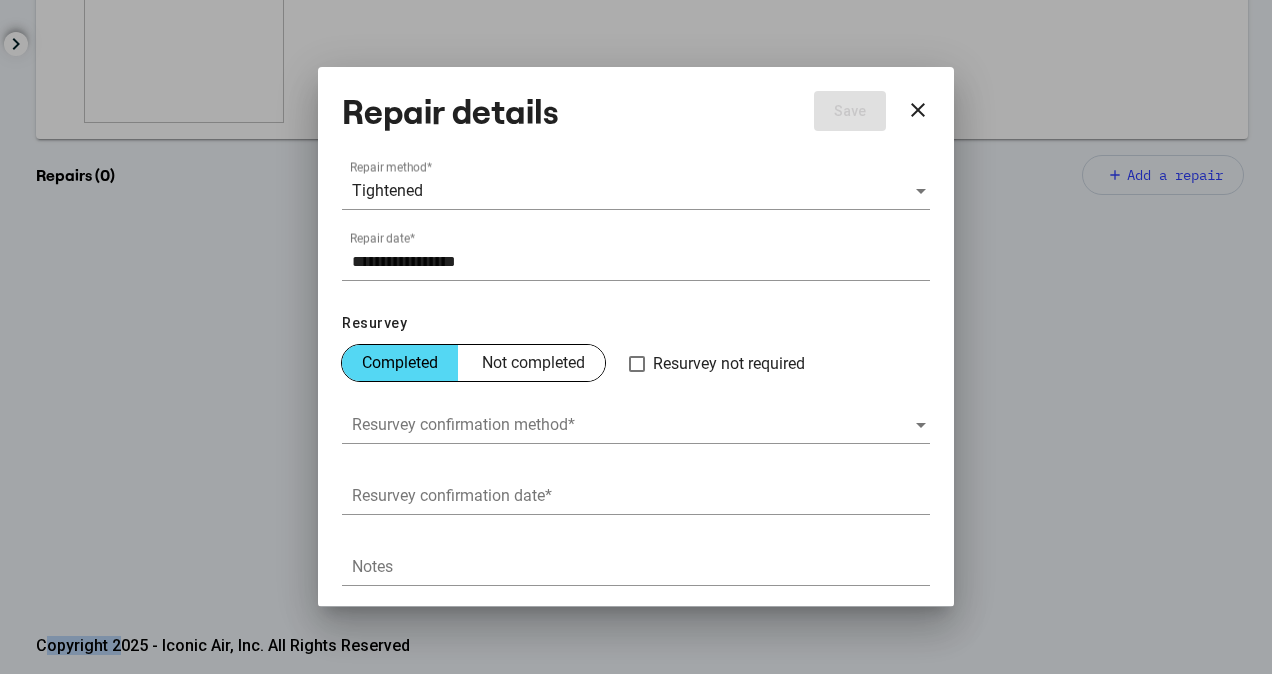 click at bounding box center (633, 425) 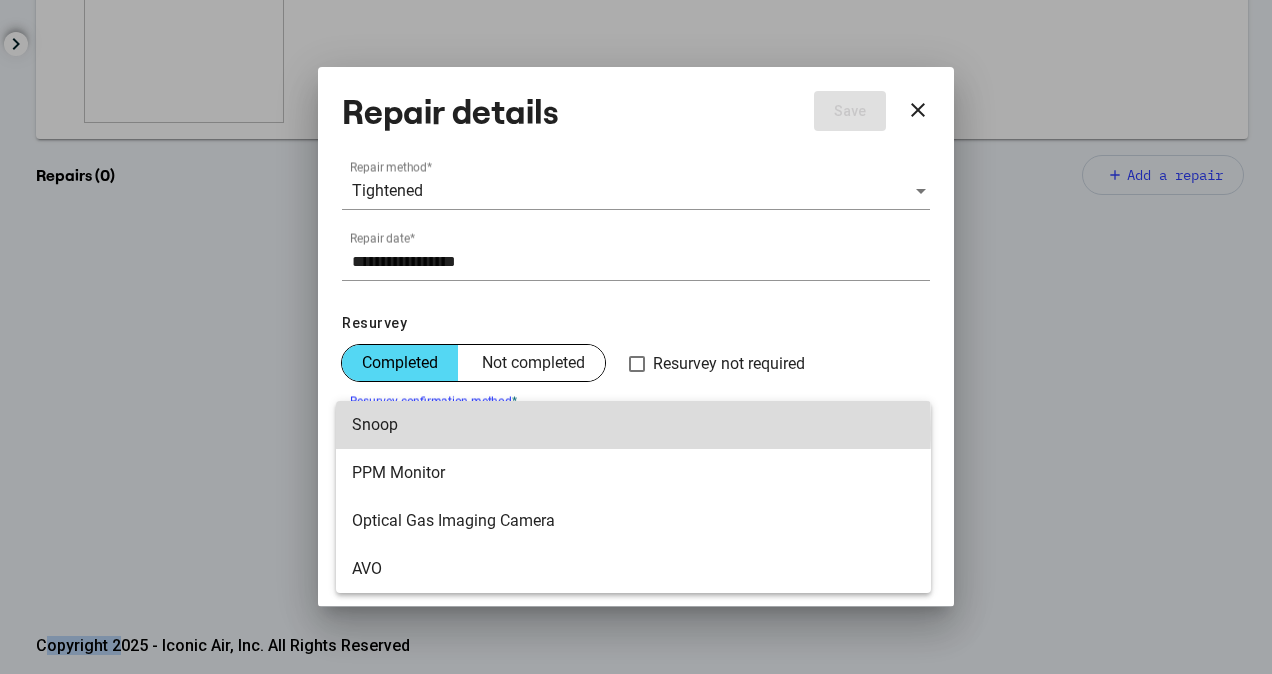 click on "Snoop" at bounding box center [633, 425] 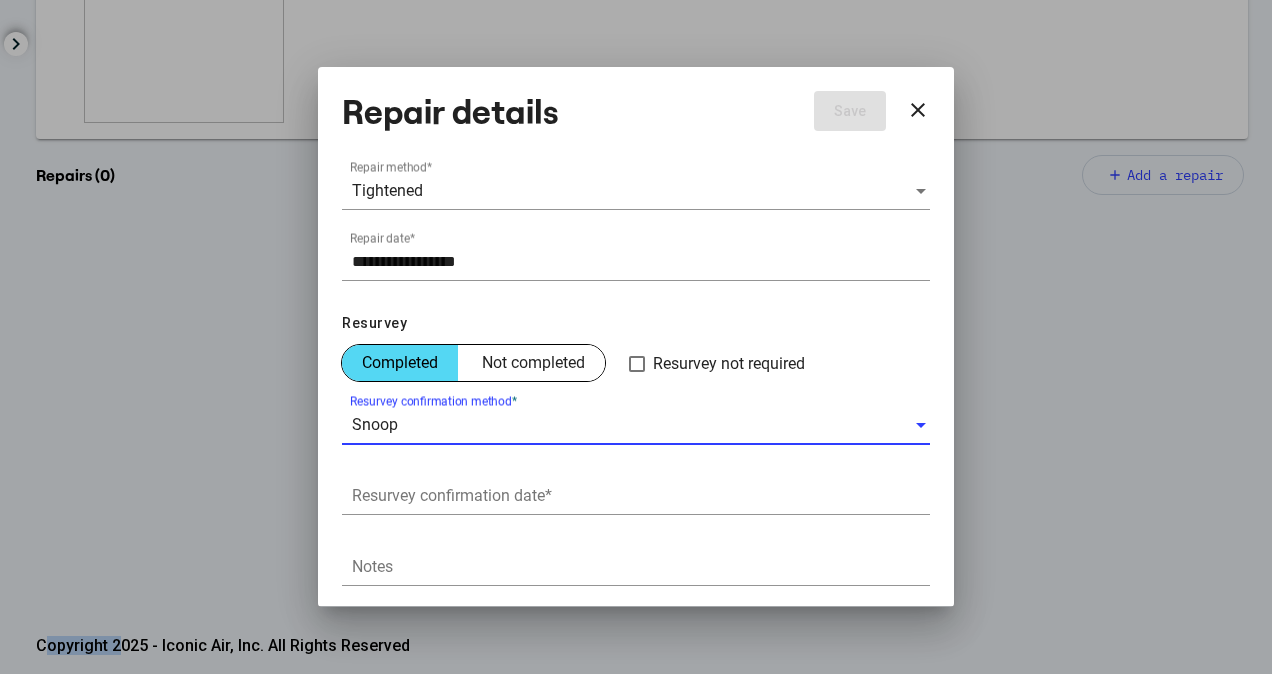 click on "Resurvey confirmation date  *" at bounding box center (641, 496) 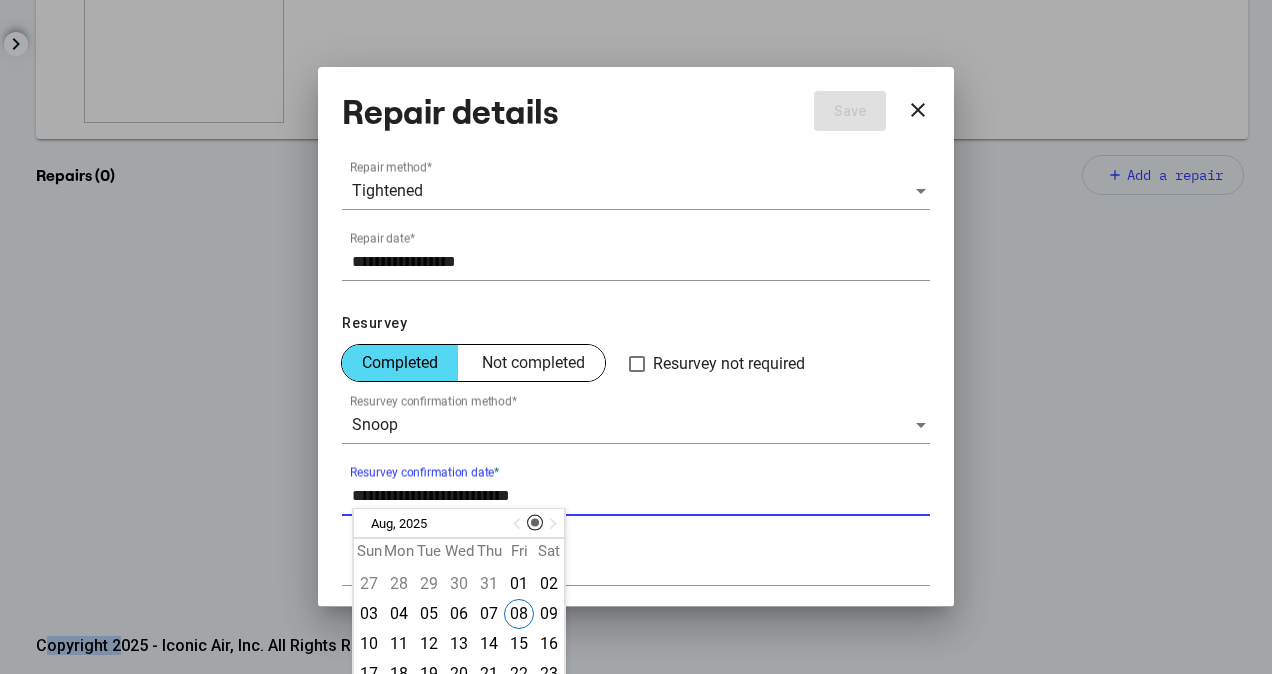 click at bounding box center [519, 524] 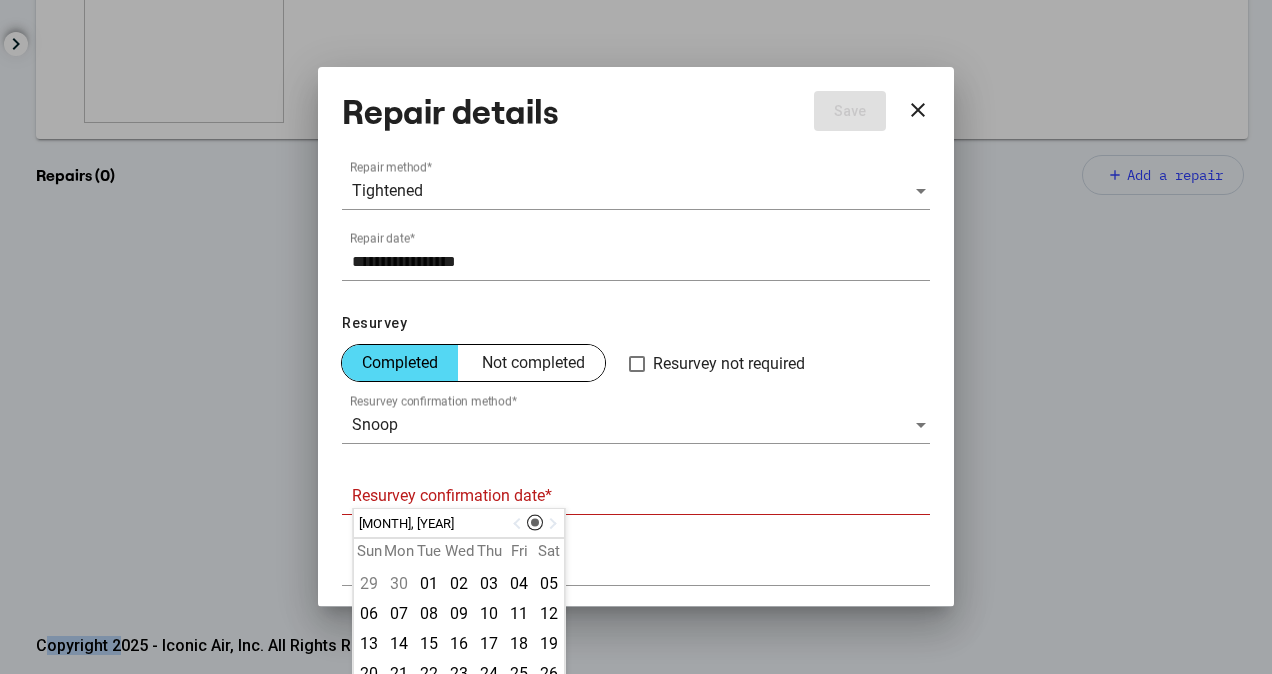 click at bounding box center [519, 524] 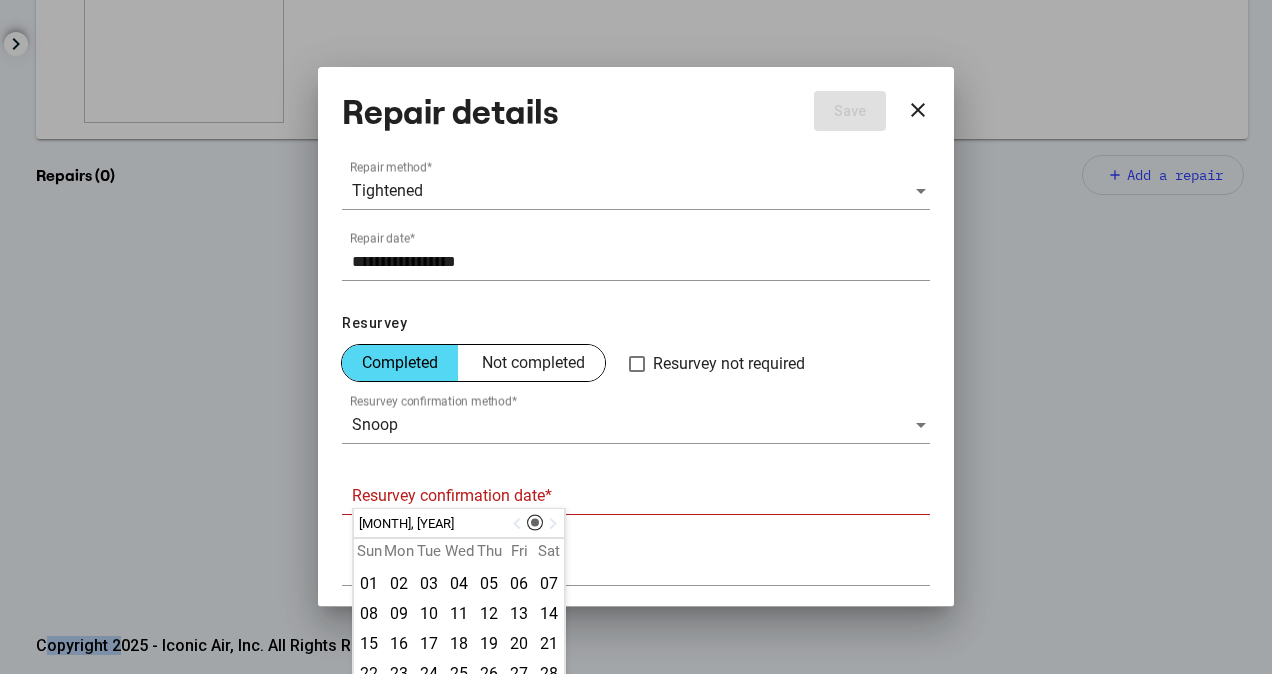 click at bounding box center (519, 524) 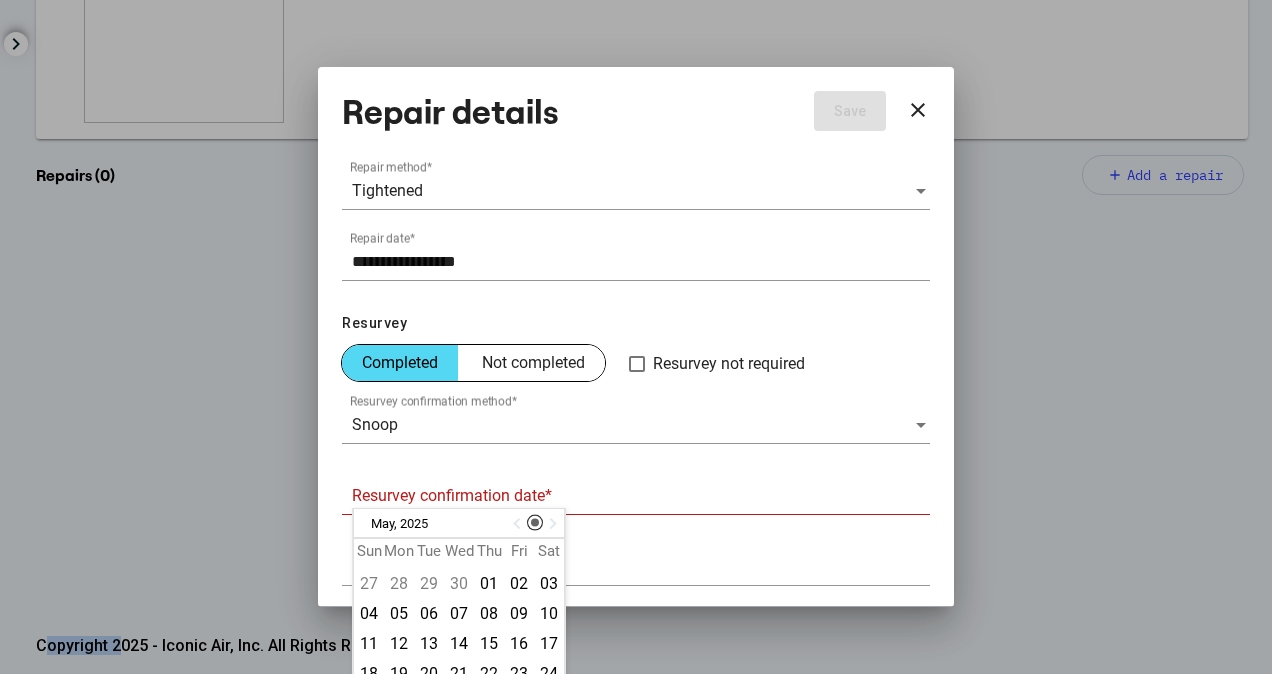 click at bounding box center [519, 524] 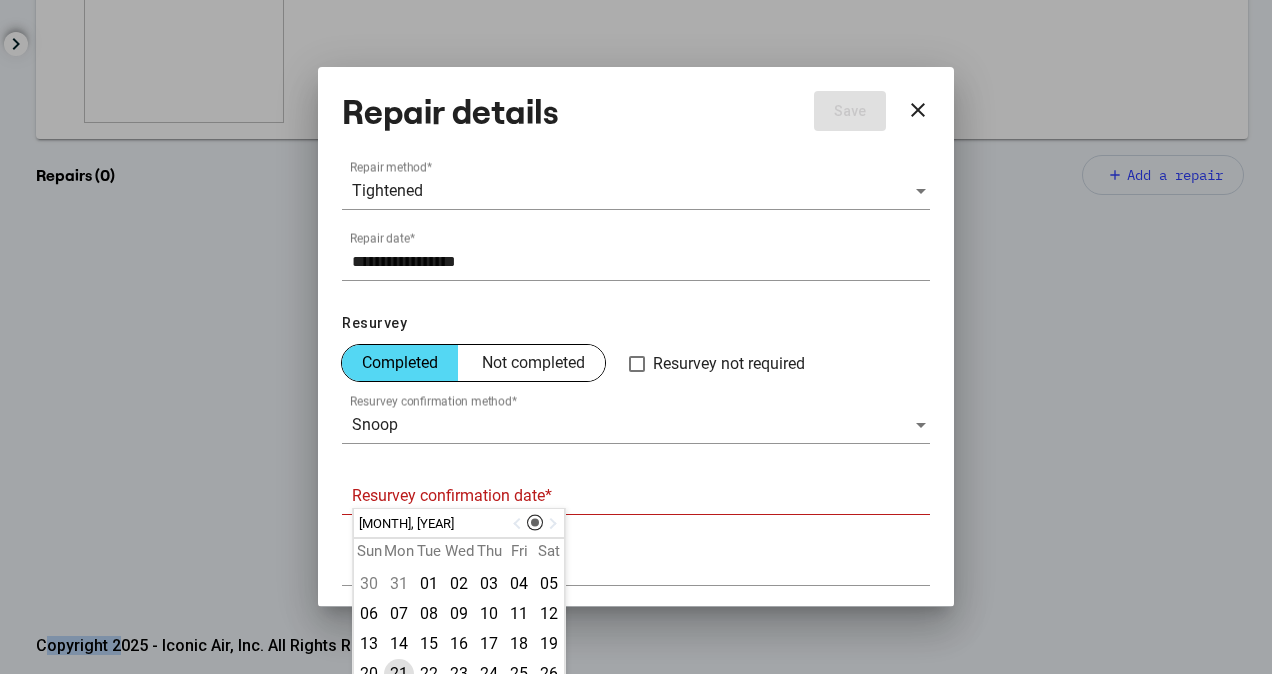 click on "21" at bounding box center [399, 674] 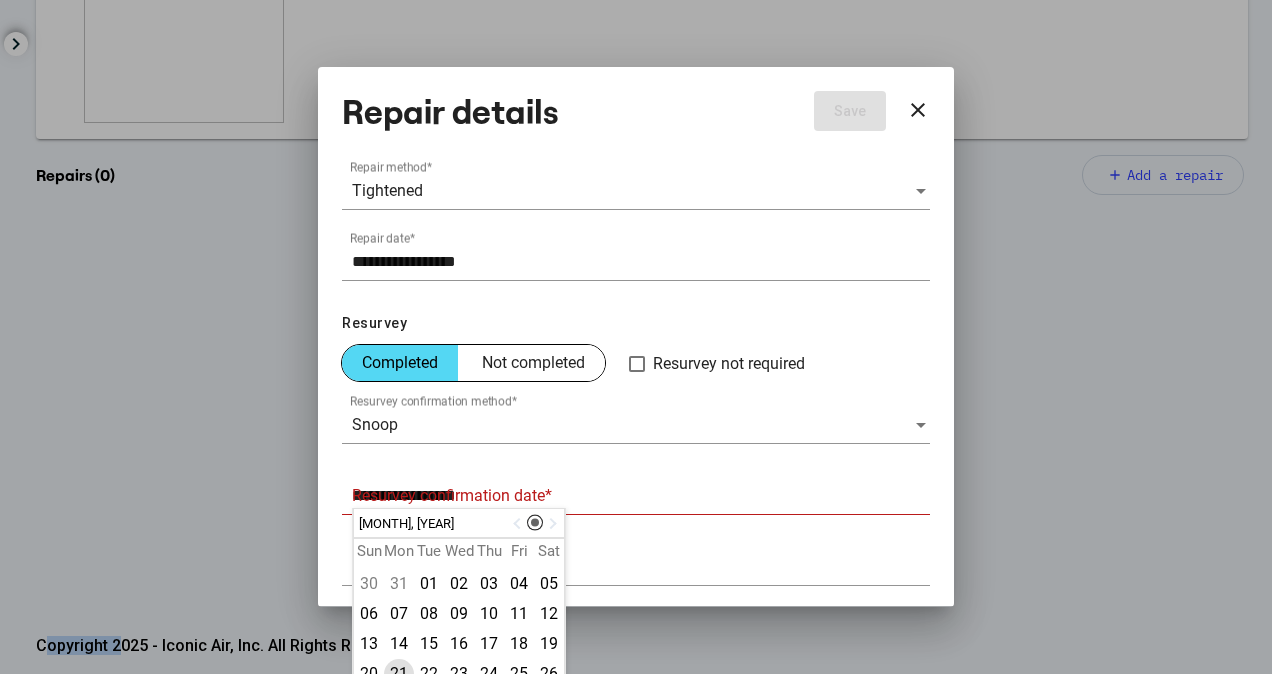 scroll, scrollTop: 201, scrollLeft: 0, axis: vertical 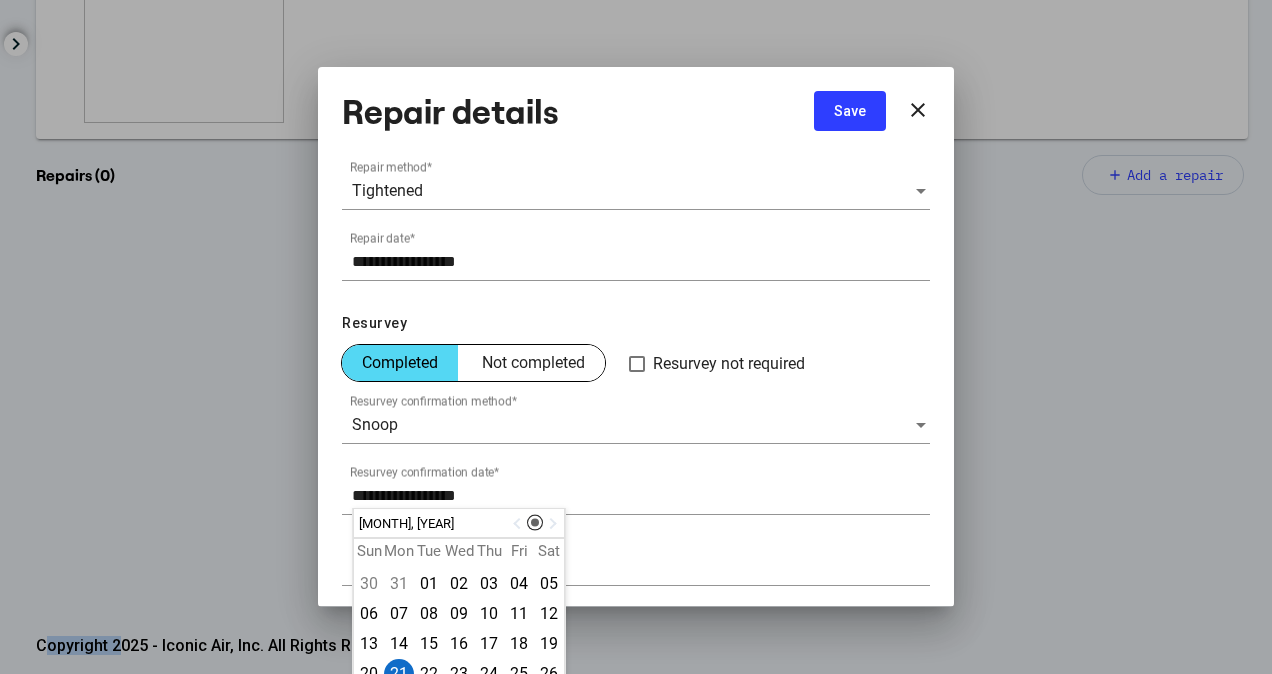 click on "Save" at bounding box center [850, 111] 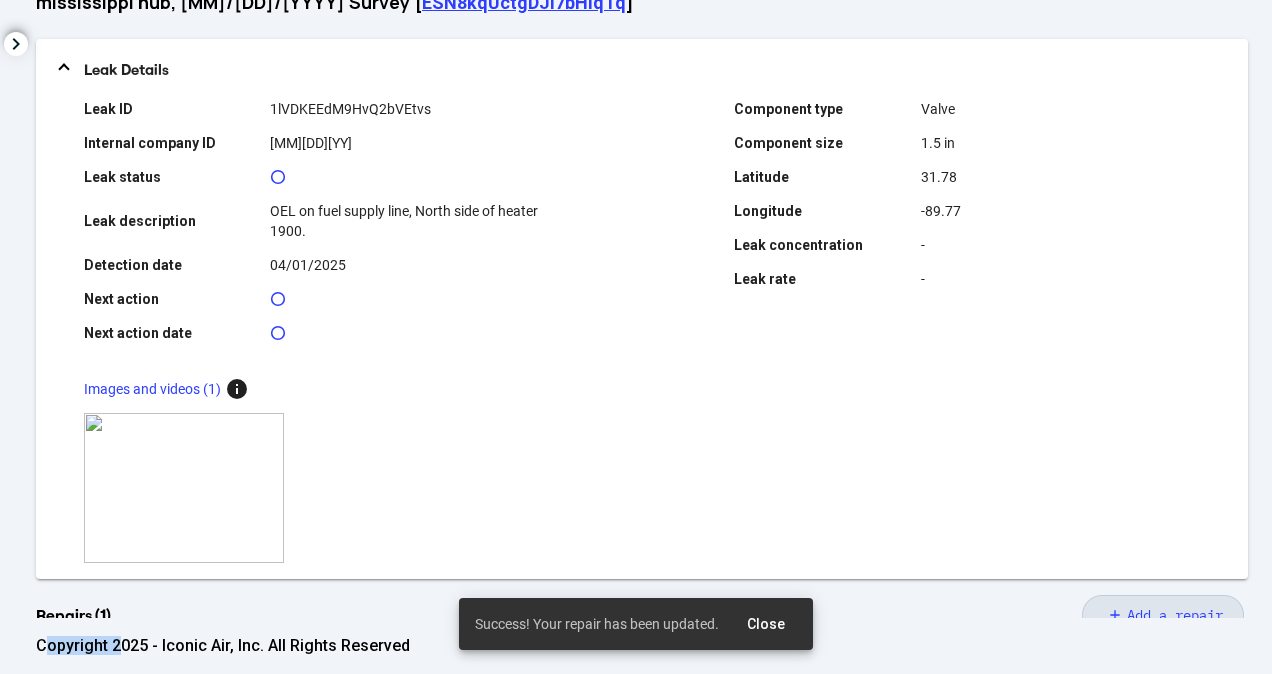 scroll, scrollTop: 0, scrollLeft: 0, axis: both 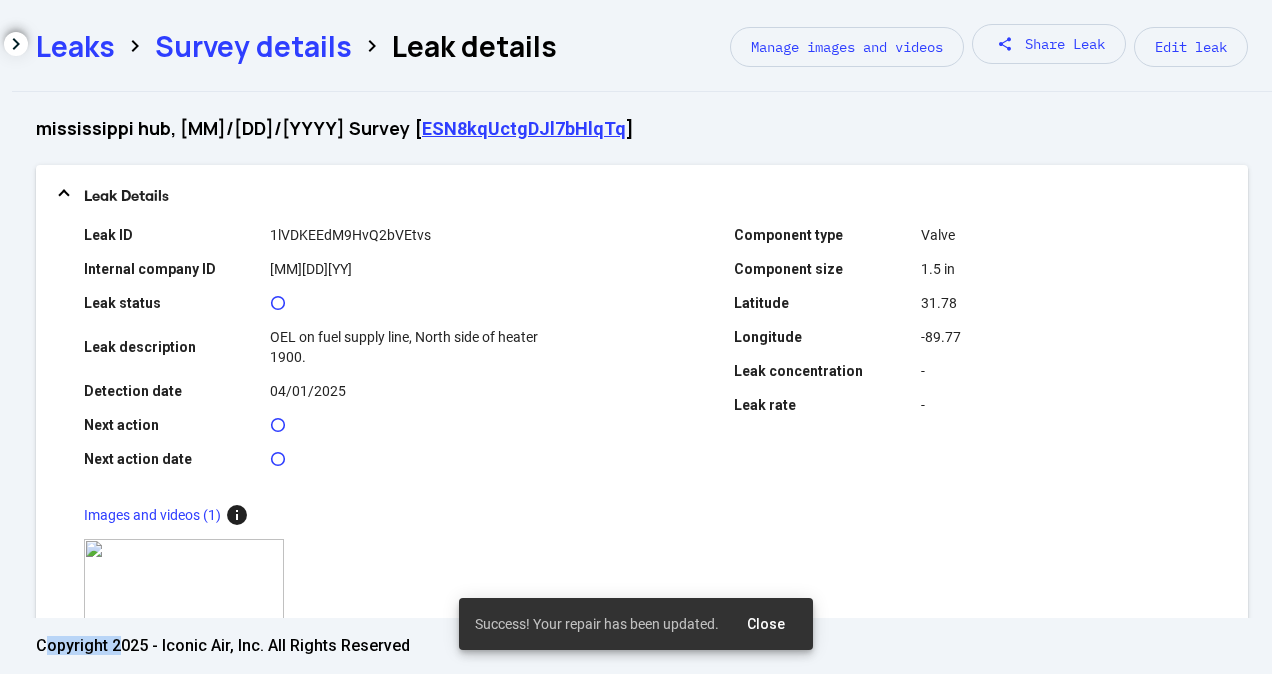 click on "Survey details" 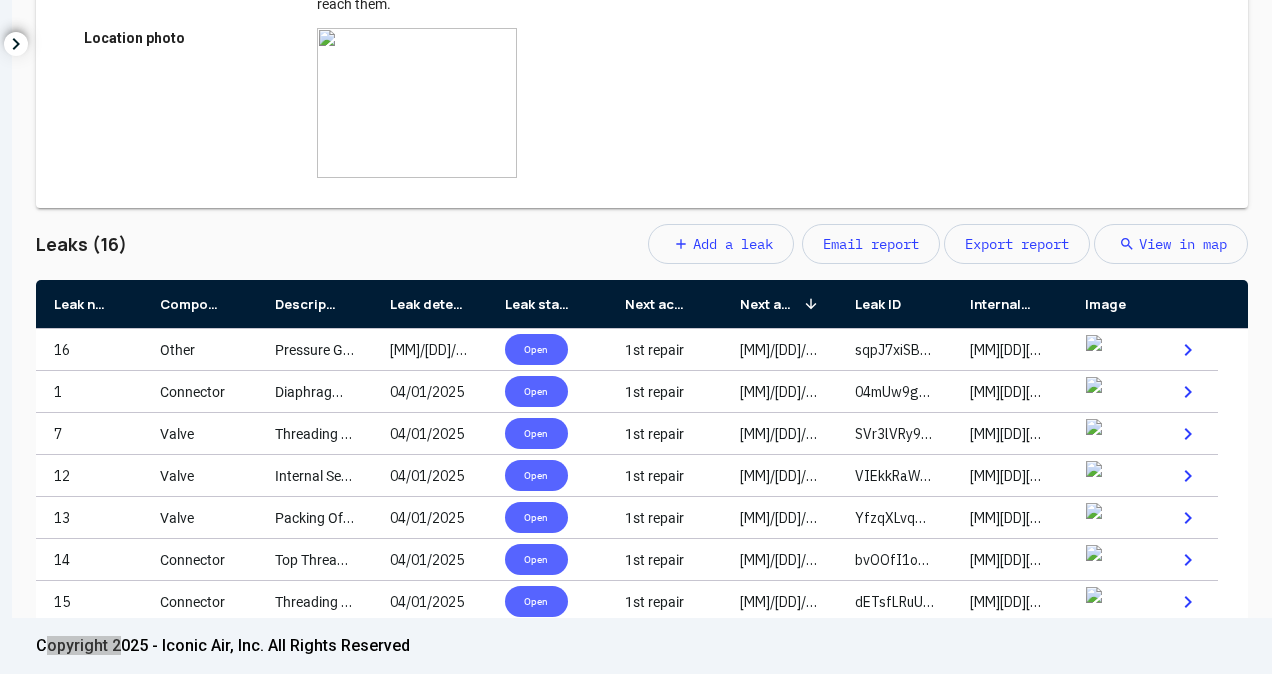 scroll, scrollTop: 846, scrollLeft: 0, axis: vertical 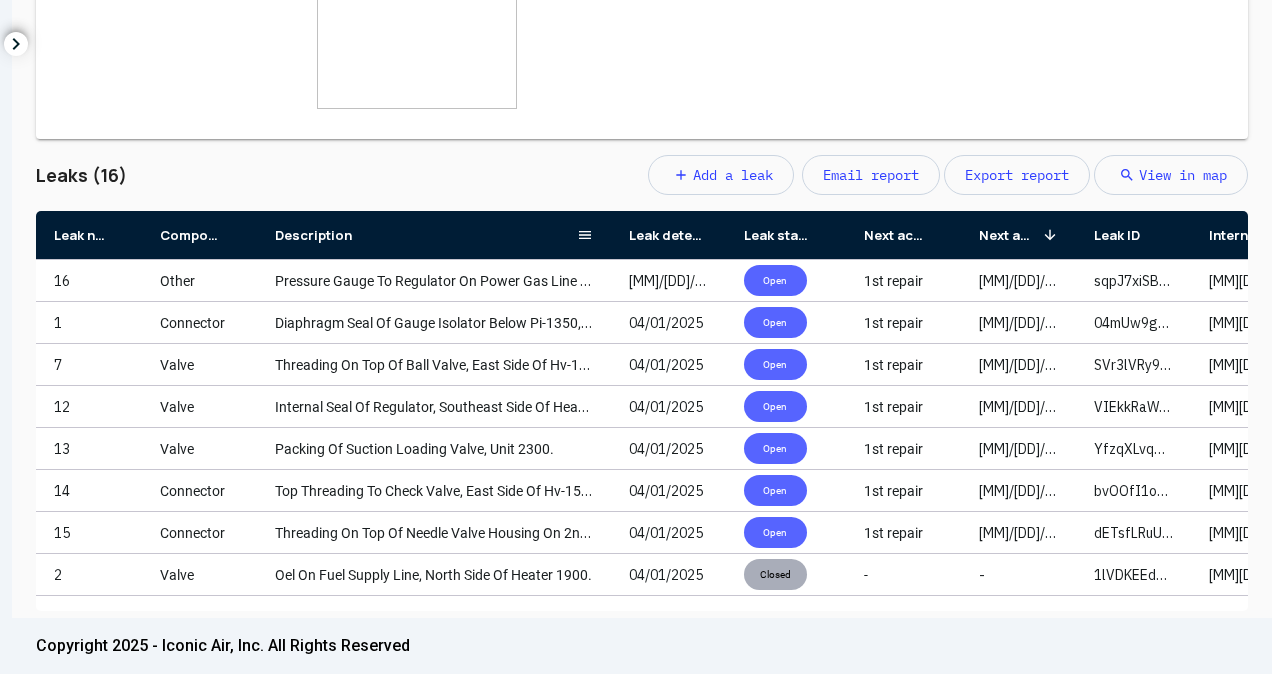 drag, startPoint x: 370, startPoint y: 240, endPoint x: 658, endPoint y: 238, distance: 288.00696 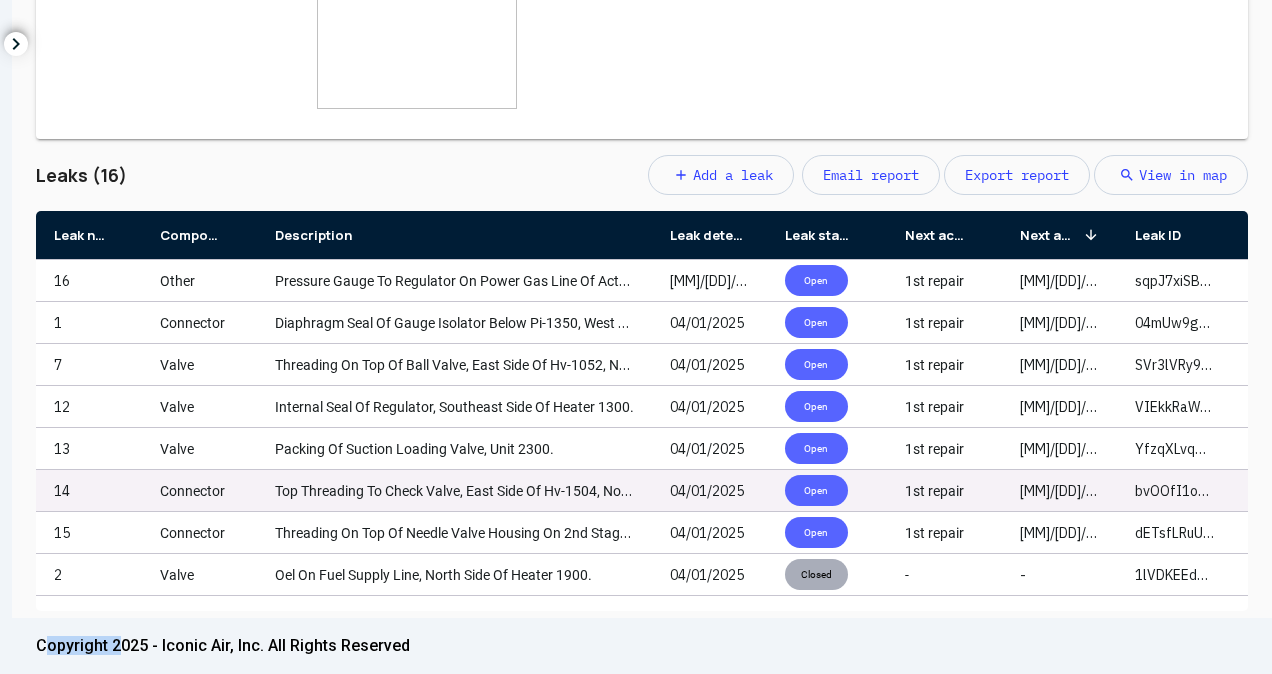 click on "Top Threading To Check Valve, East Side Of Hv-1504, North Side Of Heaters." at bounding box center [508, 491] 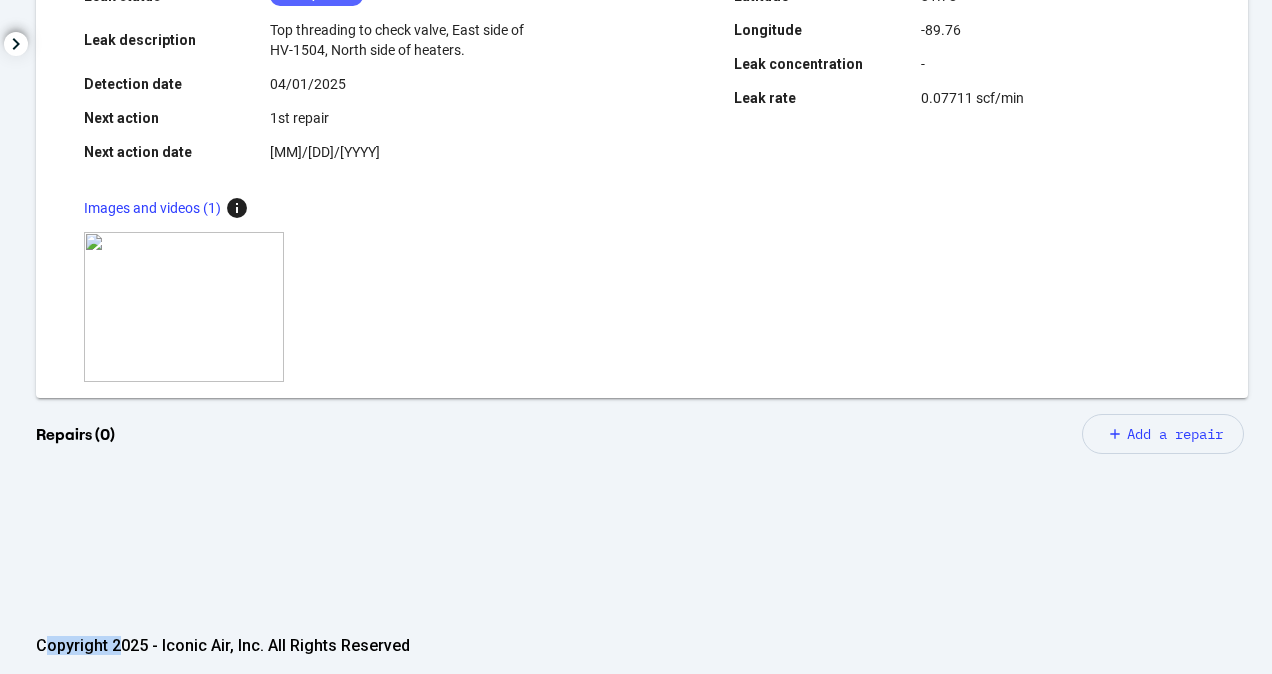 scroll, scrollTop: 566, scrollLeft: 0, axis: vertical 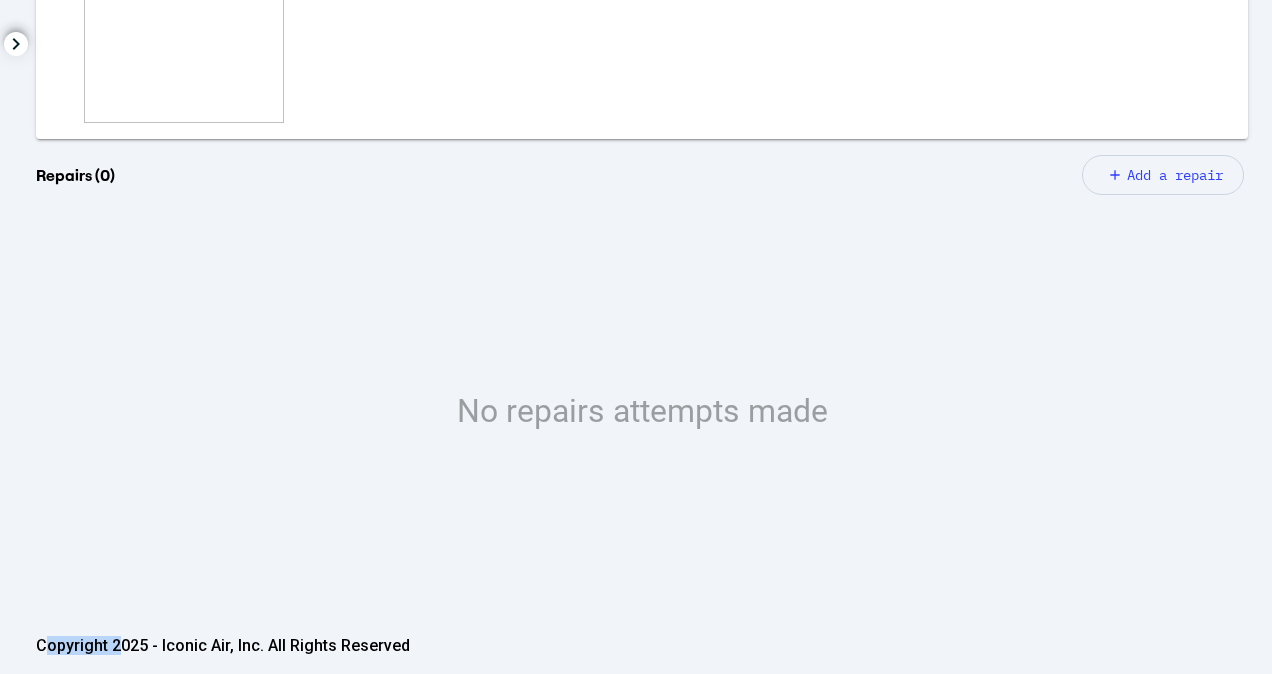 click on "add Add a repair" 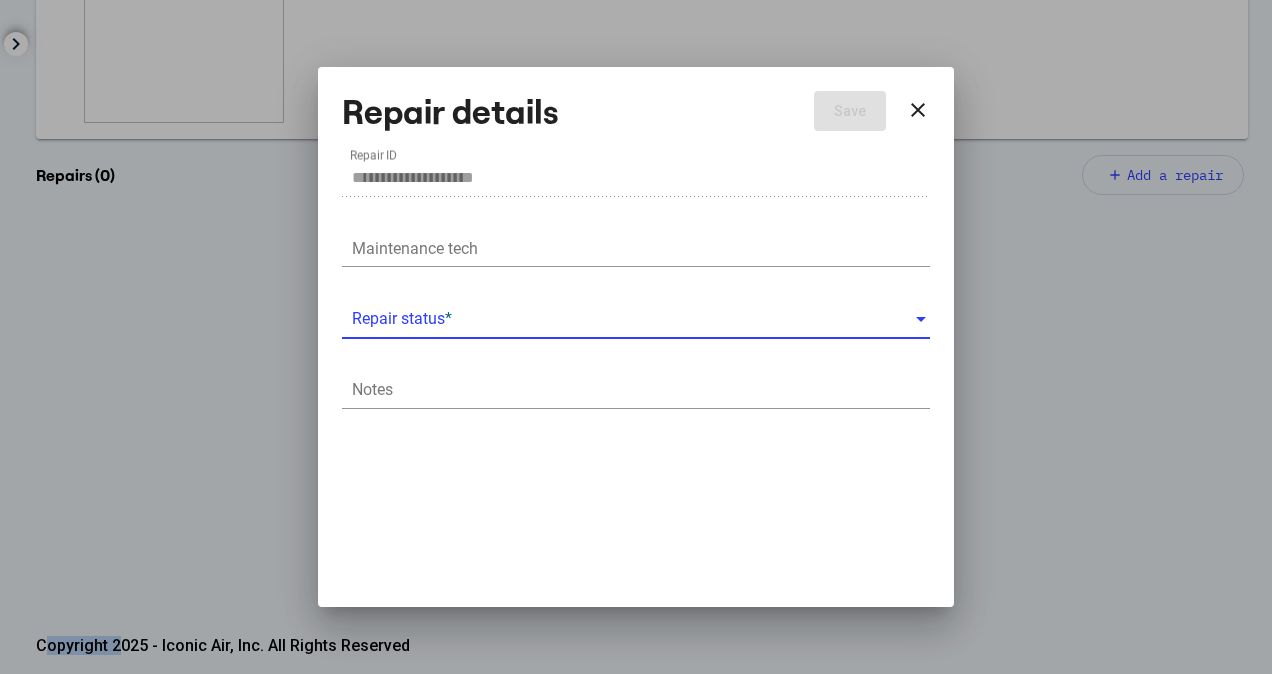 click at bounding box center (633, 319) 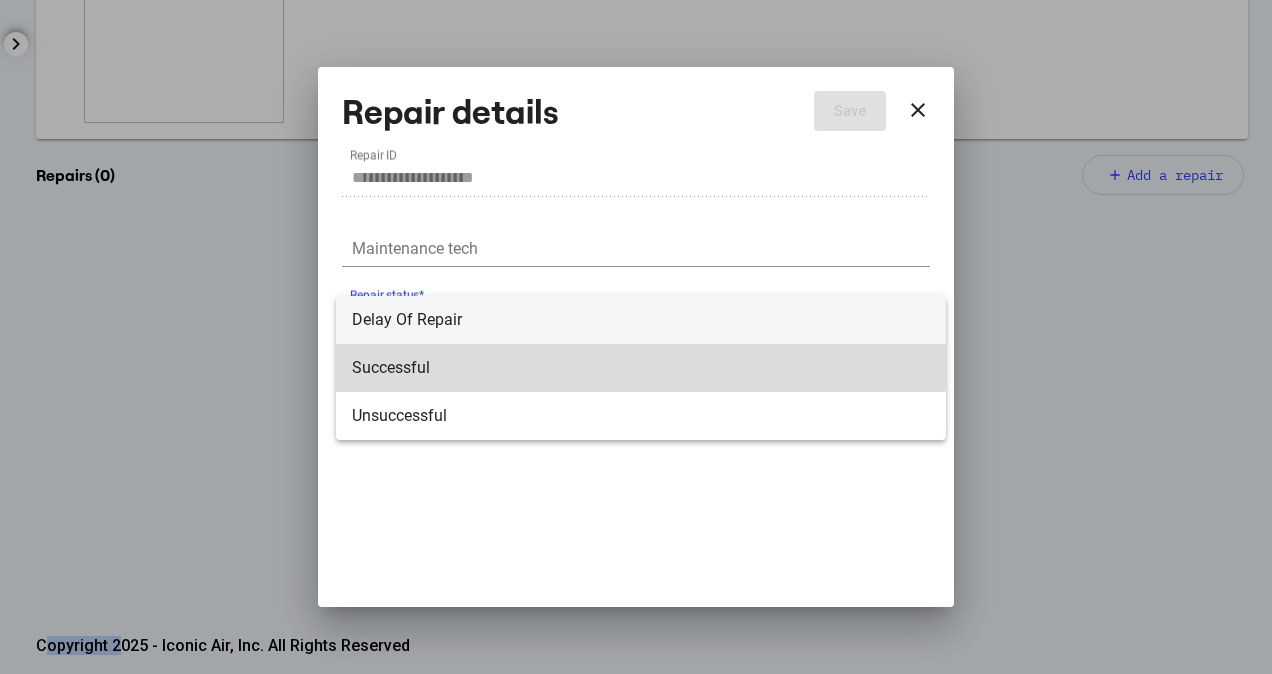 click on "Successful" at bounding box center (641, 368) 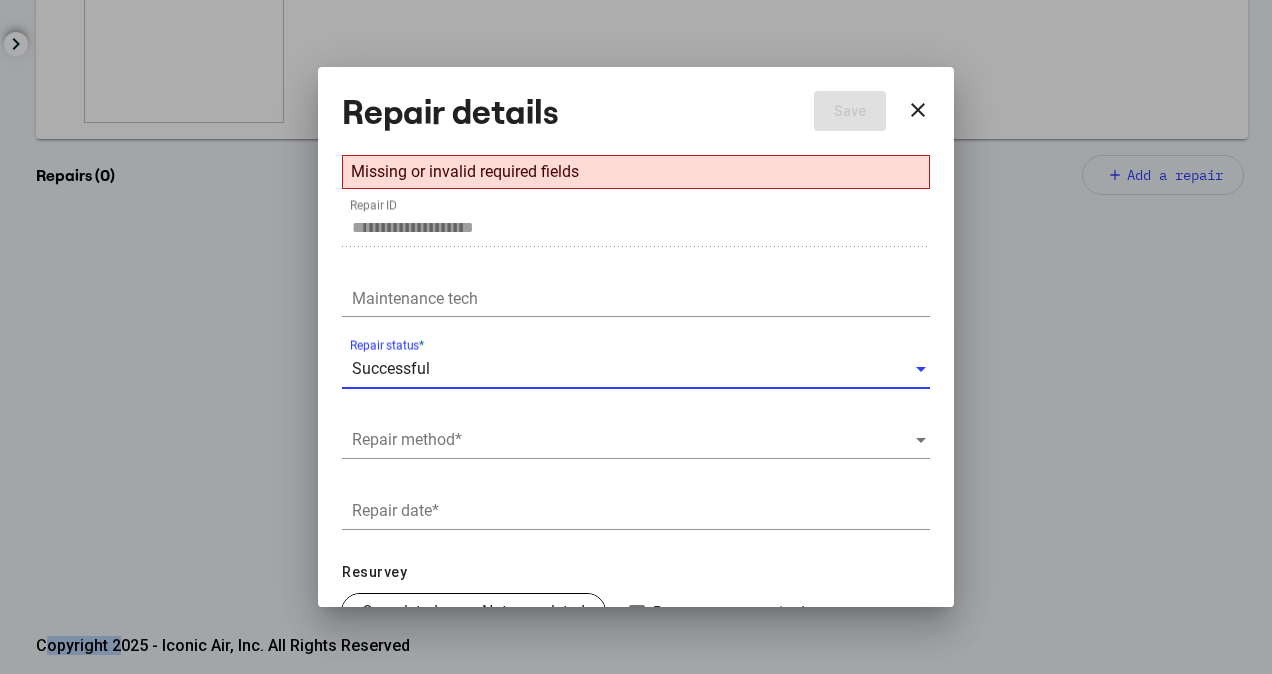 click on "Repair method  *" at bounding box center [636, 433] 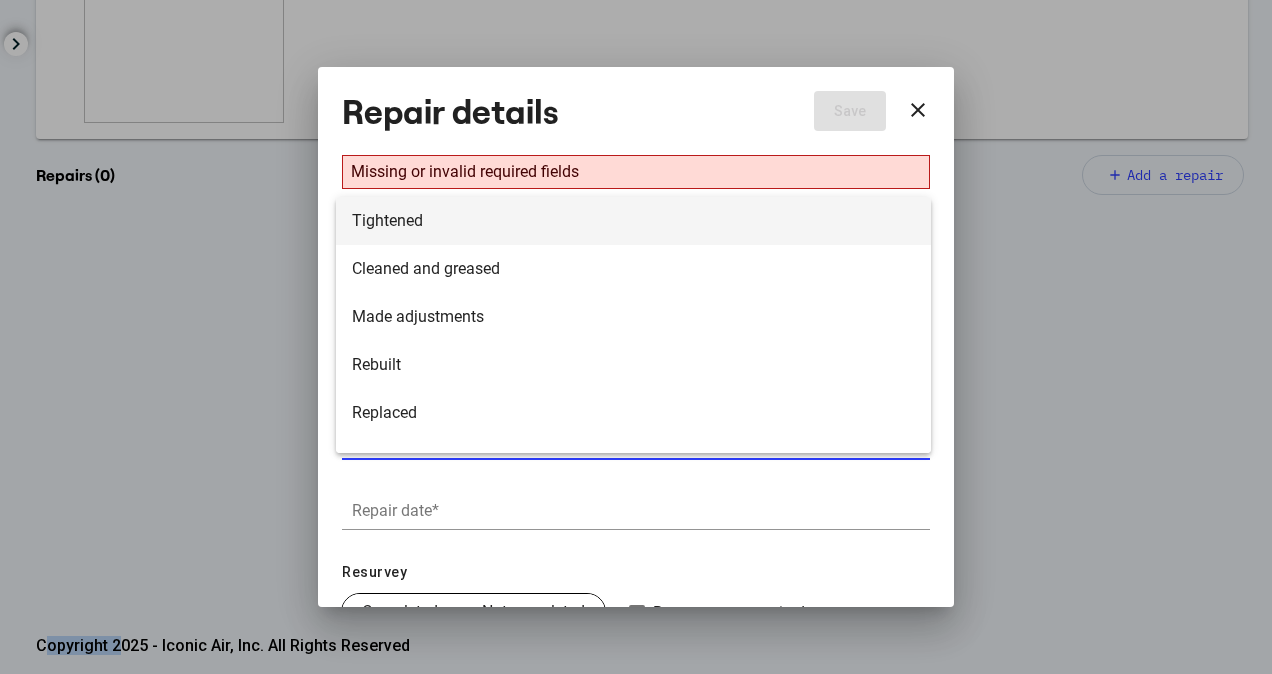 click on "Tightened" at bounding box center [633, 221] 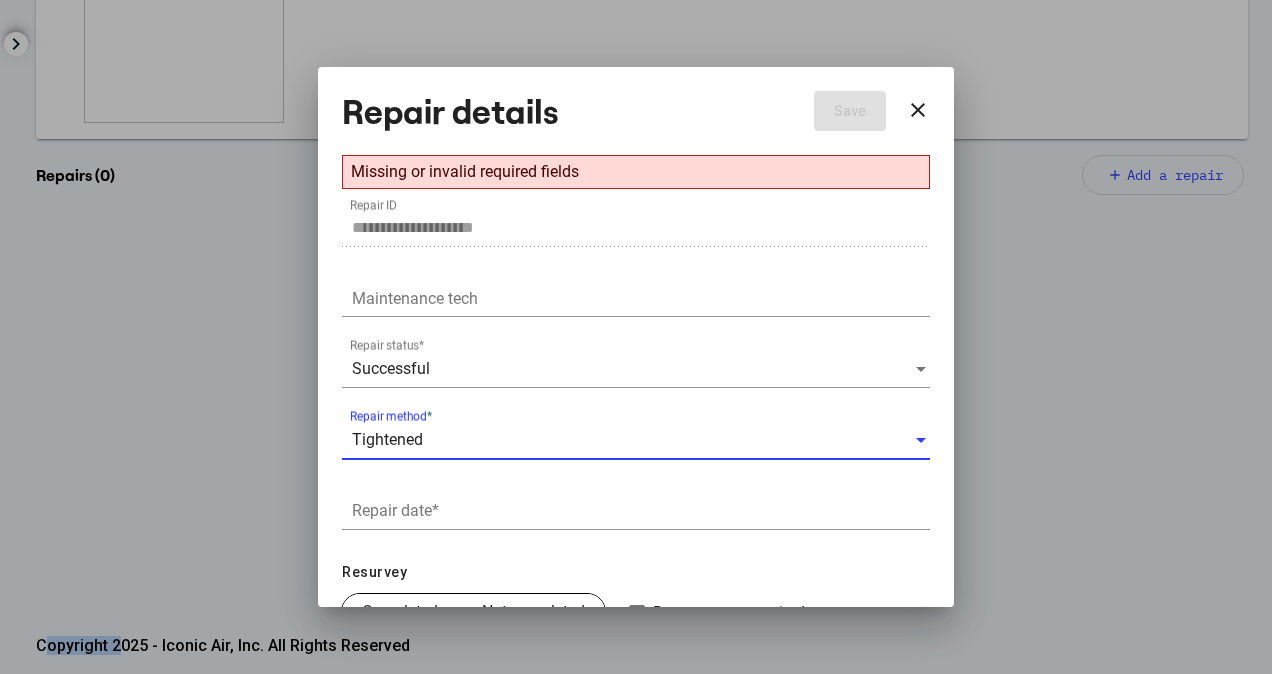 click on "Repair date  *" at bounding box center (636, 504) 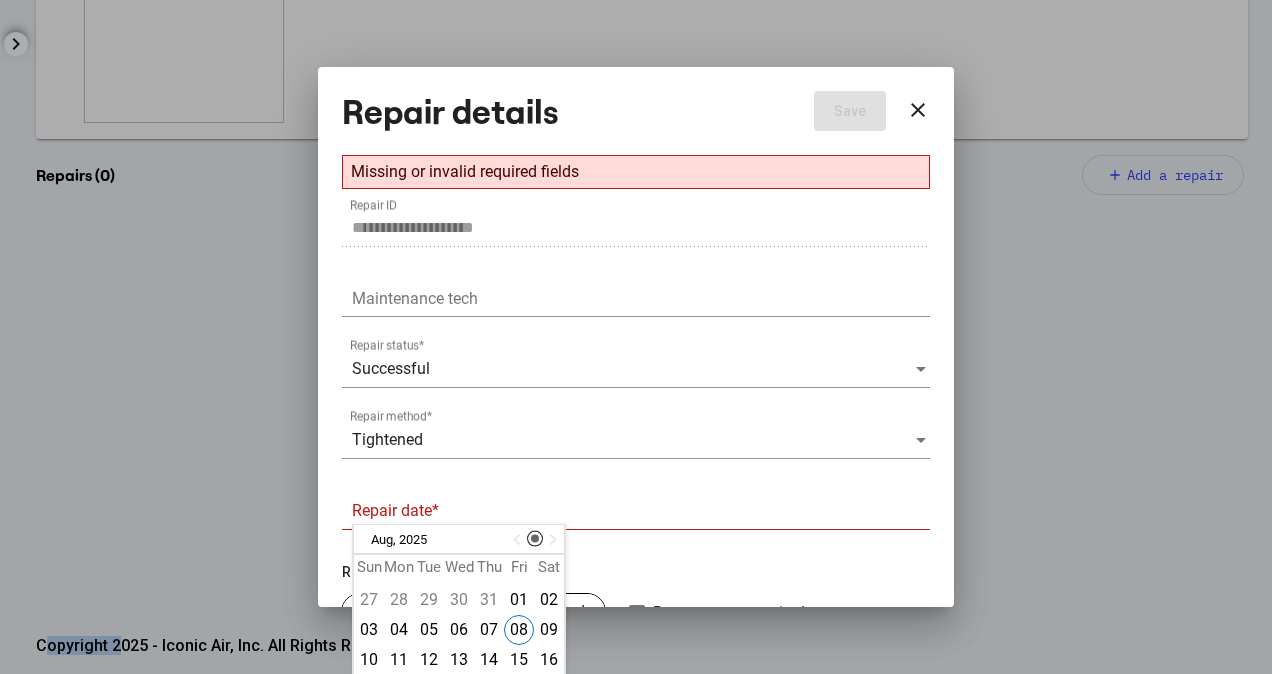 click at bounding box center (519, 540) 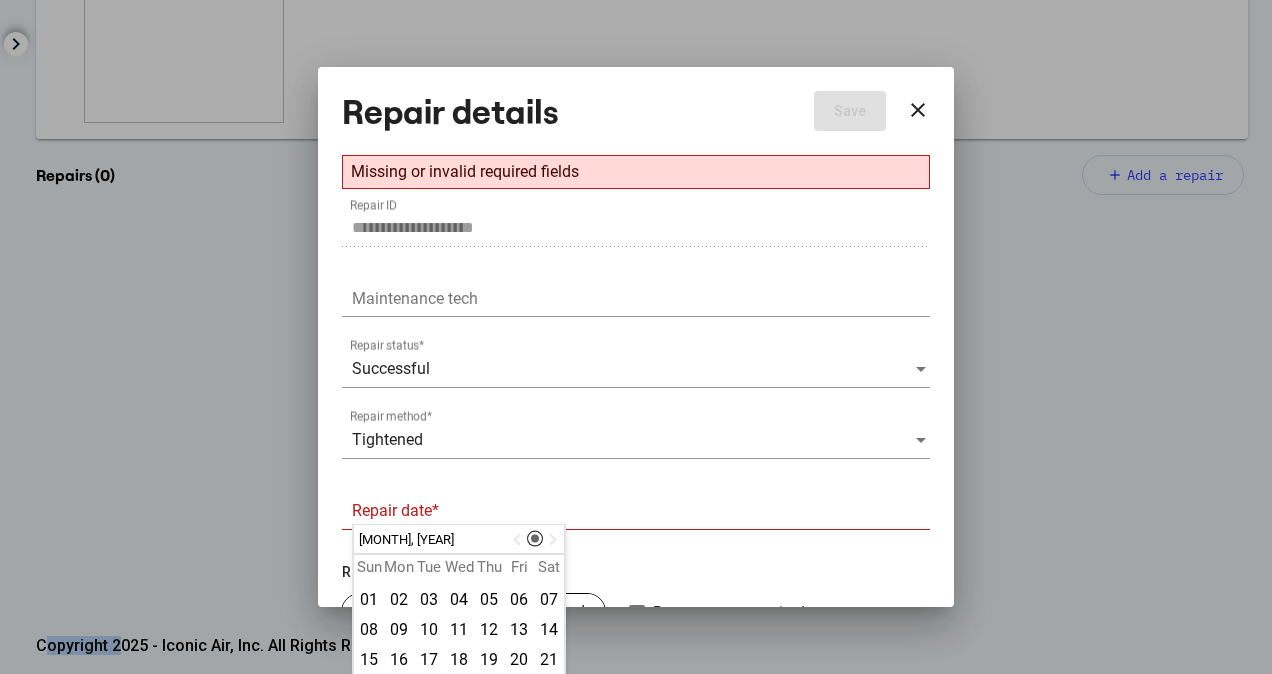 click at bounding box center [519, 540] 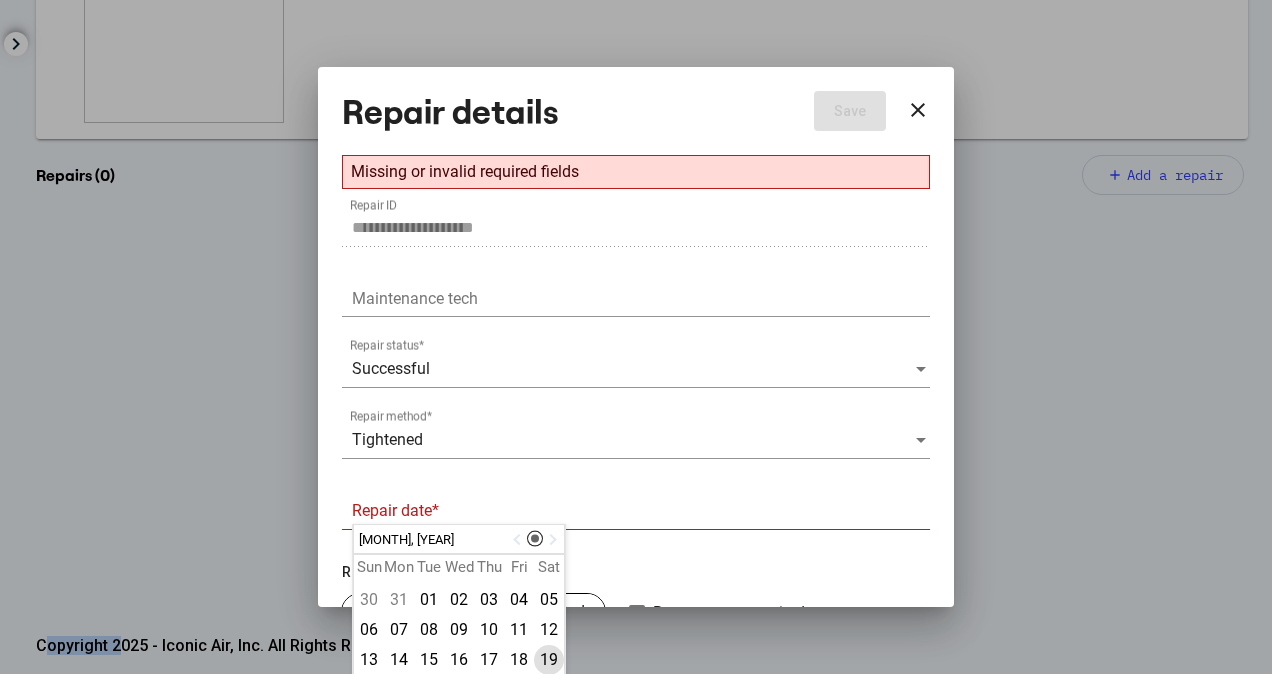 click on "19" at bounding box center (549, 660) 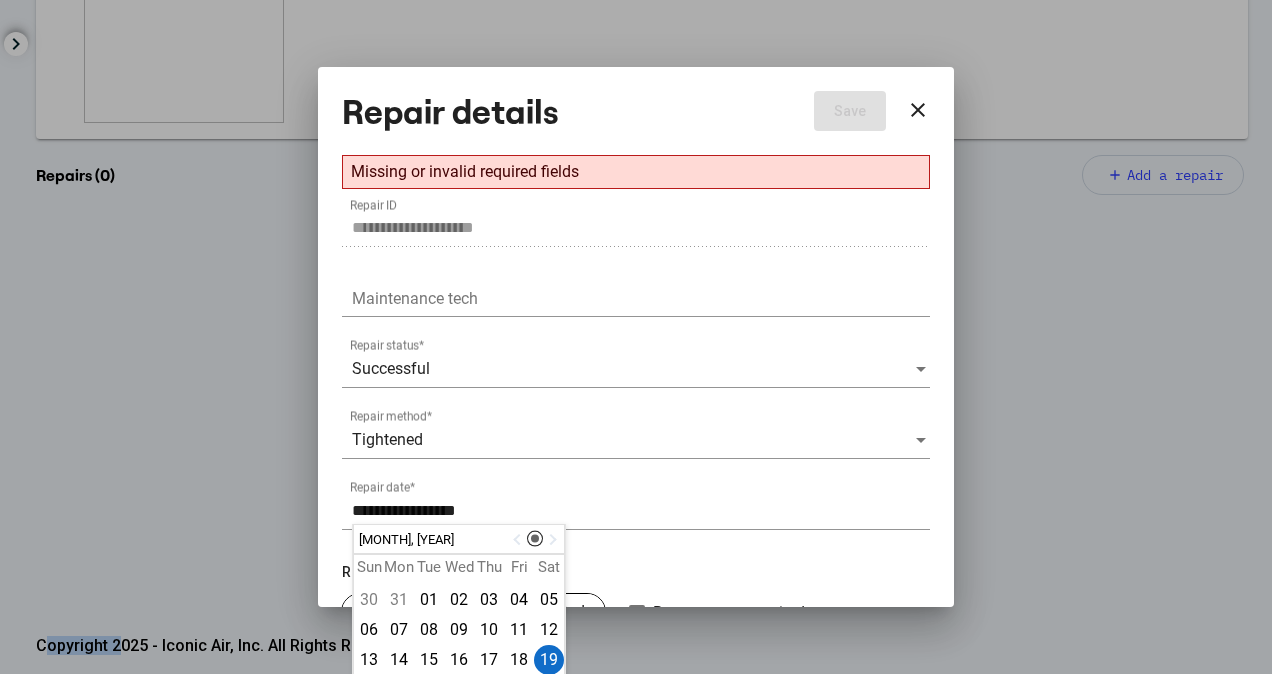click on "**********" at bounding box center [641, 511] 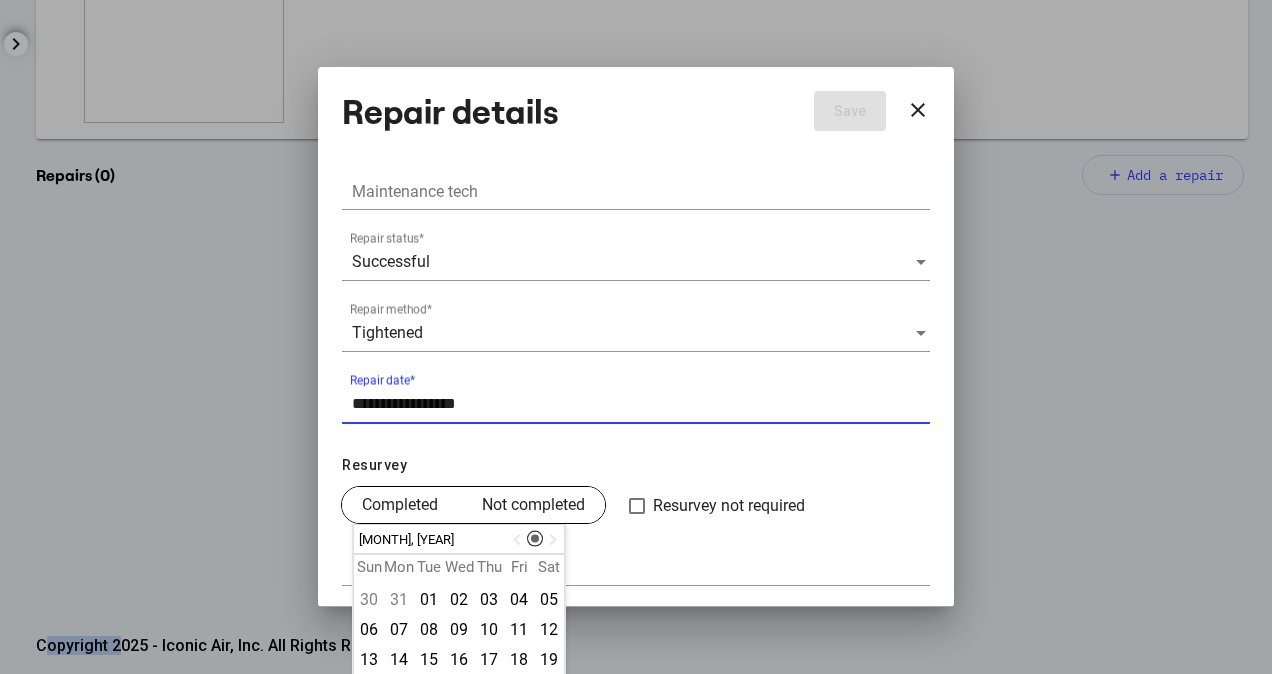 type on "**********" 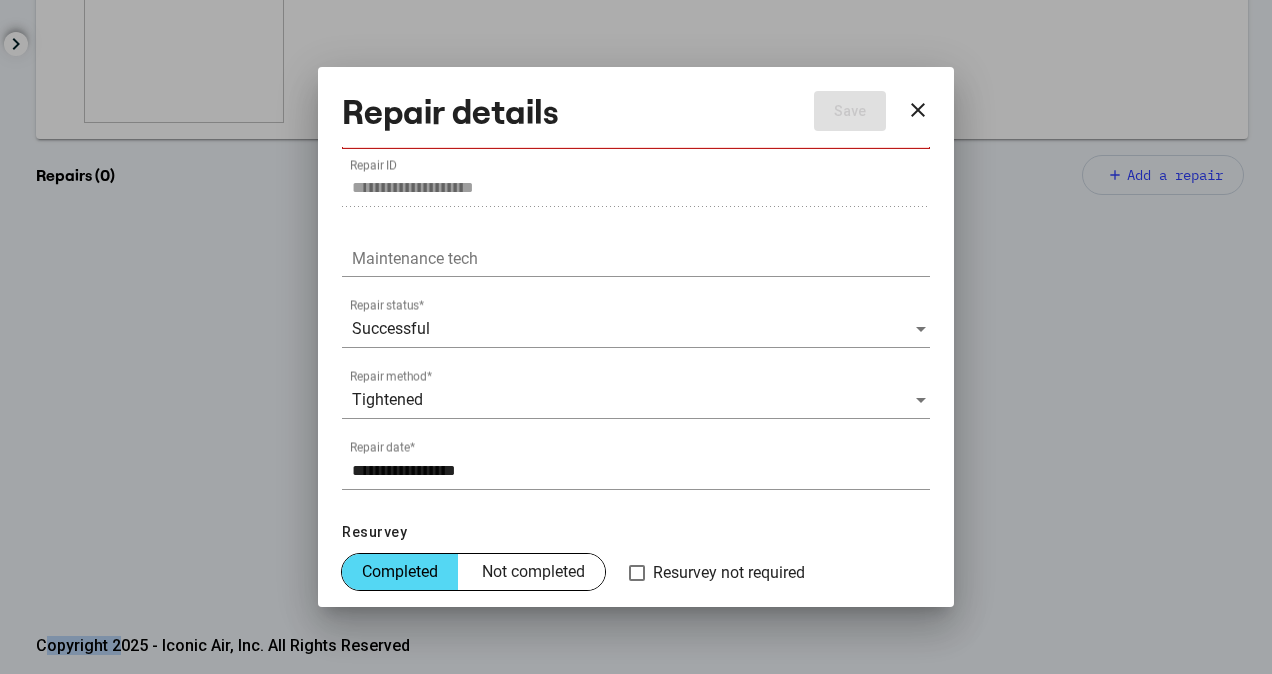 scroll, scrollTop: 250, scrollLeft: 0, axis: vertical 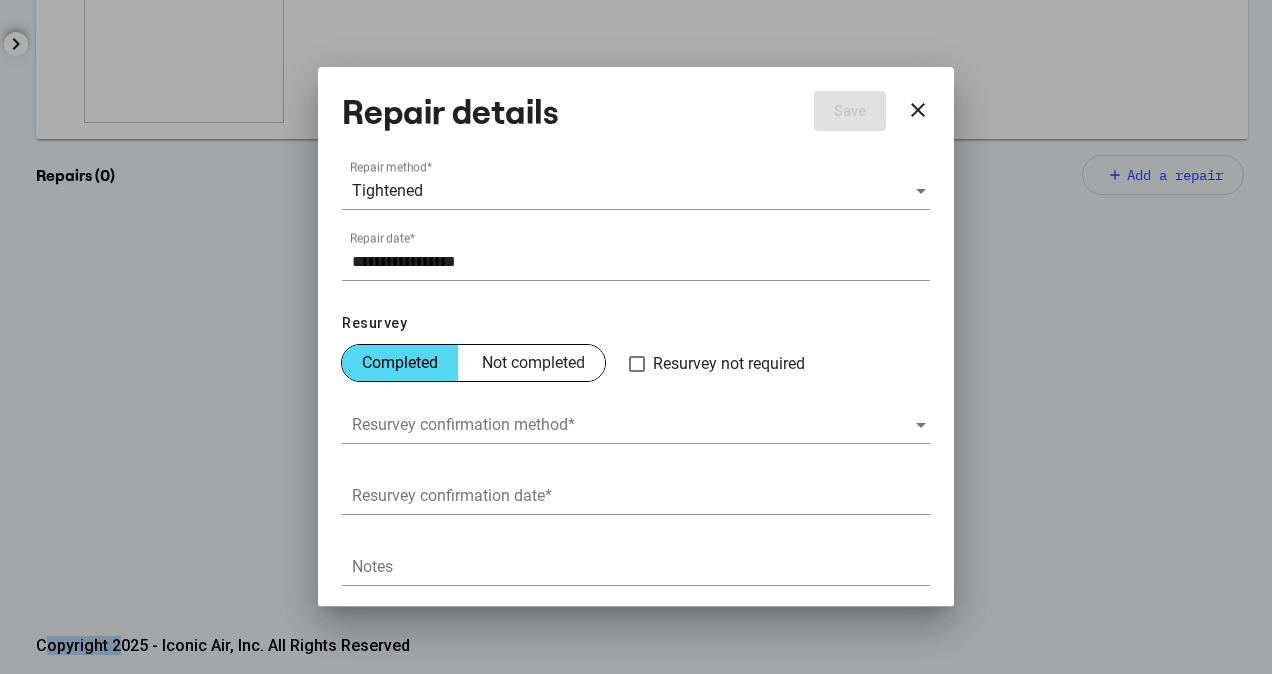 click at bounding box center (633, 425) 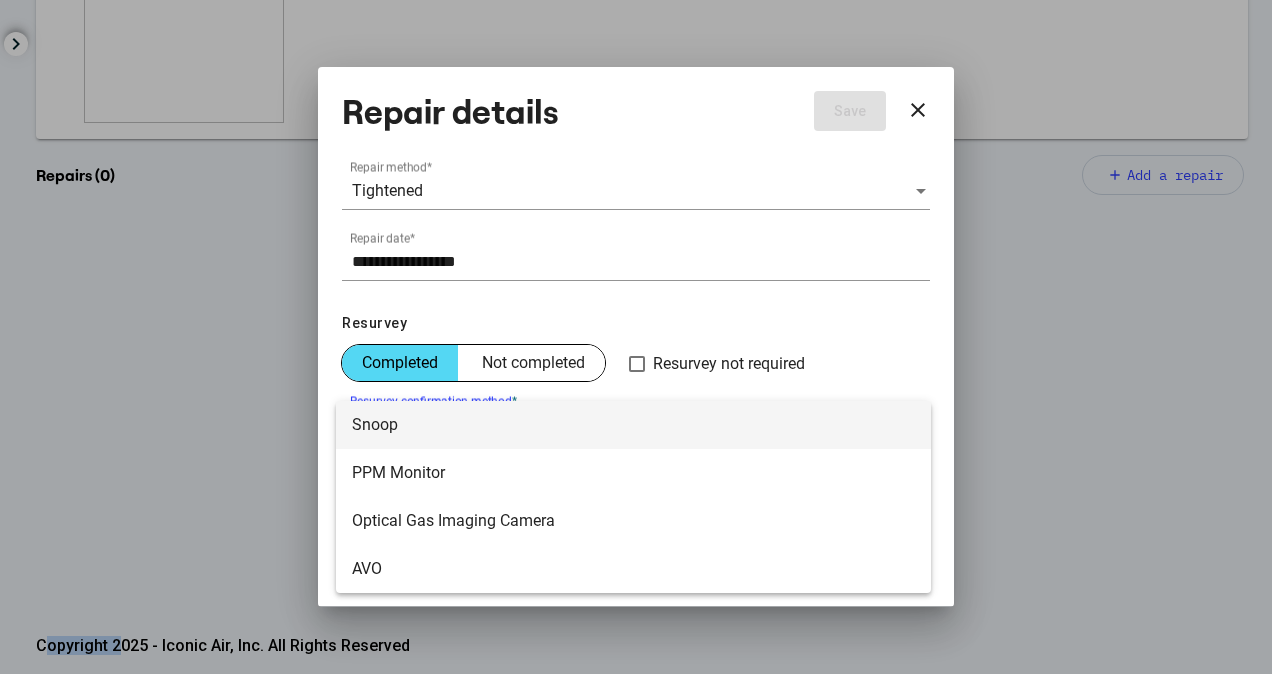 click on "Snoop" at bounding box center [633, 425] 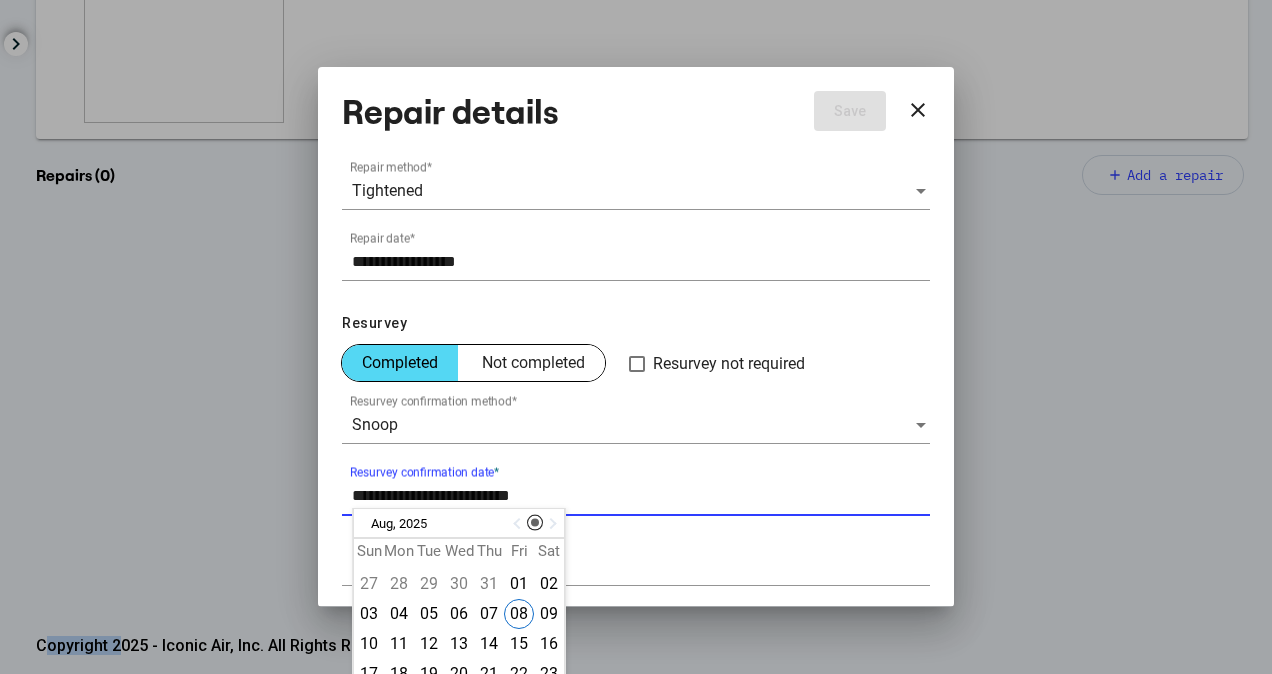 click on "Resurvey confirmation date  *" at bounding box center (641, 496) 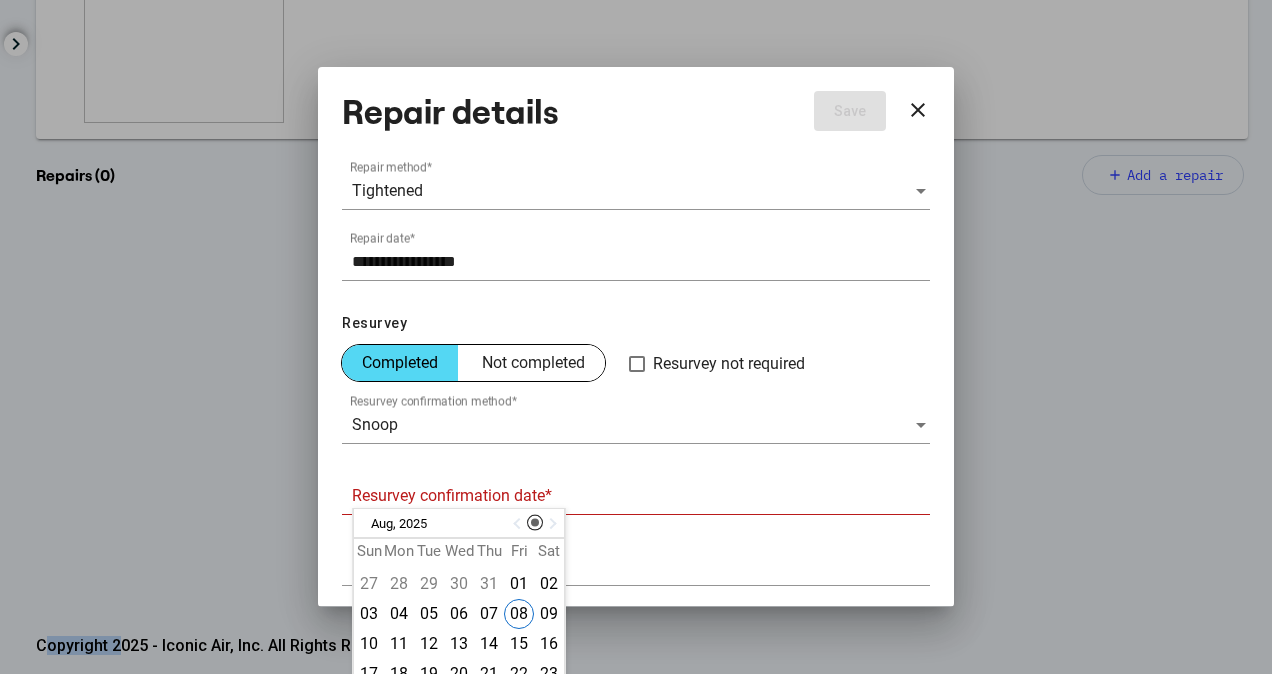 click at bounding box center [519, 524] 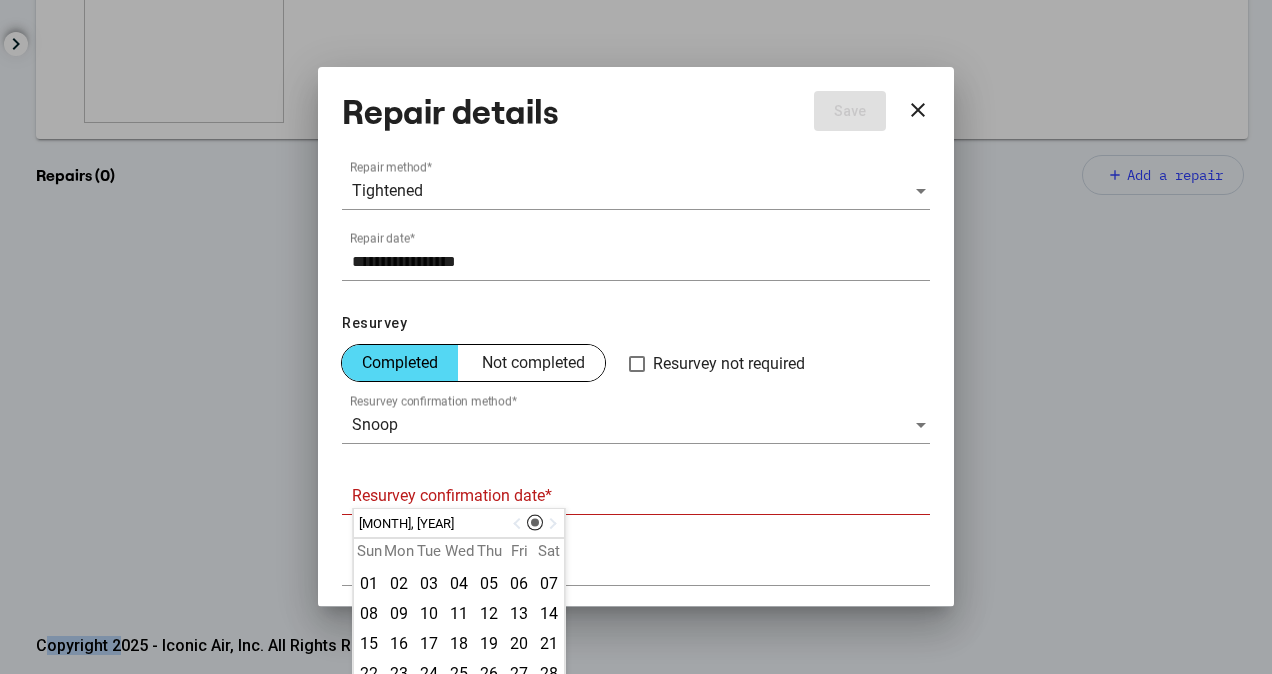 click at bounding box center (519, 524) 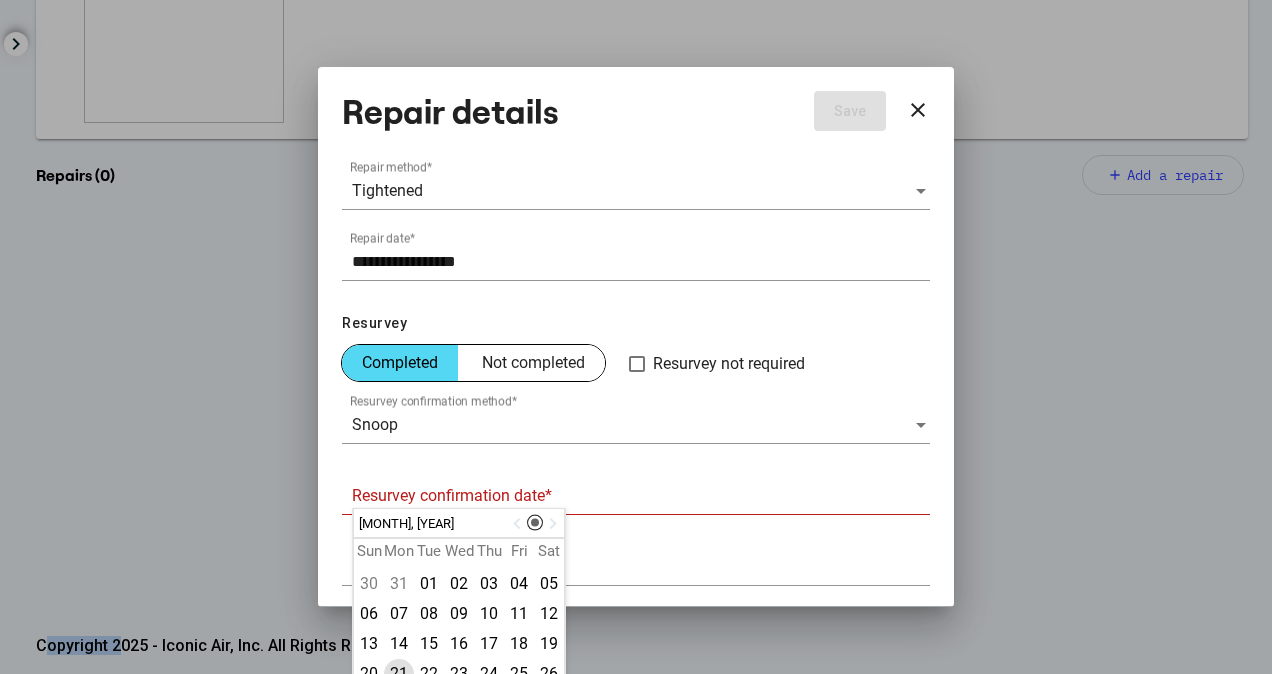 click on "21" at bounding box center (399, 674) 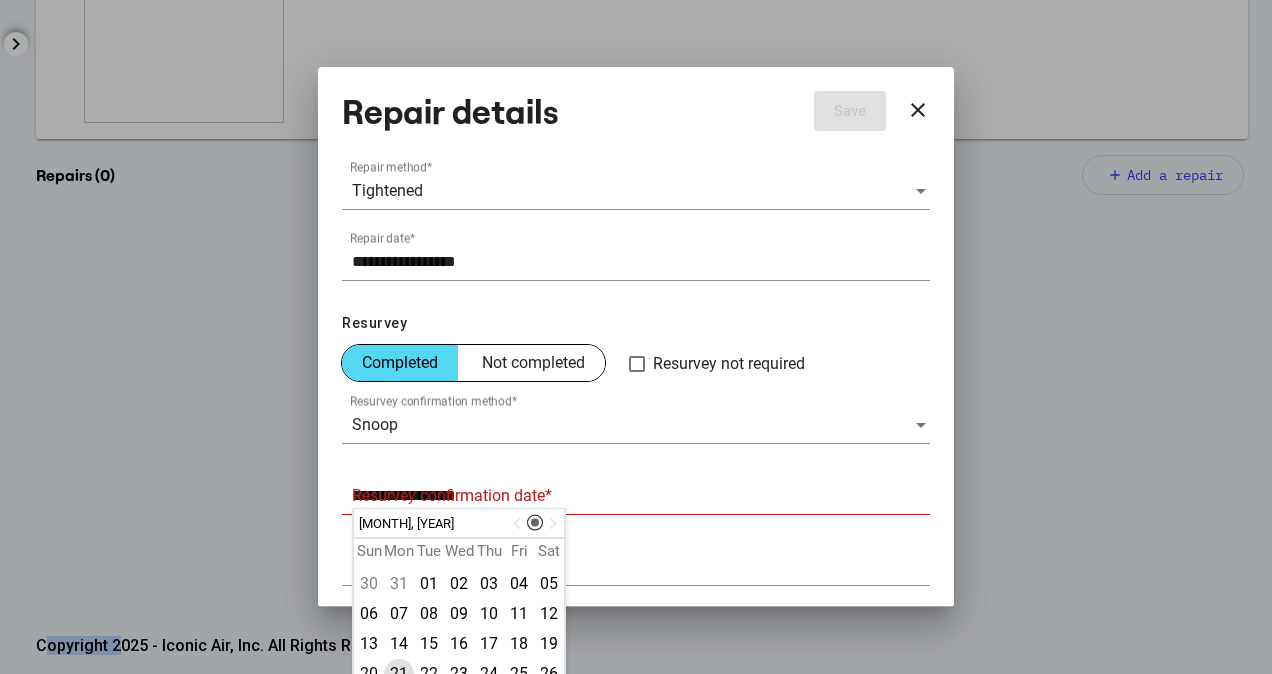 scroll, scrollTop: 201, scrollLeft: 0, axis: vertical 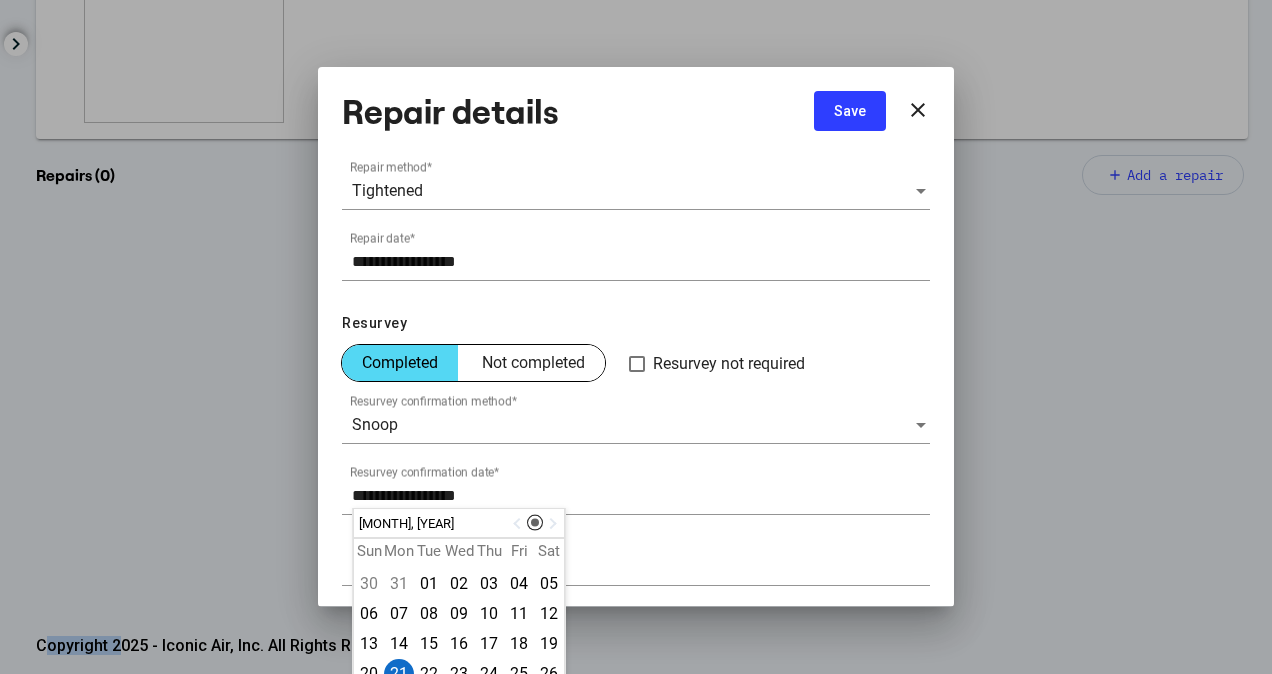 click on "Save" at bounding box center (850, 111) 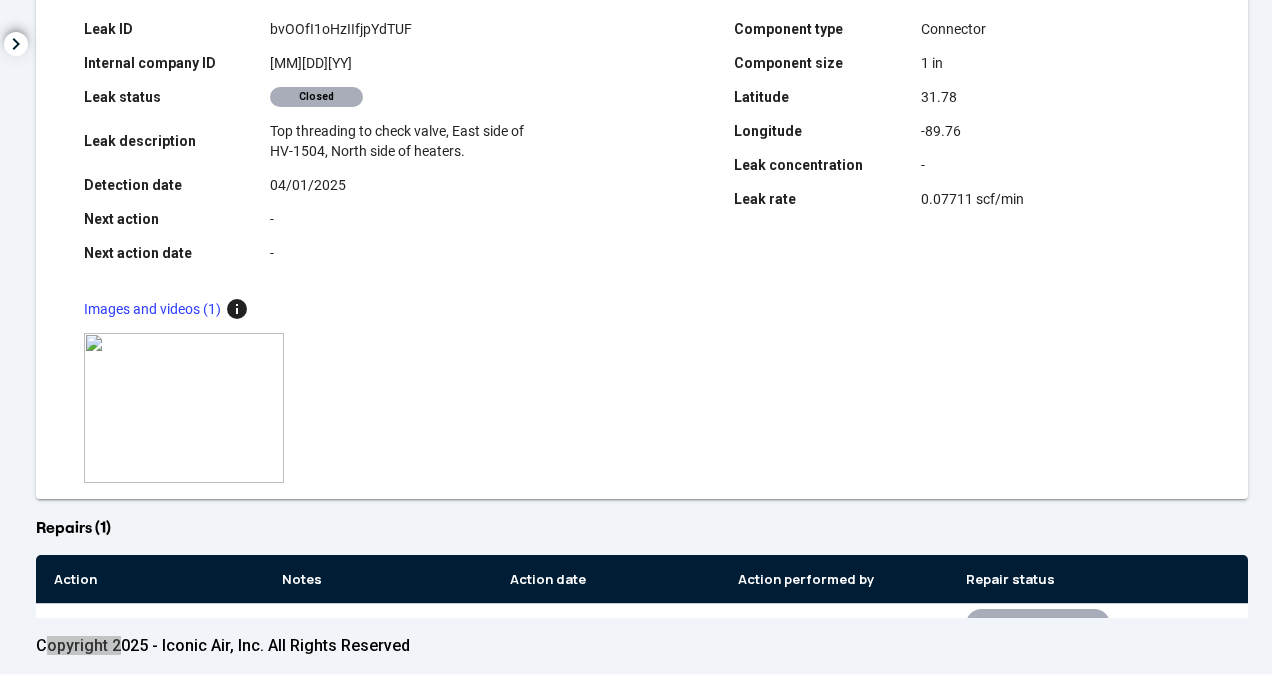 scroll, scrollTop: 0, scrollLeft: 0, axis: both 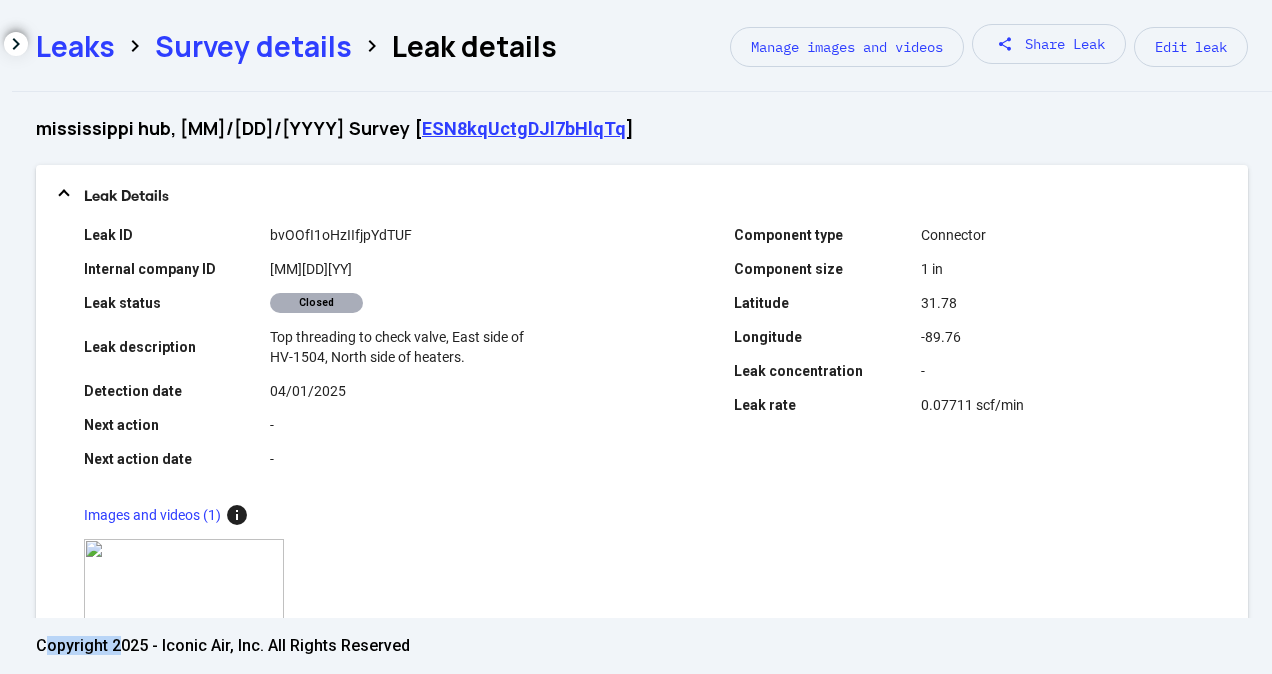 click on "Survey details" 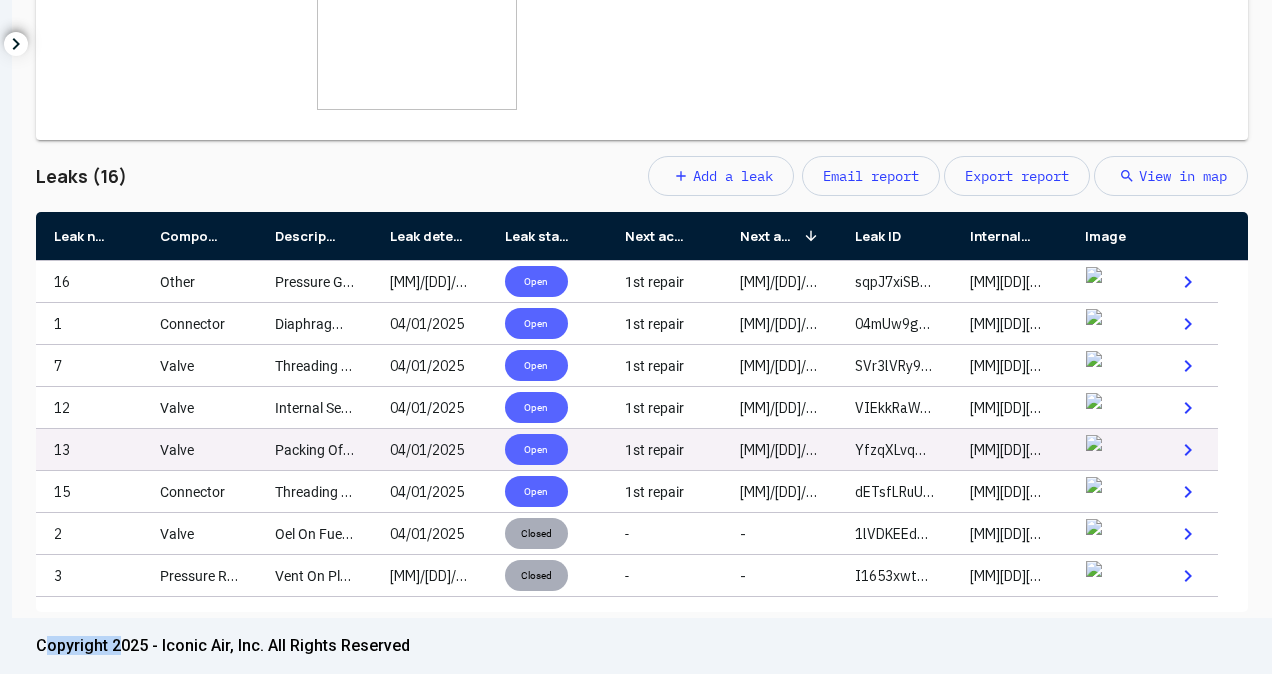 scroll, scrollTop: 846, scrollLeft: 0, axis: vertical 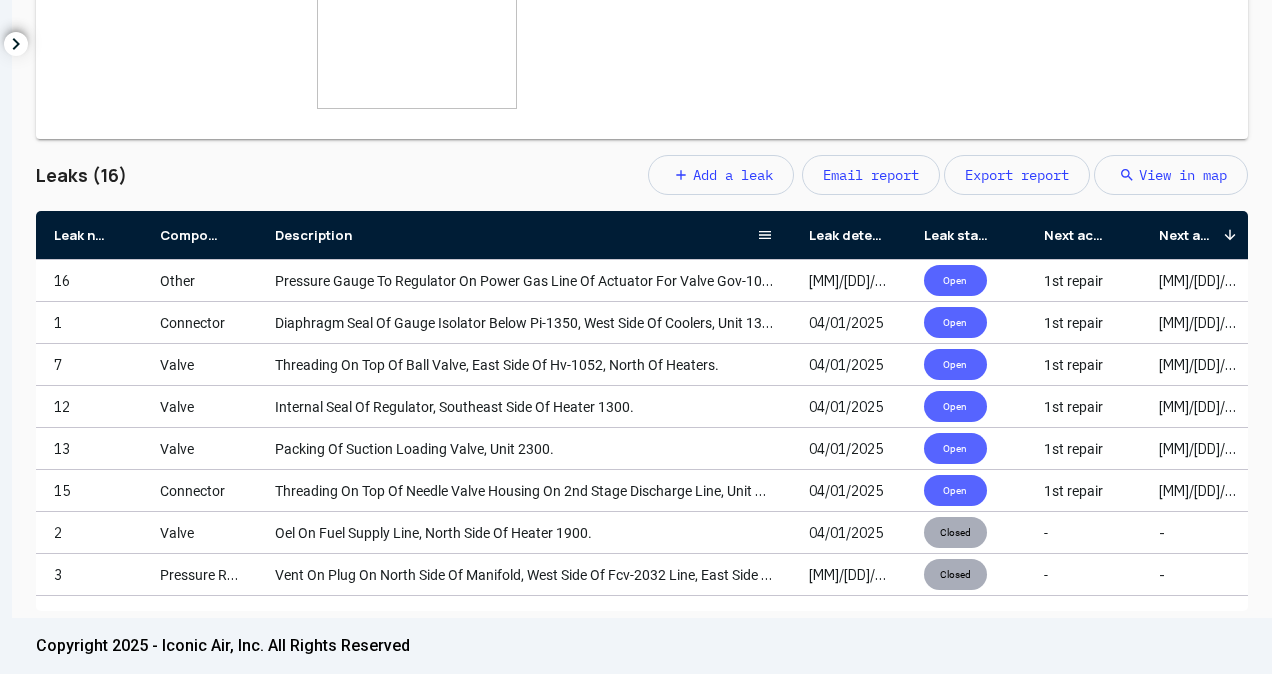 drag, startPoint x: 370, startPoint y: 238, endPoint x: 790, endPoint y: 246, distance: 420.07617 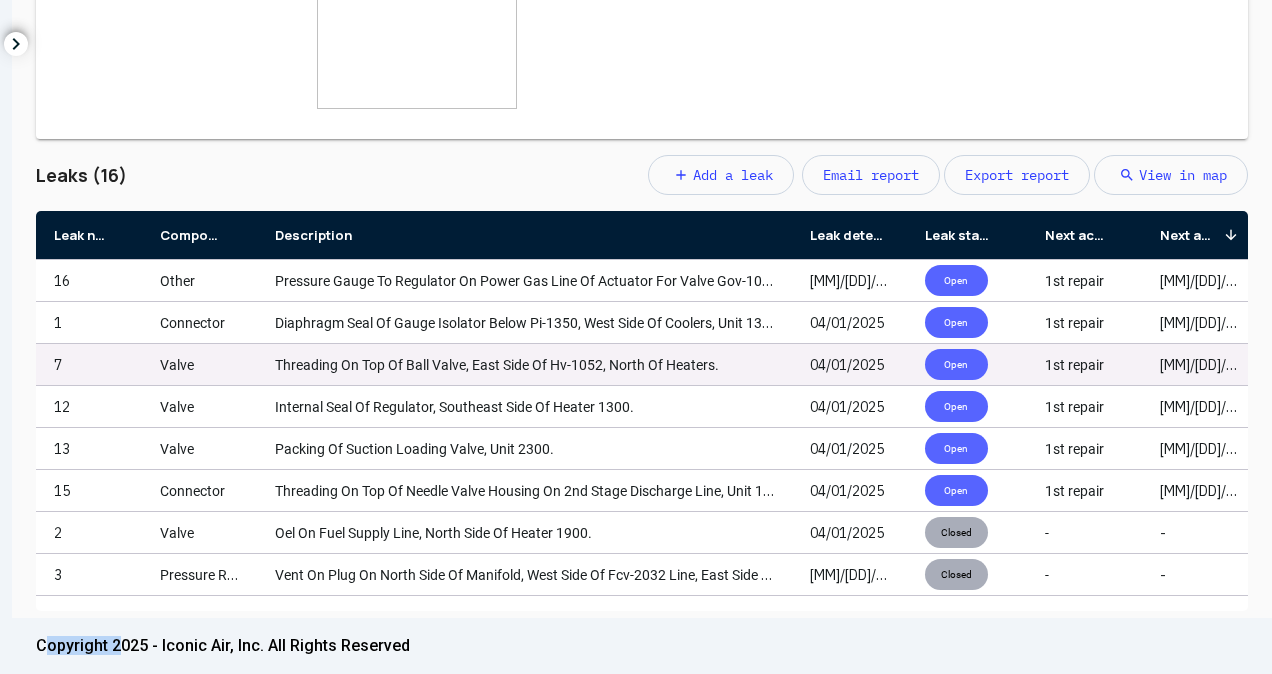 click on "Threading On Top Of Ball Valve, East Side Of Hv-1052, North Of Heaters." at bounding box center [497, 365] 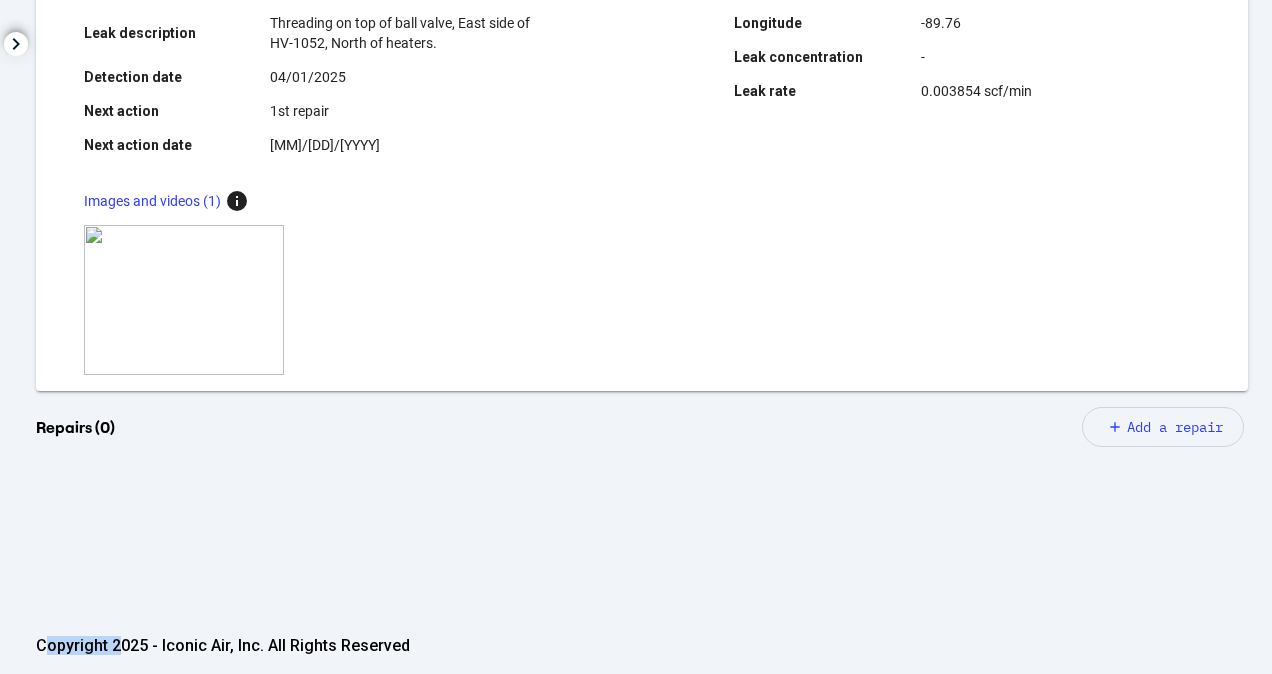 scroll, scrollTop: 566, scrollLeft: 0, axis: vertical 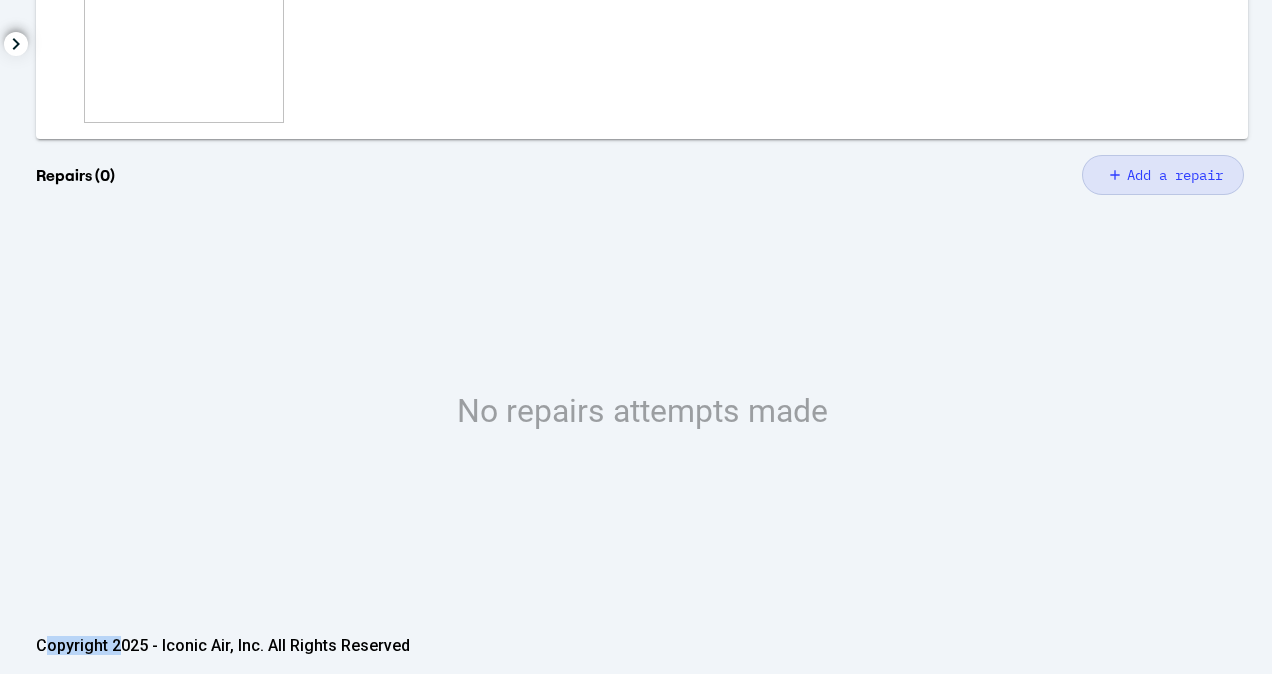 click on "Add a repair" 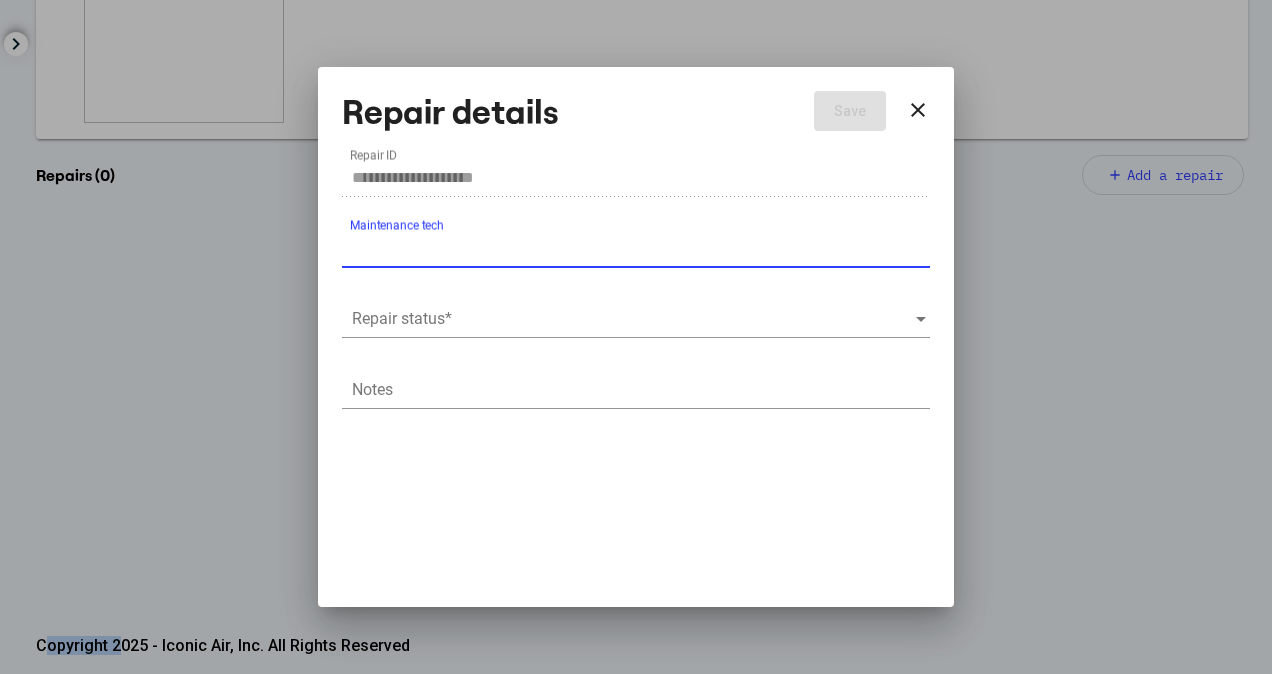 click at bounding box center (633, 319) 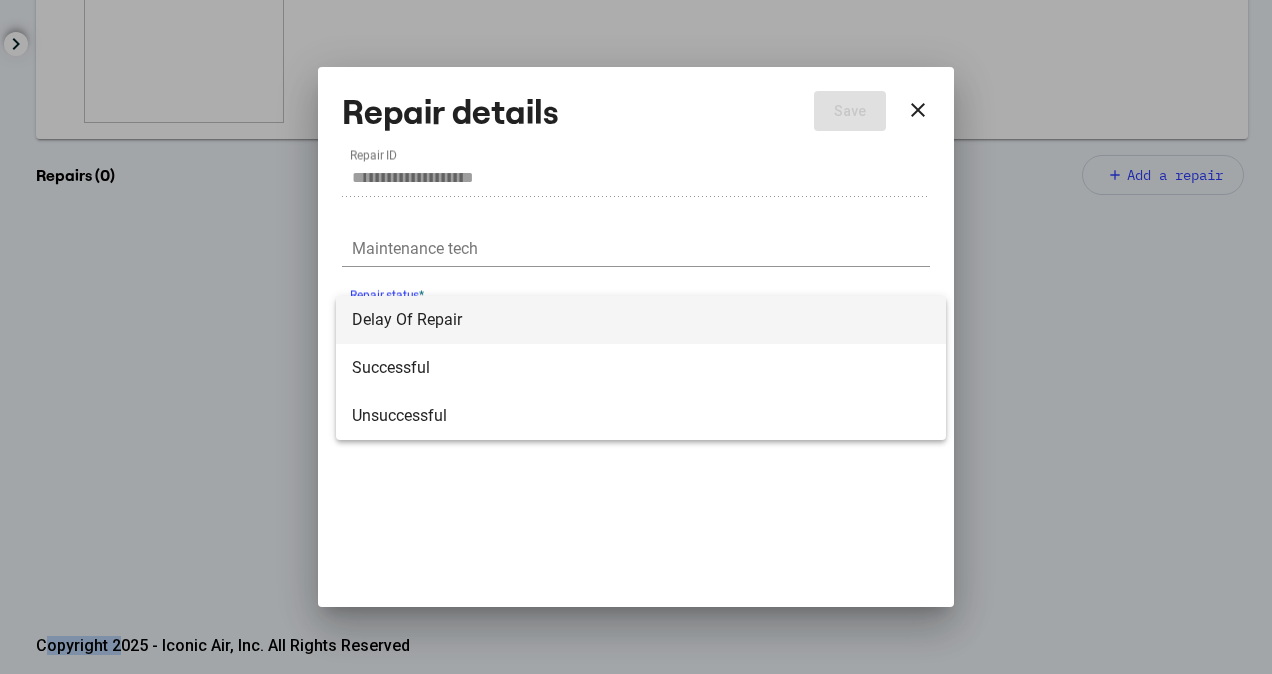 click on "Delay Of Repair" at bounding box center [641, 320] 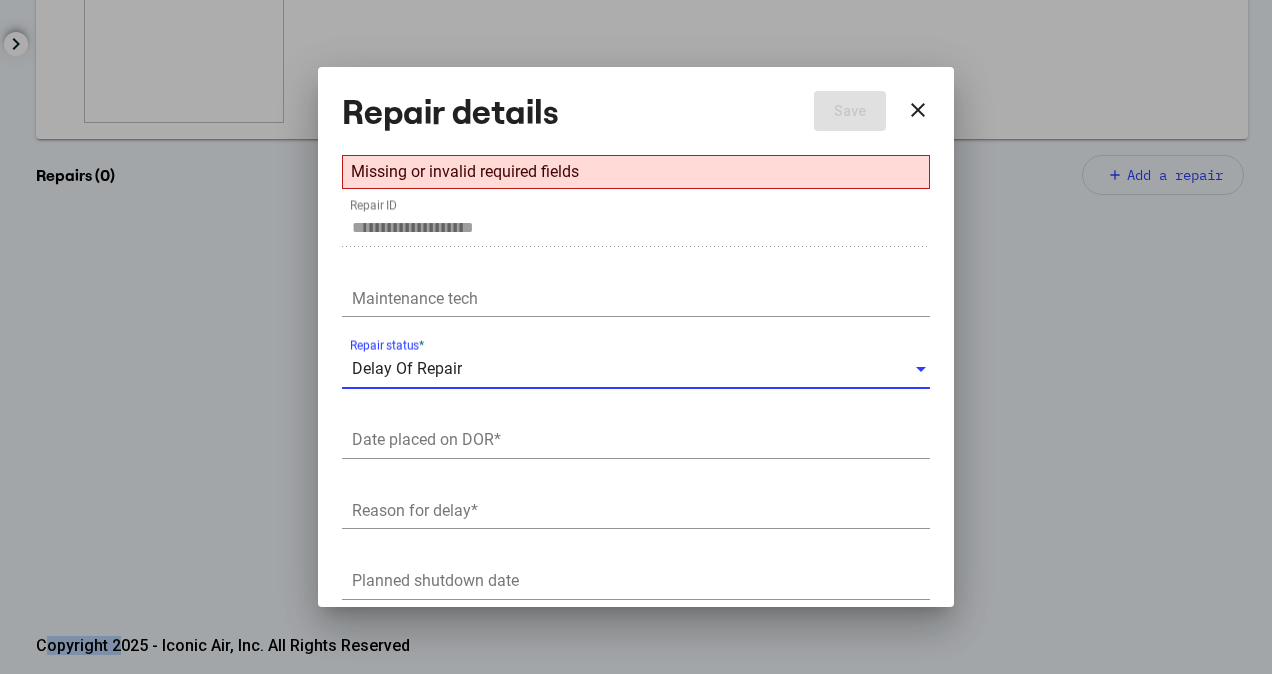 click on "Delay Of Repair" at bounding box center [407, 369] 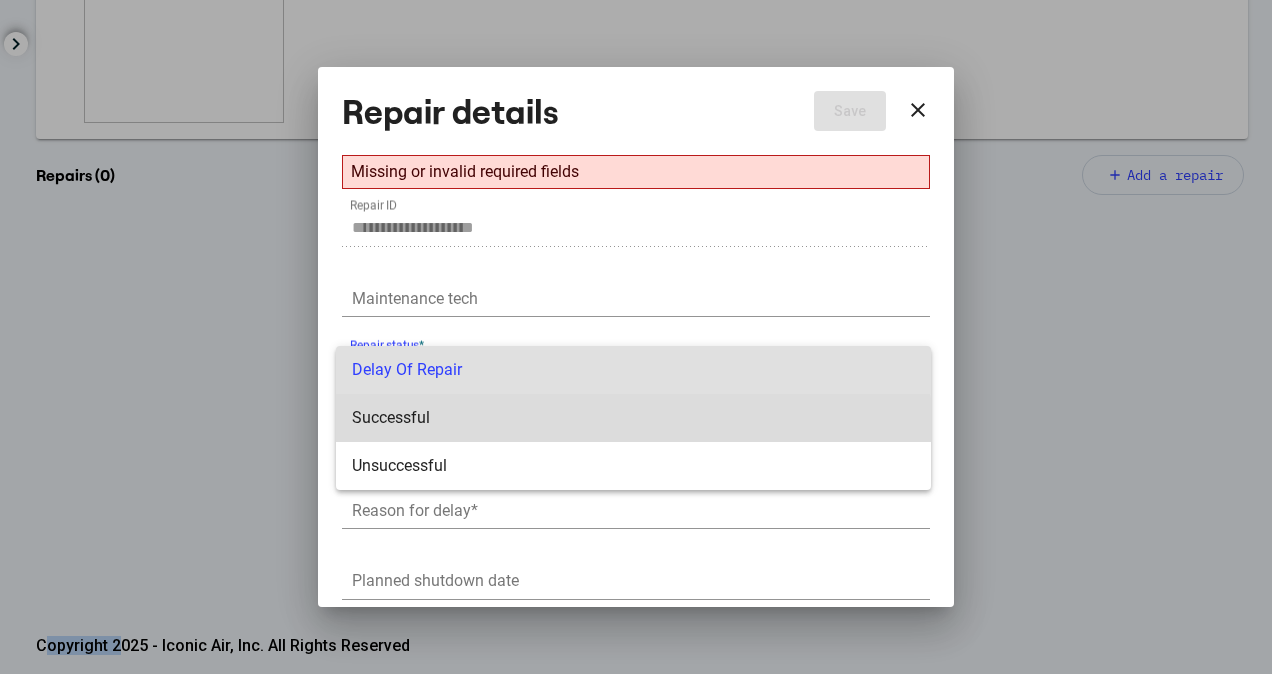 click on "Successful" at bounding box center [633, 418] 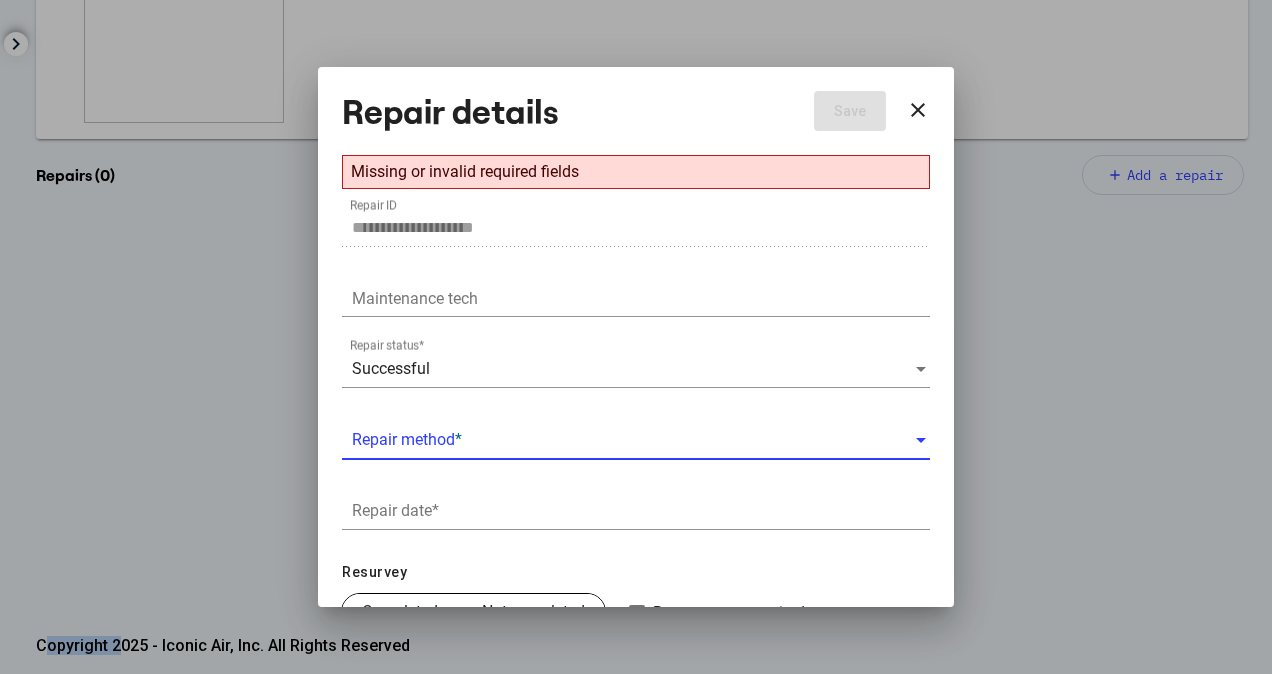 click at bounding box center [633, 440] 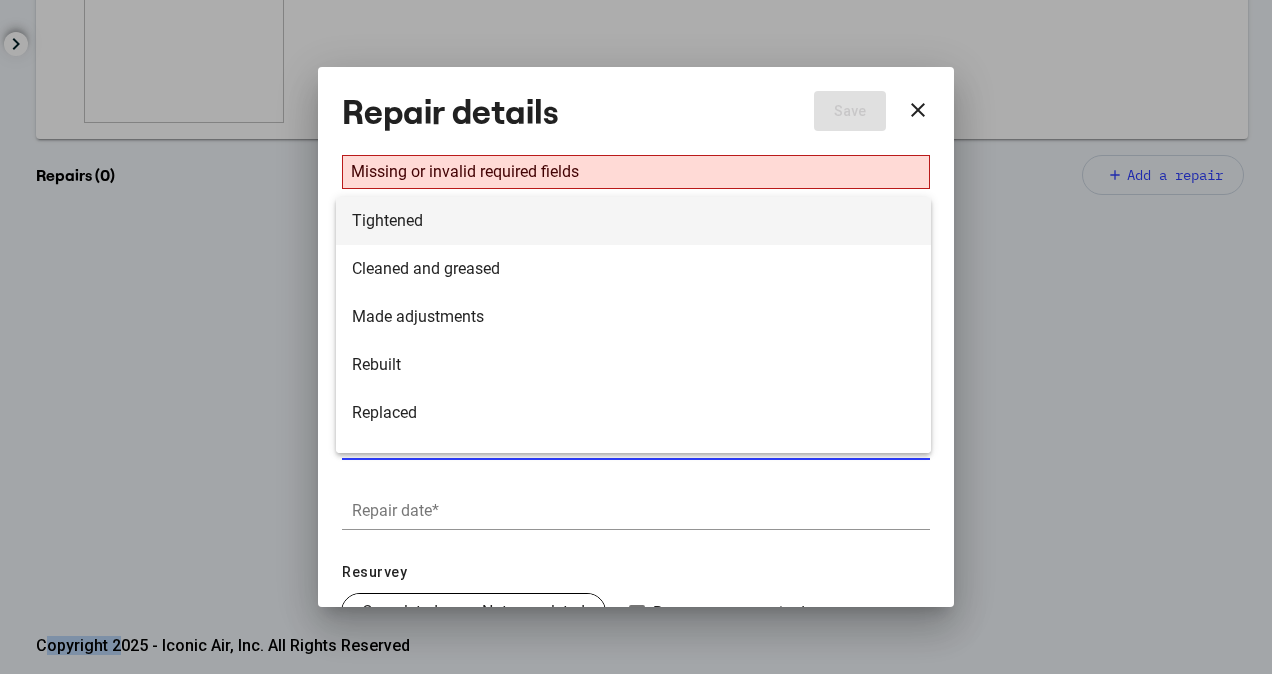click on "Tightened" at bounding box center (633, 221) 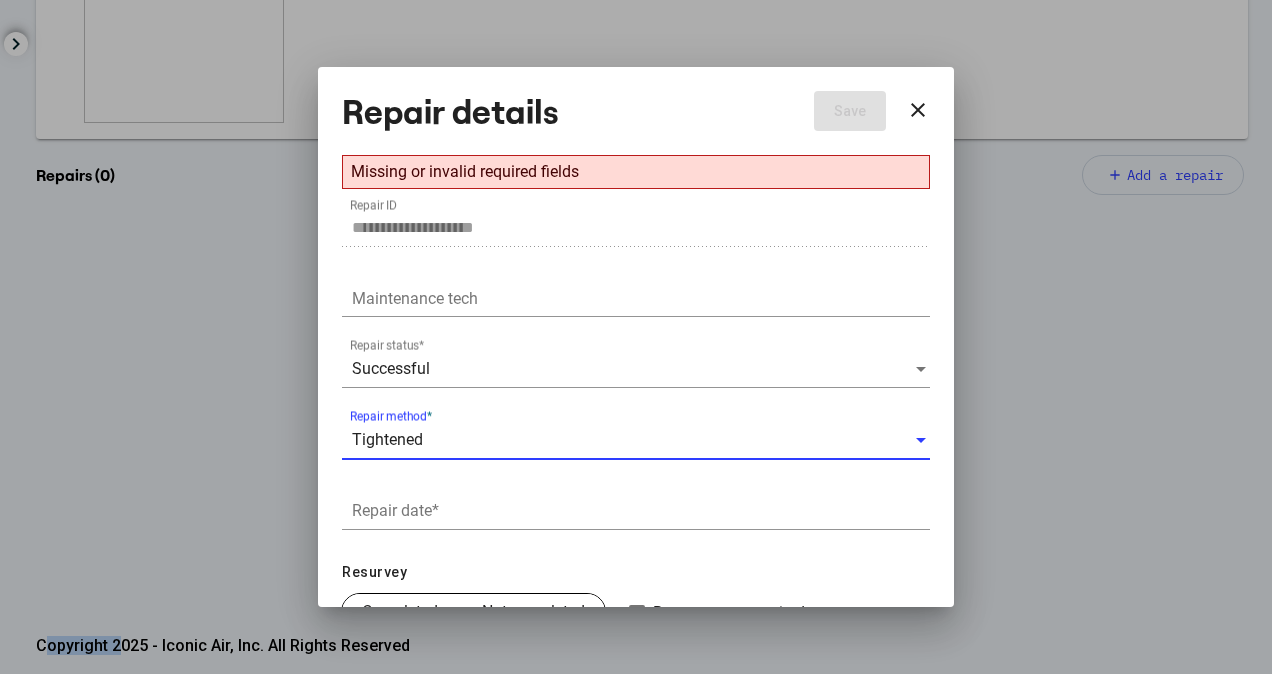 click on "Repair date  *" at bounding box center (641, 511) 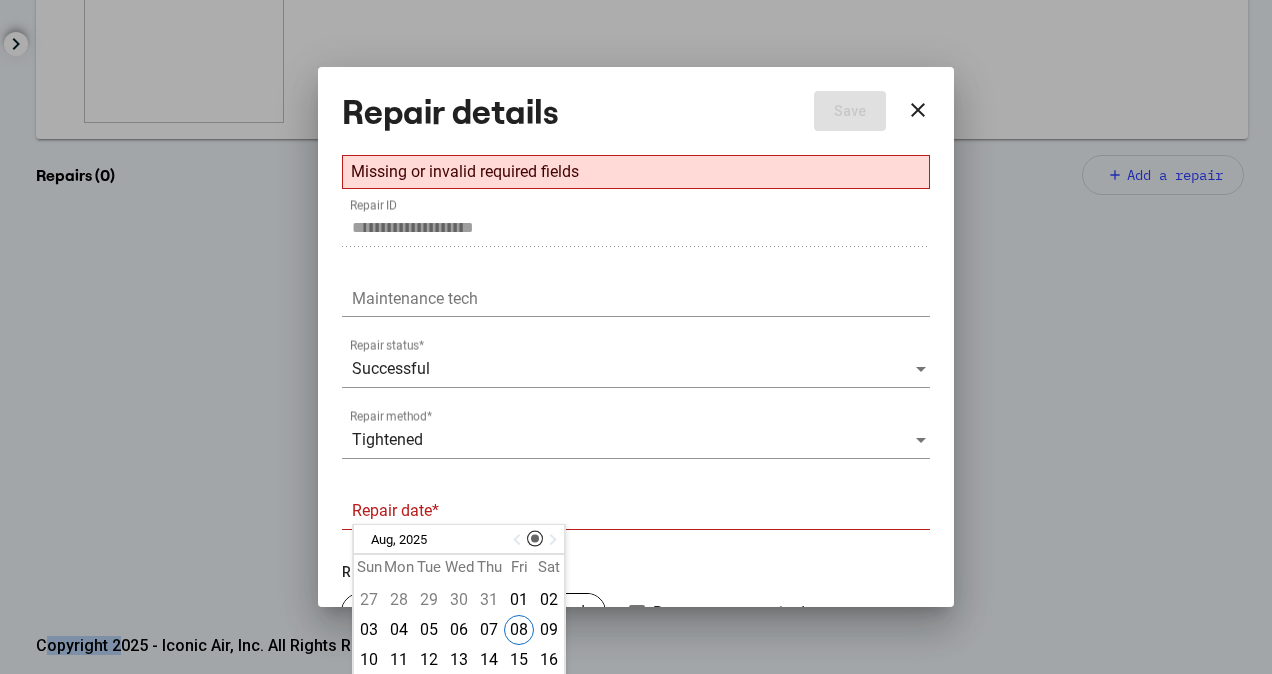 click at bounding box center (519, 540) 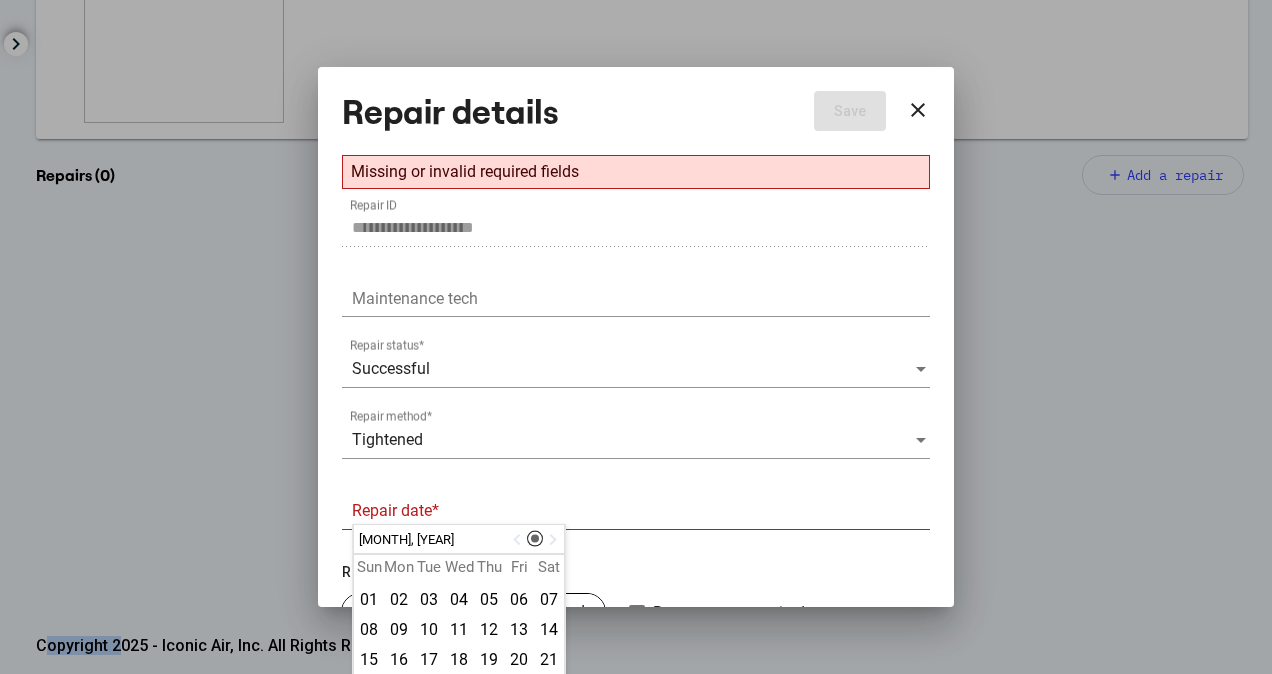 click at bounding box center [519, 540] 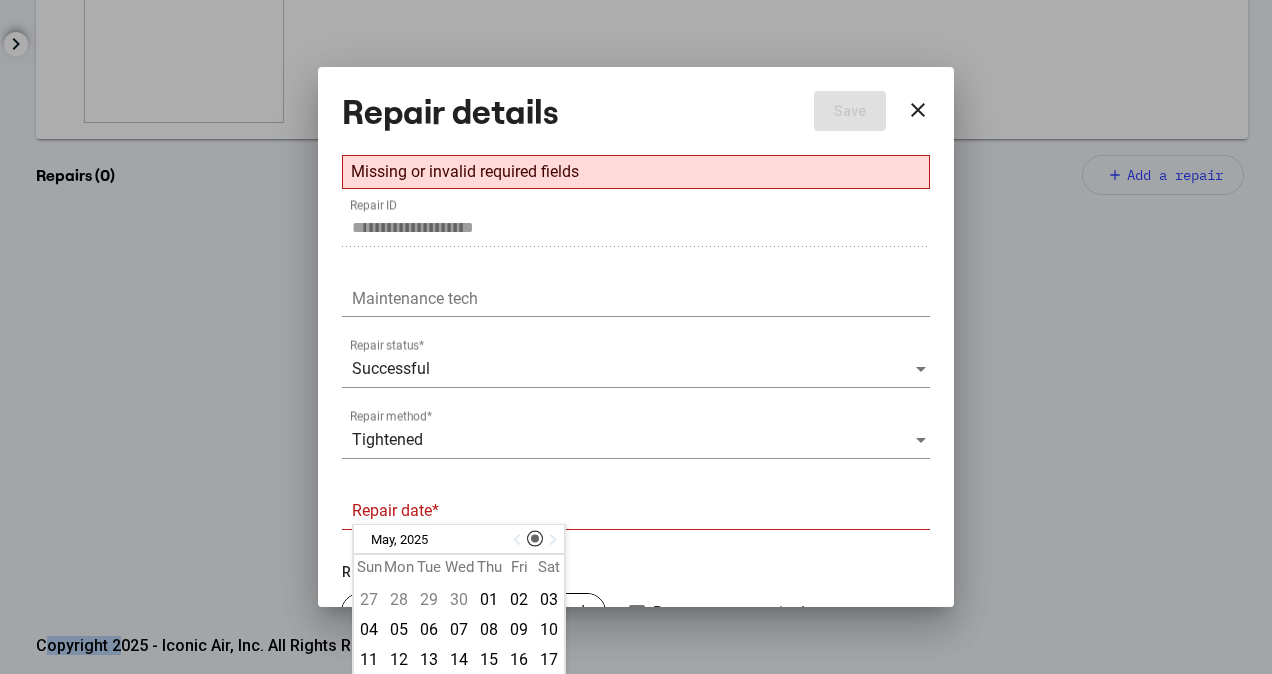 click at bounding box center [519, 540] 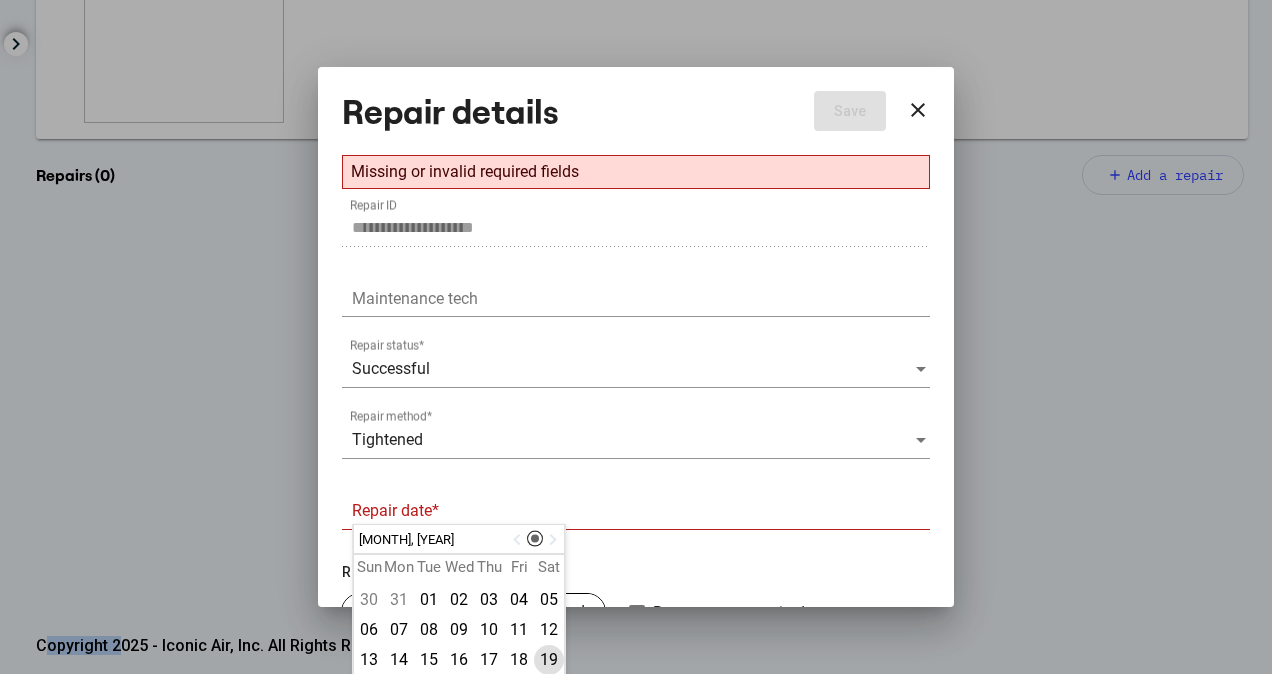 click on "19" at bounding box center [549, 660] 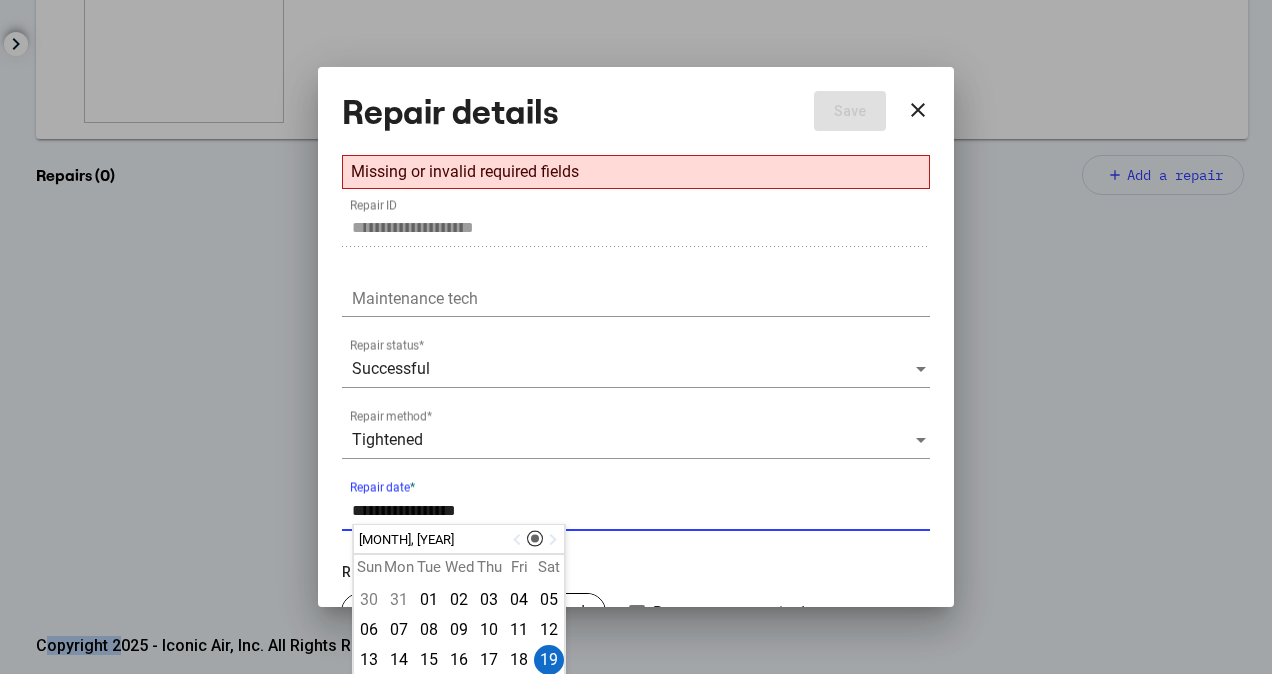 drag, startPoint x: 392, startPoint y: 513, endPoint x: 380, endPoint y: 514, distance: 12.0415945 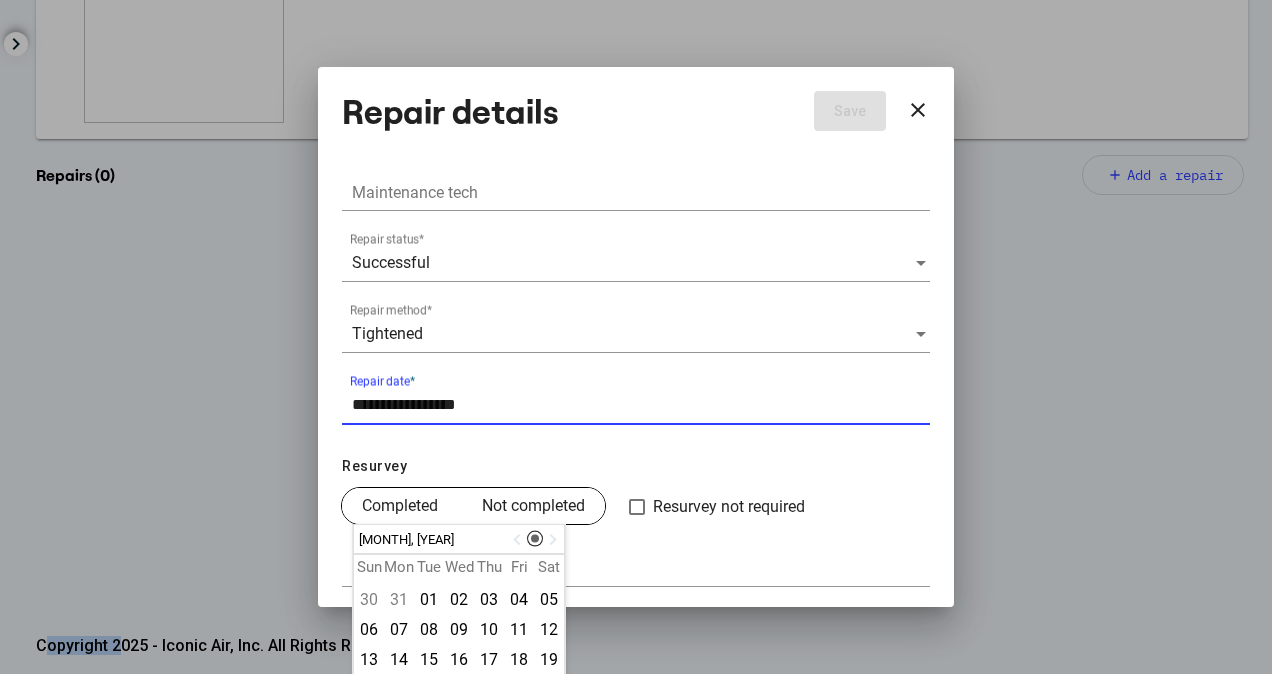 scroll, scrollTop: 108, scrollLeft: 0, axis: vertical 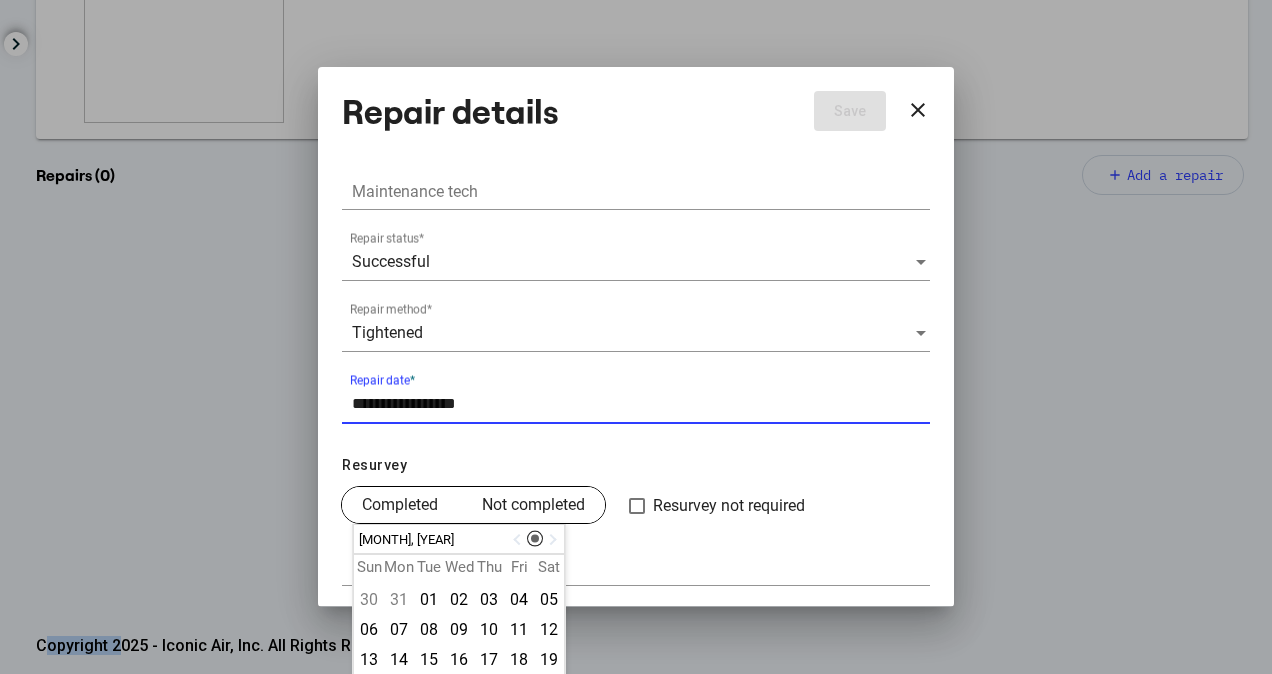 type on "**********" 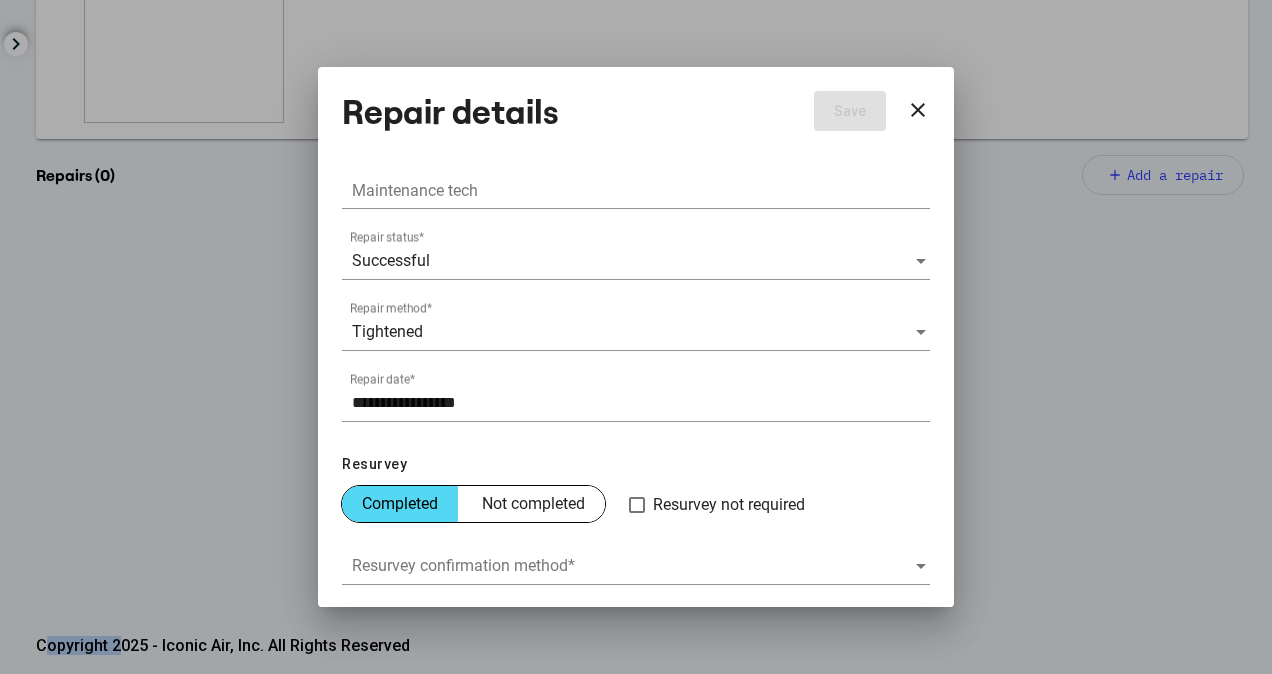 scroll, scrollTop: 250, scrollLeft: 0, axis: vertical 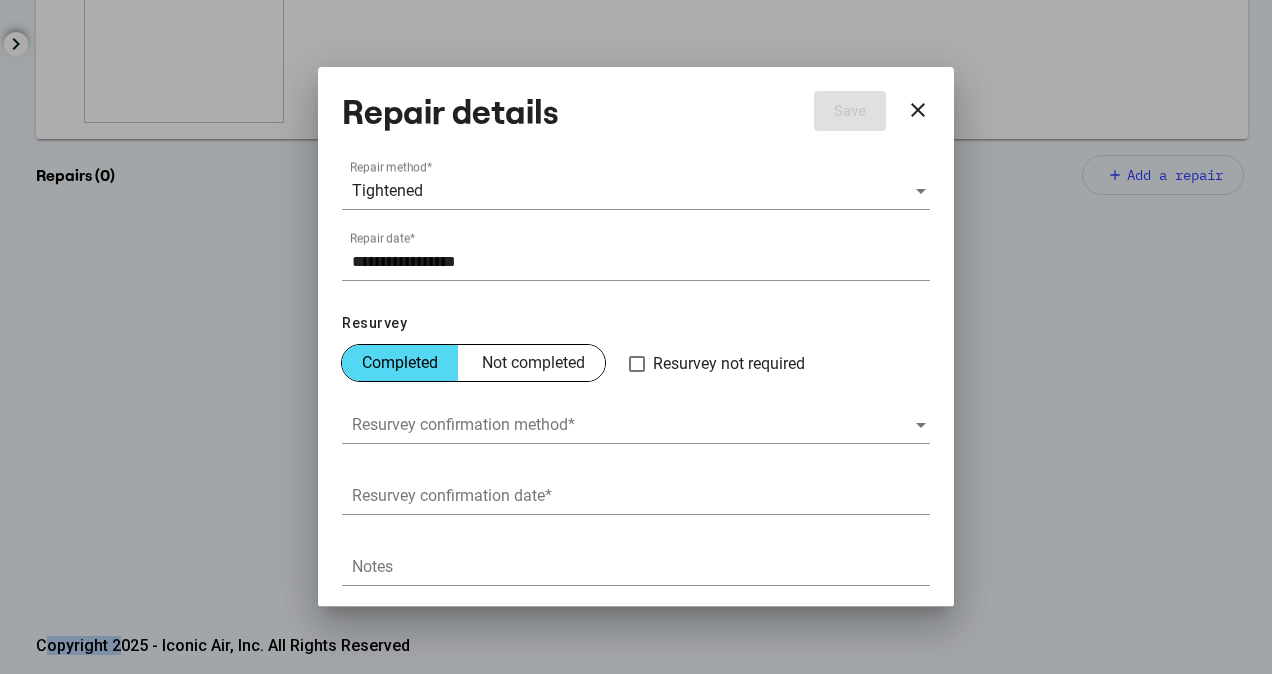click on "Resurvey confirmation method  *" at bounding box center (636, 418) 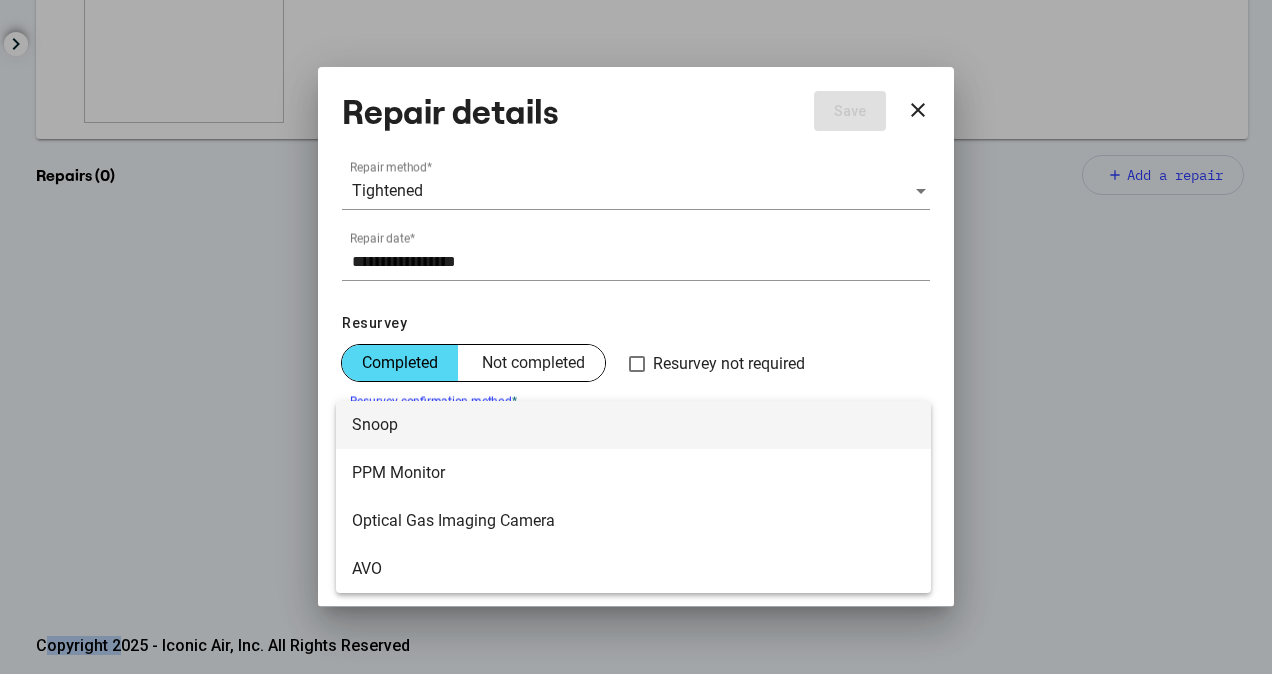 click on "Snoop" at bounding box center (633, 425) 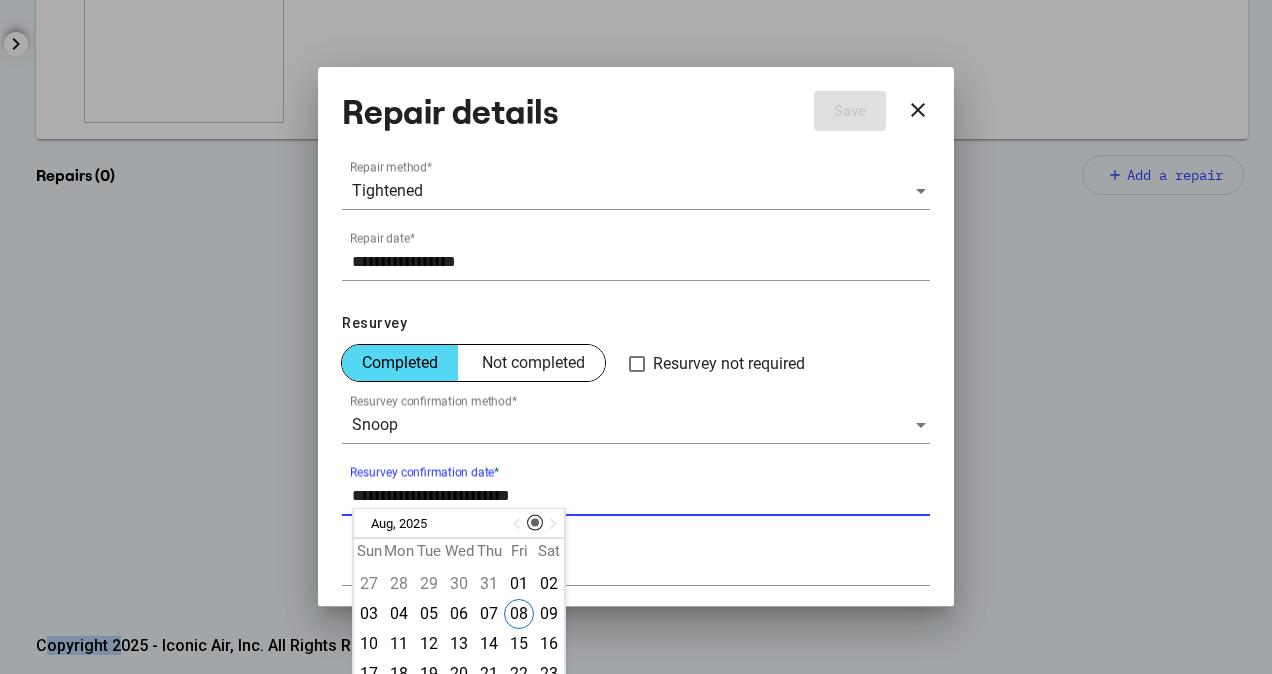 click on "Resurvey confirmation date  *" at bounding box center (641, 496) 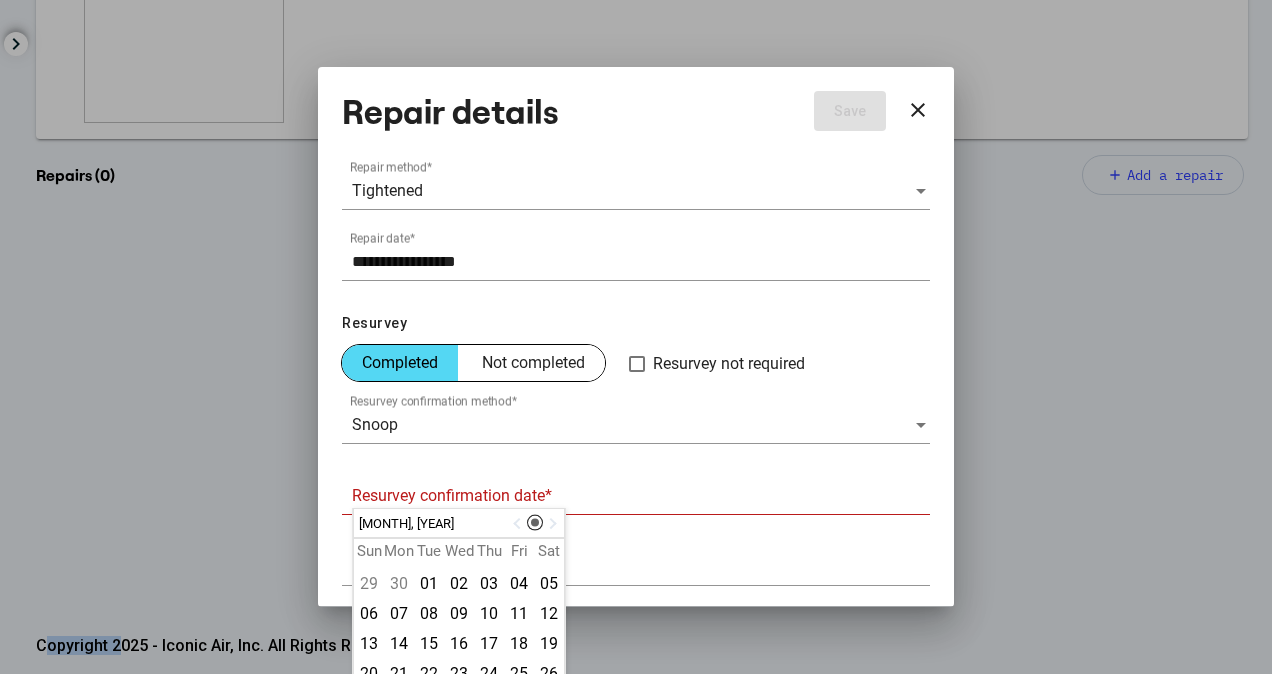 click at bounding box center [519, 524] 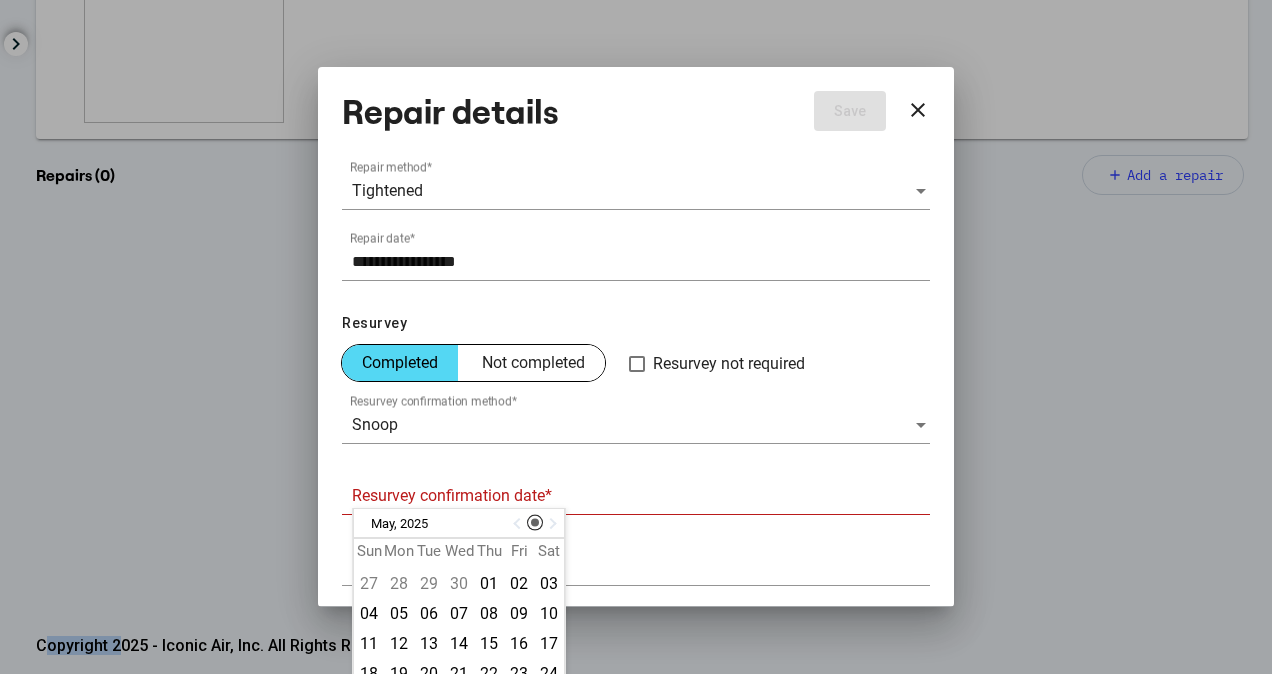click at bounding box center [519, 524] 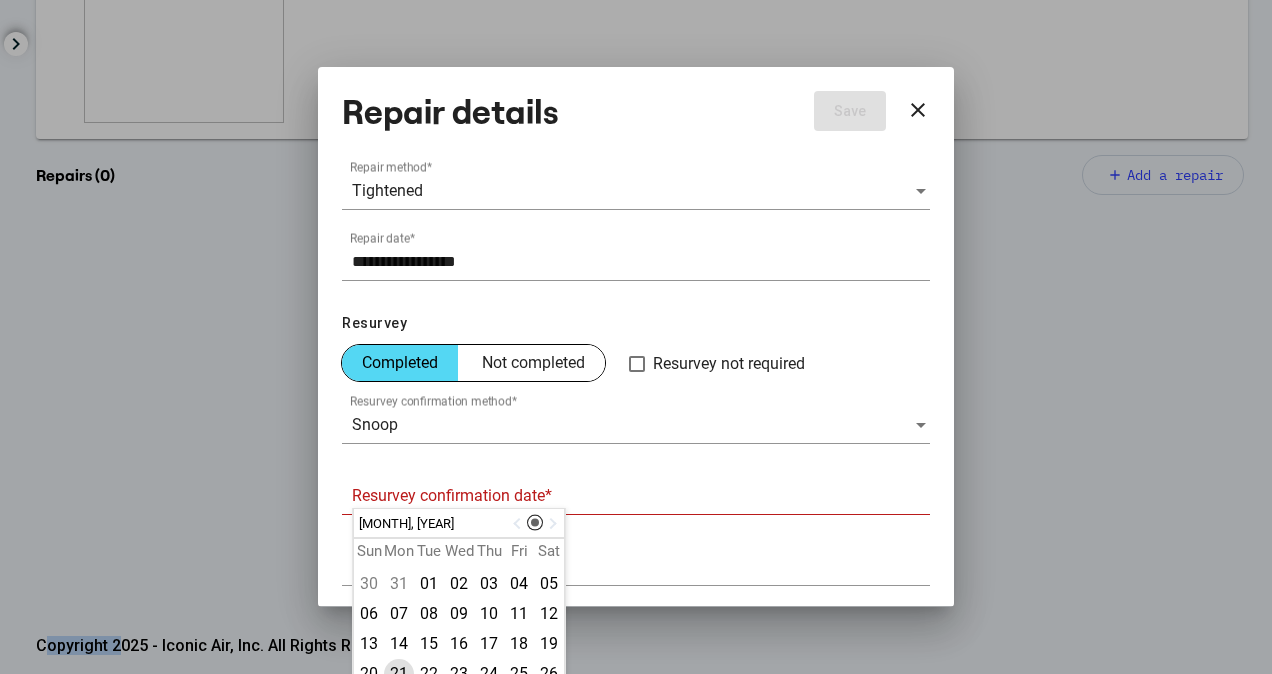 click on "21" at bounding box center (399, 674) 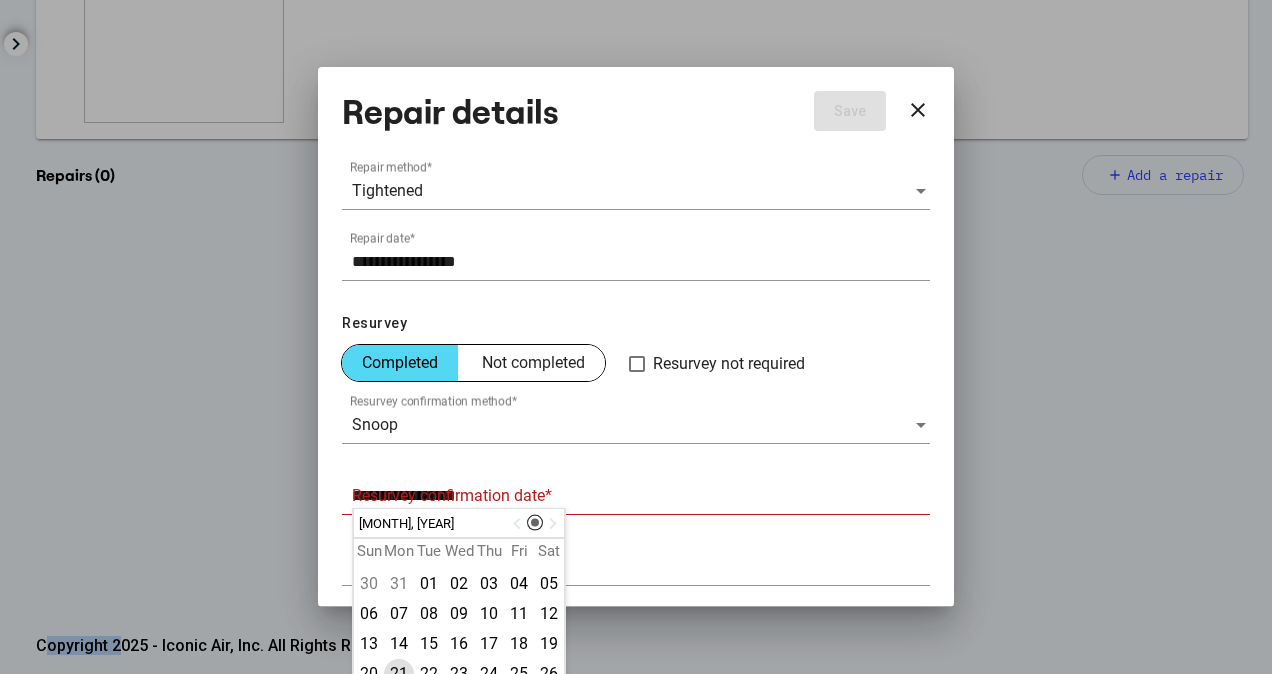 scroll, scrollTop: 201, scrollLeft: 0, axis: vertical 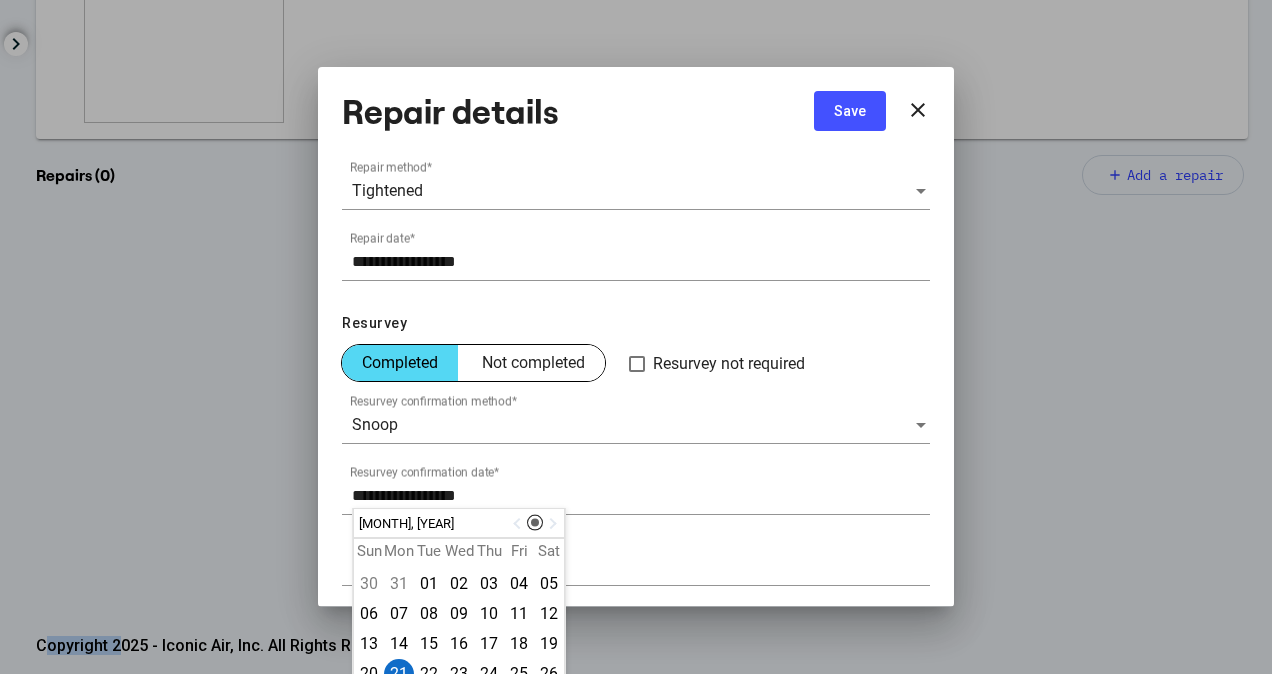 click on "Save" at bounding box center (850, 111) 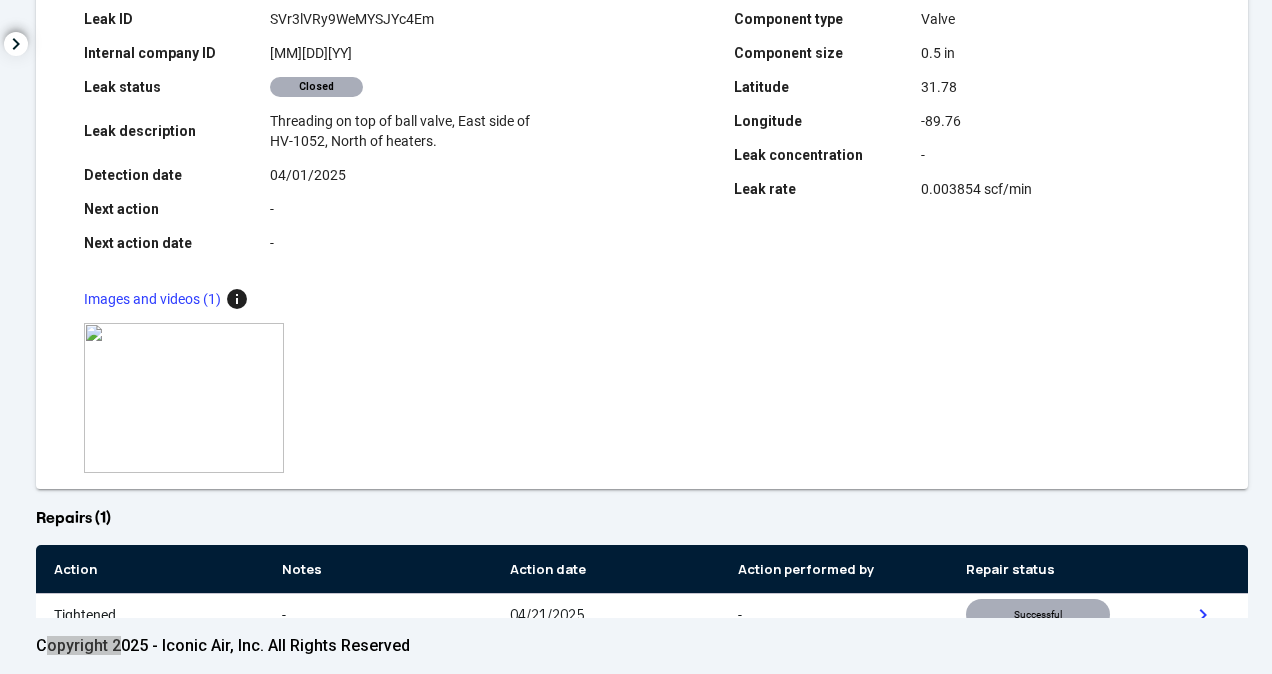 scroll, scrollTop: 0, scrollLeft: 0, axis: both 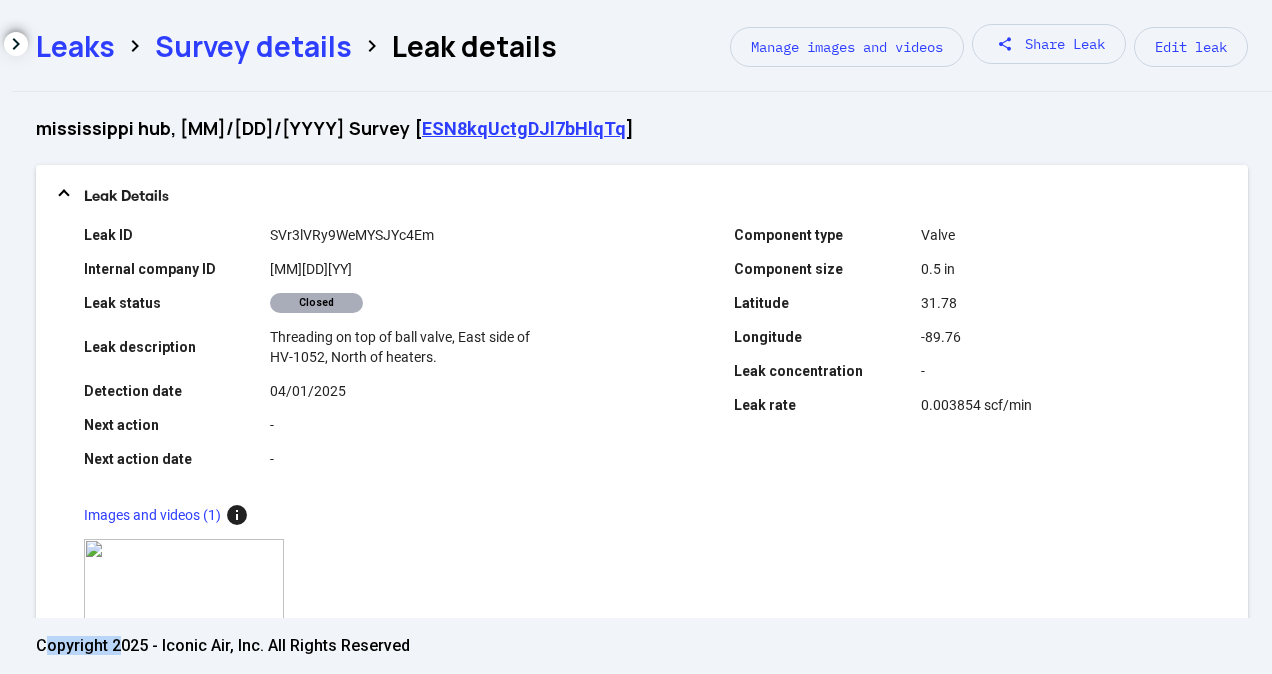 click on "Survey details" 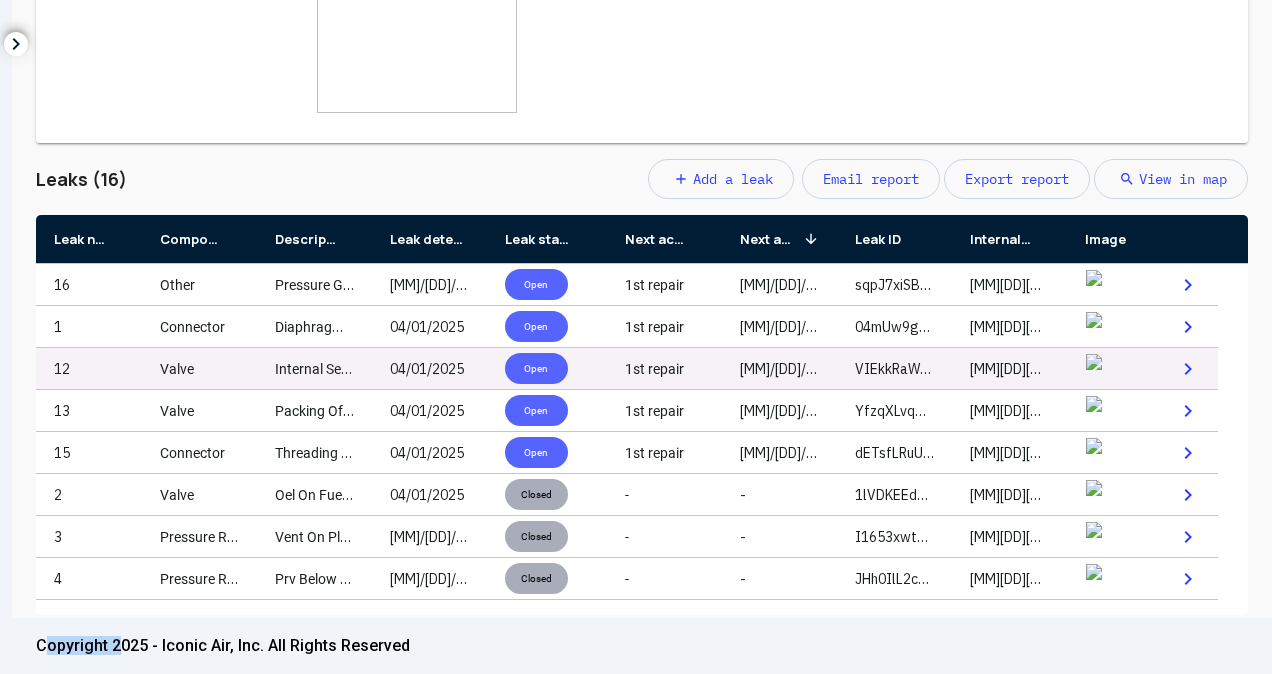 scroll, scrollTop: 846, scrollLeft: 0, axis: vertical 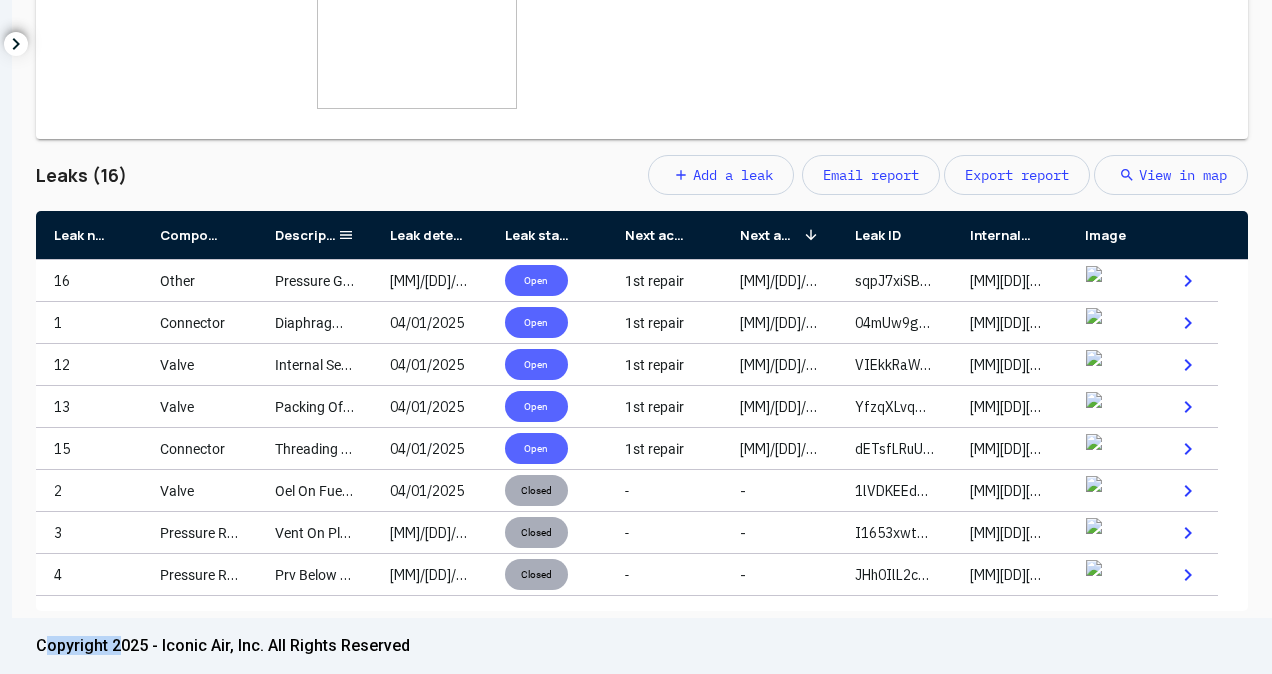 click on "Description" at bounding box center [314, 235] 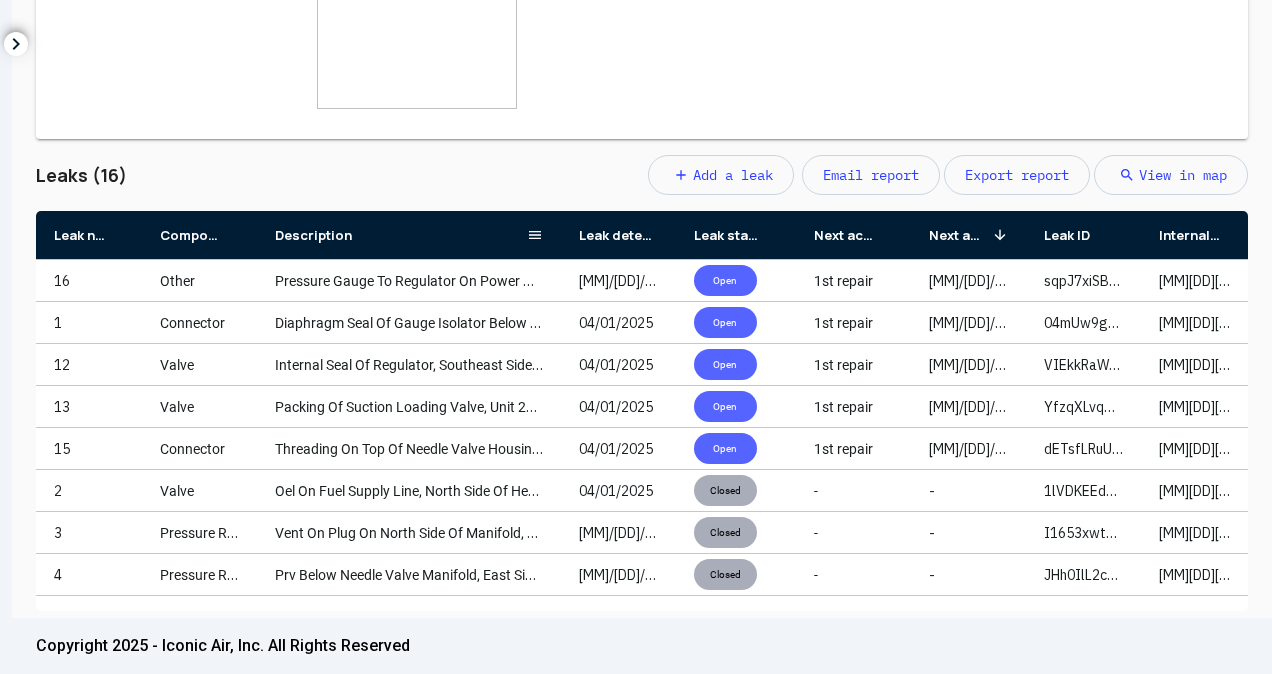 drag, startPoint x: 370, startPoint y: 242, endPoint x: 670, endPoint y: 241, distance: 300.00168 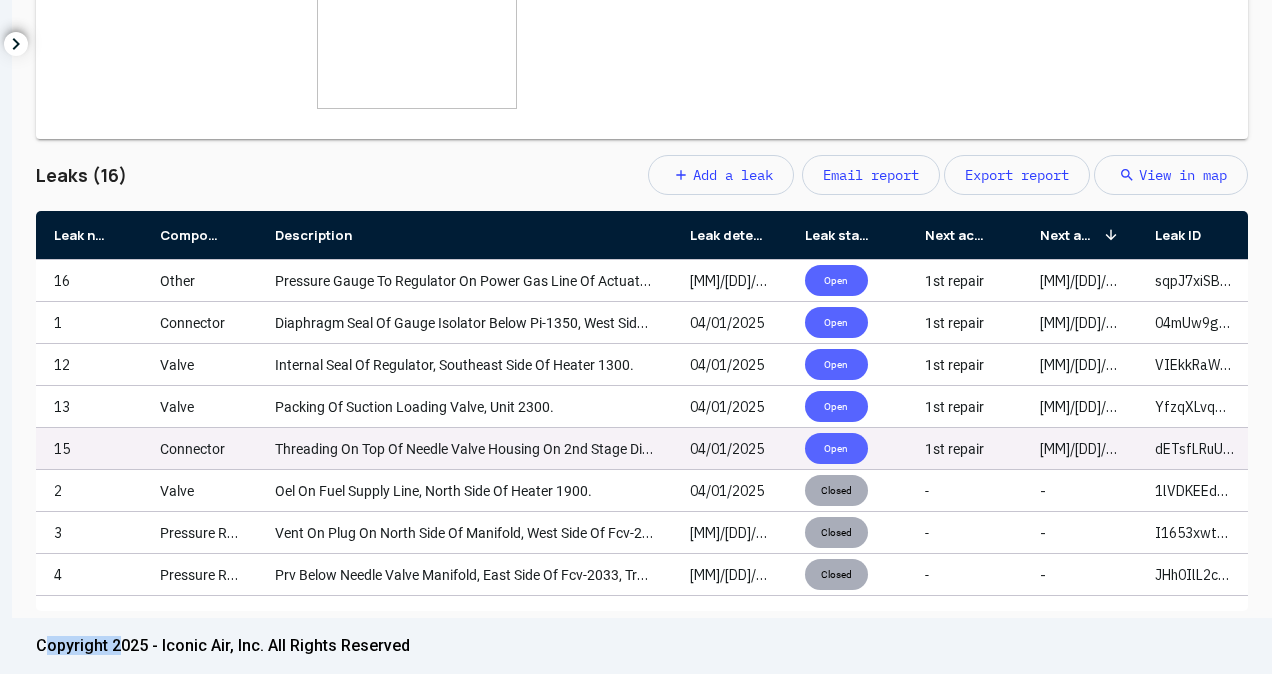 click on "Threading On Top Of Needle Valve Housing On 2nd Stage Discharge Line, Unit 1300." at bounding box center (533, 449) 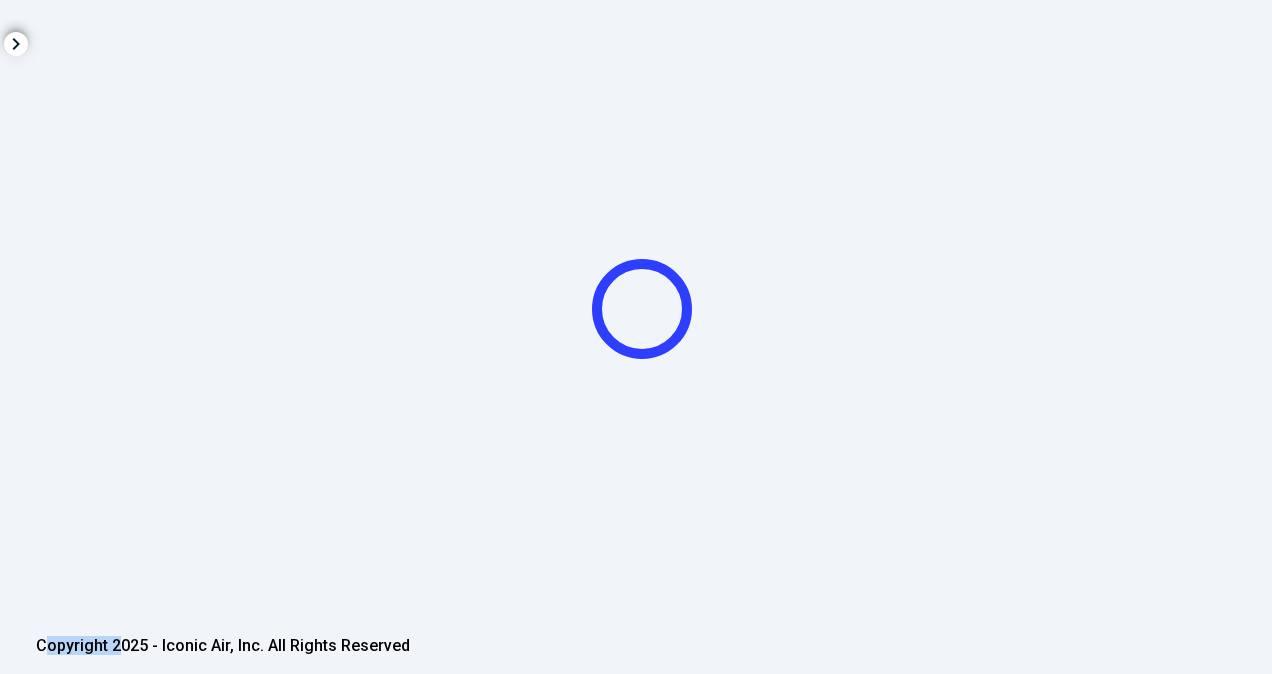 click 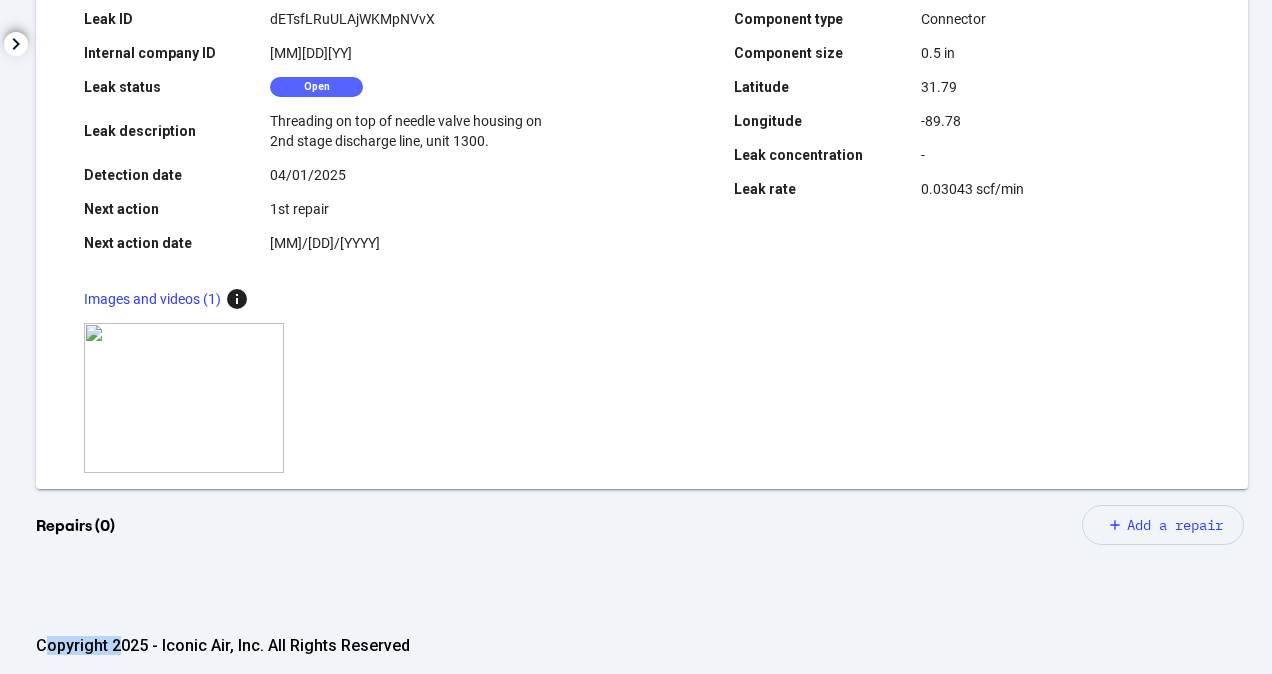 scroll, scrollTop: 566, scrollLeft: 0, axis: vertical 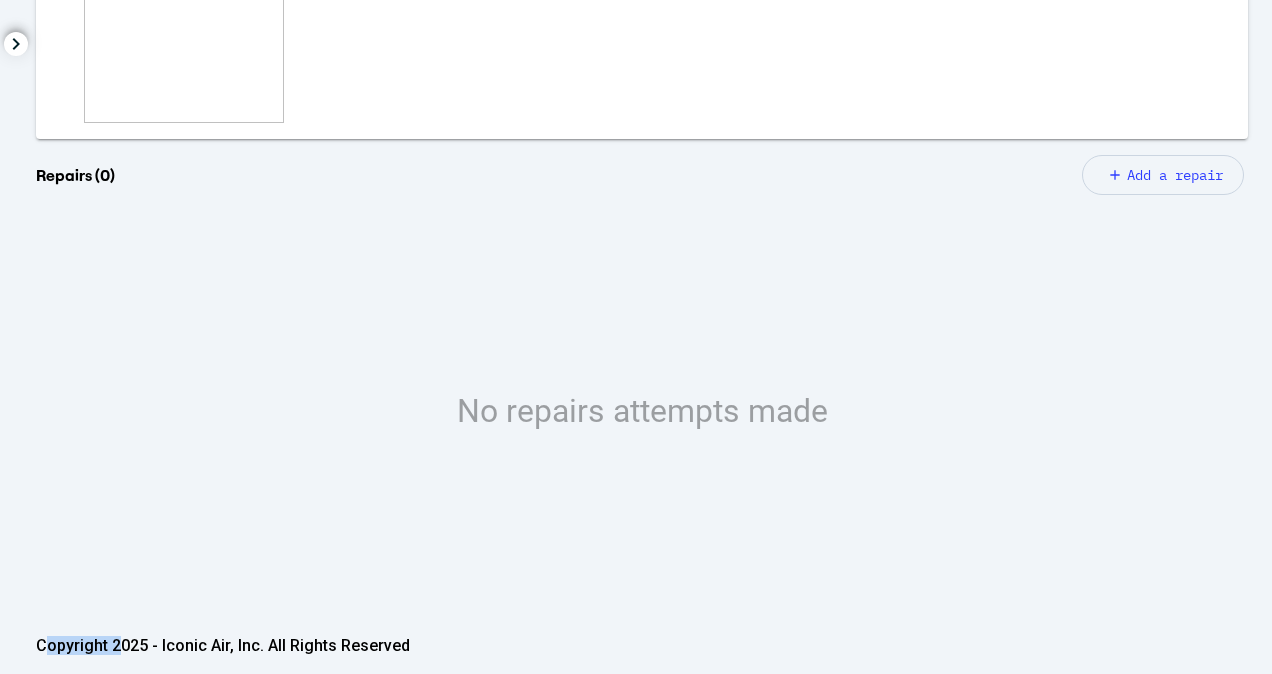 click on "mississippi hub, [MM]/[DD]/[YYYY] Survey [ ESN8kqUctgDJl7bHlqTq ] Leak Details Leak ID dETsfLRuULAjWKMpNVvX Internal company ID 250401-03 Leak status Open Leak description Threading on top of needle valve housing on 2nd stage discharge line, unit 1300. Detection date [MM]/[DD]/[YYYY] Next action 1st repair Next action date [MM]/[DD]/[YYYY] Component type Connector Component size 0.5 in Latitude 31.79 Longitude -89.78 Leak concentration - Leak rate 0.03043 scf/min Images and videos (1) info zoom_in Repairs (0) add Add a repair No repairs attempts made" 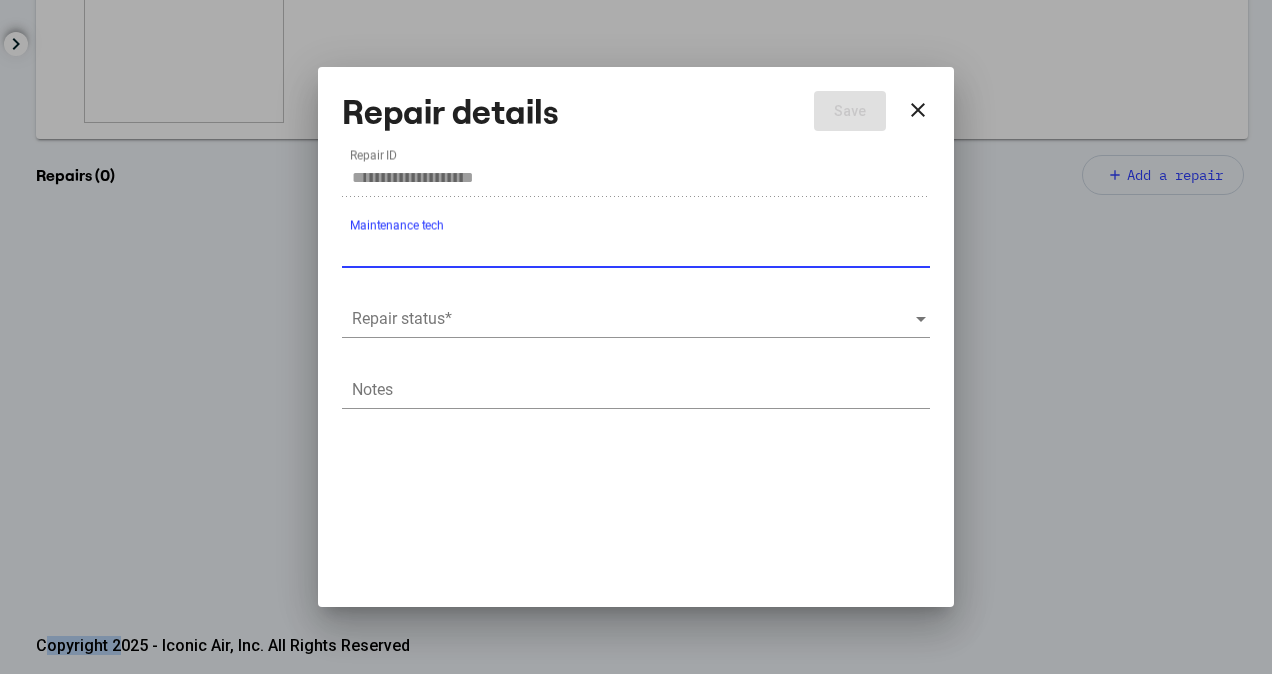 click at bounding box center [633, 319] 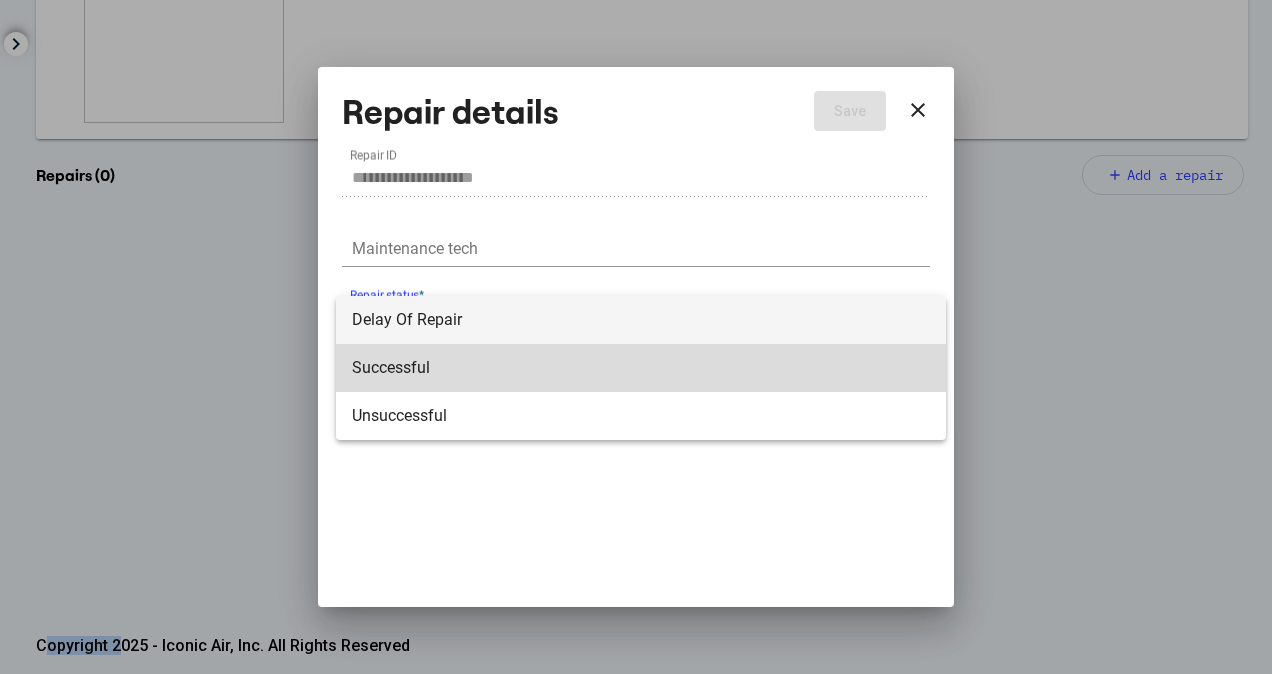 click on "Successful" at bounding box center (641, 368) 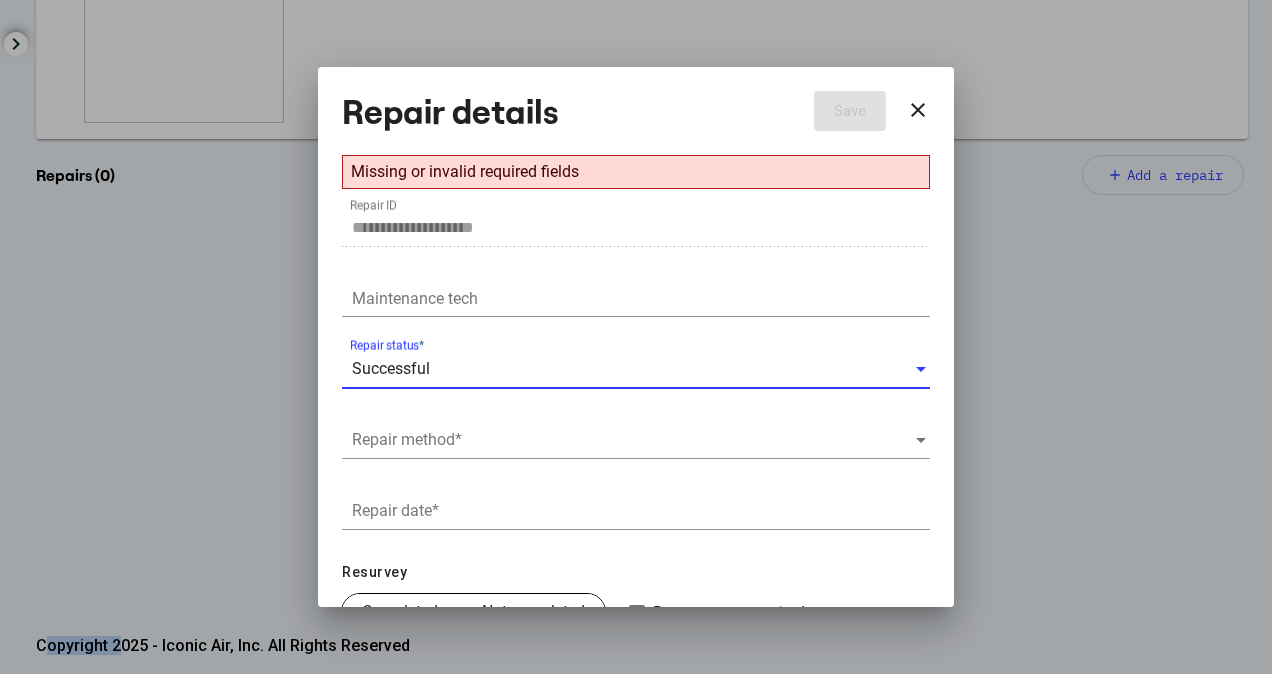 click at bounding box center [633, 440] 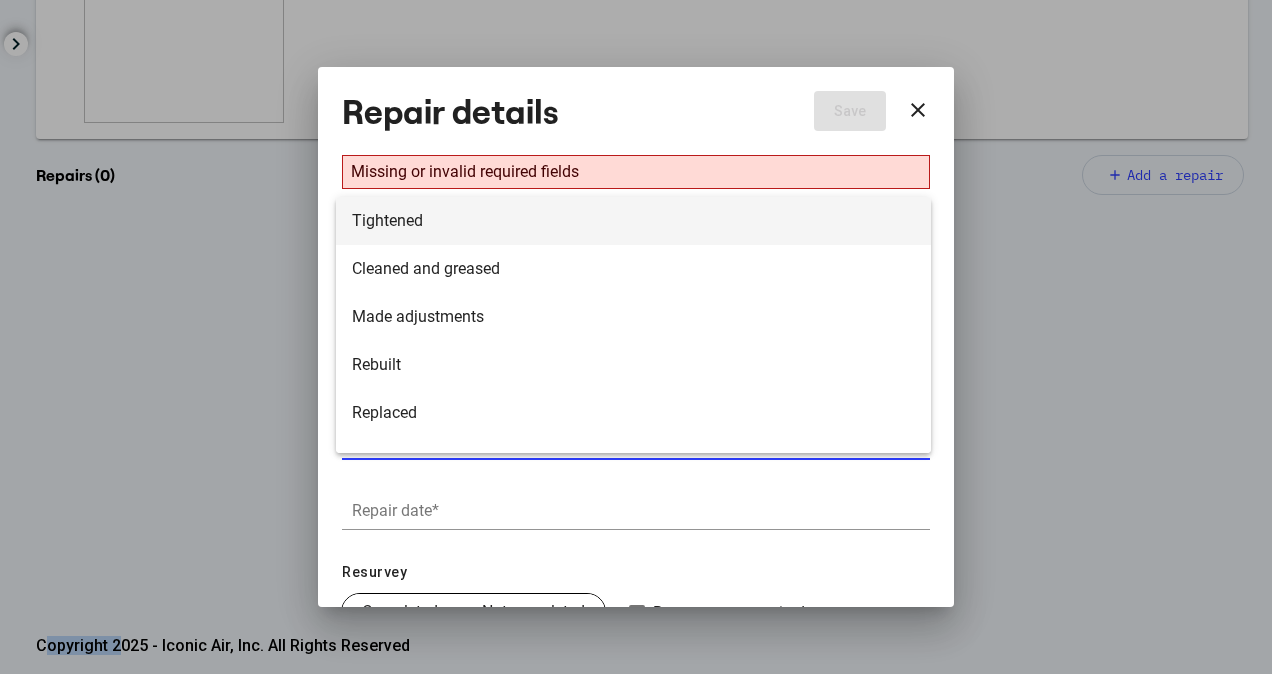 click on "Tightened" at bounding box center [633, 221] 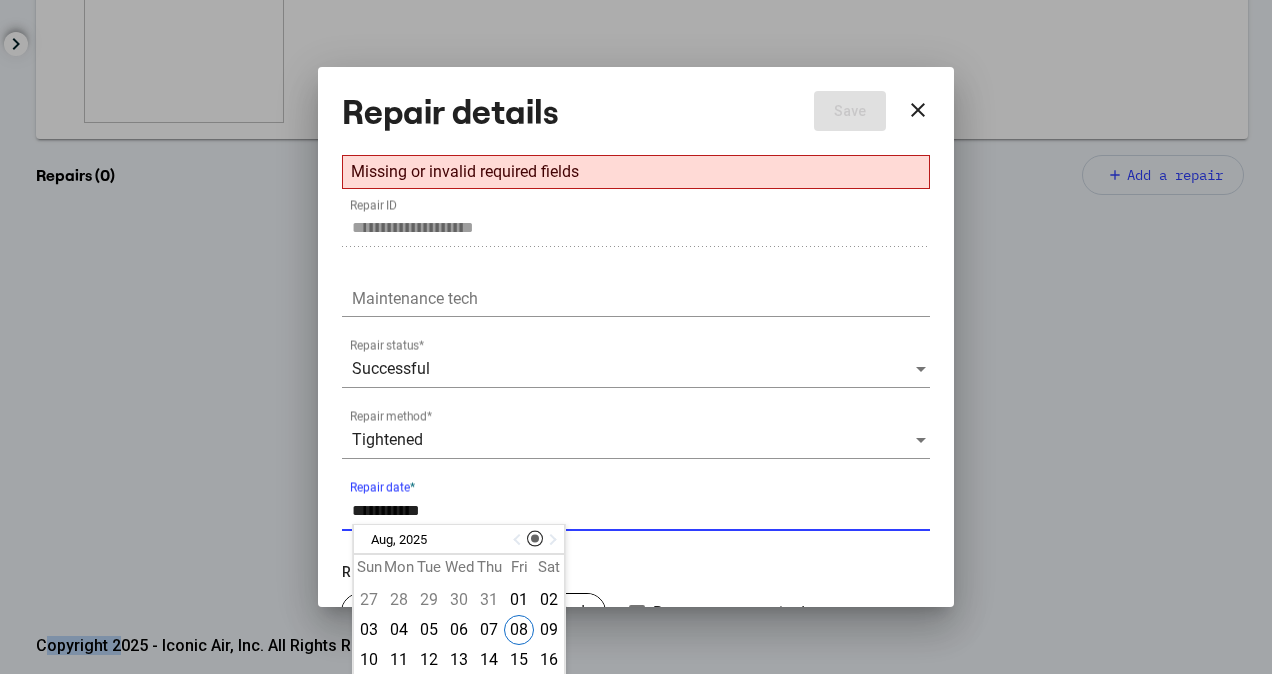 click on "Repair date  *" at bounding box center [641, 511] 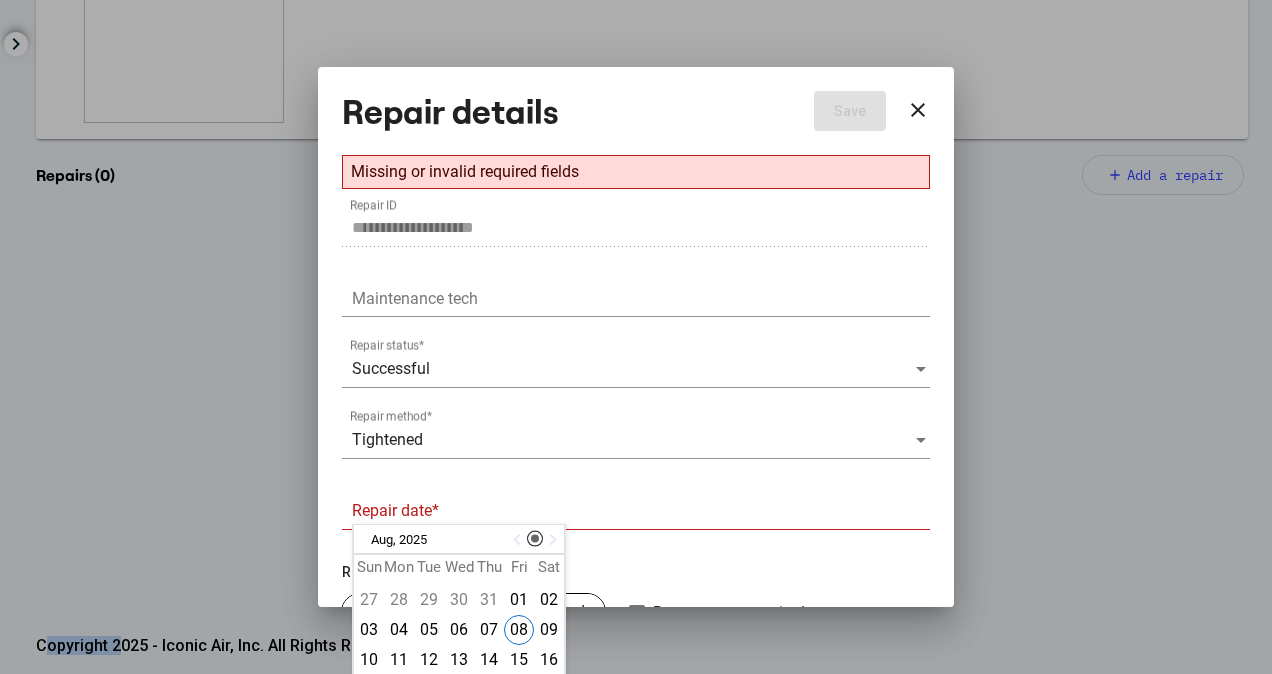 click at bounding box center (519, 540) 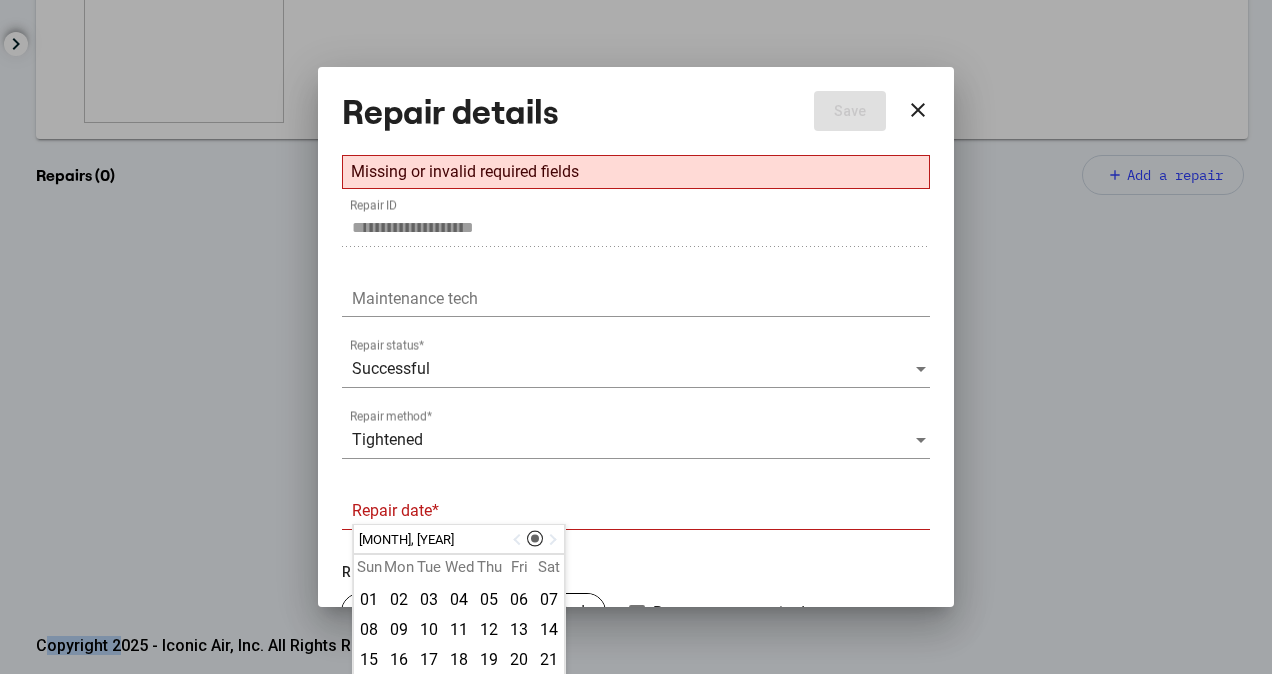 click at bounding box center [519, 540] 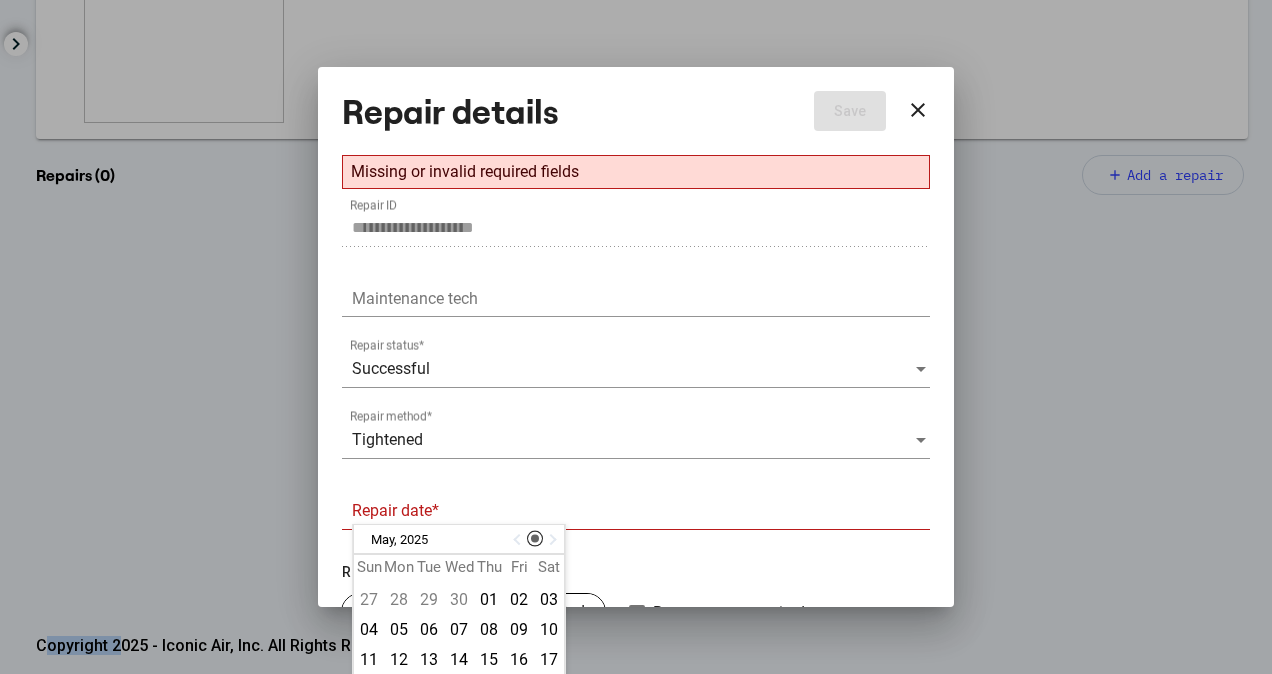 click at bounding box center [519, 540] 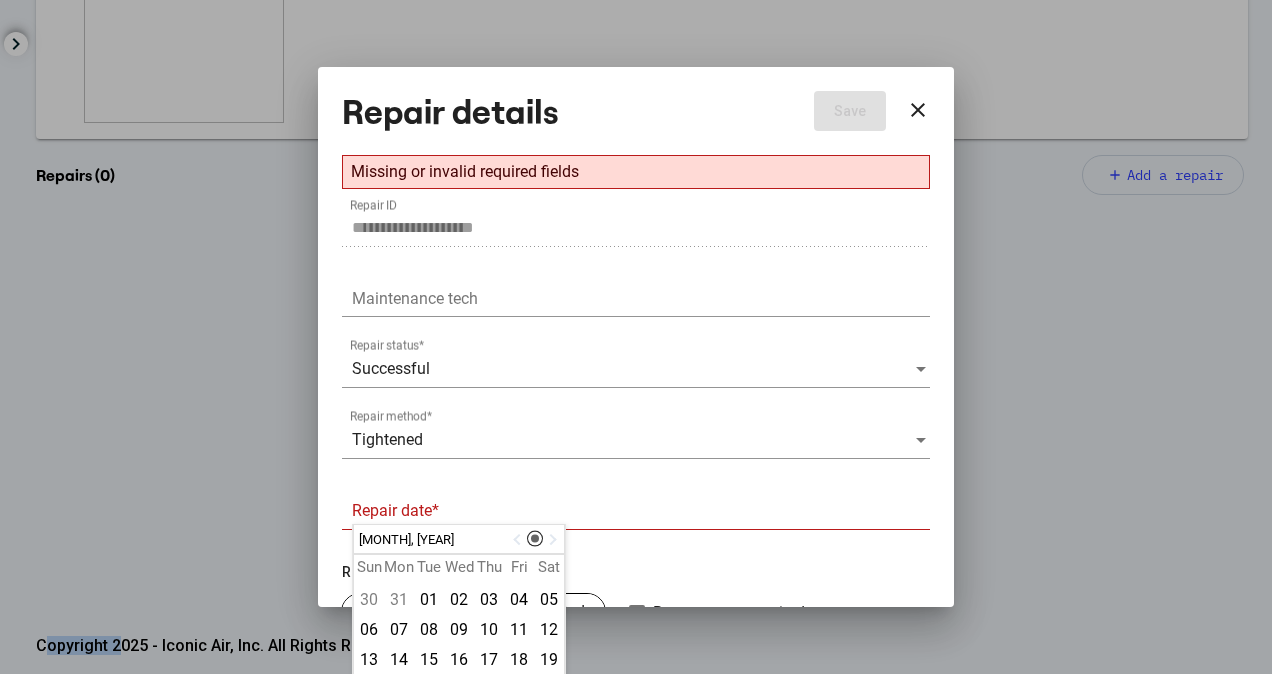 drag, startPoint x: 548, startPoint y: 665, endPoint x: 435, endPoint y: 558, distance: 155.62134 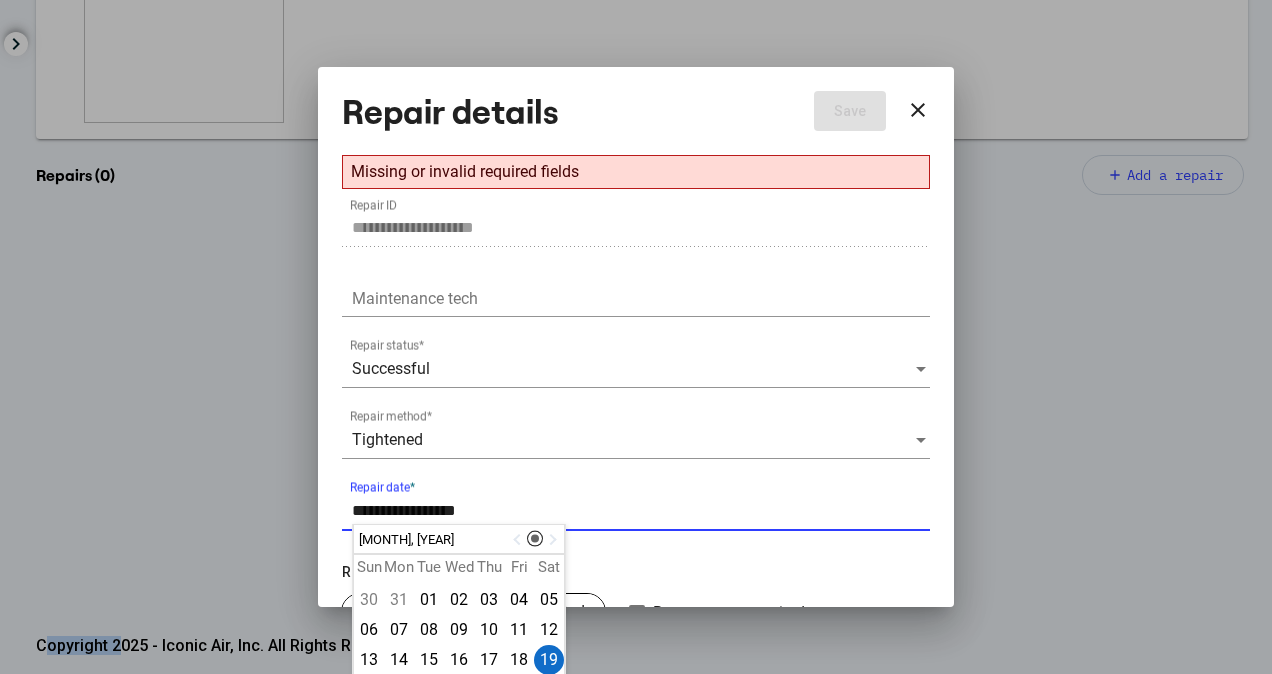 drag, startPoint x: 397, startPoint y: 511, endPoint x: 380, endPoint y: 510, distance: 17.029387 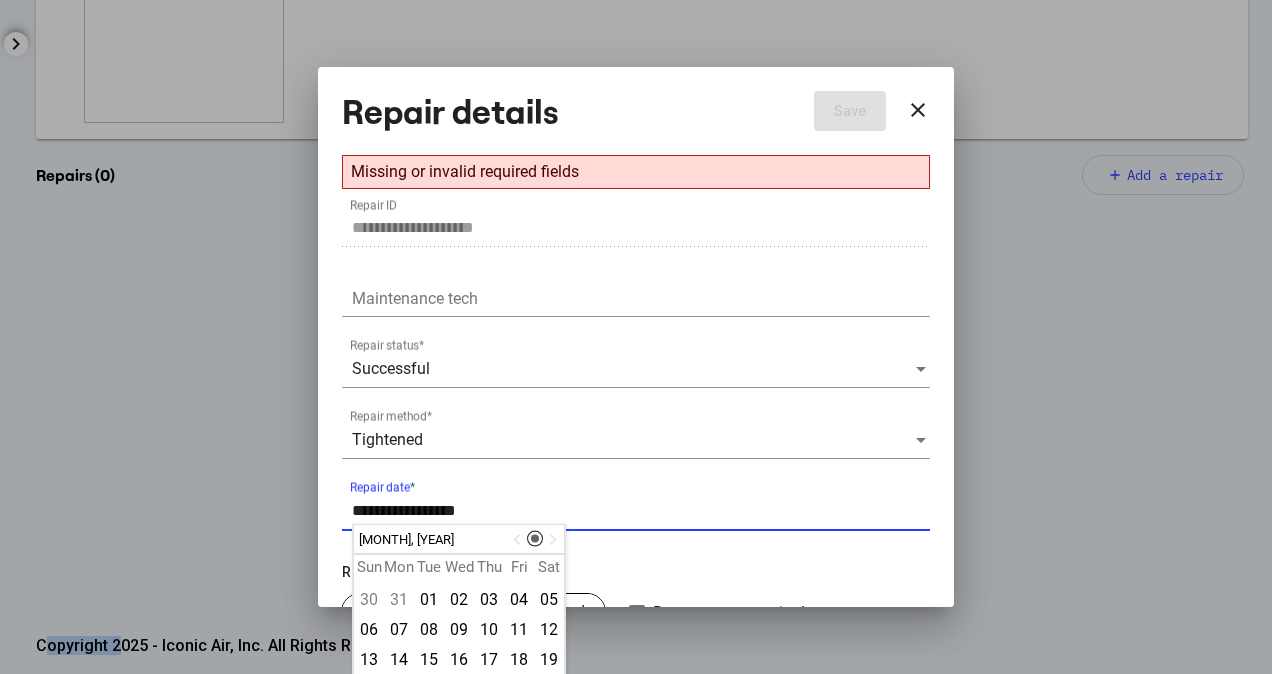 scroll, scrollTop: 108, scrollLeft: 0, axis: vertical 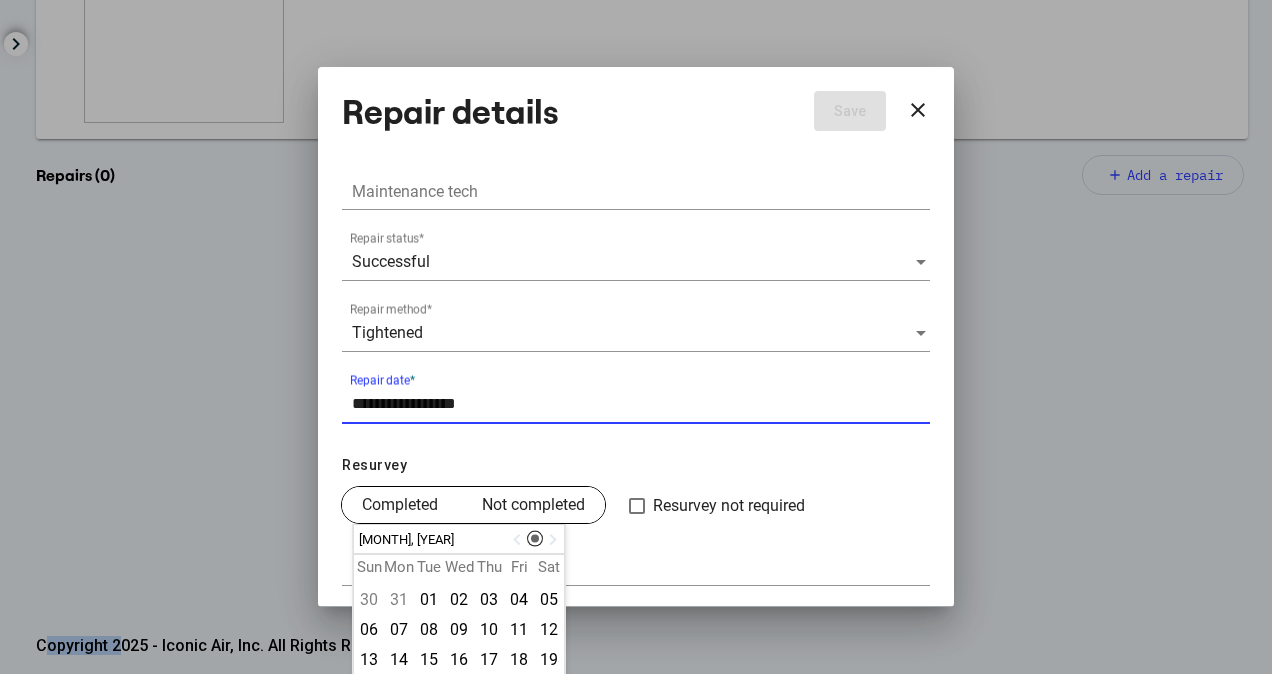 type on "**********" 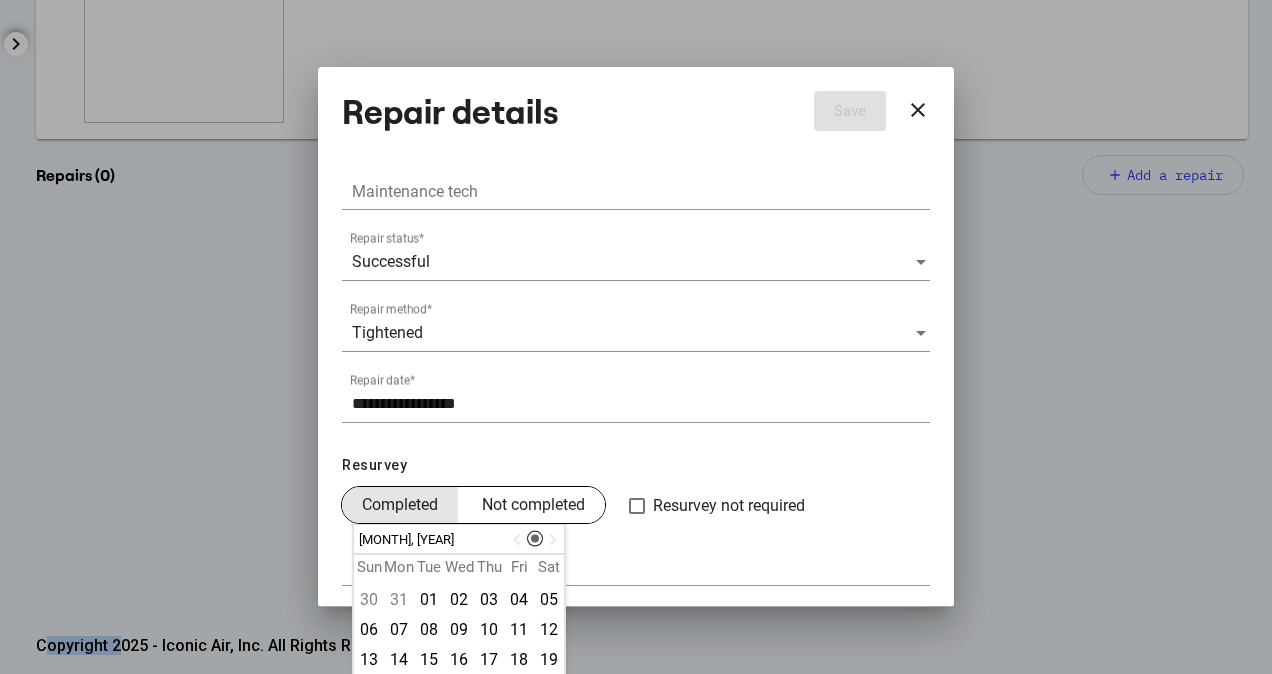 click on "Completed" at bounding box center [400, 505] 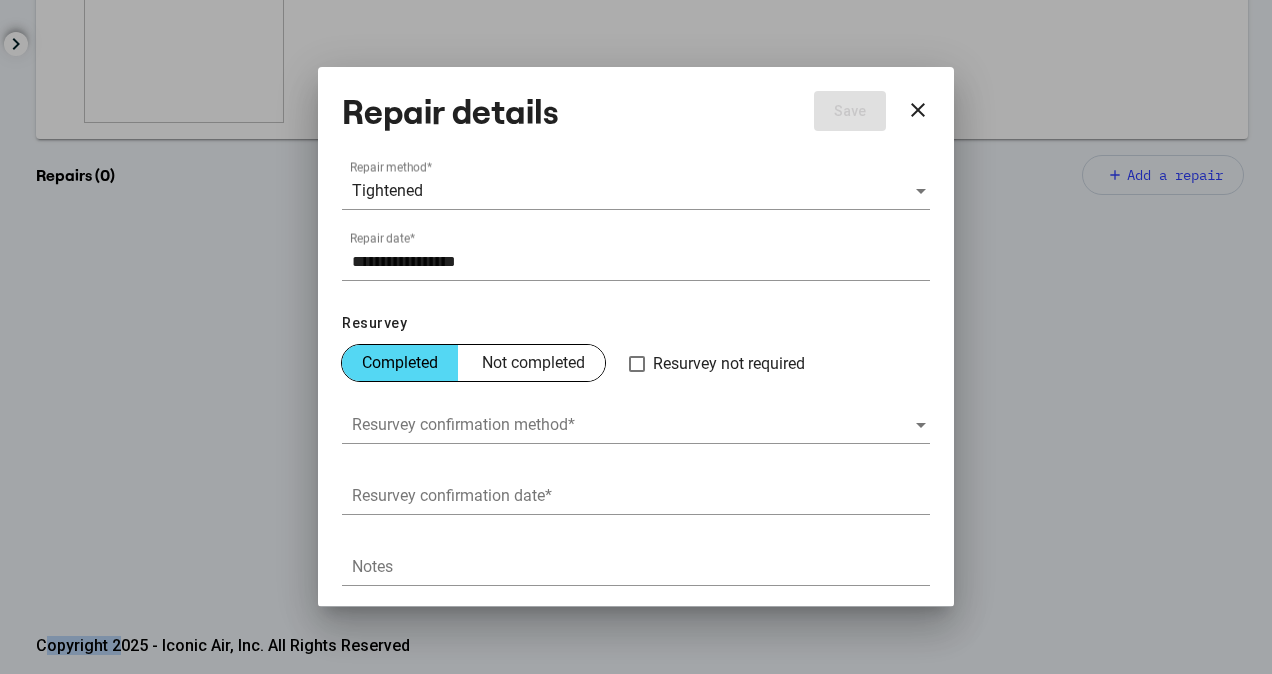 scroll, scrollTop: 250, scrollLeft: 0, axis: vertical 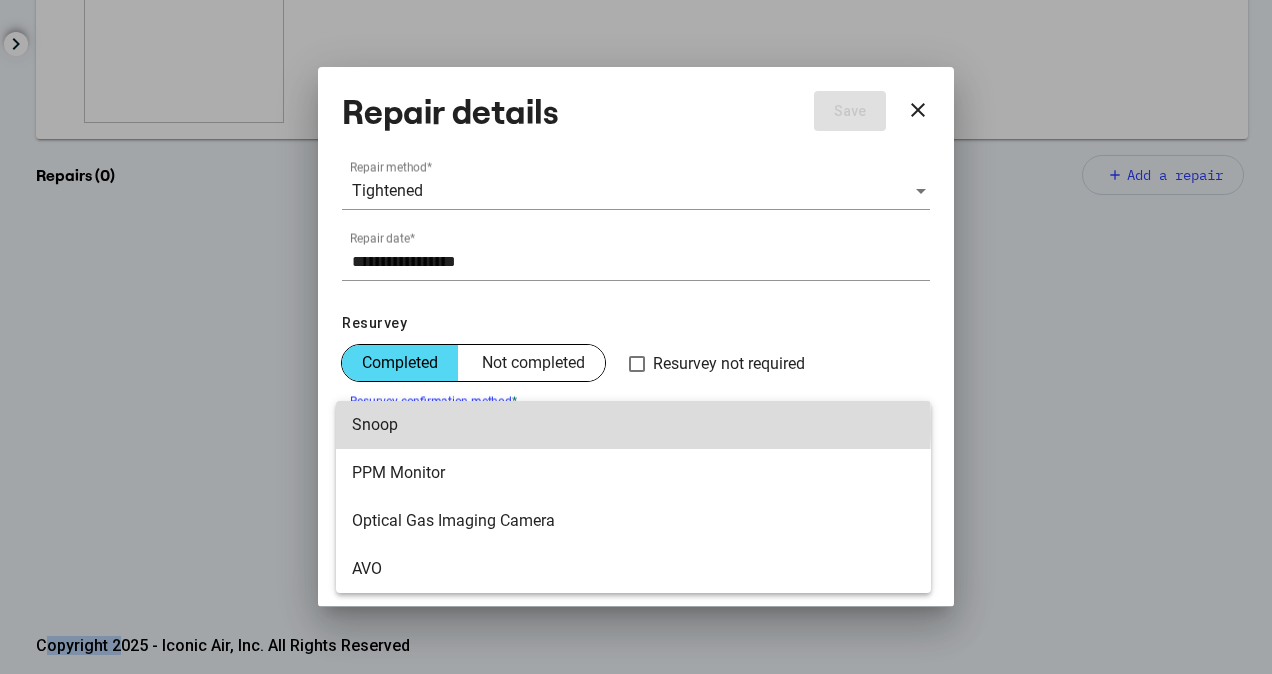 click on "Snoop" at bounding box center (633, 425) 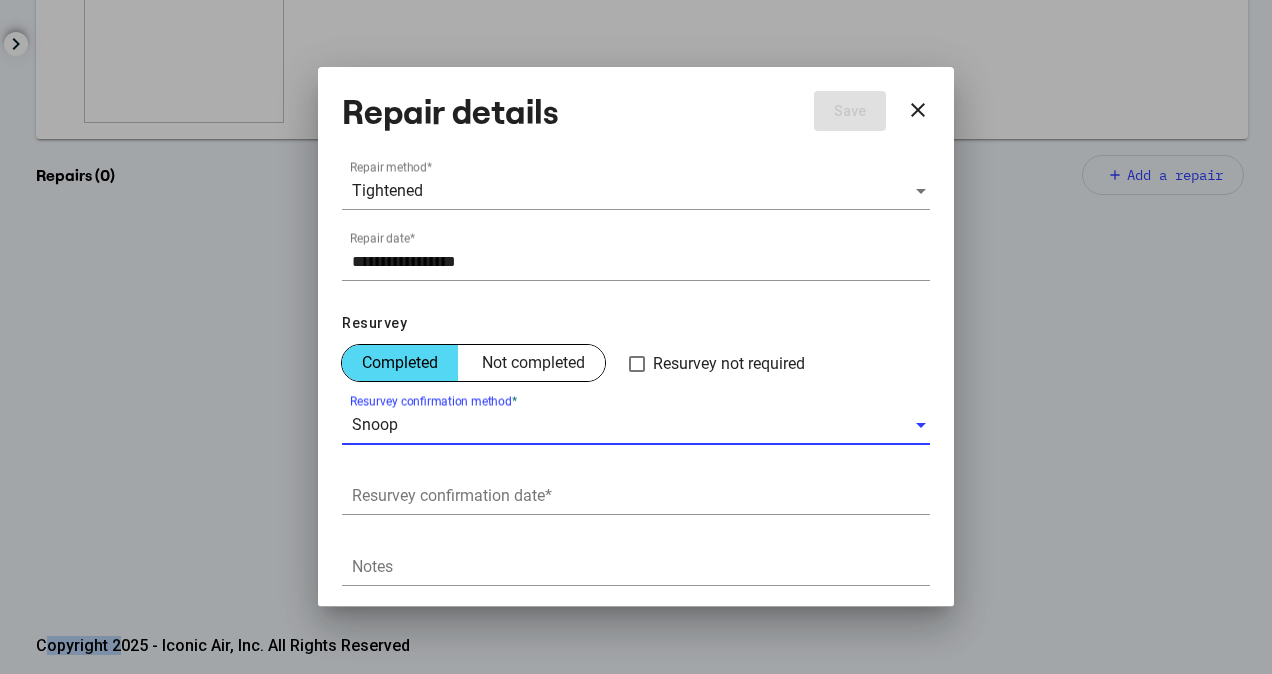 click on "Resurvey confirmation date  *" at bounding box center [641, 496] 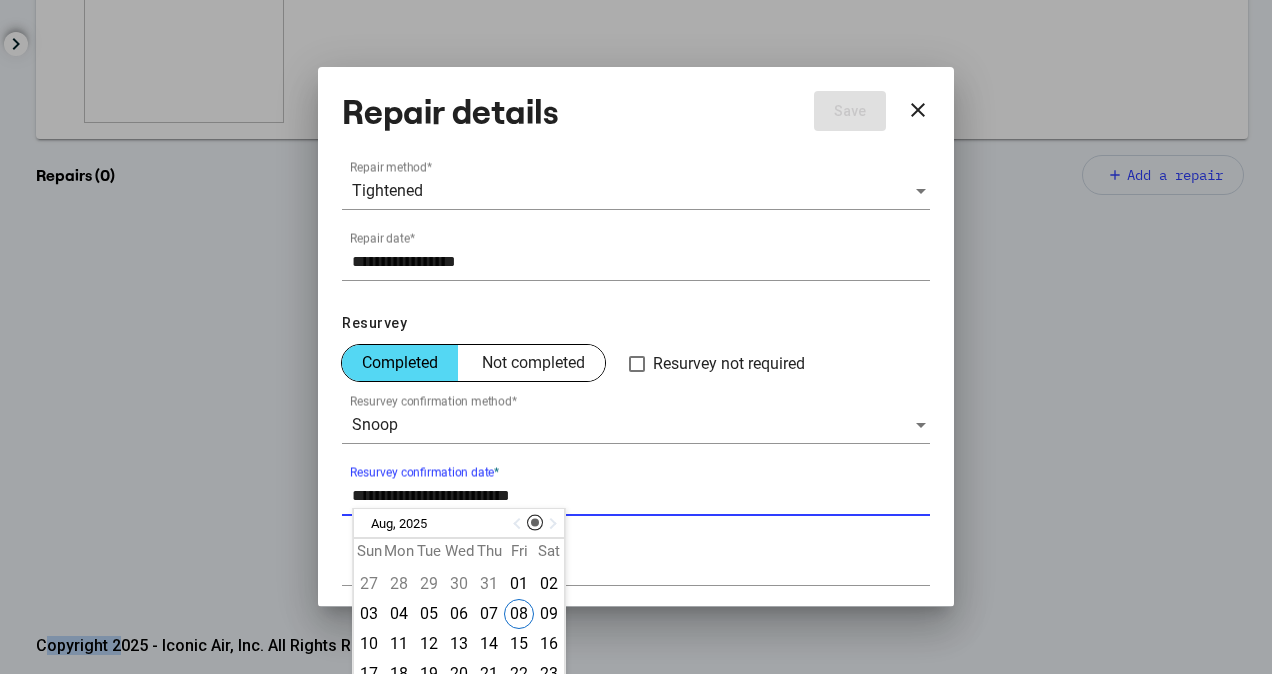 click at bounding box center (519, 524) 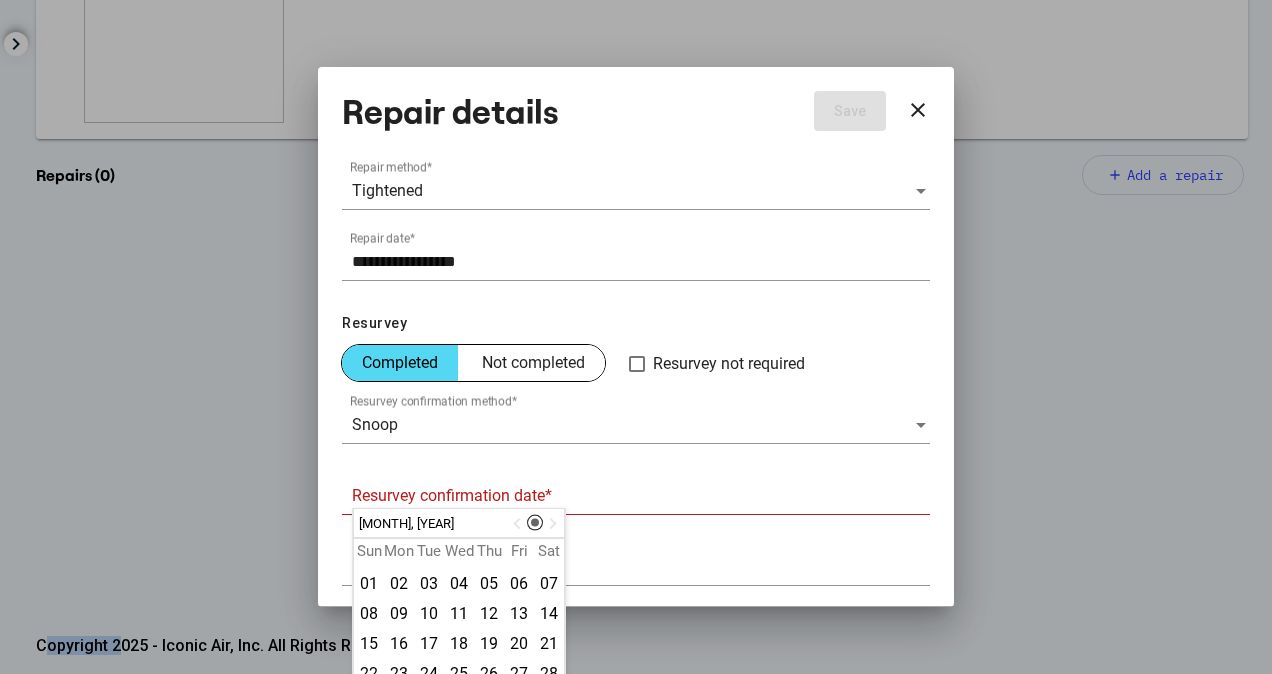 click at bounding box center [519, 524] 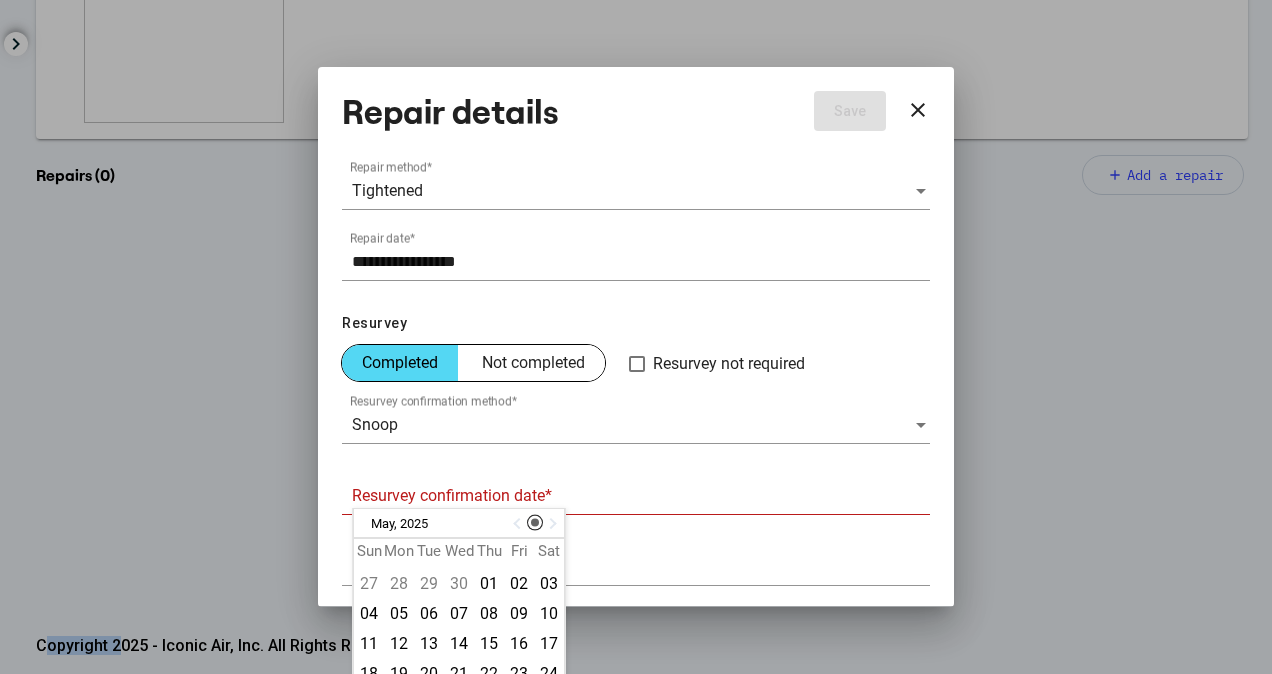 click at bounding box center [519, 524] 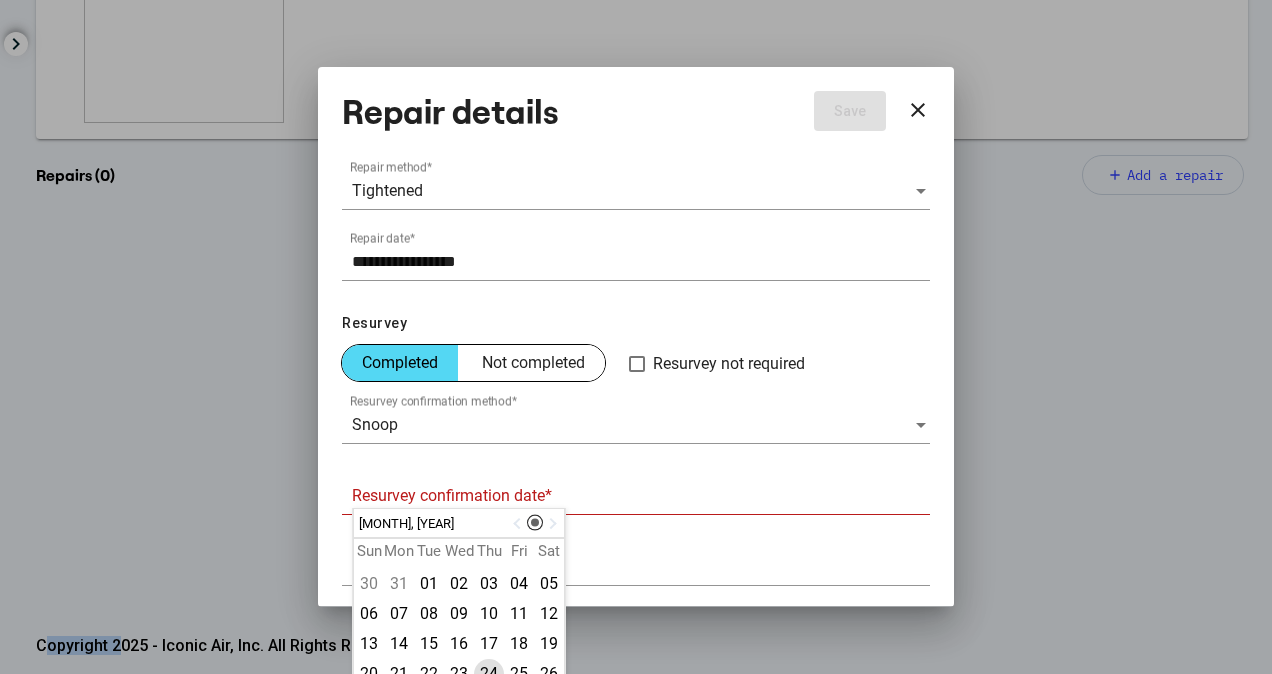 click on "24" at bounding box center (489, 674) 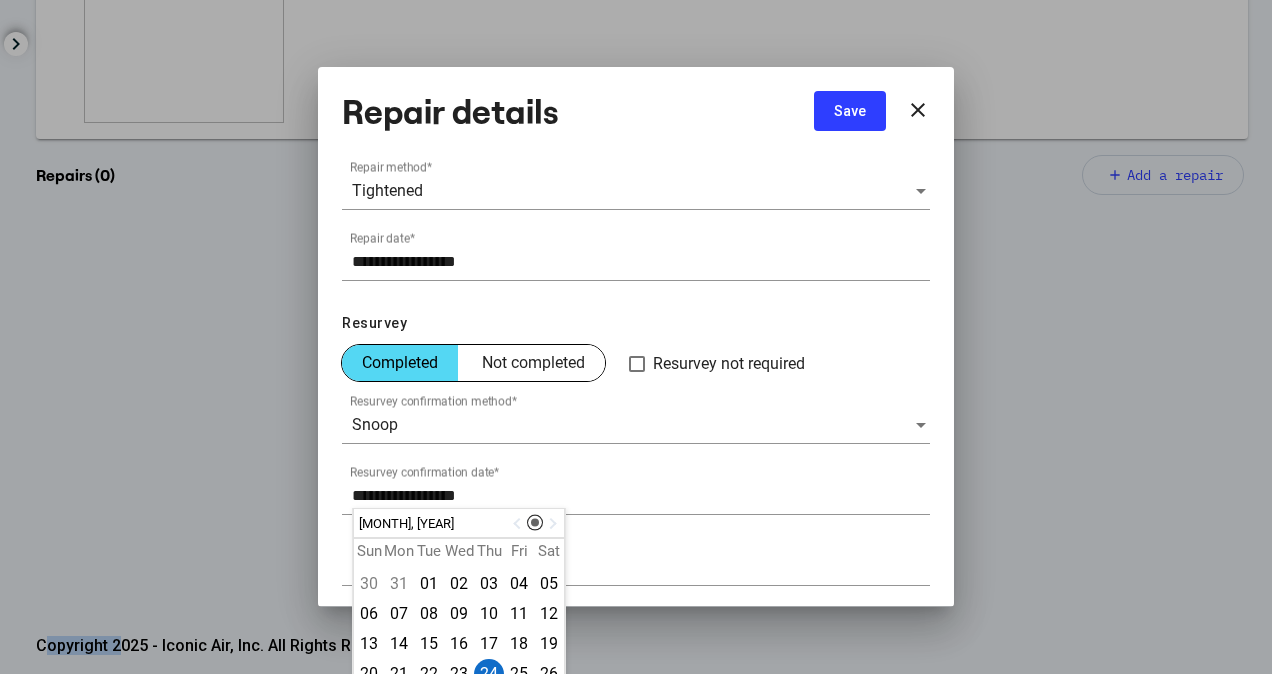 scroll, scrollTop: 201, scrollLeft: 0, axis: vertical 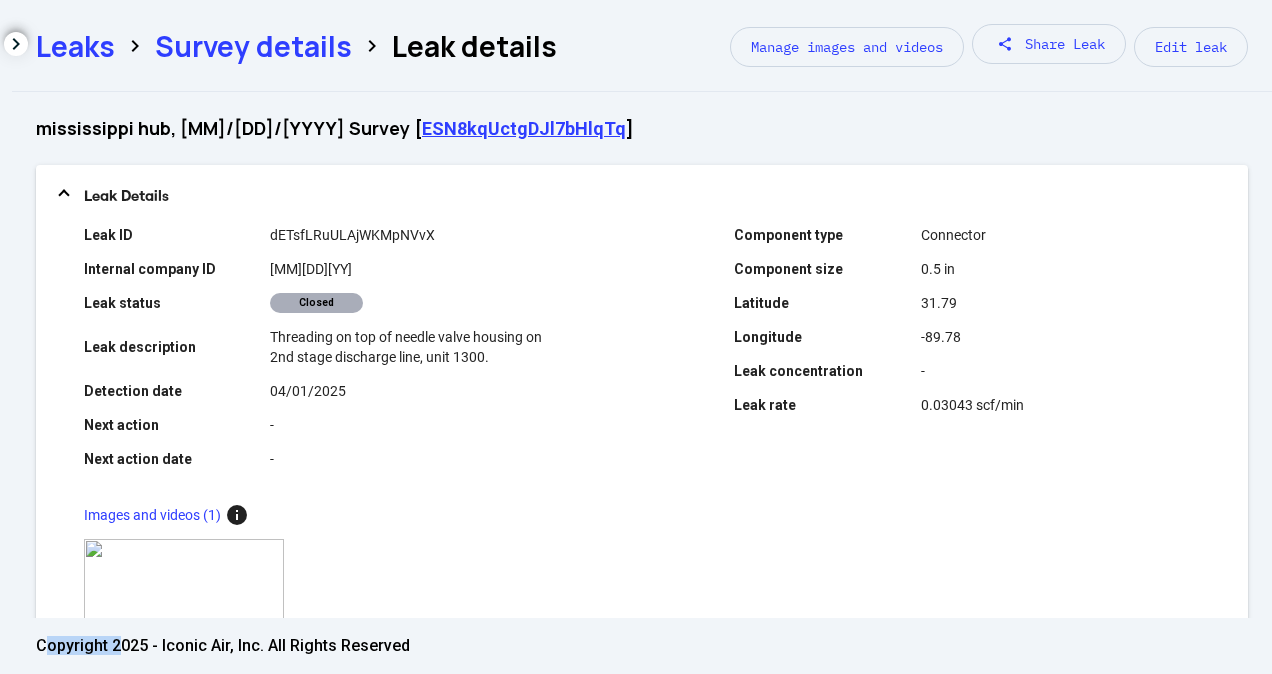 drag, startPoint x: 191, startPoint y: 24, endPoint x: 194, endPoint y: 34, distance: 10.440307 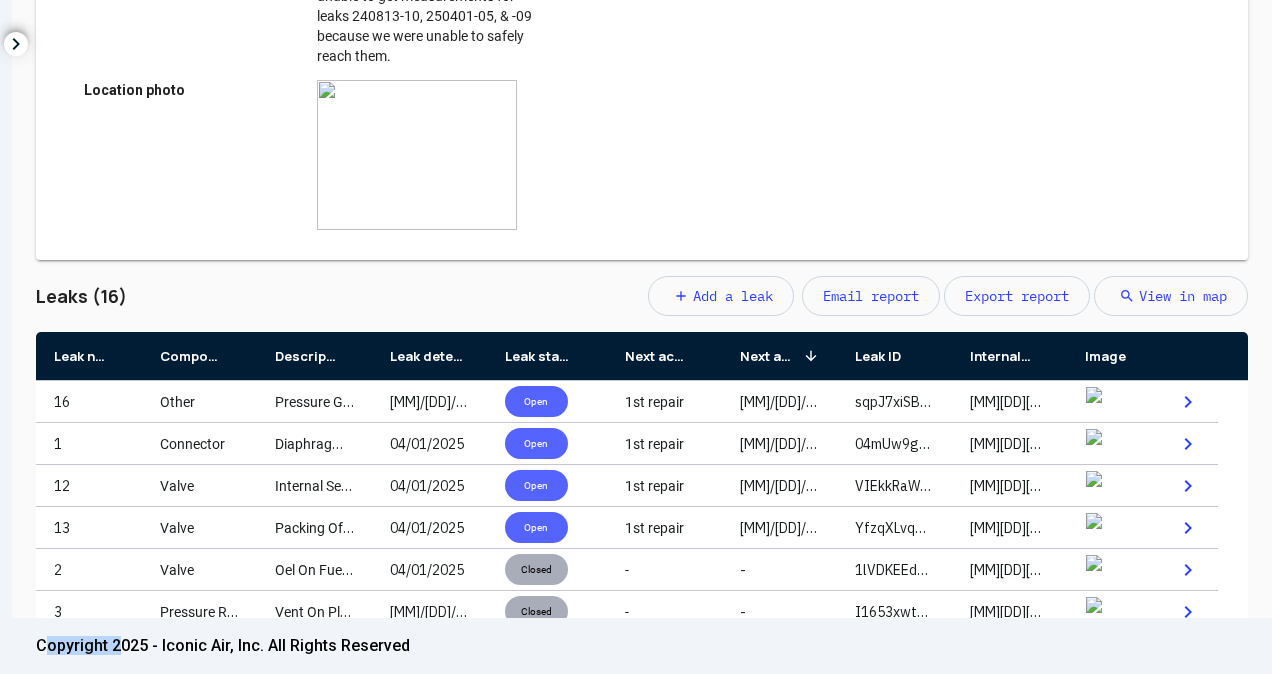 scroll, scrollTop: 846, scrollLeft: 0, axis: vertical 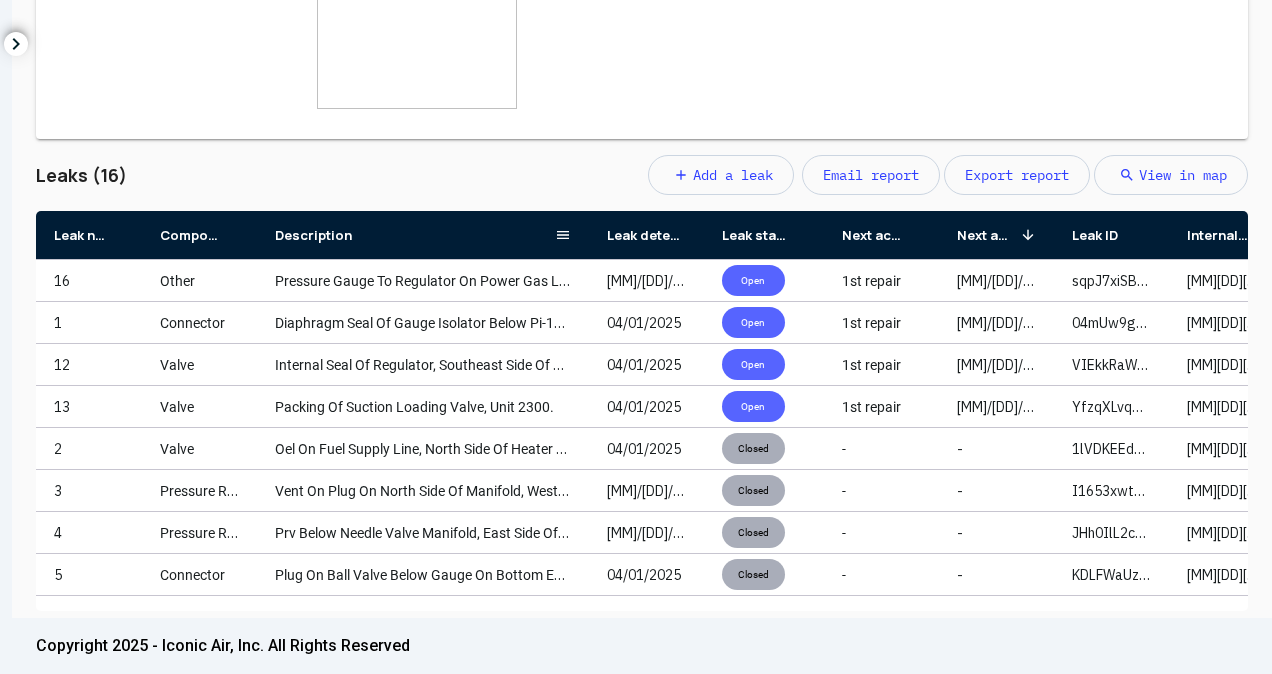 drag, startPoint x: 368, startPoint y: 242, endPoint x: 585, endPoint y: 241, distance: 217.0023 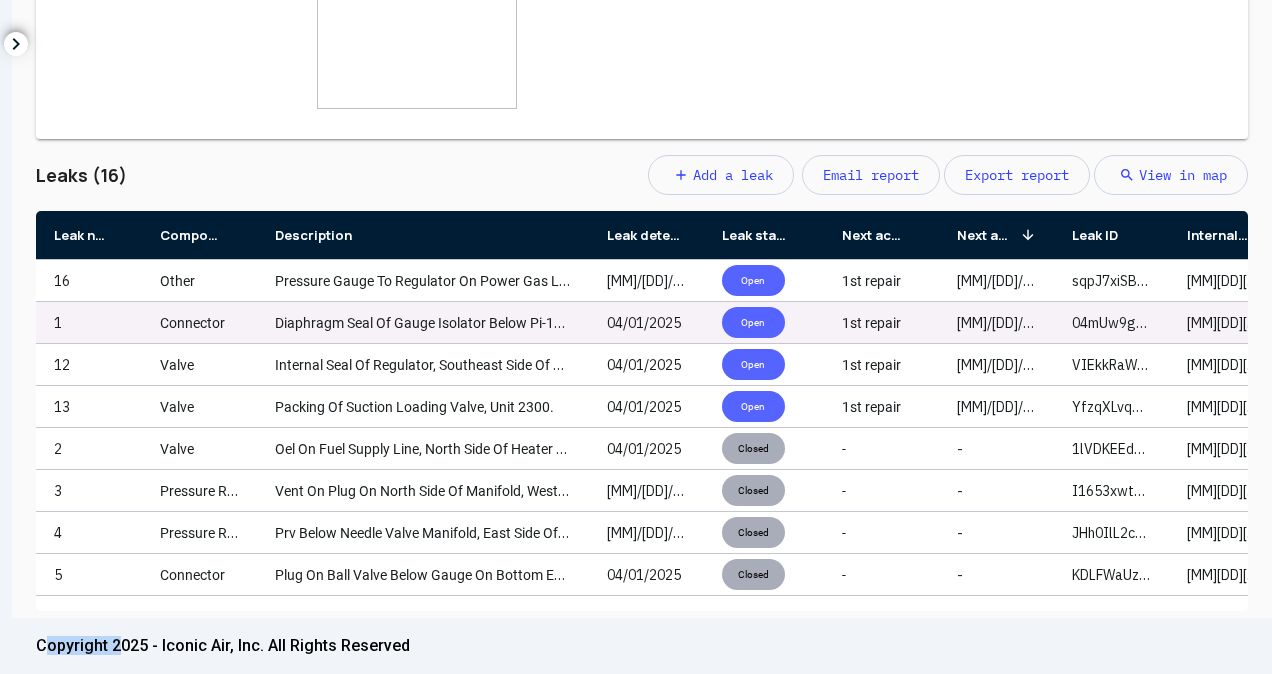 click on "Diaphragm Seal Of Gauge Isolator Below Pi-1350, West Side Of Coolers, Unit 1300." at bounding box center (528, 323) 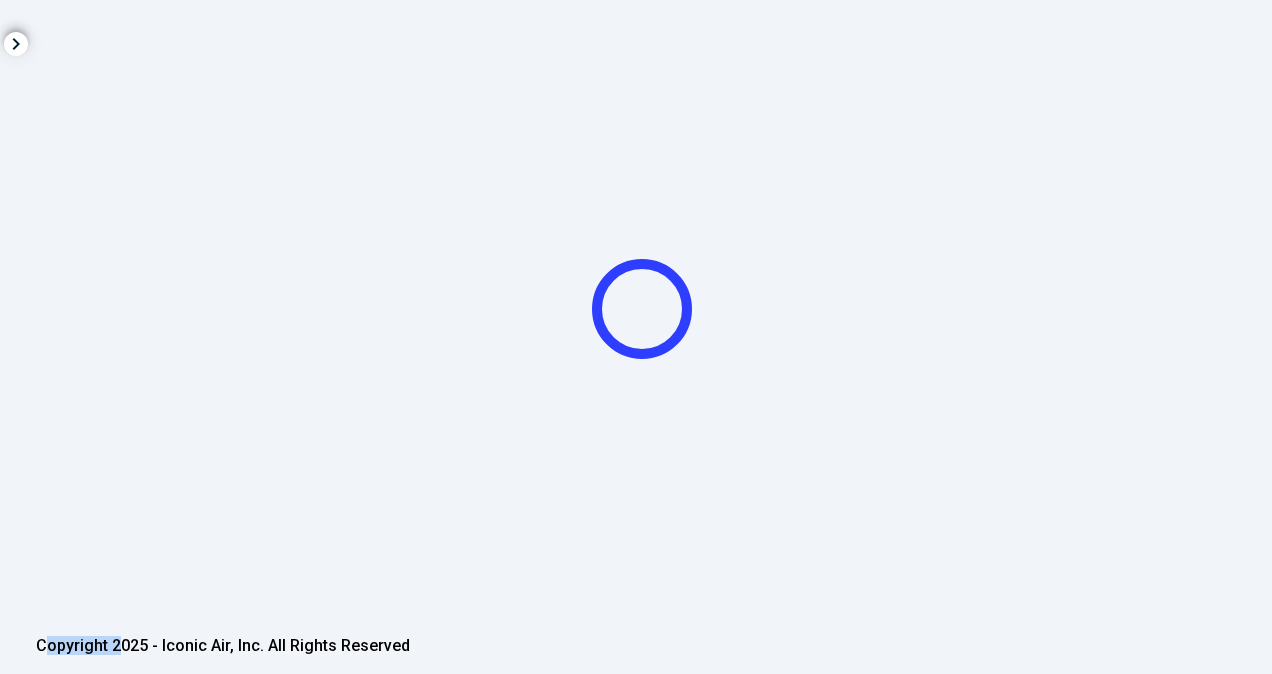 click 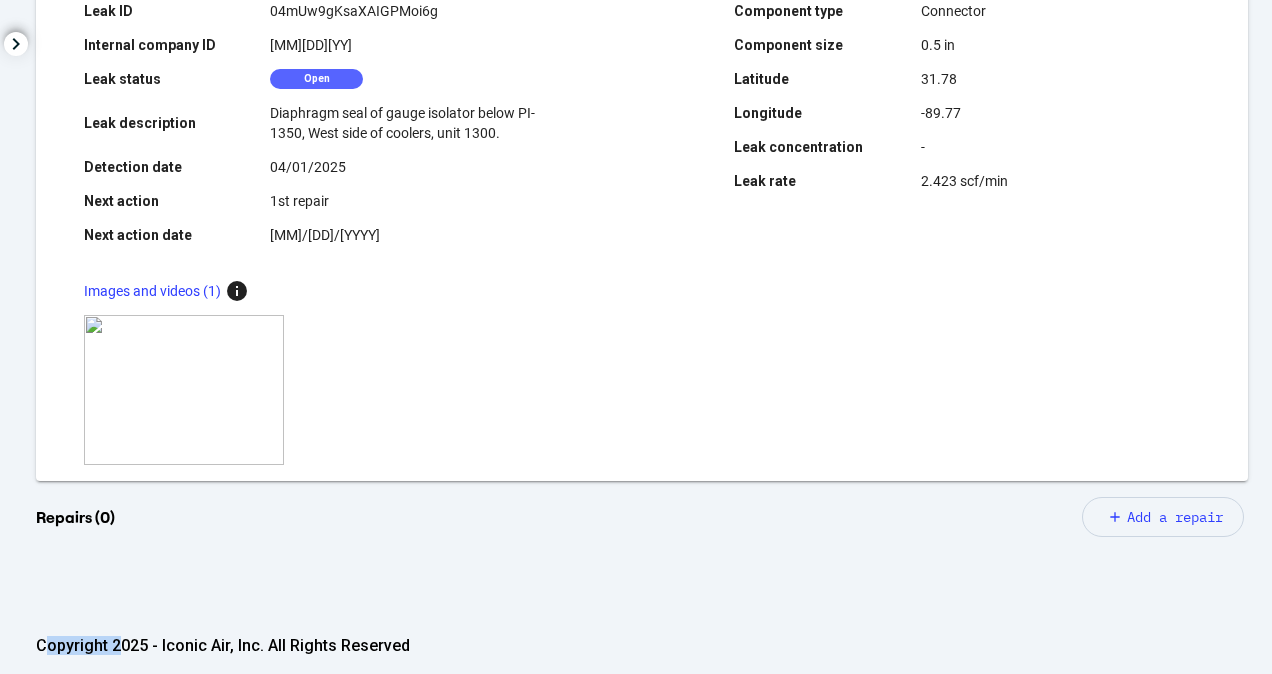 scroll, scrollTop: 566, scrollLeft: 0, axis: vertical 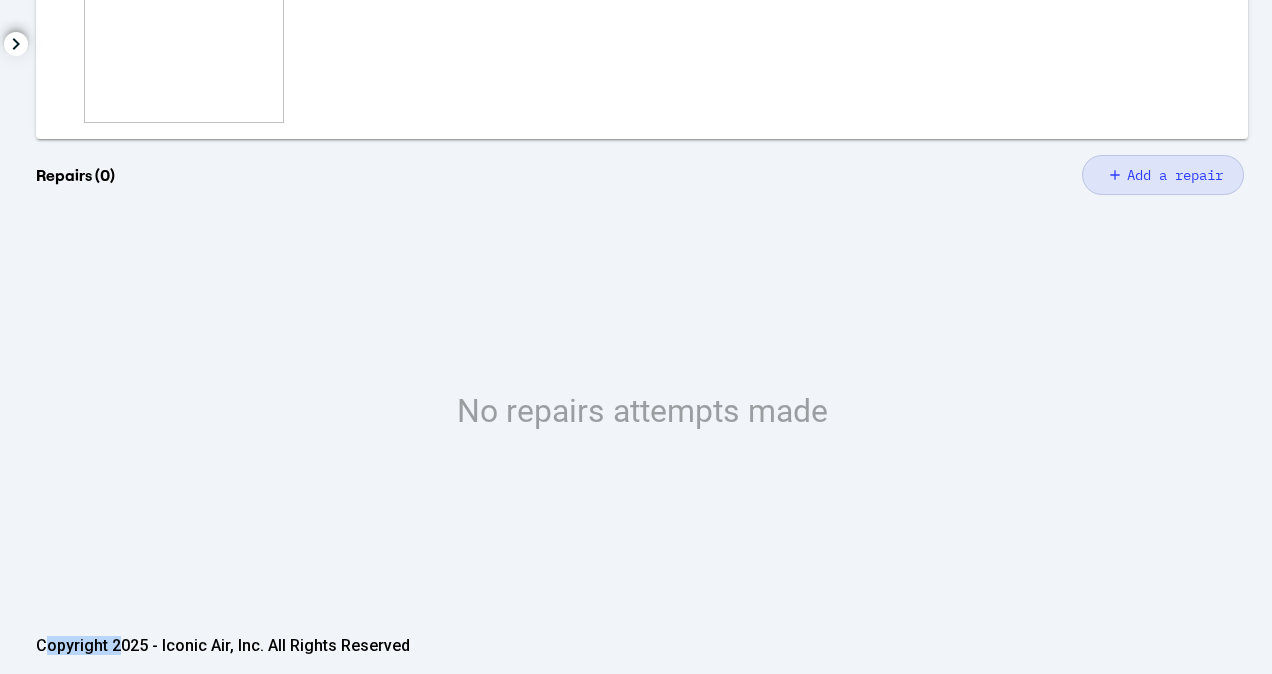 click on "add" 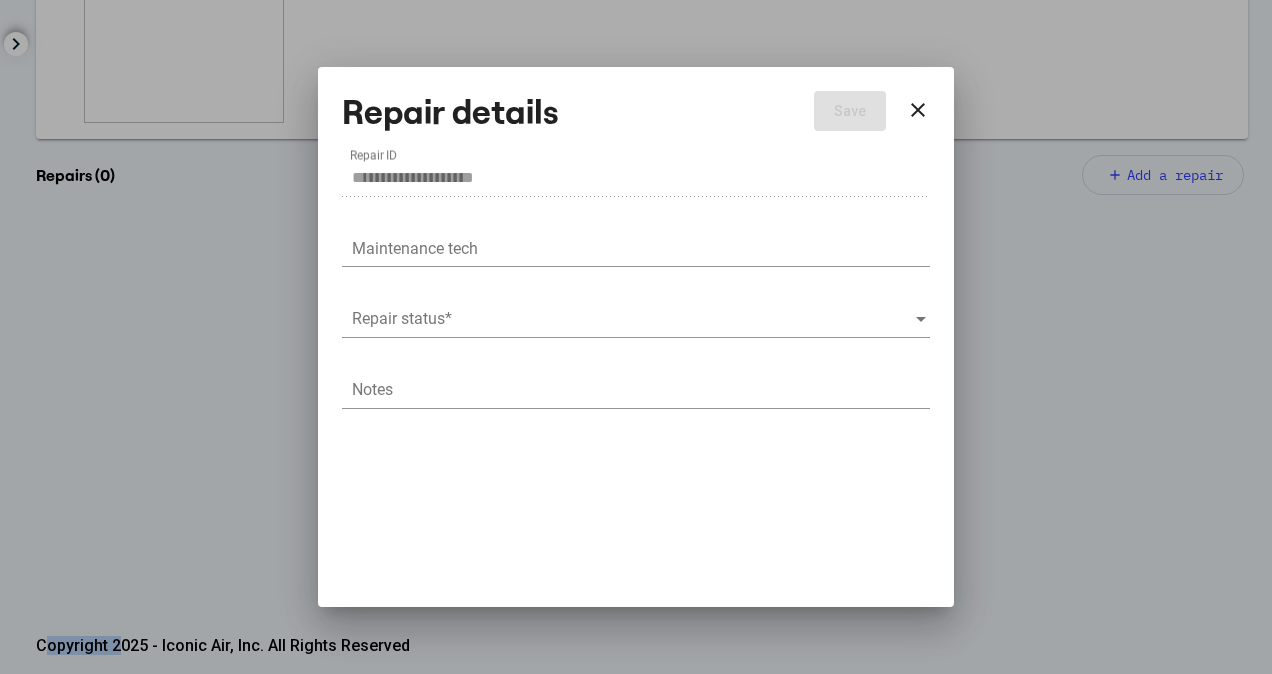 click on "Repair status  *" at bounding box center (636, 312) 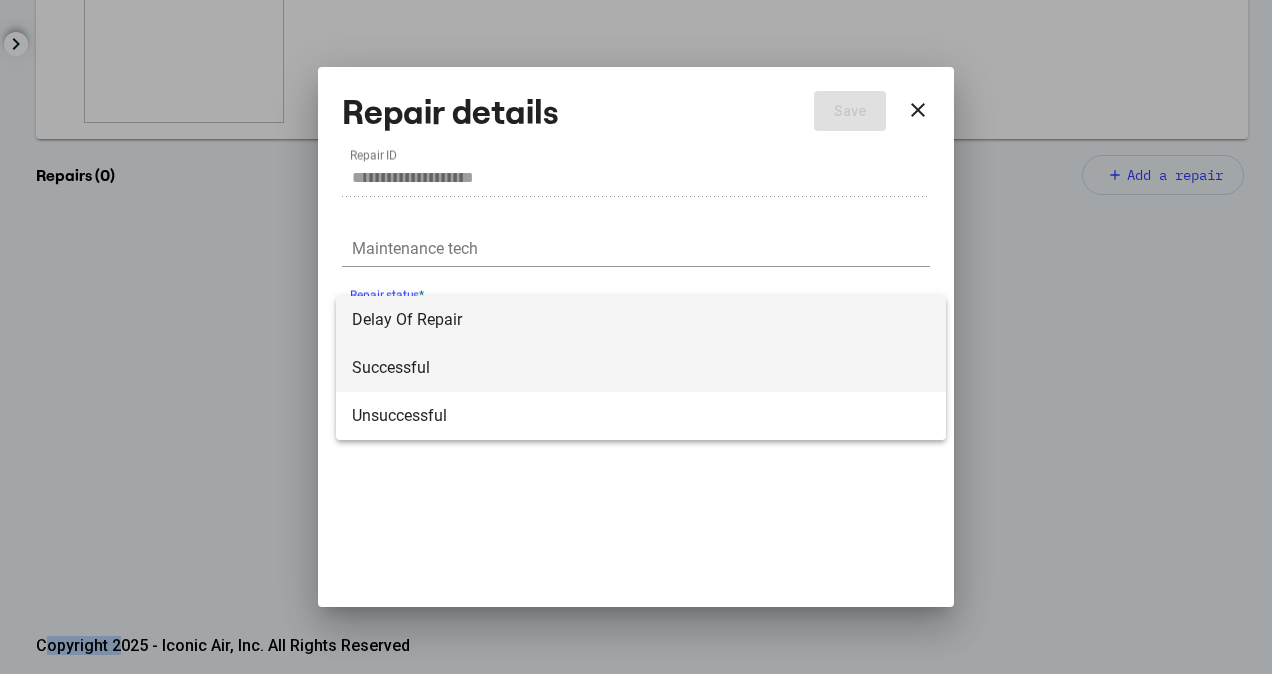 click on "Successful" at bounding box center [641, 368] 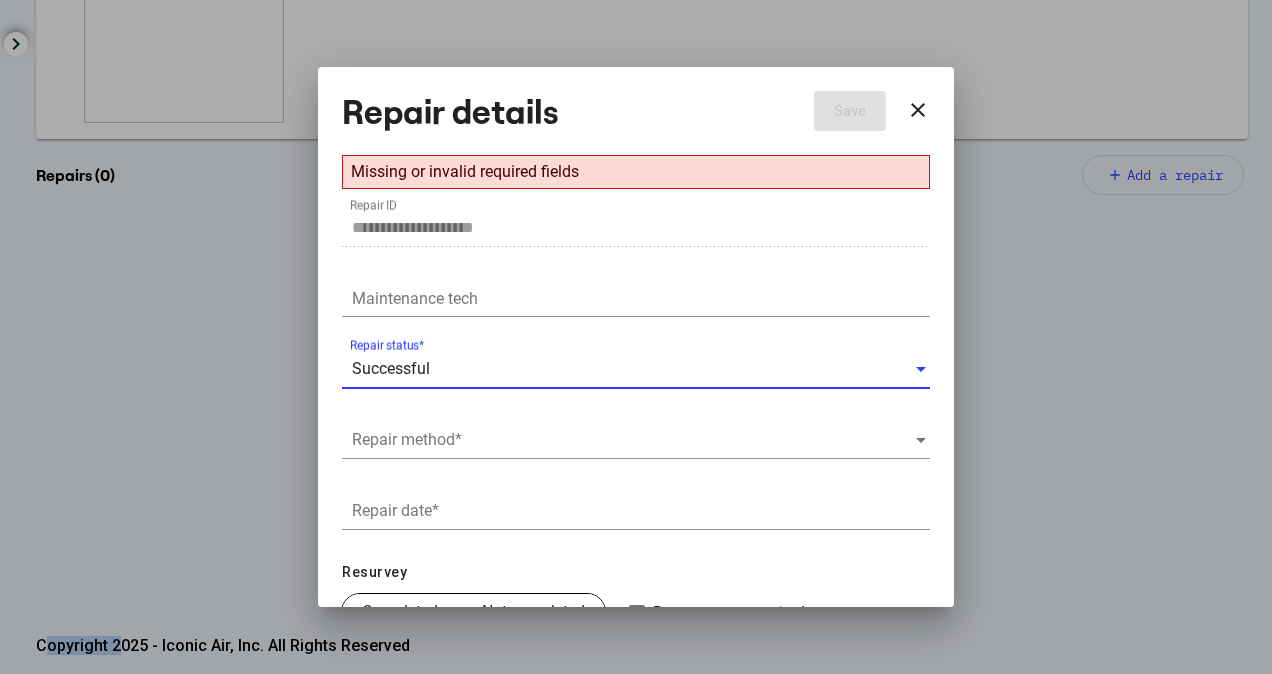 click at bounding box center (633, 440) 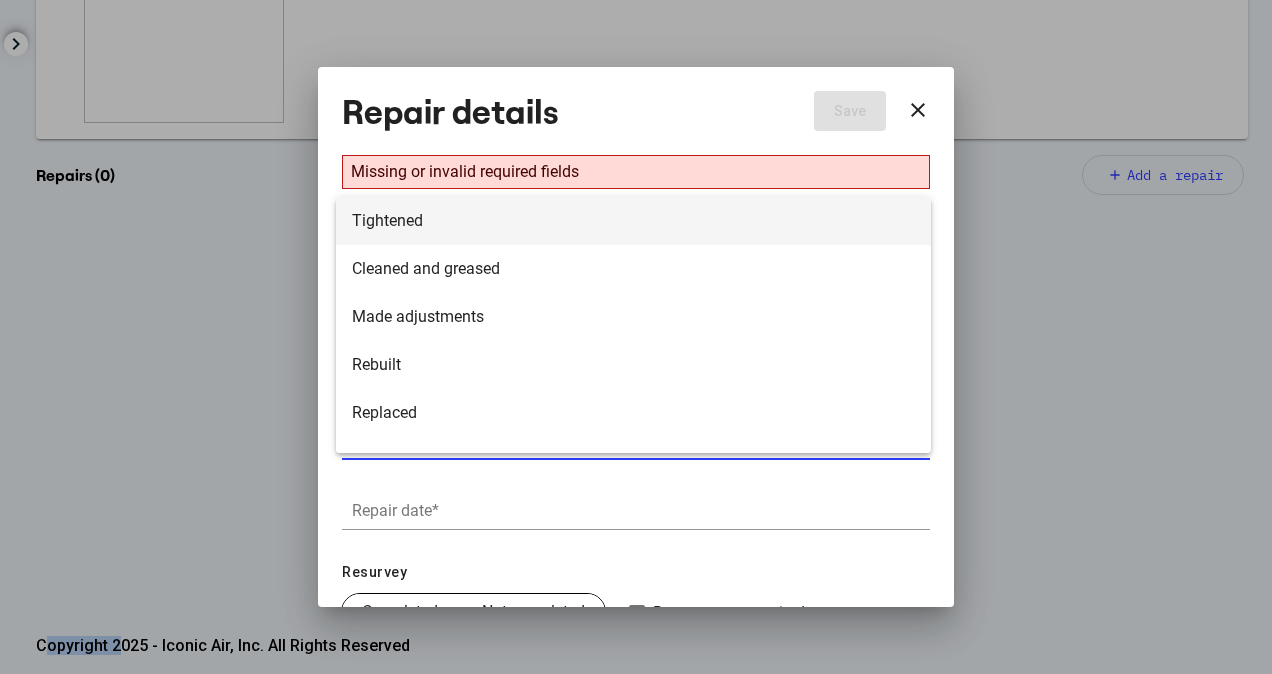 click on "Tightened" at bounding box center (633, 221) 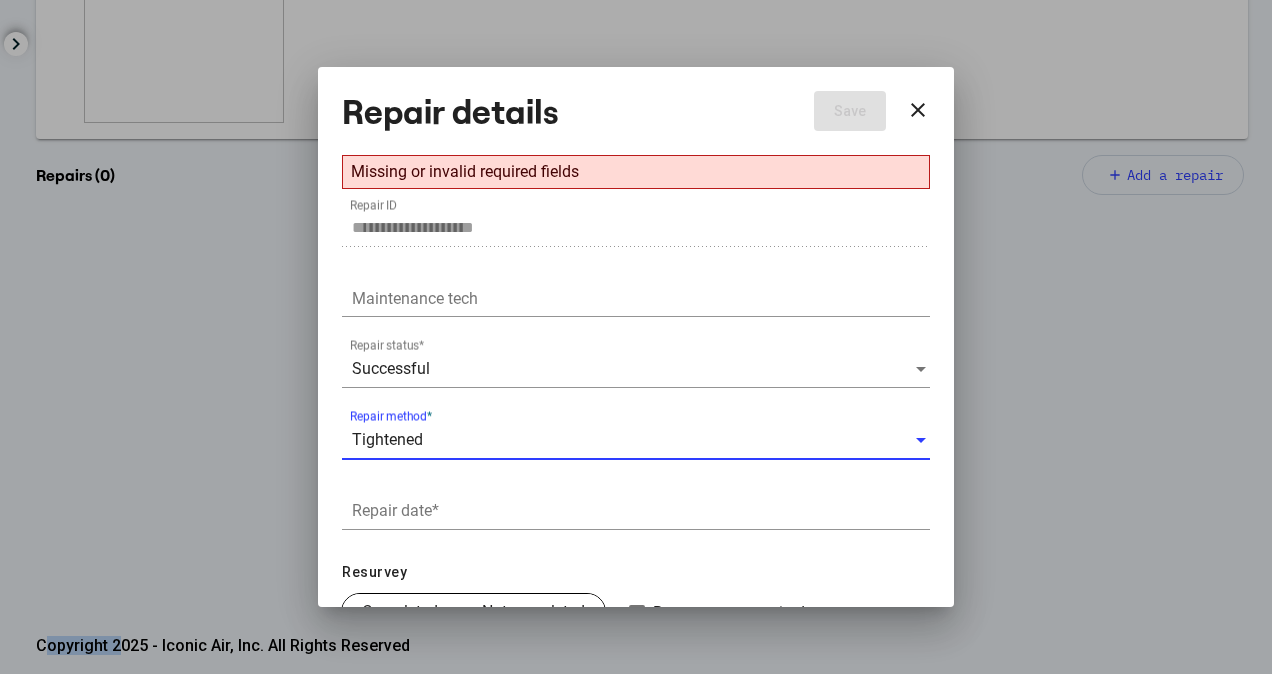 click on "Repair date  *" at bounding box center (641, 511) 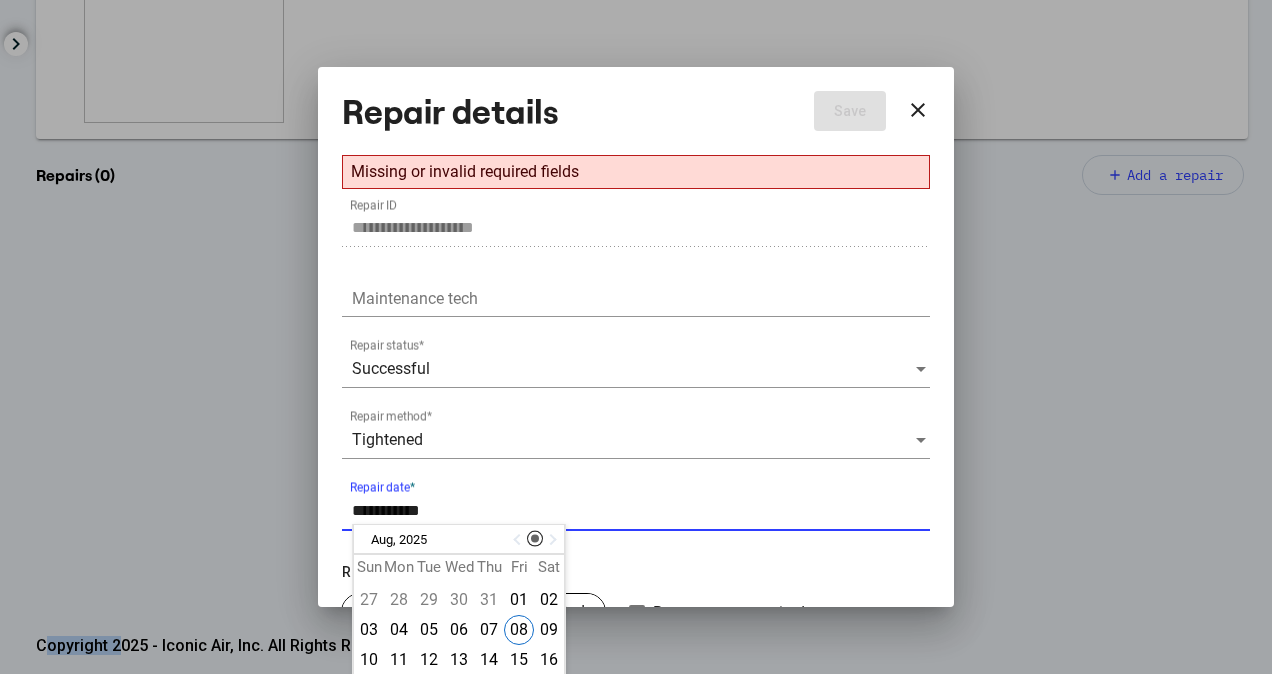 click at bounding box center (519, 539) 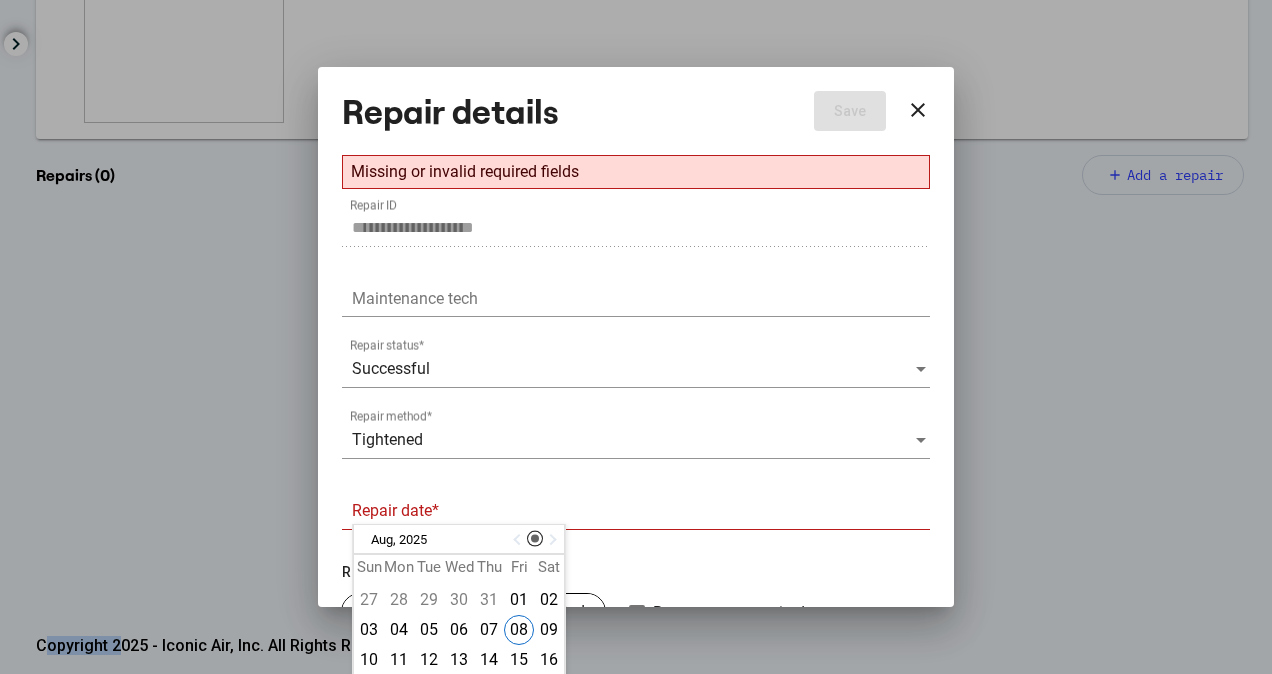 click at bounding box center [519, 539] 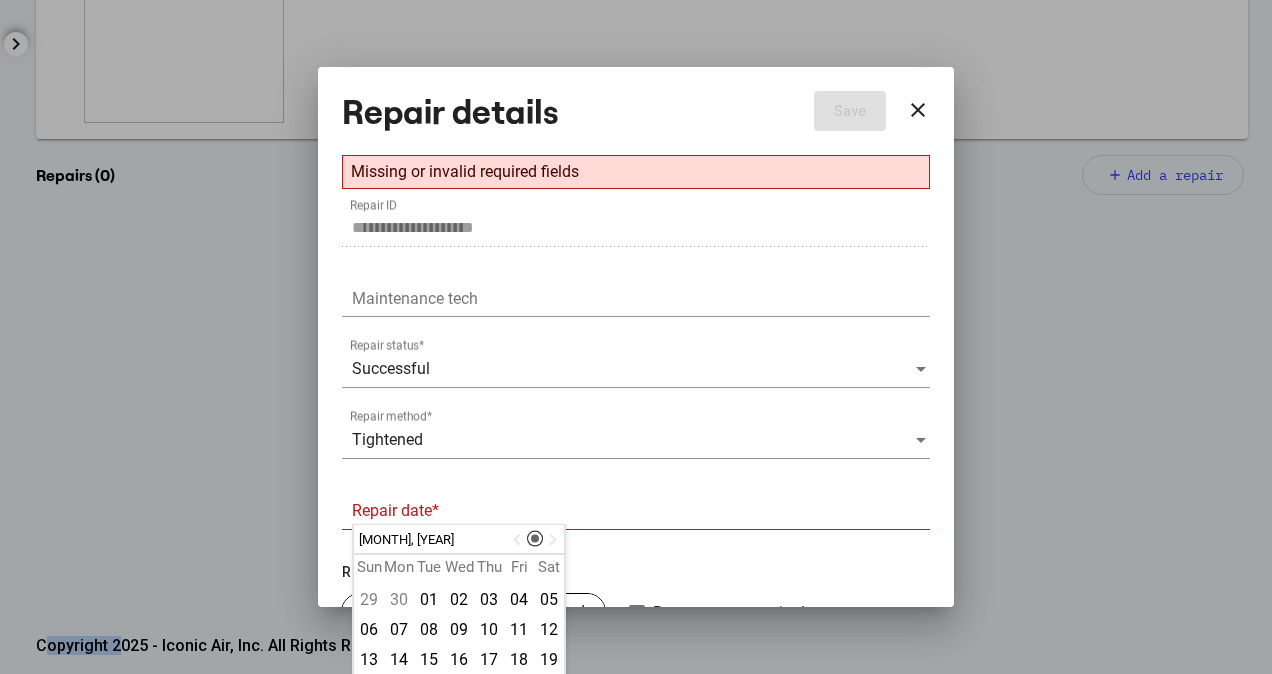 click at bounding box center [519, 540] 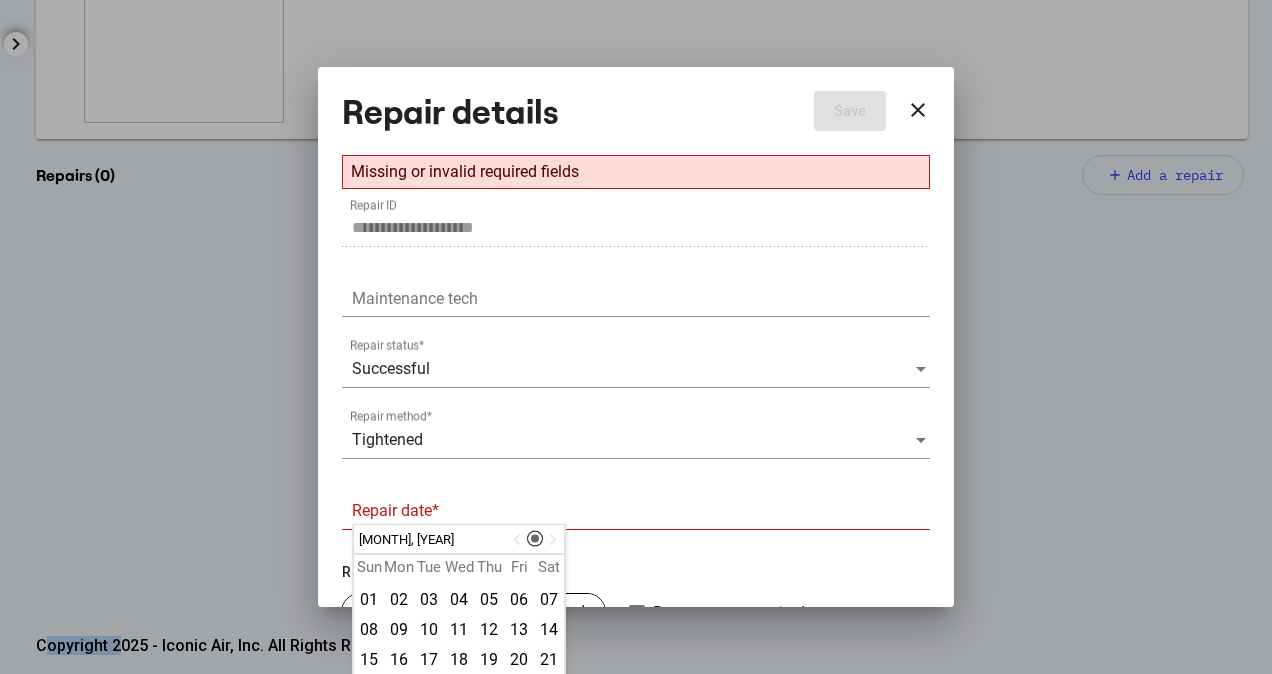 click at bounding box center (519, 540) 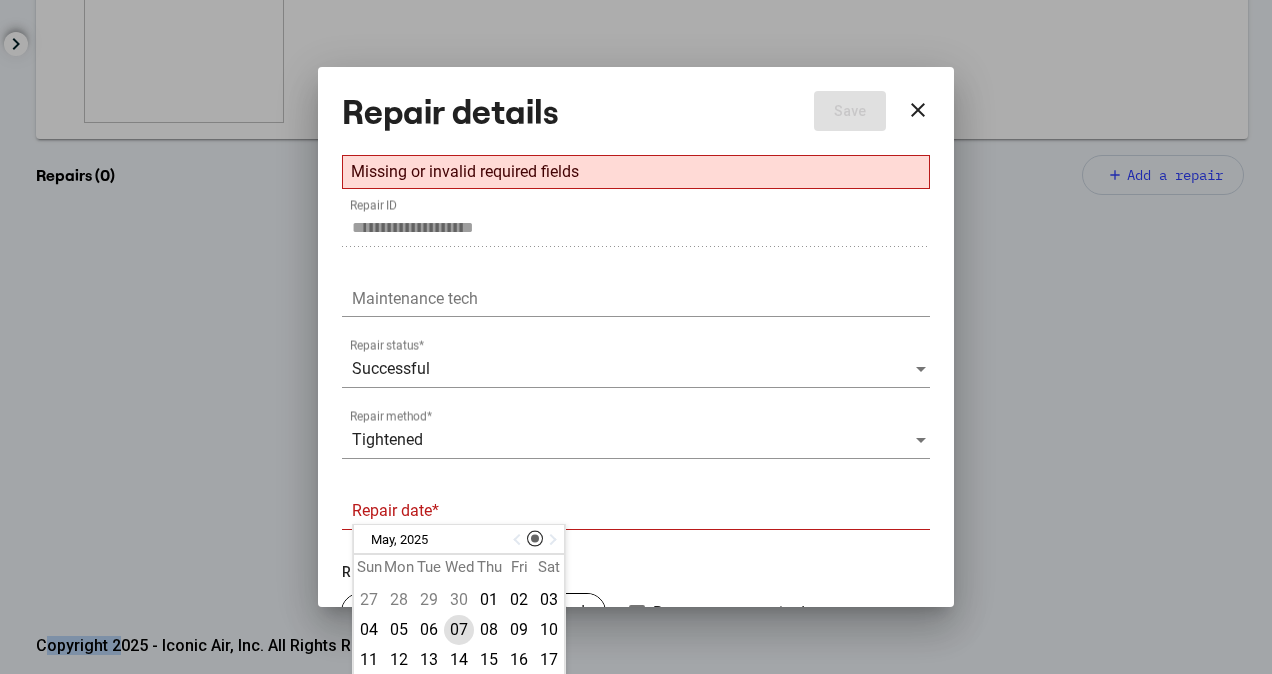 click on "07" at bounding box center (459, 630) 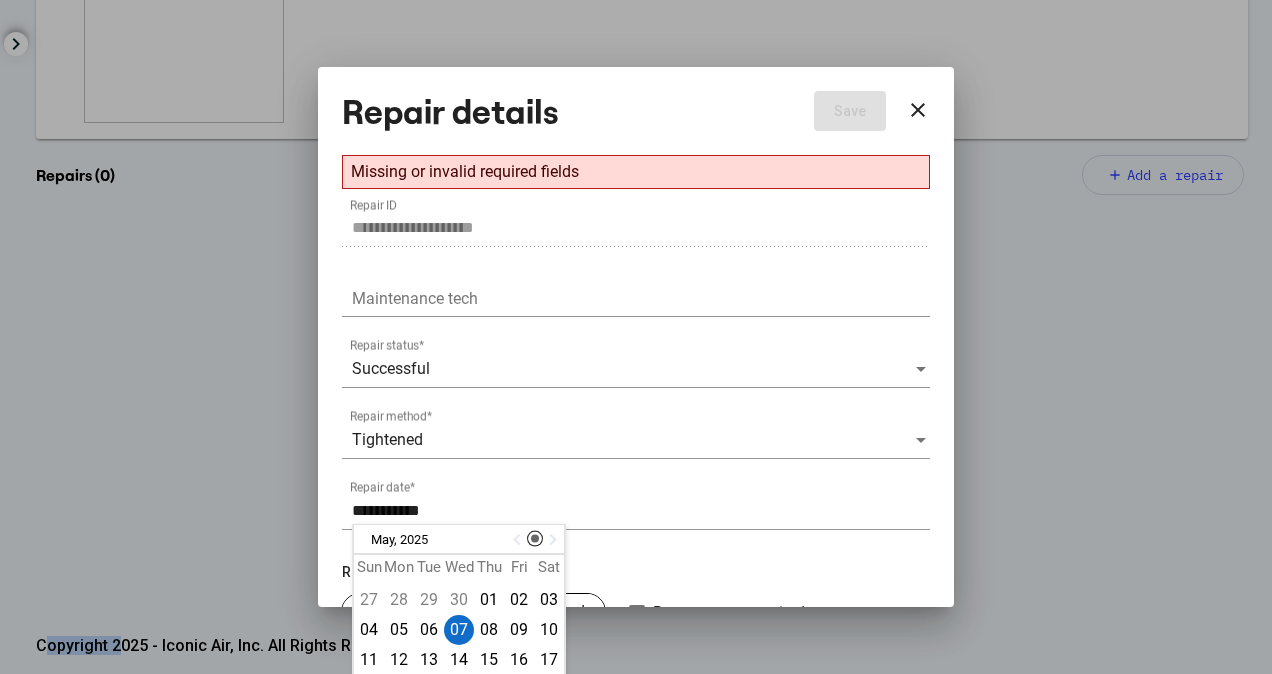 type on "**********" 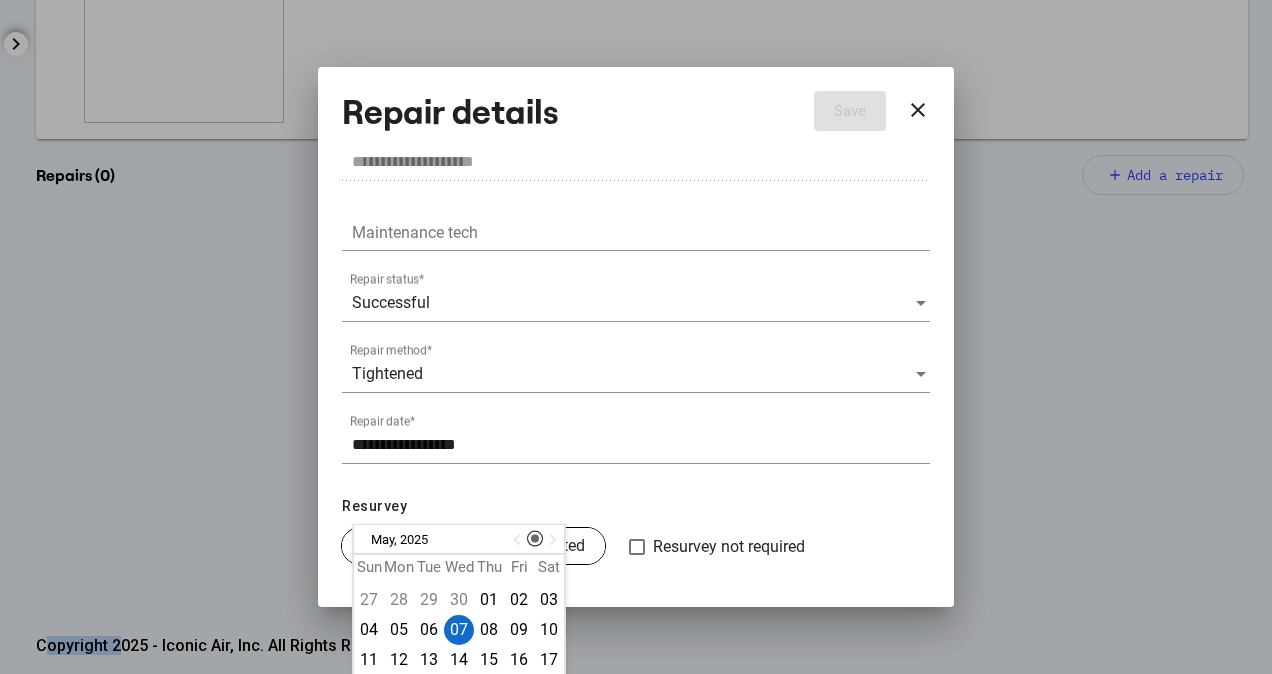 scroll, scrollTop: 108, scrollLeft: 0, axis: vertical 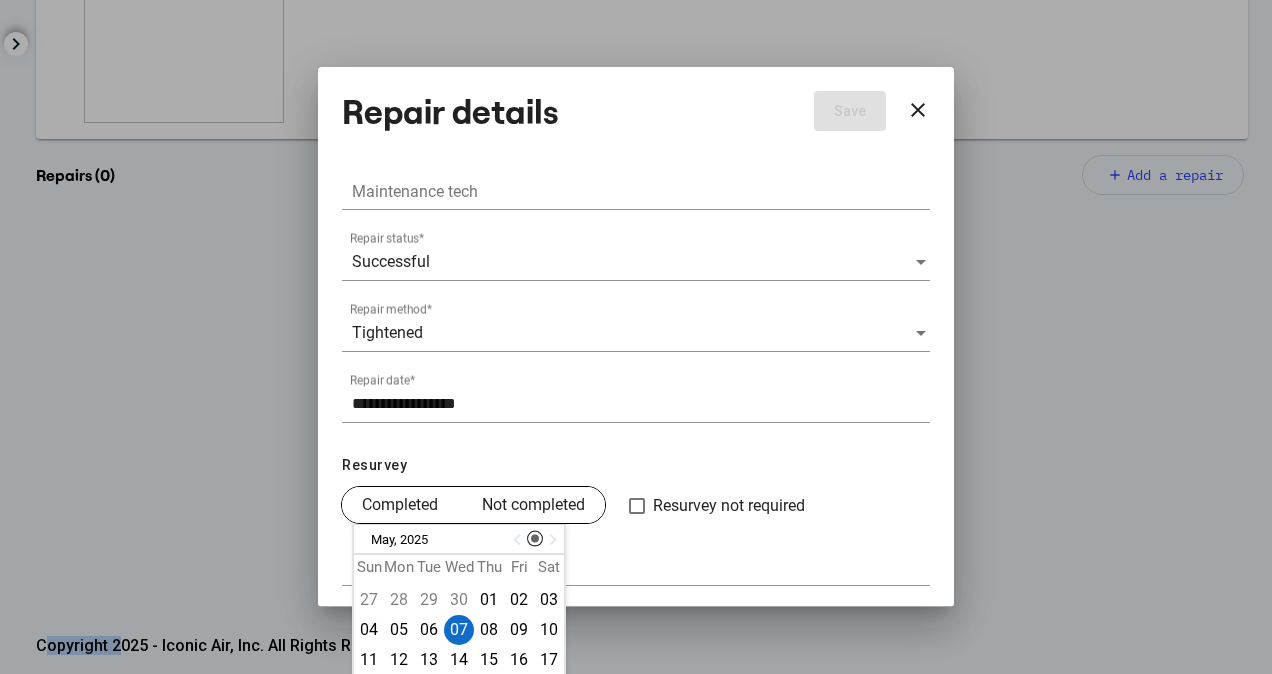click on "Completed" at bounding box center [400, 505] 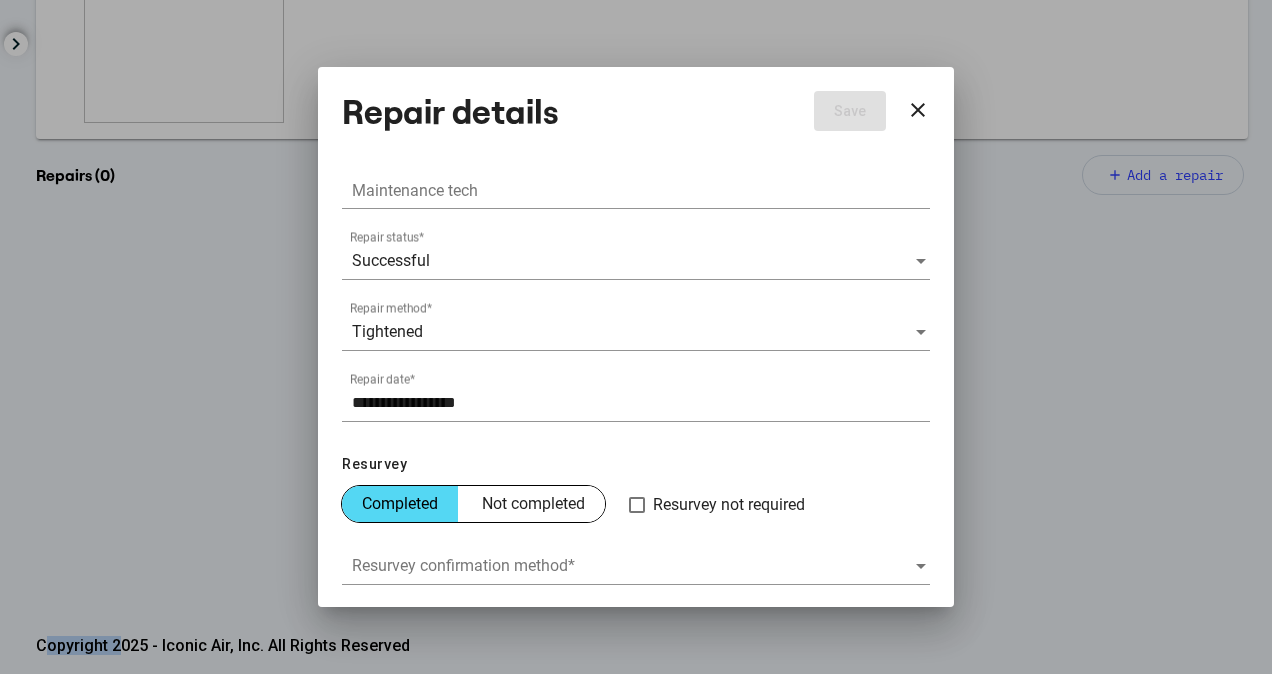 scroll, scrollTop: 250, scrollLeft: 0, axis: vertical 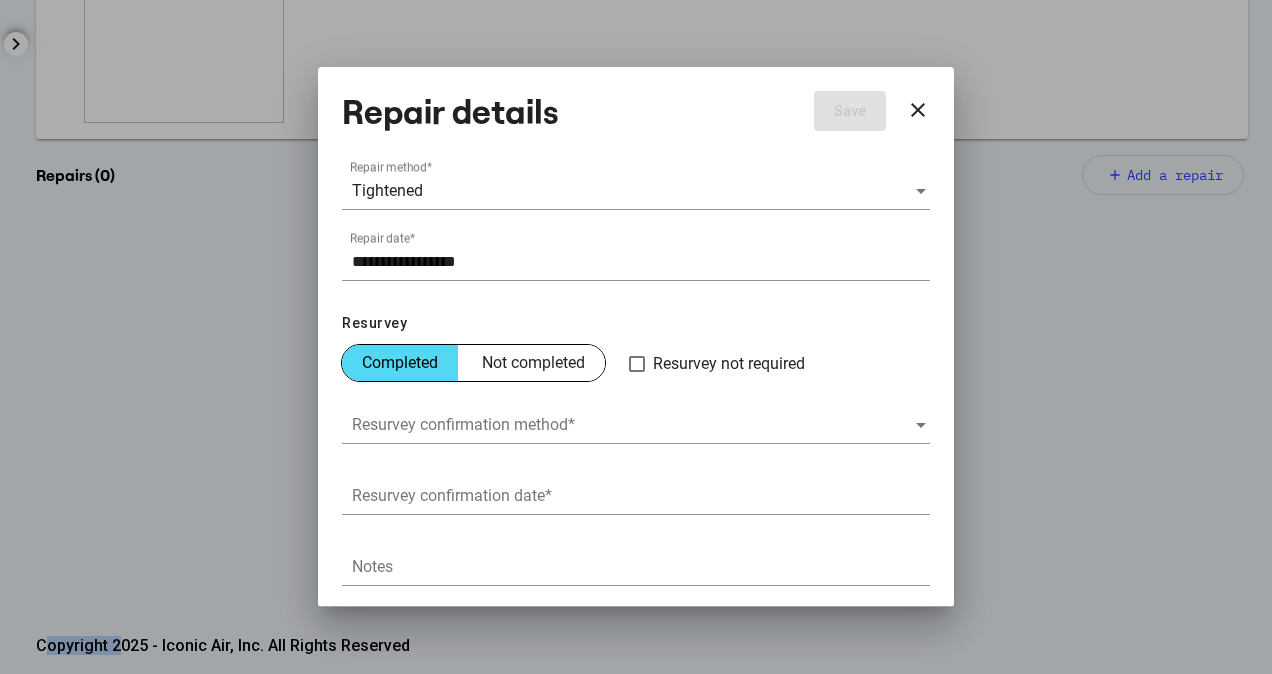 click at bounding box center (633, 425) 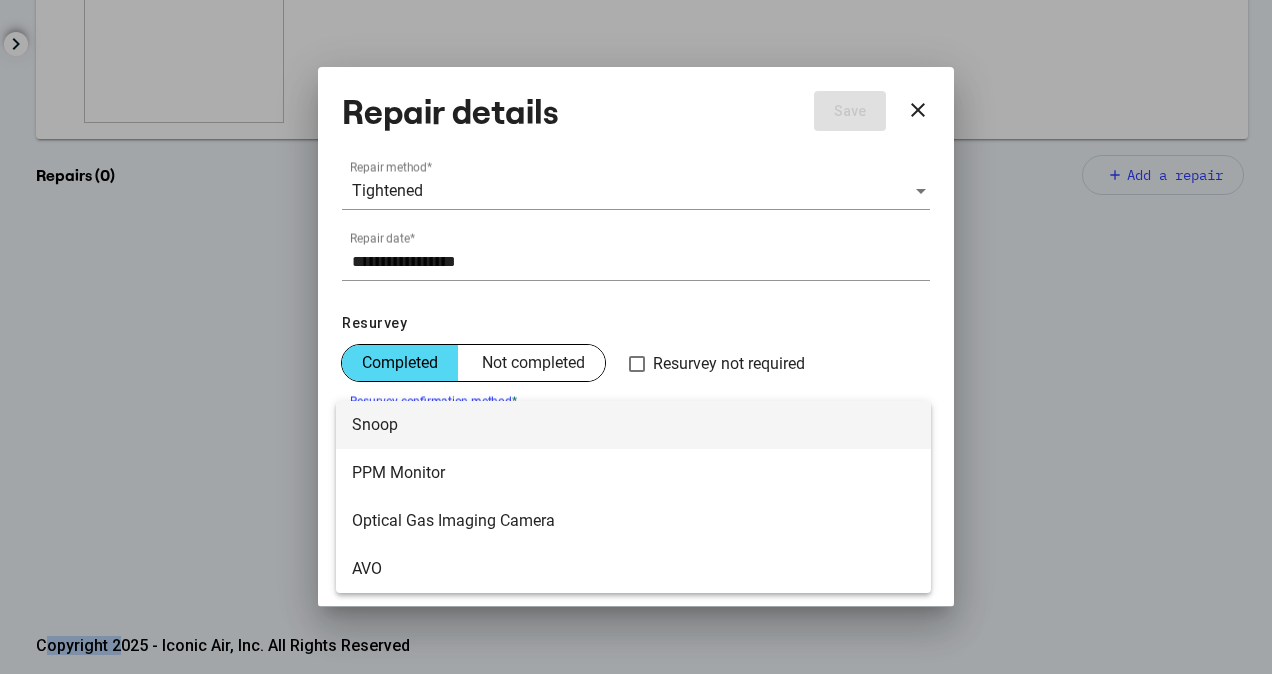 click on "Snoop" at bounding box center [633, 425] 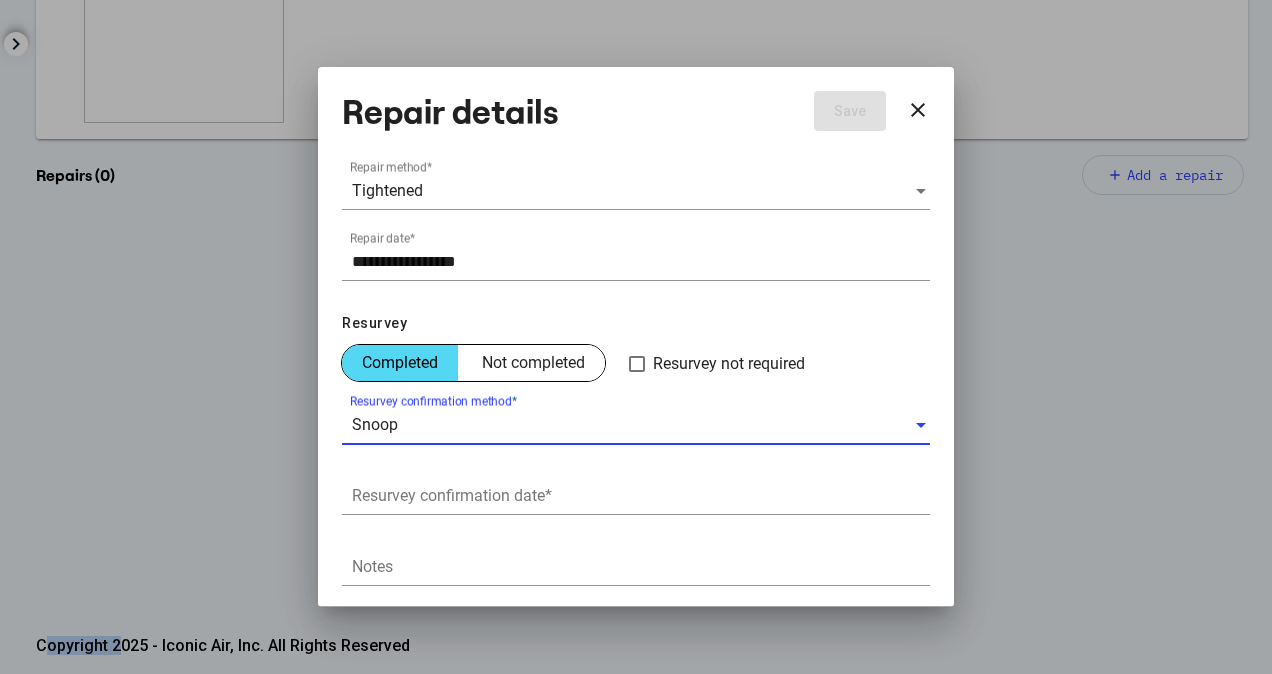 click on "Resurvey confirmation date  *" at bounding box center (636, 499) 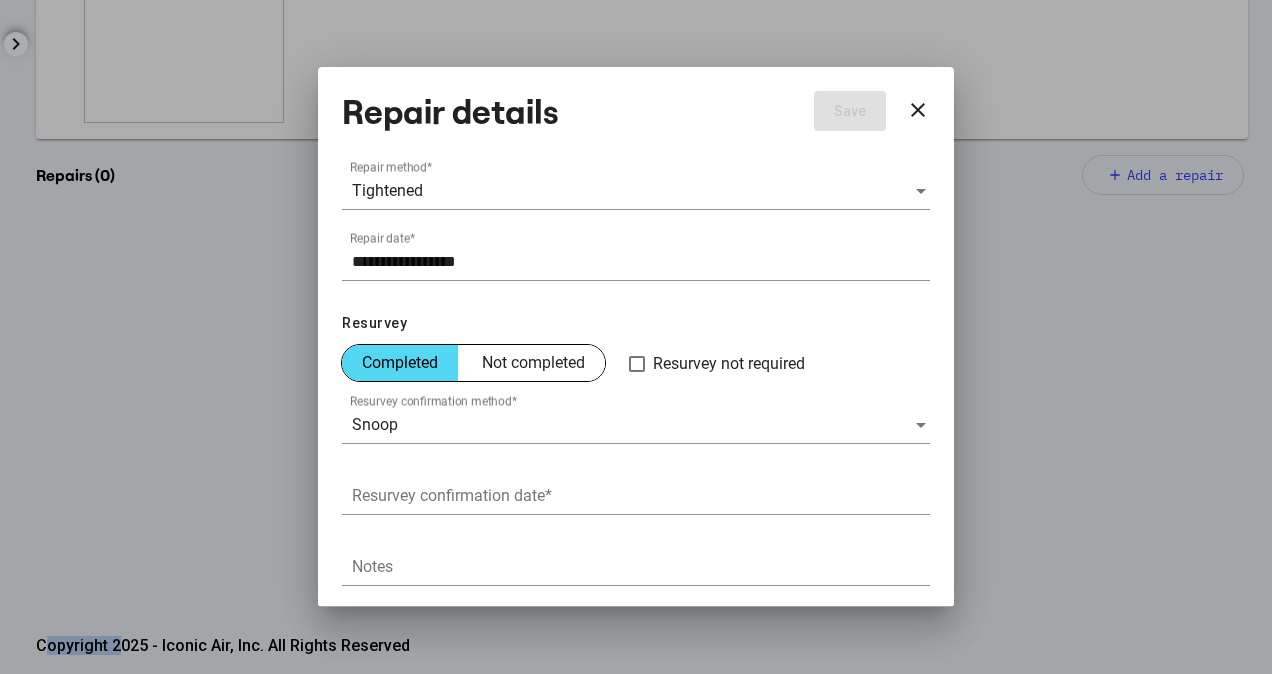 click on "Resurvey confirmation date  *" at bounding box center [641, 496] 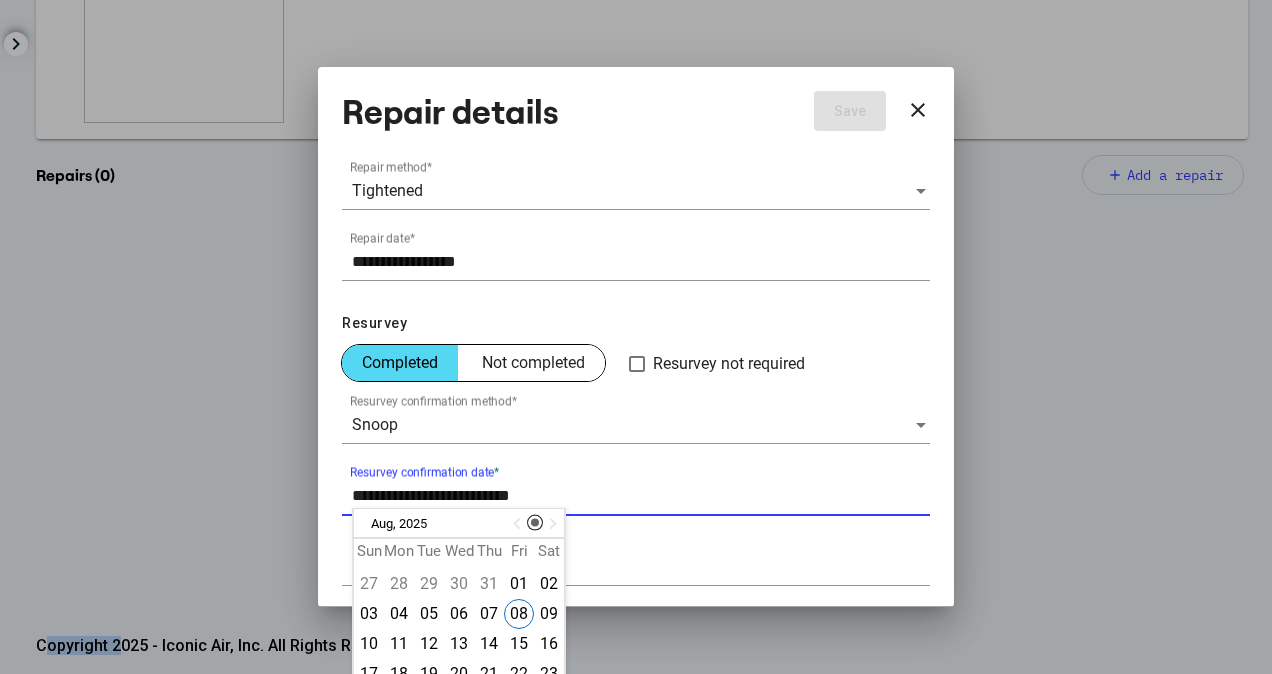 click at bounding box center [519, 523] 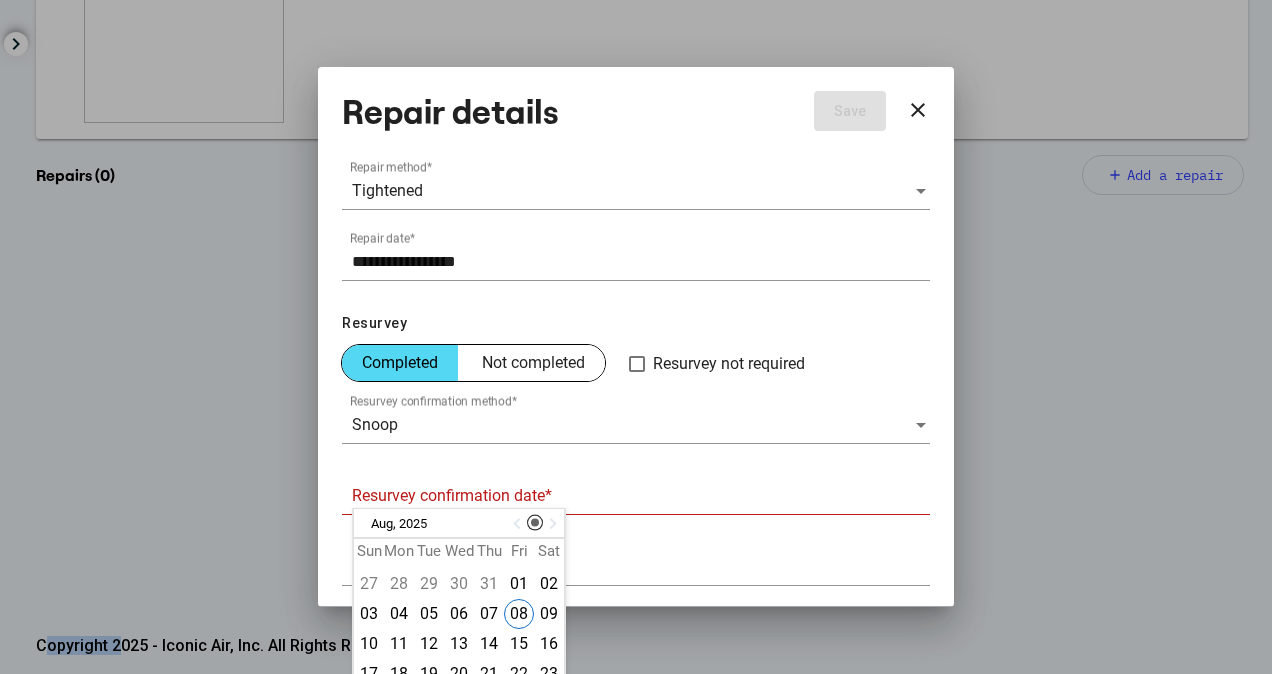 click at bounding box center [519, 524] 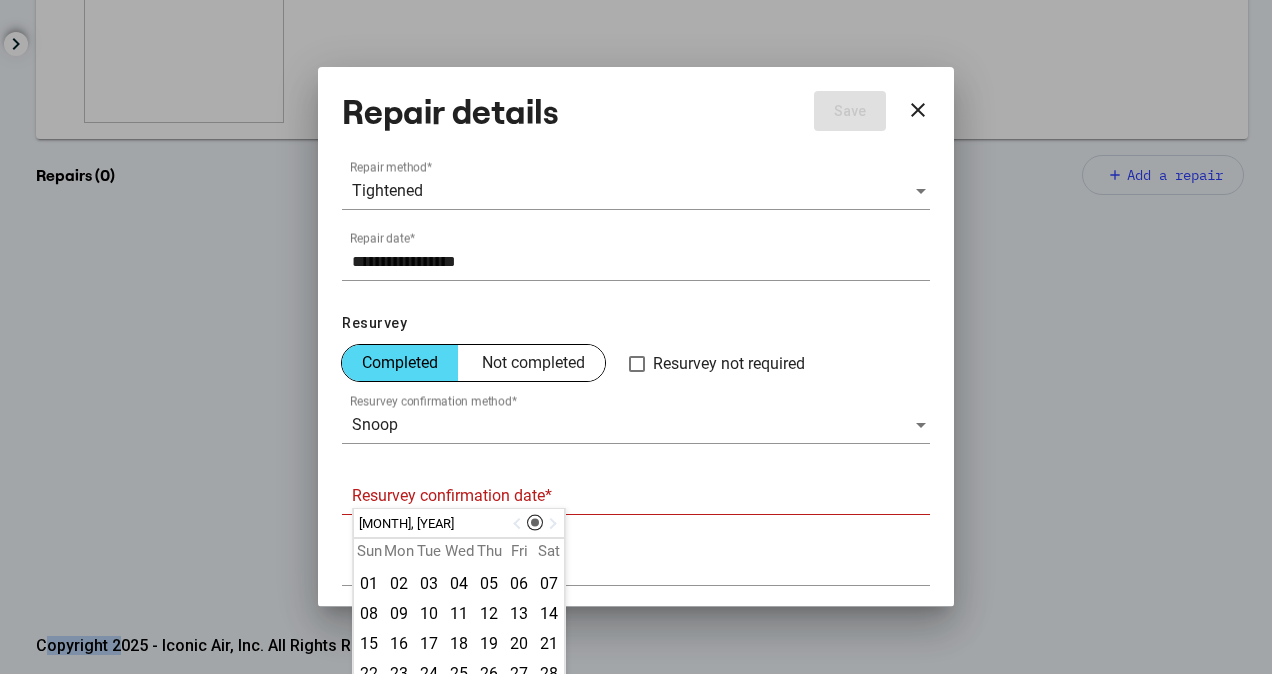 click at bounding box center [519, 524] 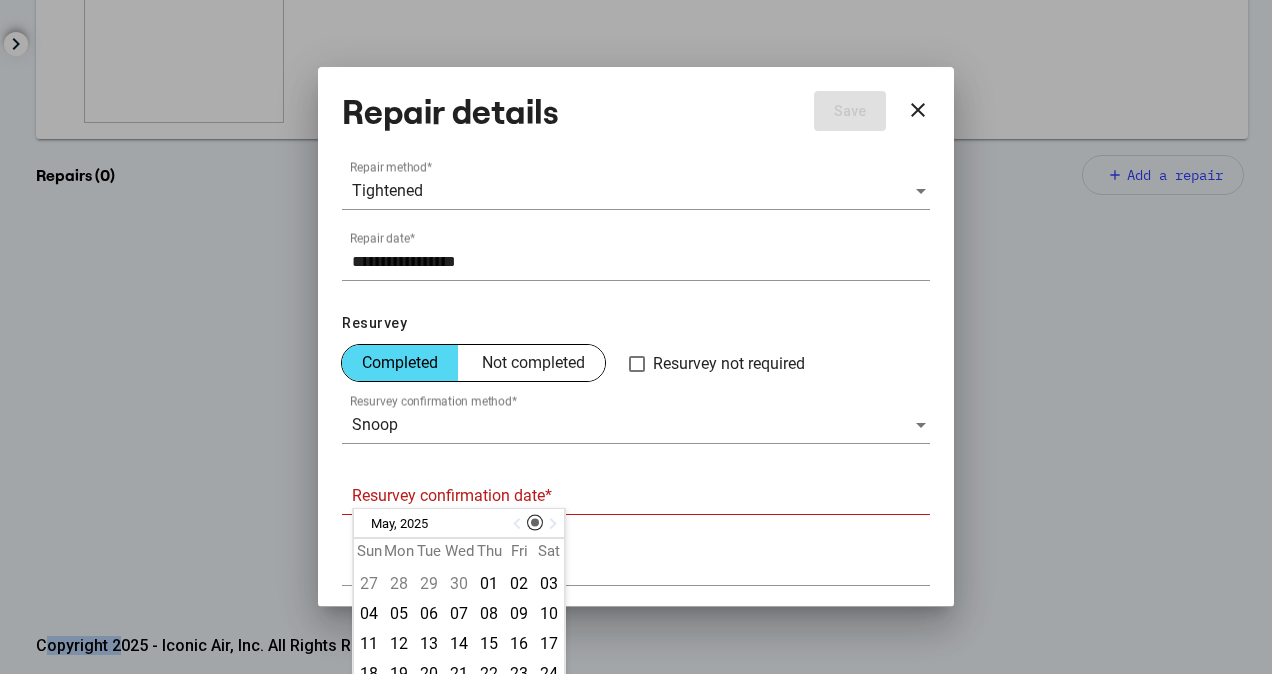 click at bounding box center [519, 524] 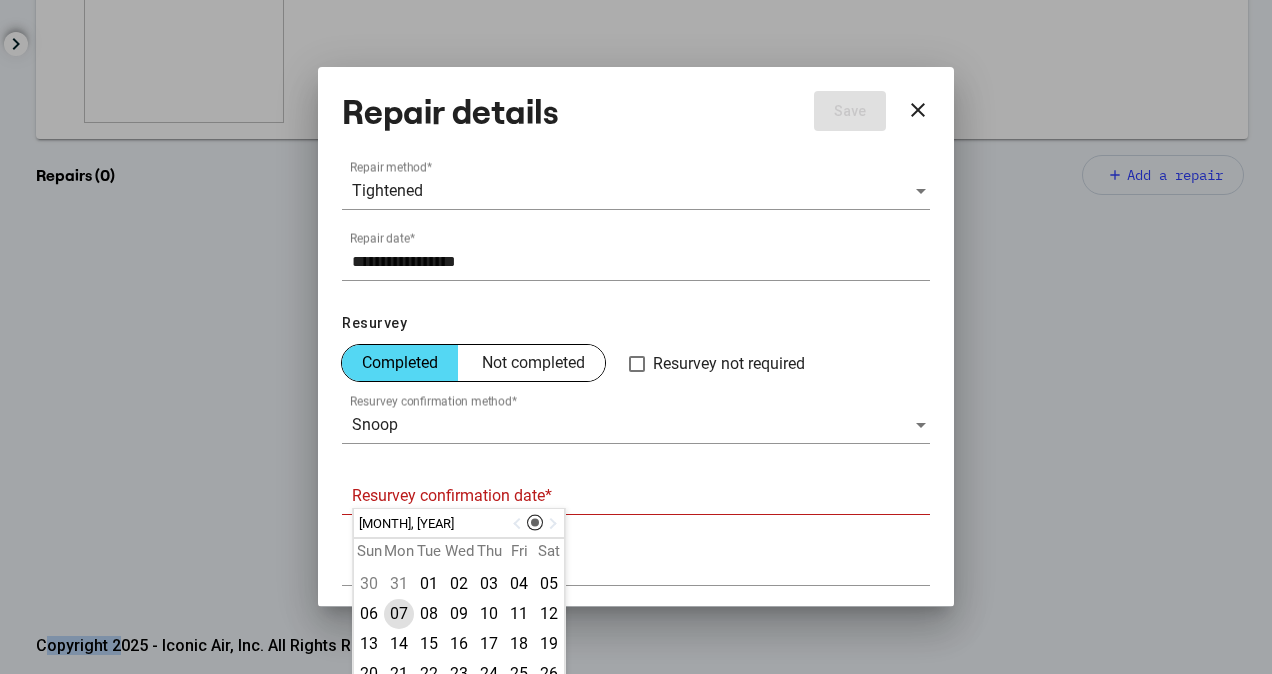 click on "07" at bounding box center (399, 614) 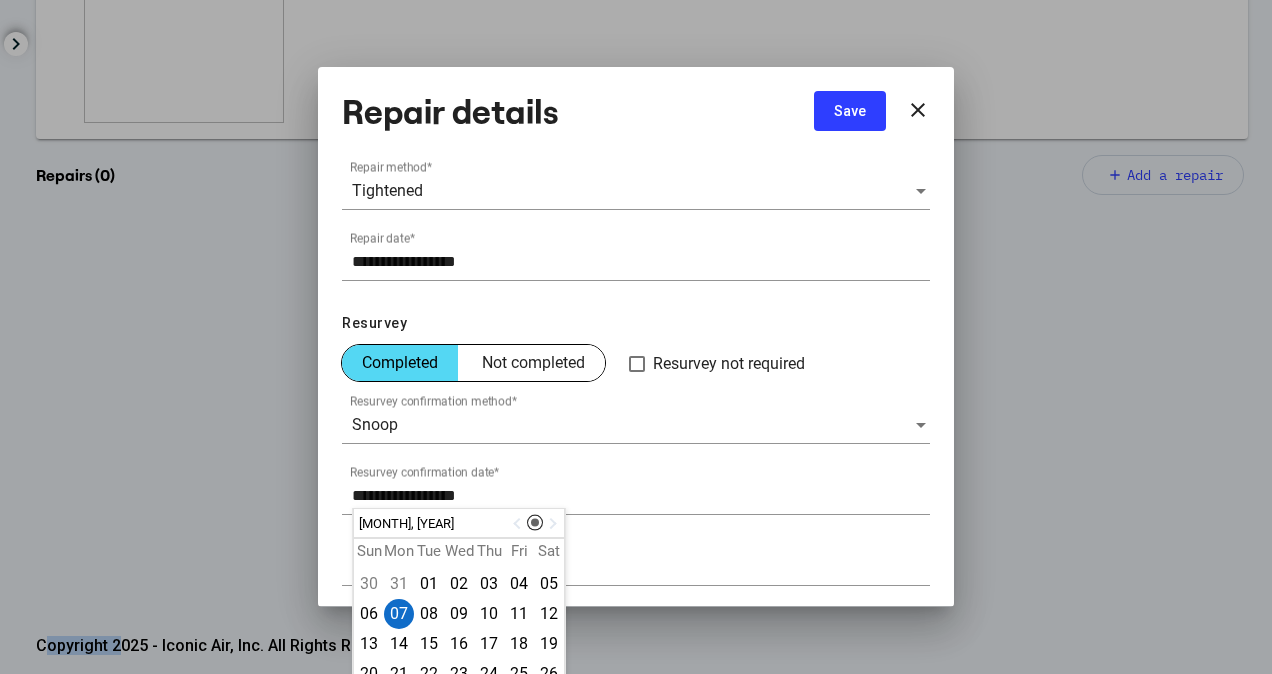 scroll, scrollTop: 201, scrollLeft: 0, axis: vertical 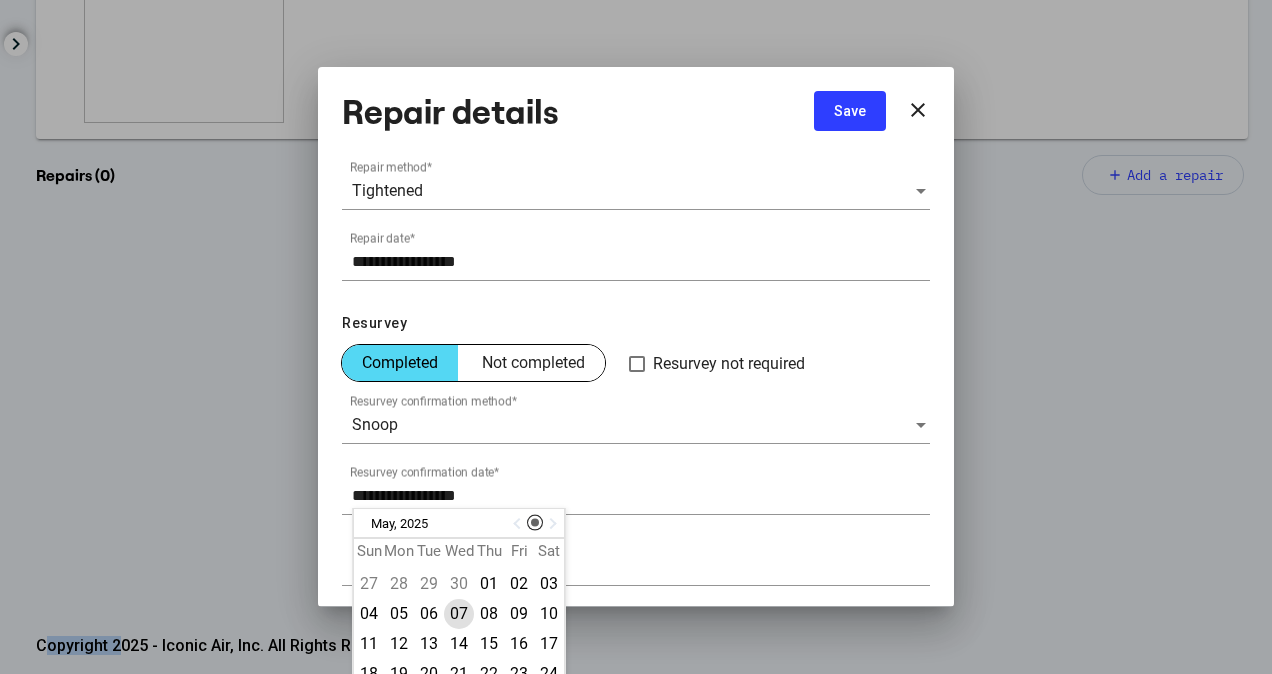 click on "07" at bounding box center (459, 614) 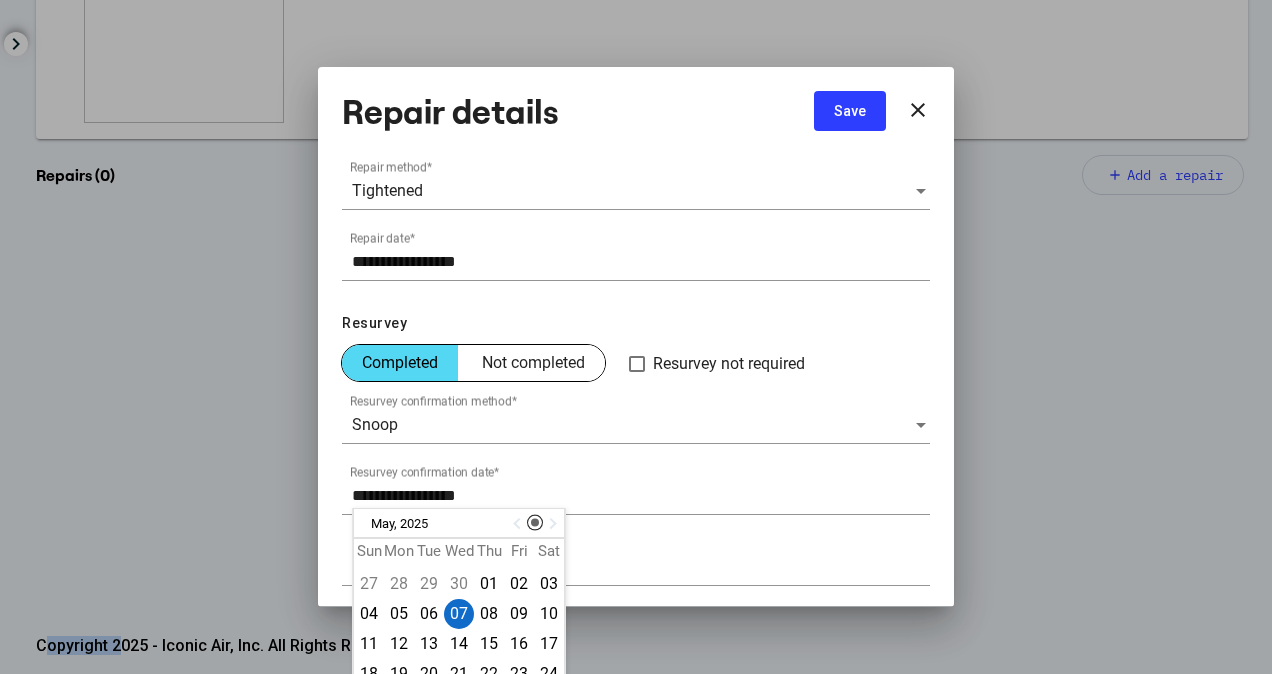 click on "Notes" at bounding box center [636, 560] 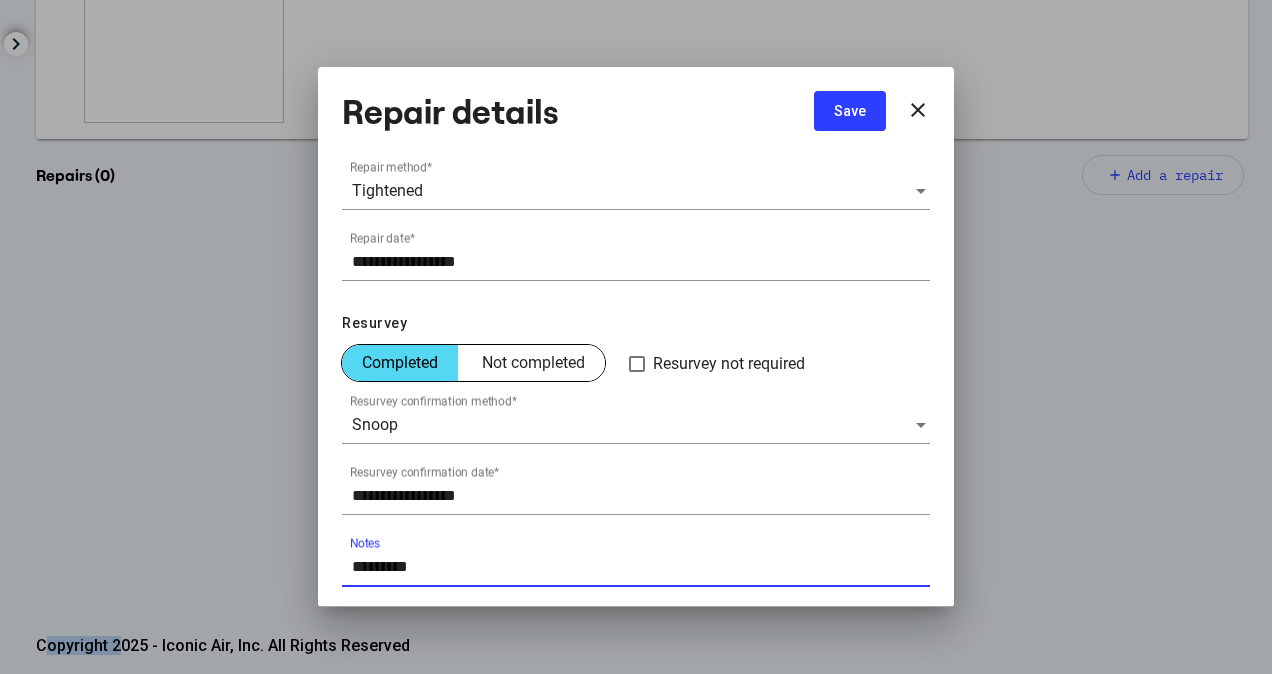 click on "Save" at bounding box center (850, 111) 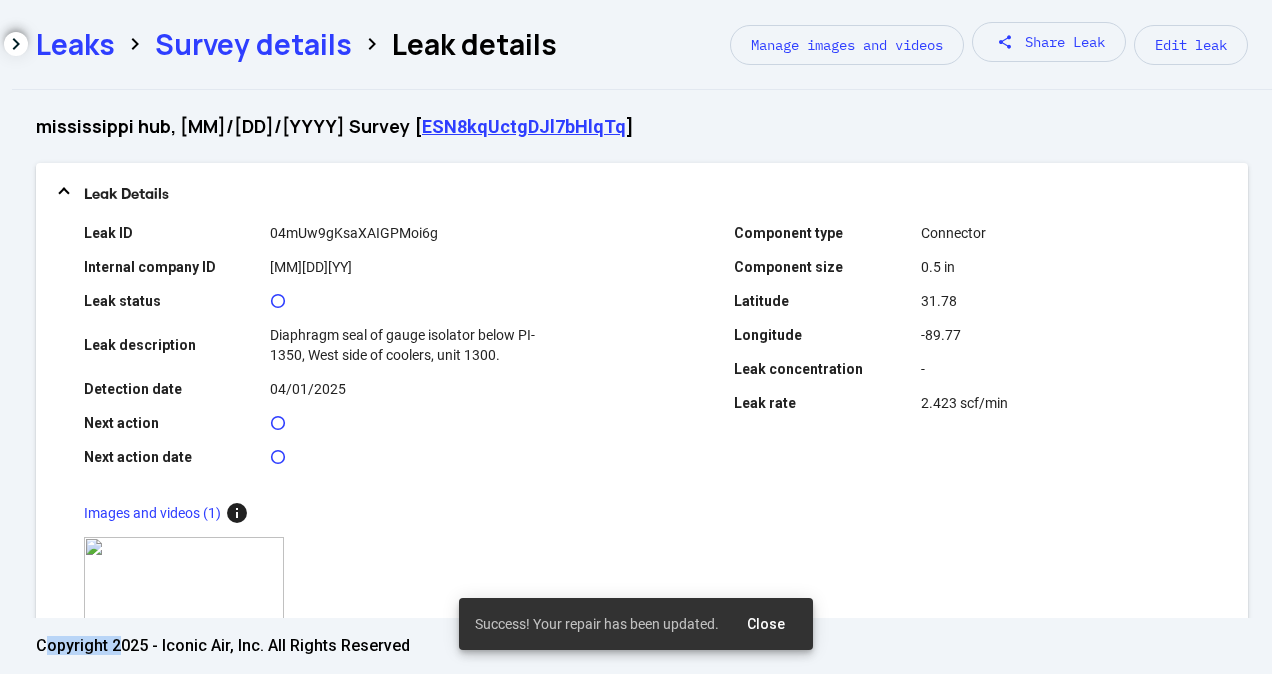 scroll, scrollTop: 0, scrollLeft: 0, axis: both 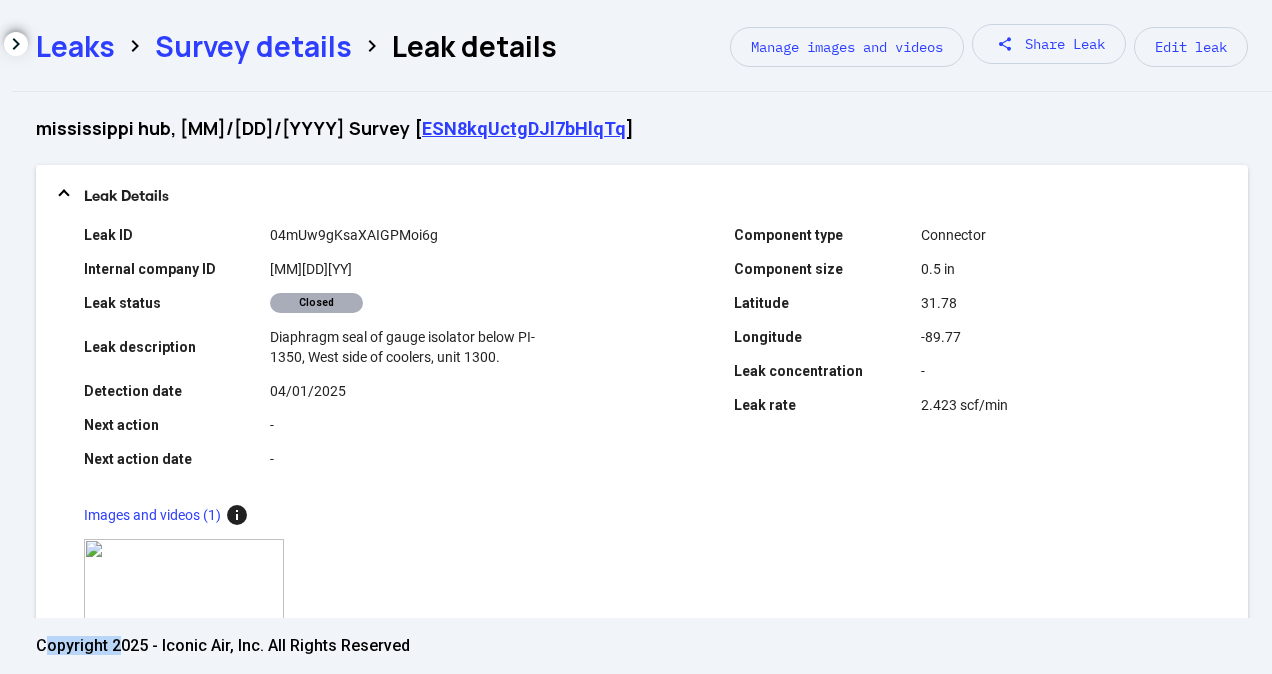 click on "Survey details" 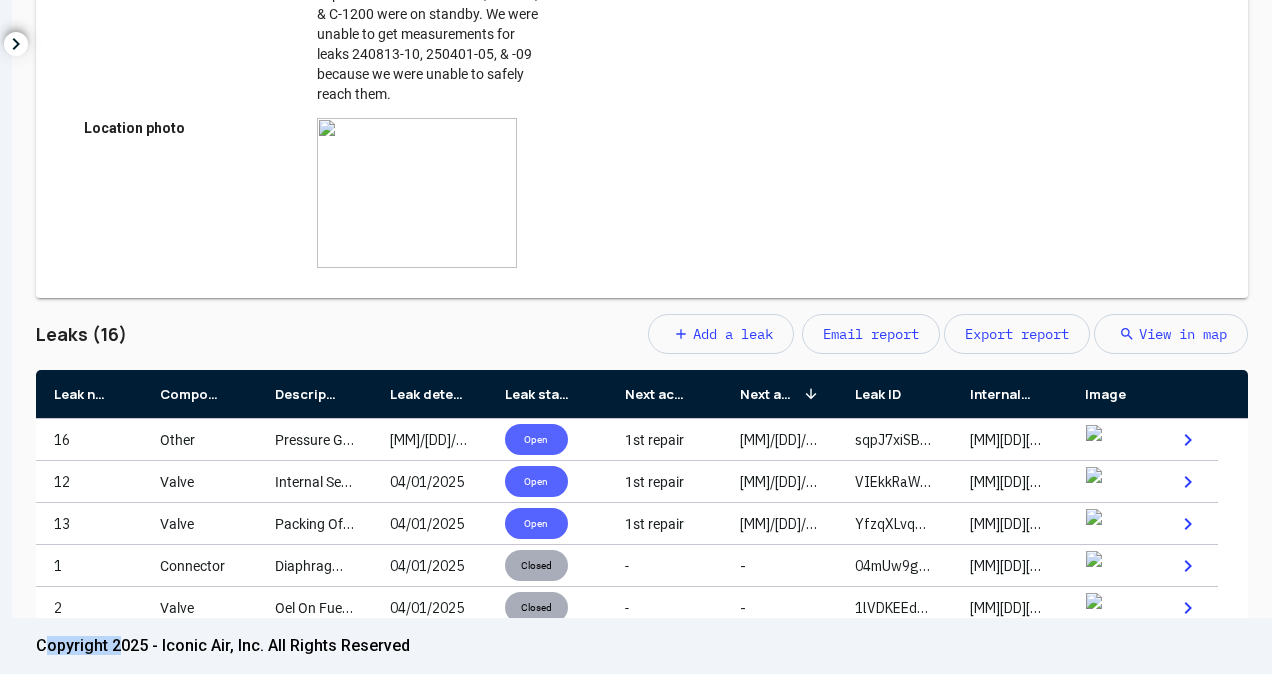 scroll, scrollTop: 700, scrollLeft: 0, axis: vertical 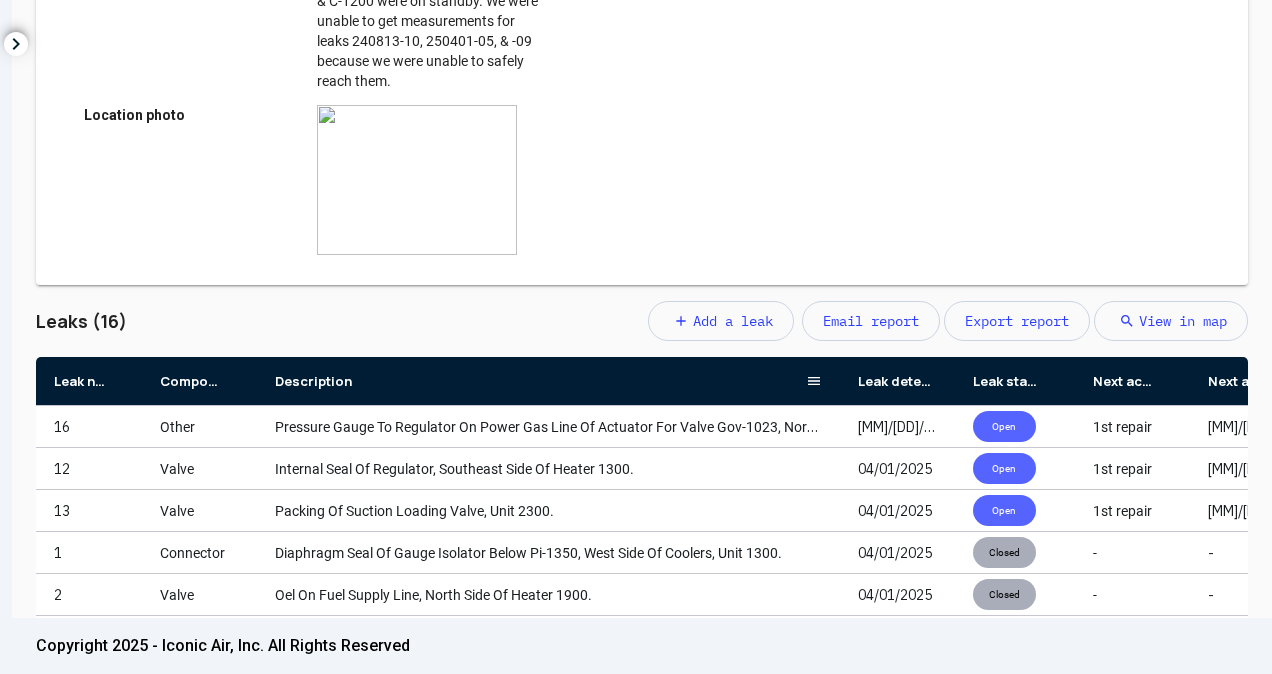 drag, startPoint x: 367, startPoint y: 383, endPoint x: 835, endPoint y: 378, distance: 468.0267 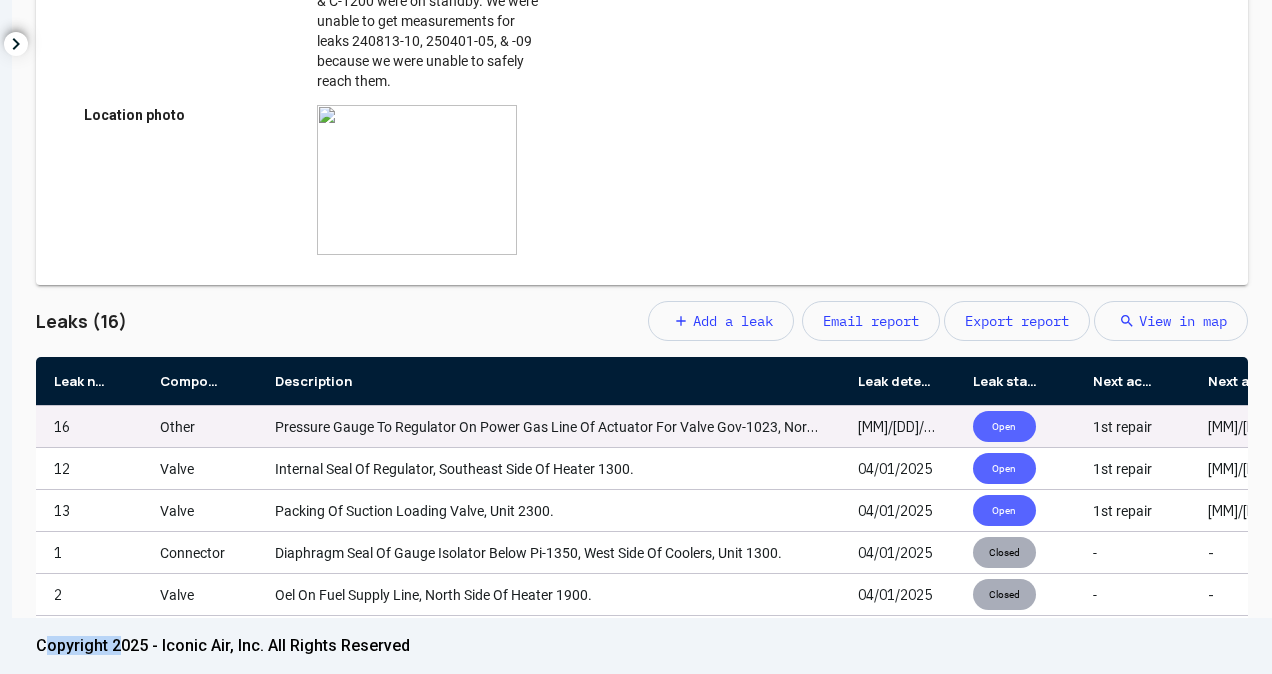 click on "Pressure Gauge To Regulator On Power Gas Line Of Actuator For Valve Gov-1023, Northwest Side Of Sonet Meter Station." at bounding box center [651, 427] 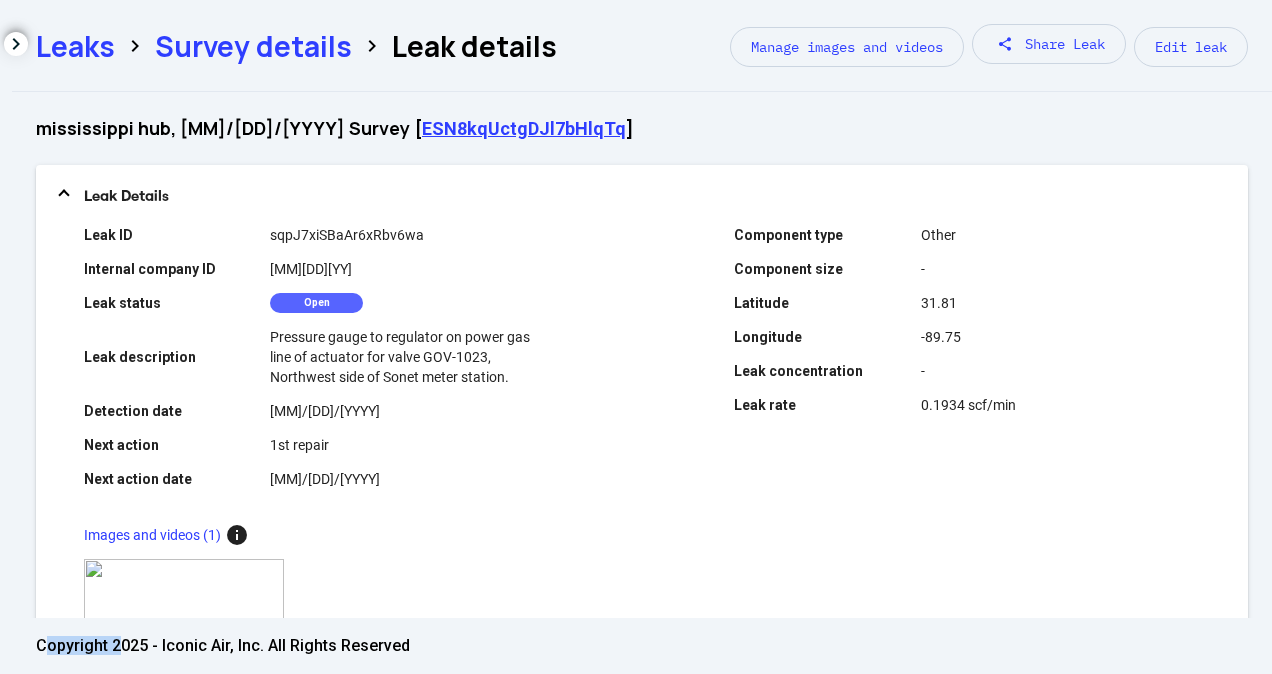 scroll, scrollTop: 586, scrollLeft: 0, axis: vertical 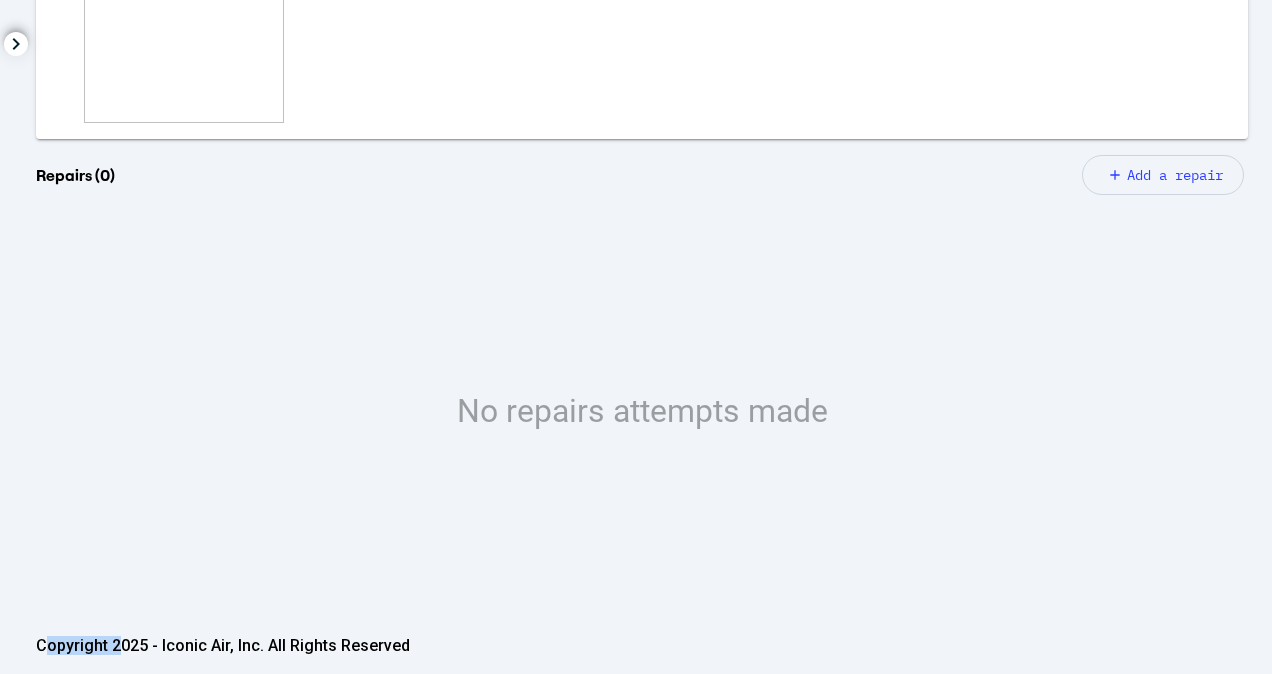 click on "Add a repair" 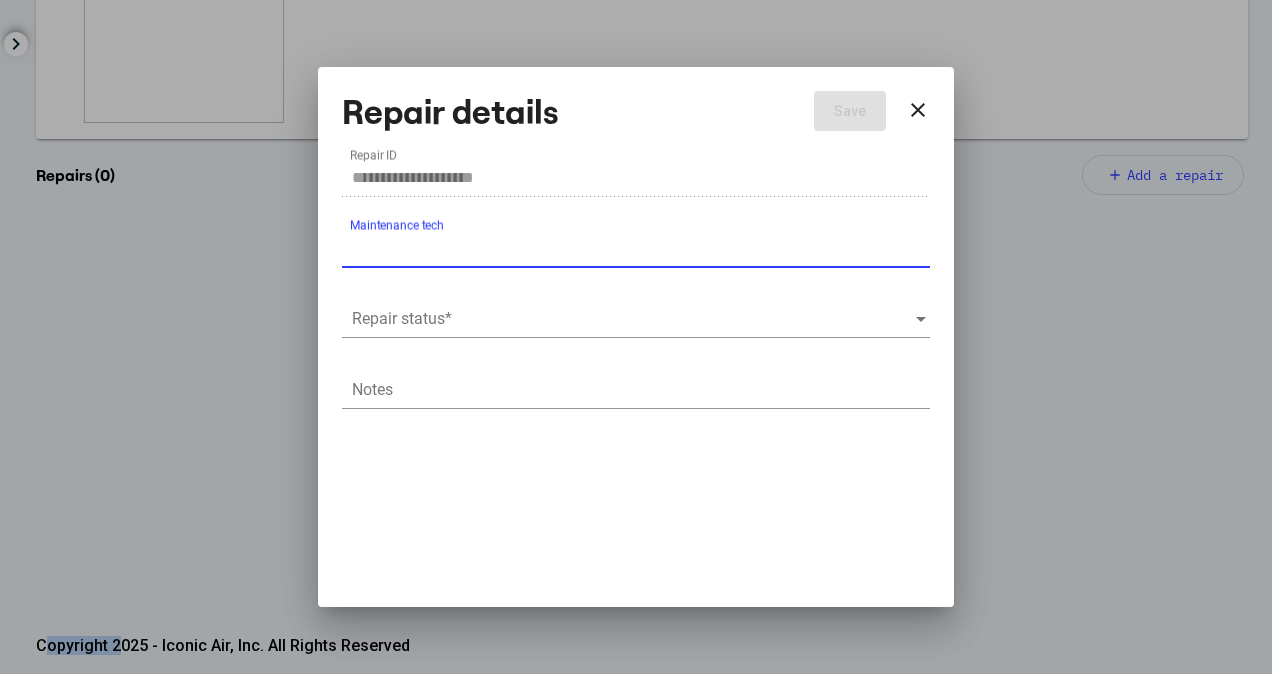 click at bounding box center [633, 319] 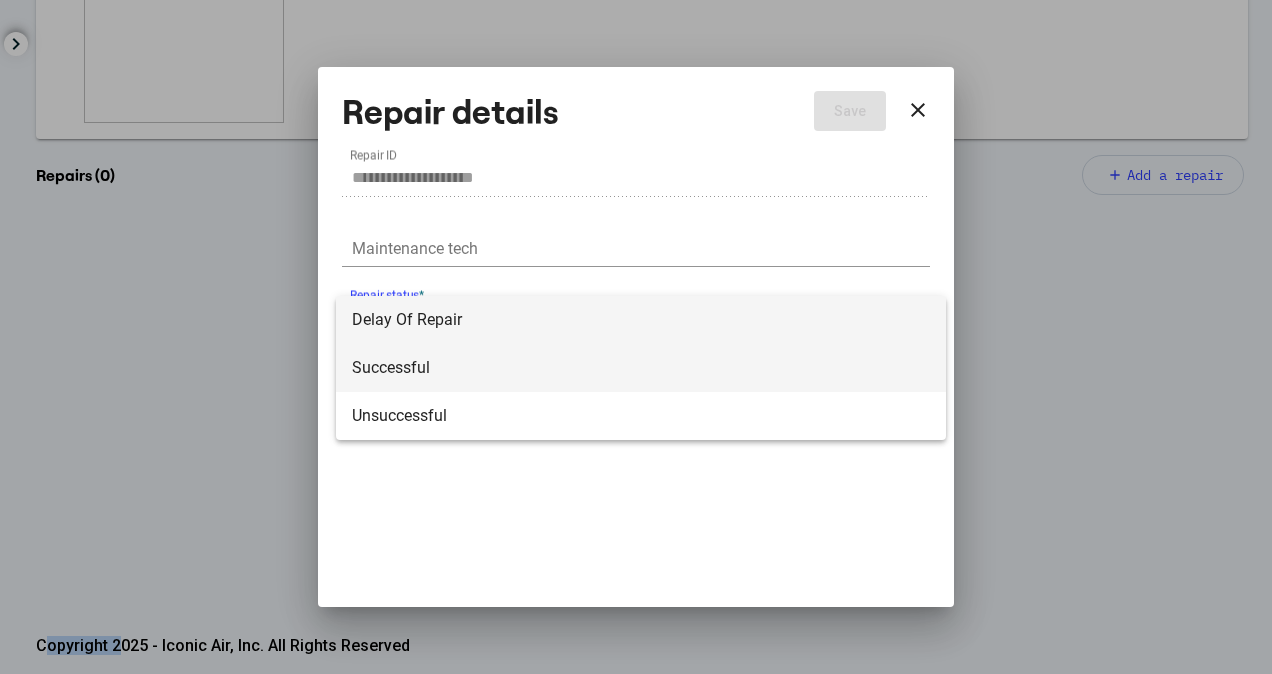 click on "Successful" at bounding box center [641, 368] 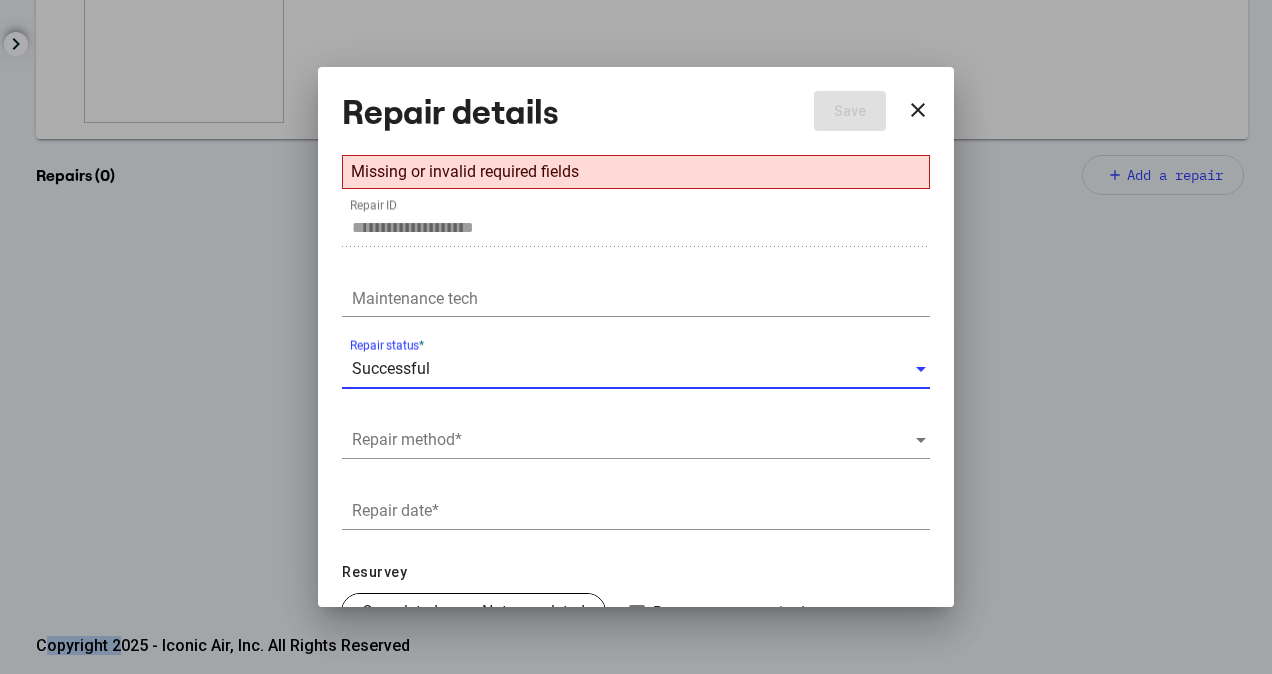 click at bounding box center [633, 440] 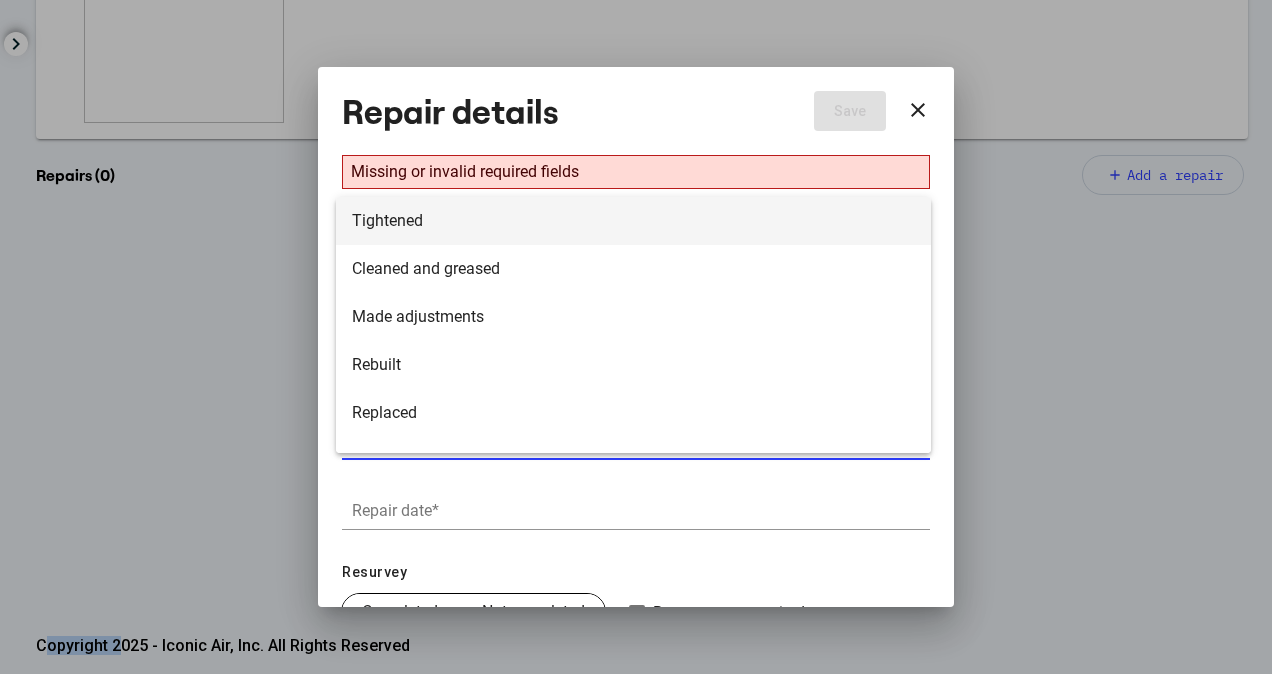 click on "Tightened" at bounding box center (633, 221) 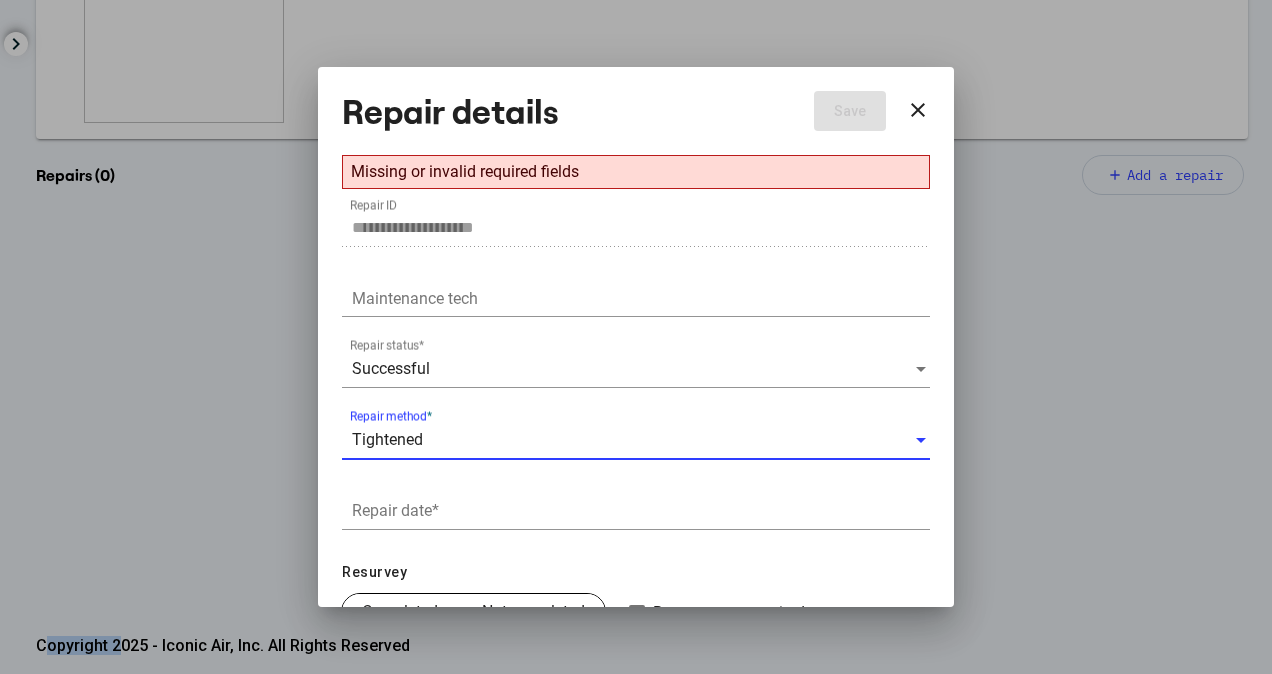 click on "Repair date  *" at bounding box center (641, 511) 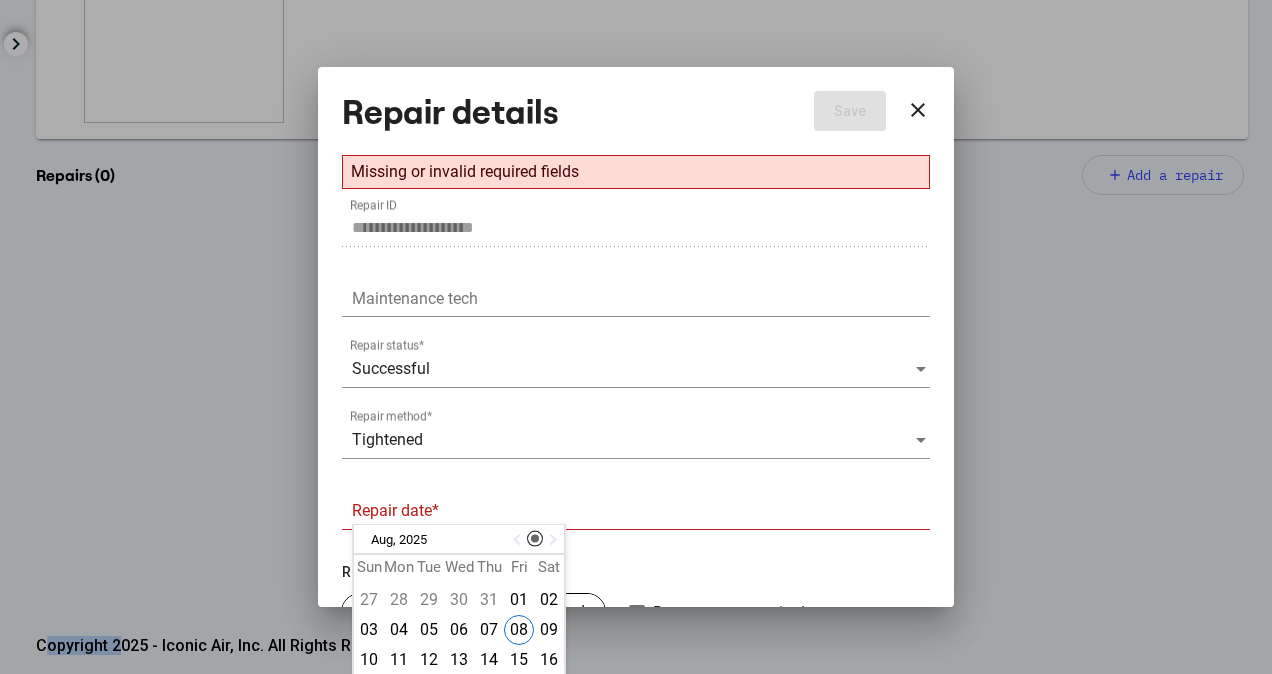 click at bounding box center [519, 540] 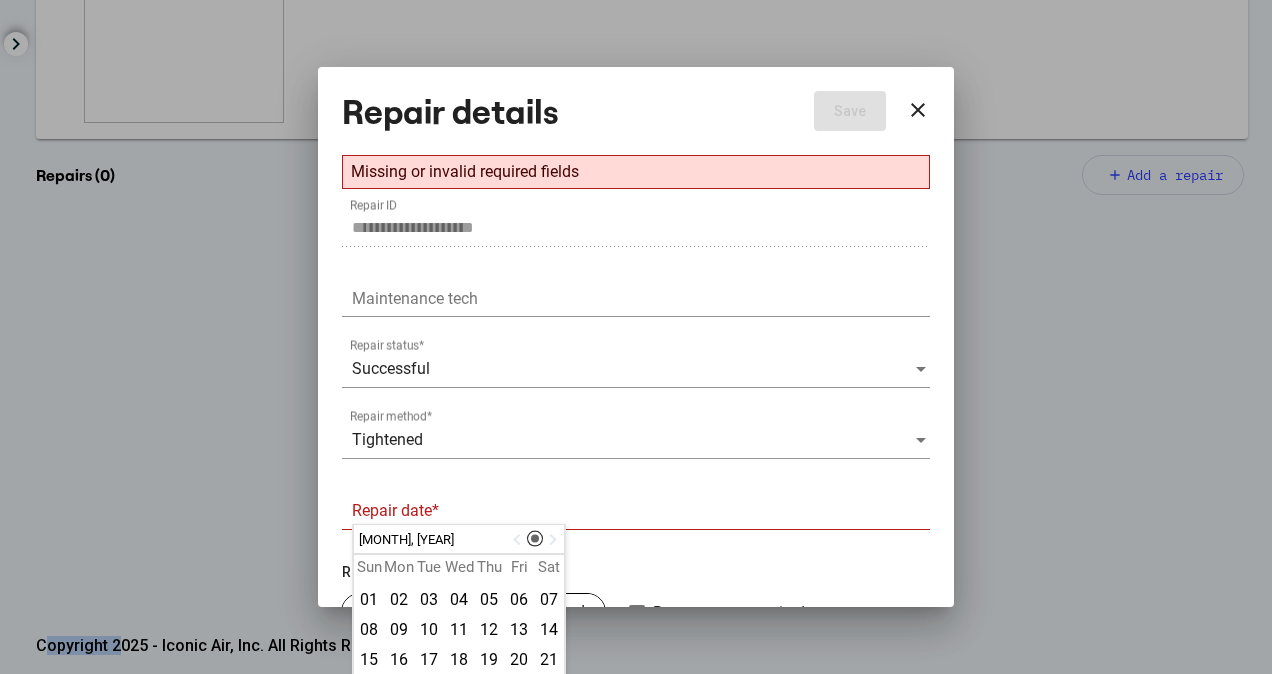 click at bounding box center [519, 540] 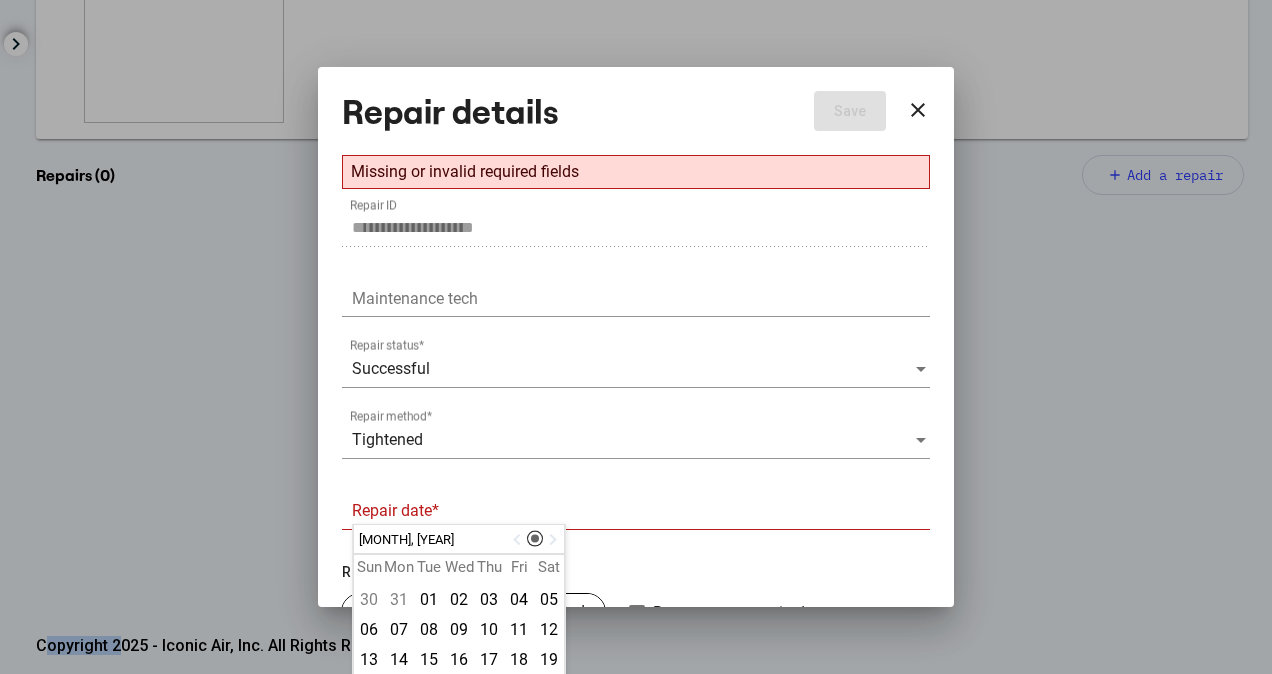 click at bounding box center (551, 540) 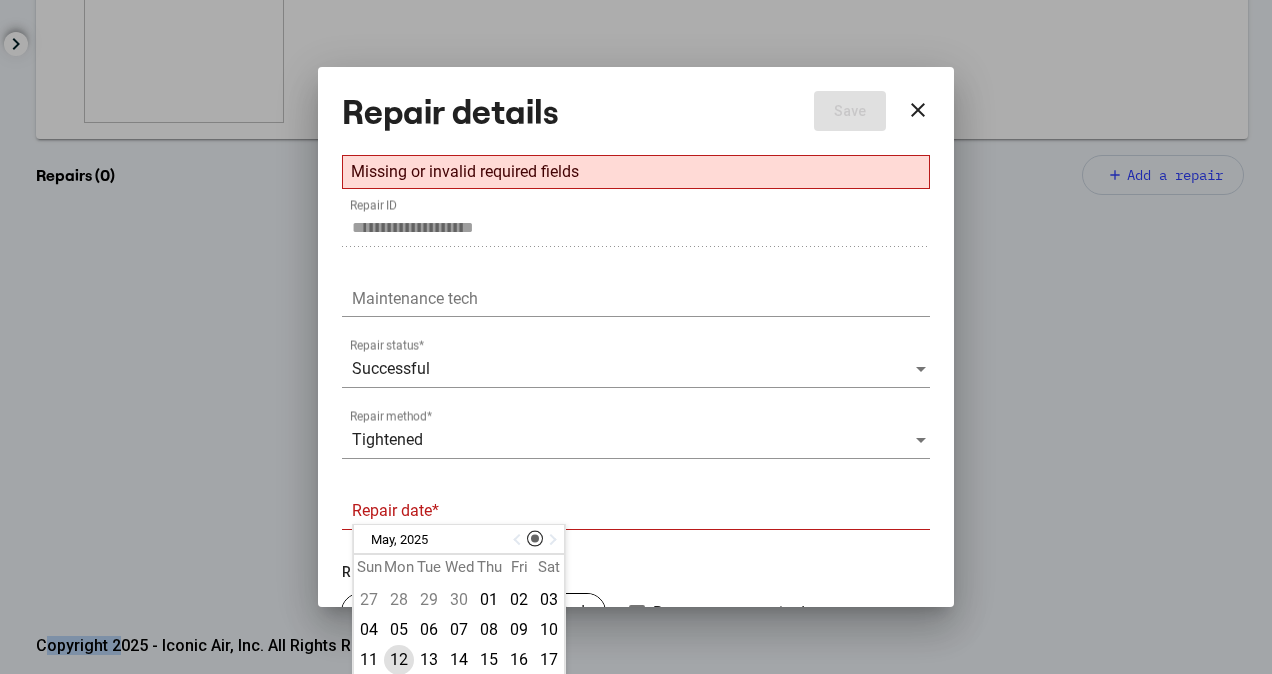 click on "12" at bounding box center (399, 660) 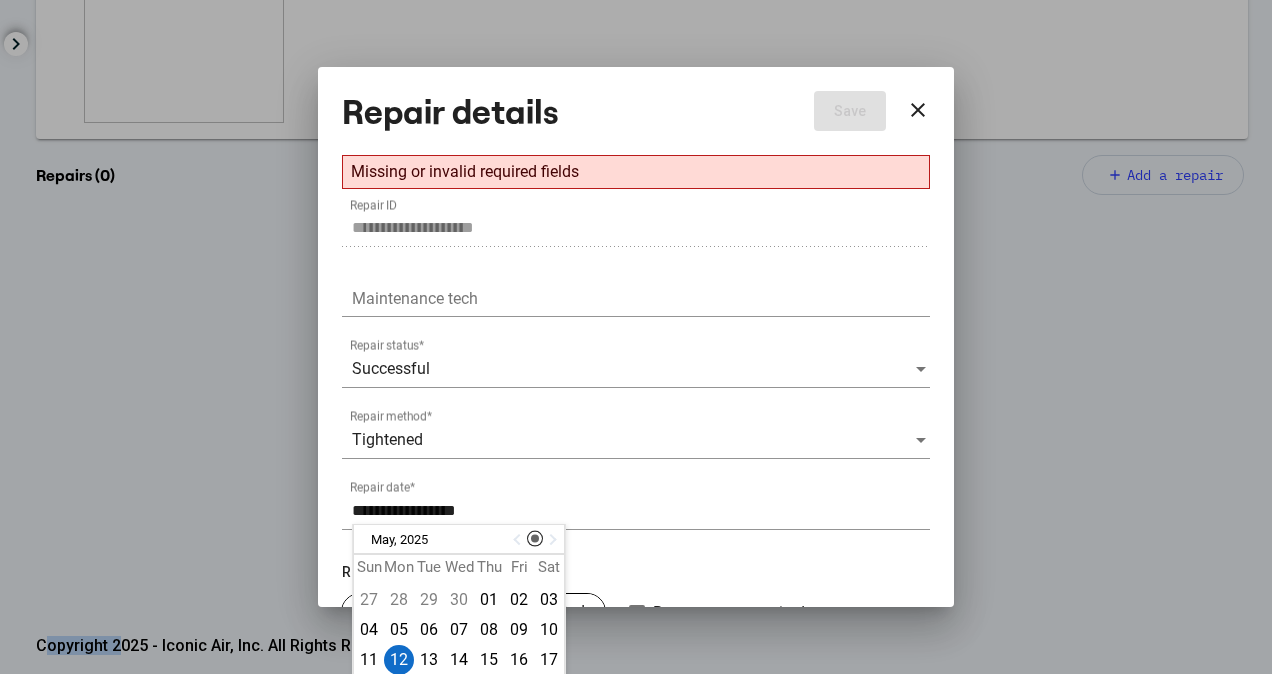 scroll, scrollTop: 108, scrollLeft: 0, axis: vertical 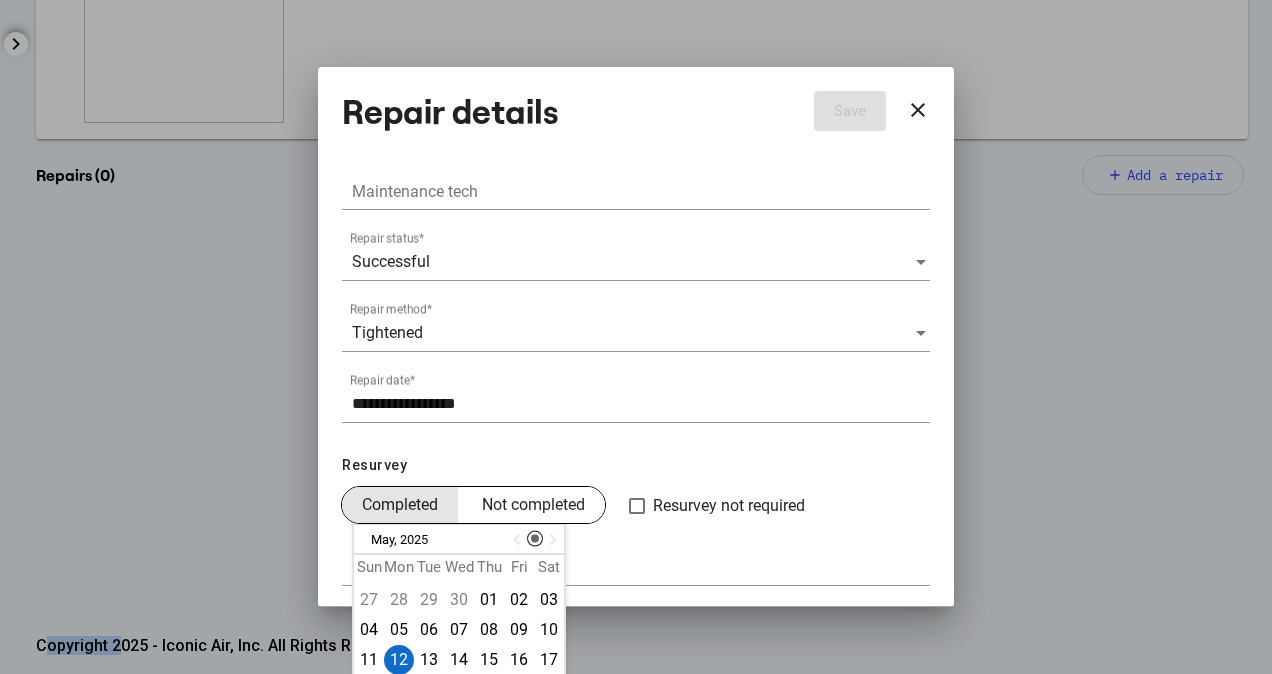 click on "Completed" at bounding box center (400, 505) 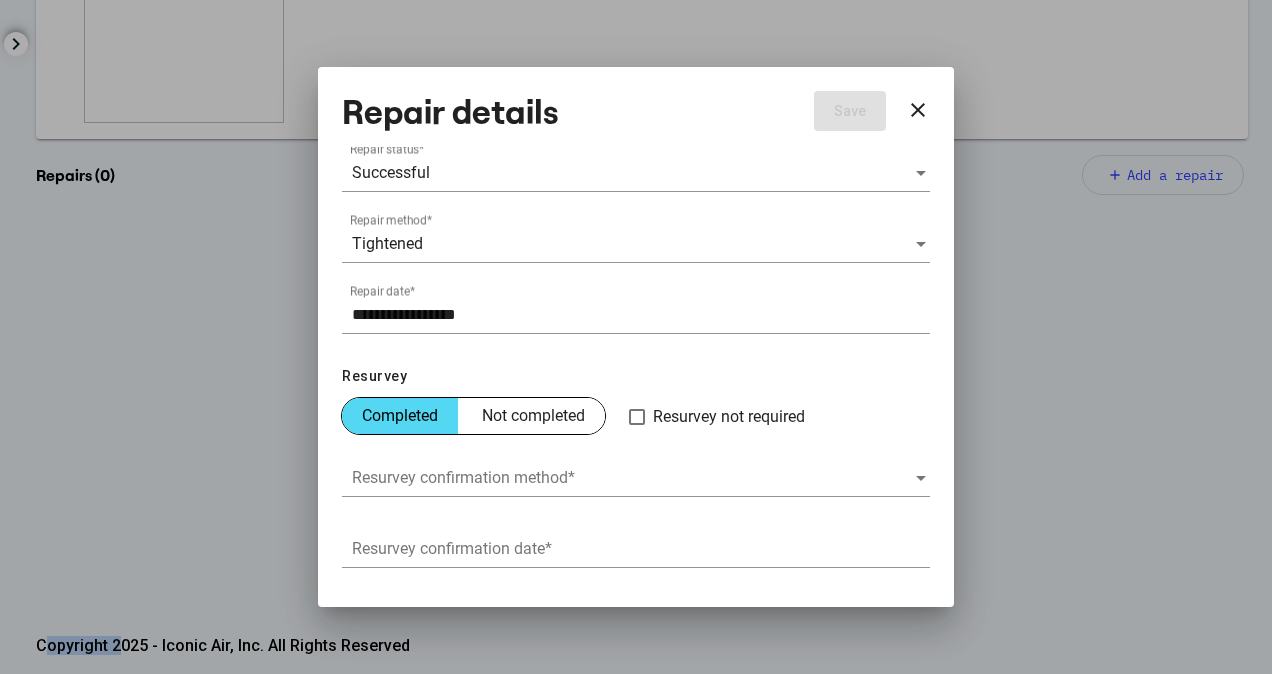 scroll, scrollTop: 250, scrollLeft: 0, axis: vertical 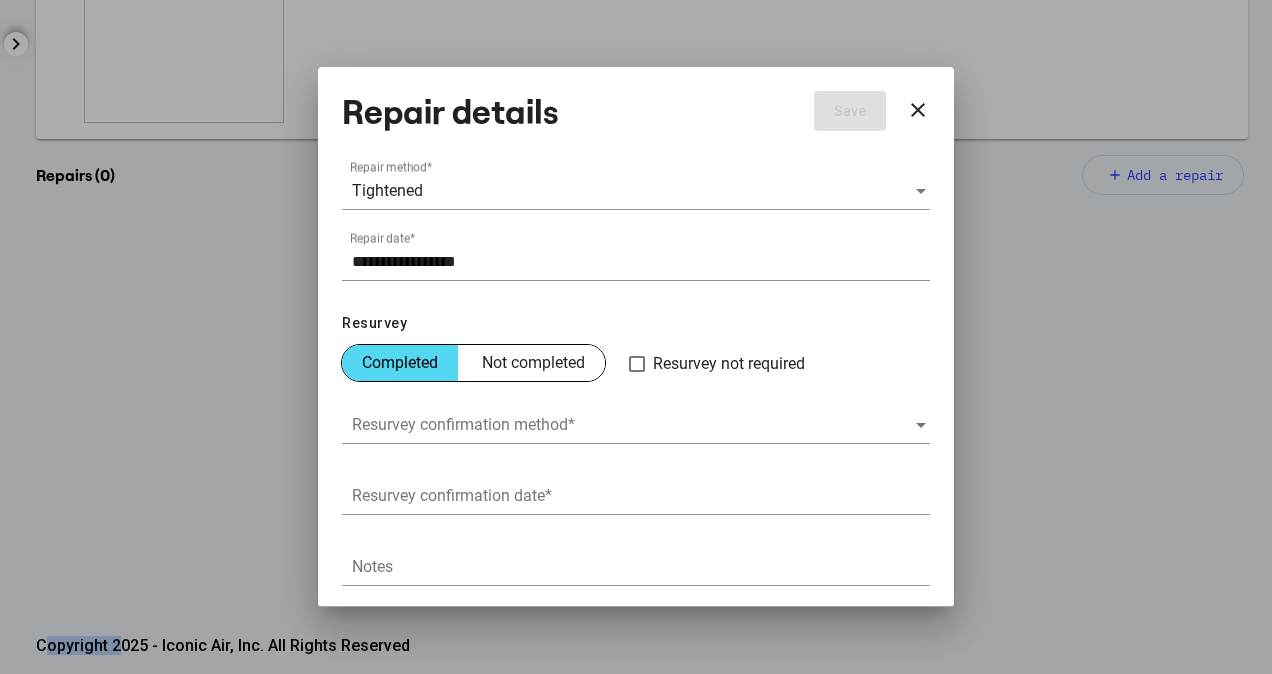 click on "Resurvey confirmation method  *" at bounding box center [636, 418] 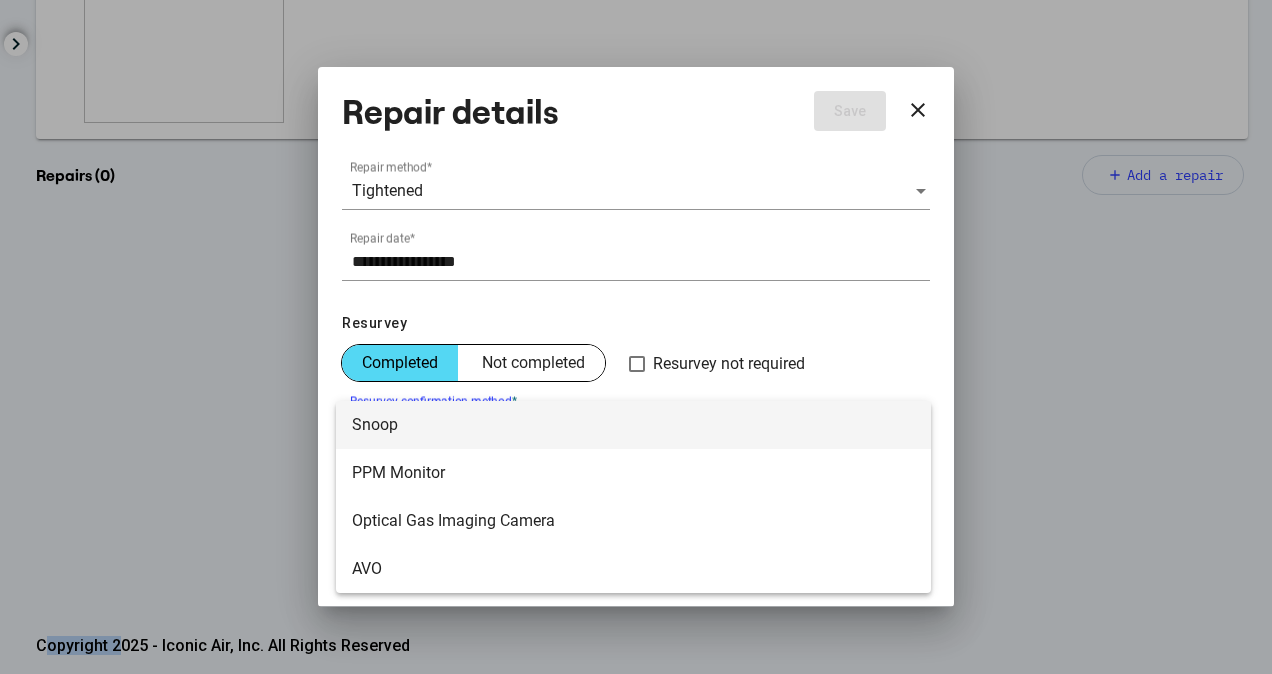 click on "Snoop" at bounding box center (633, 425) 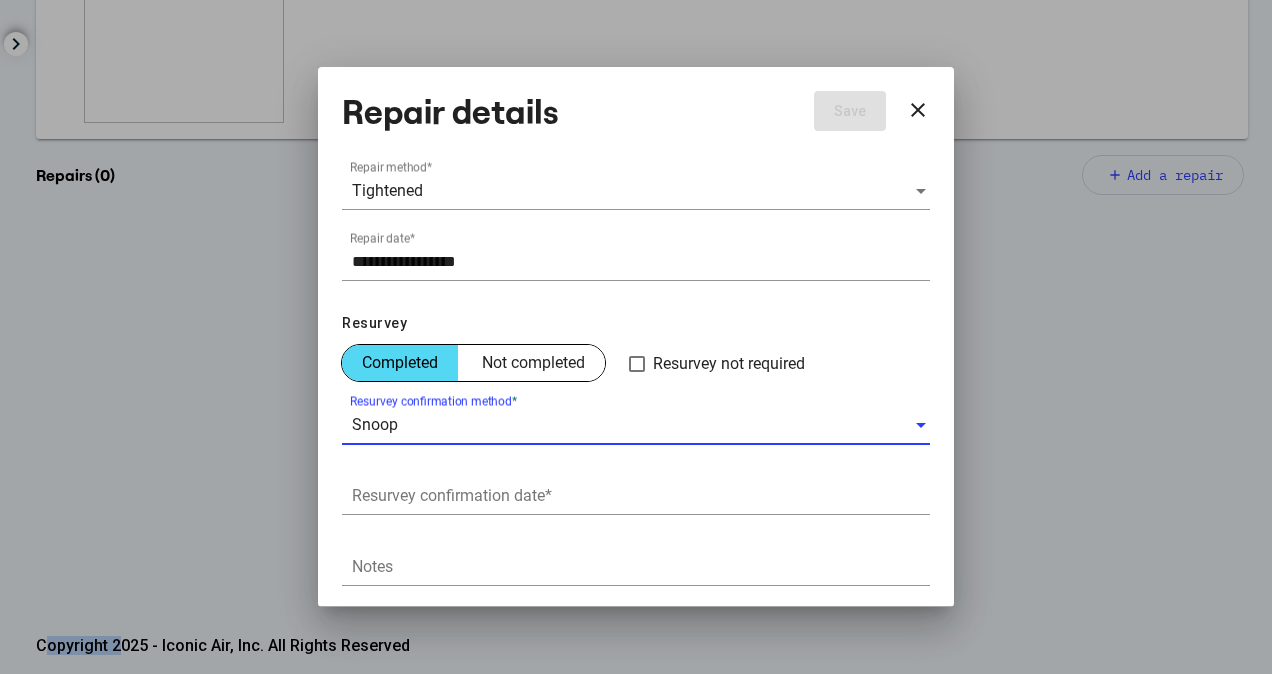 click on "Resurvey confirmation date  *" at bounding box center (641, 496) 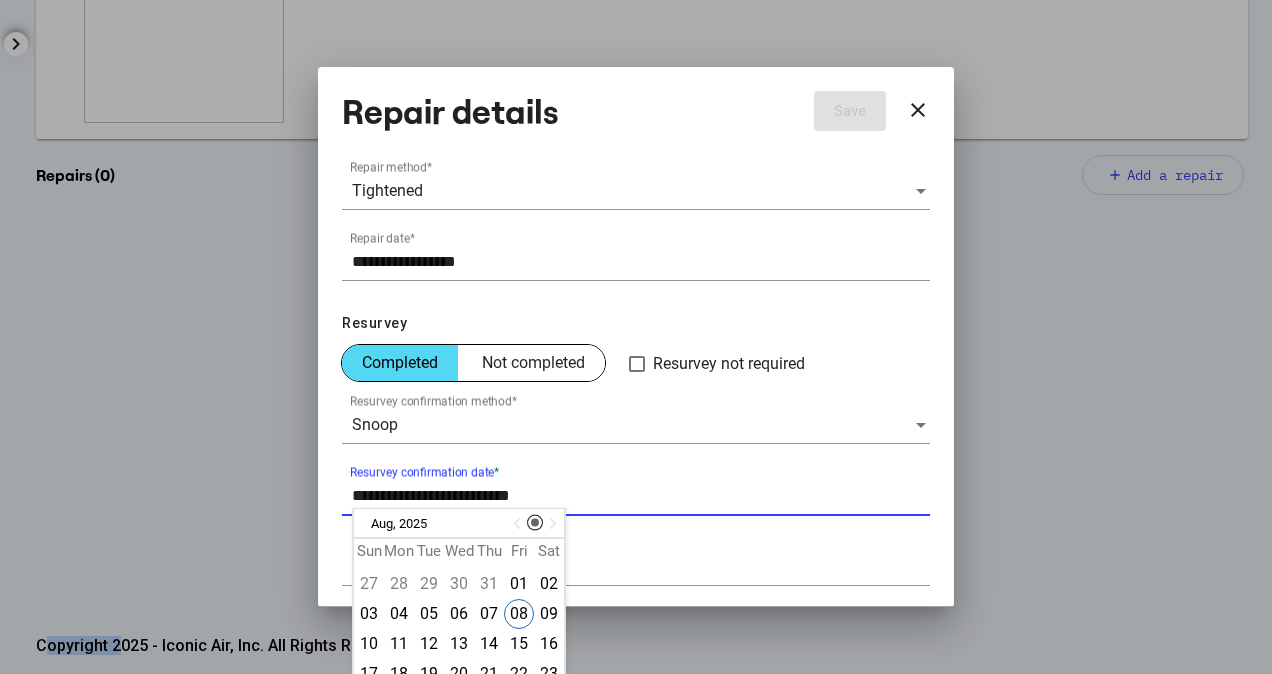 click at bounding box center (519, 524) 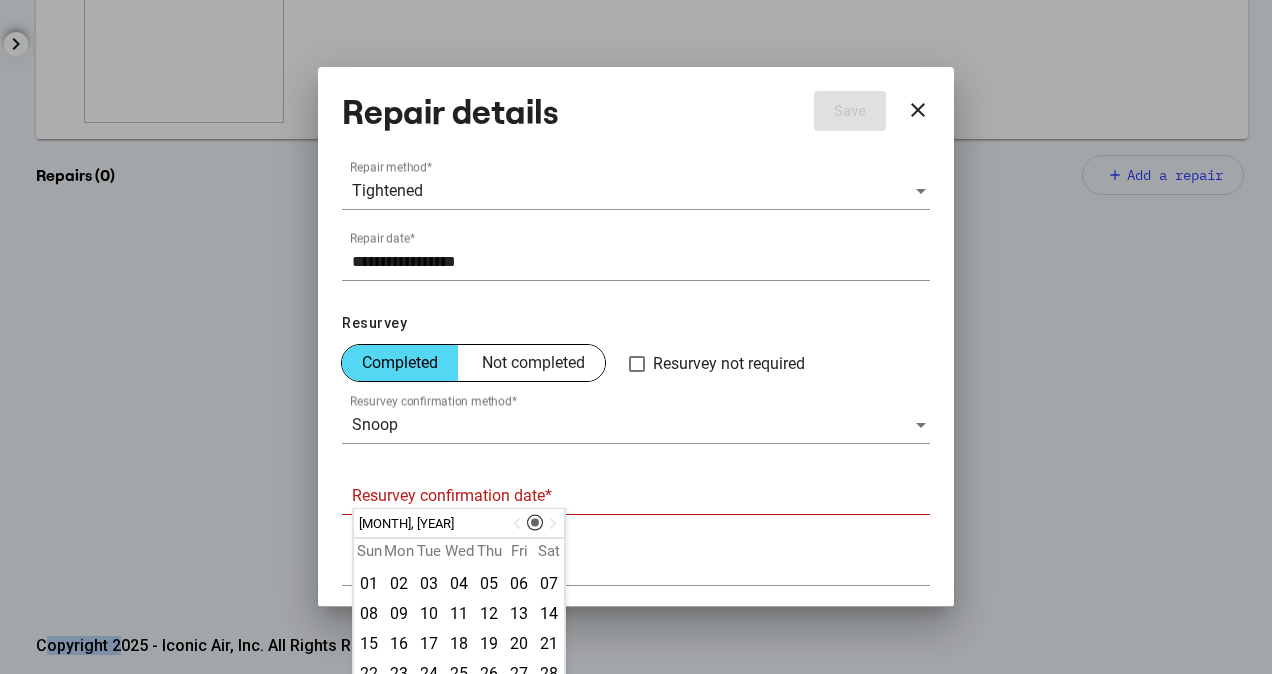 click at bounding box center [519, 524] 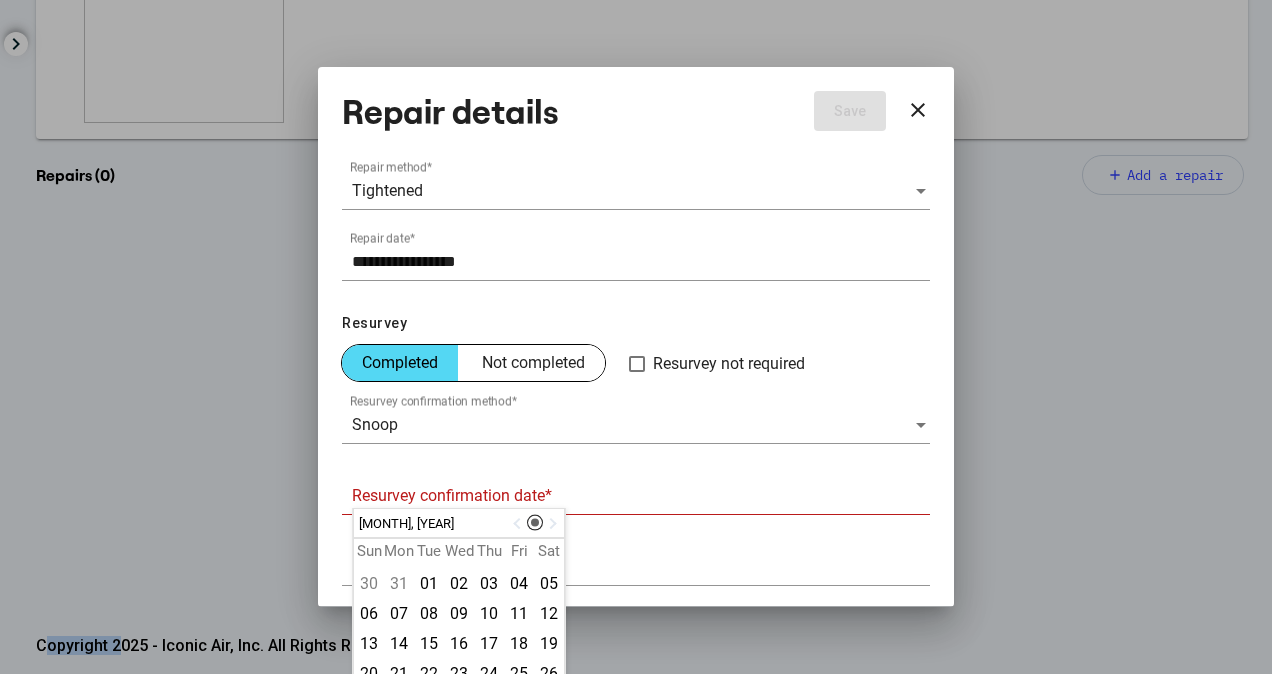 click at bounding box center [551, 524] 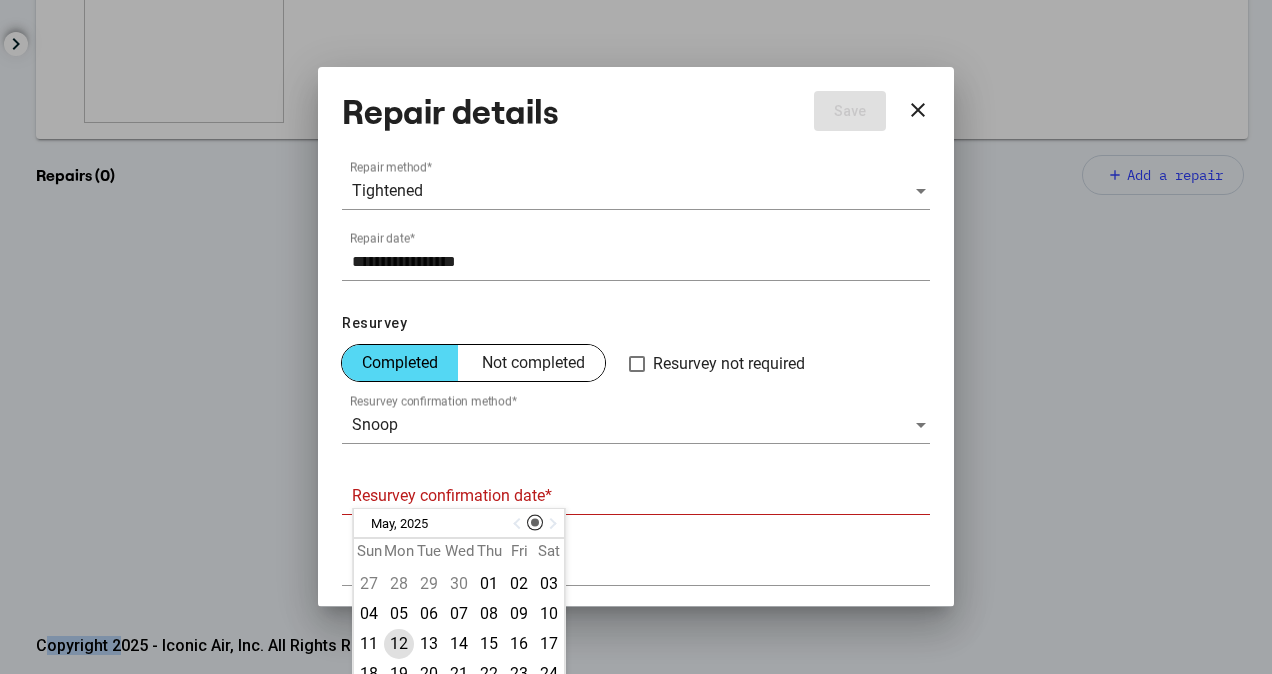 click on "12" at bounding box center [399, 644] 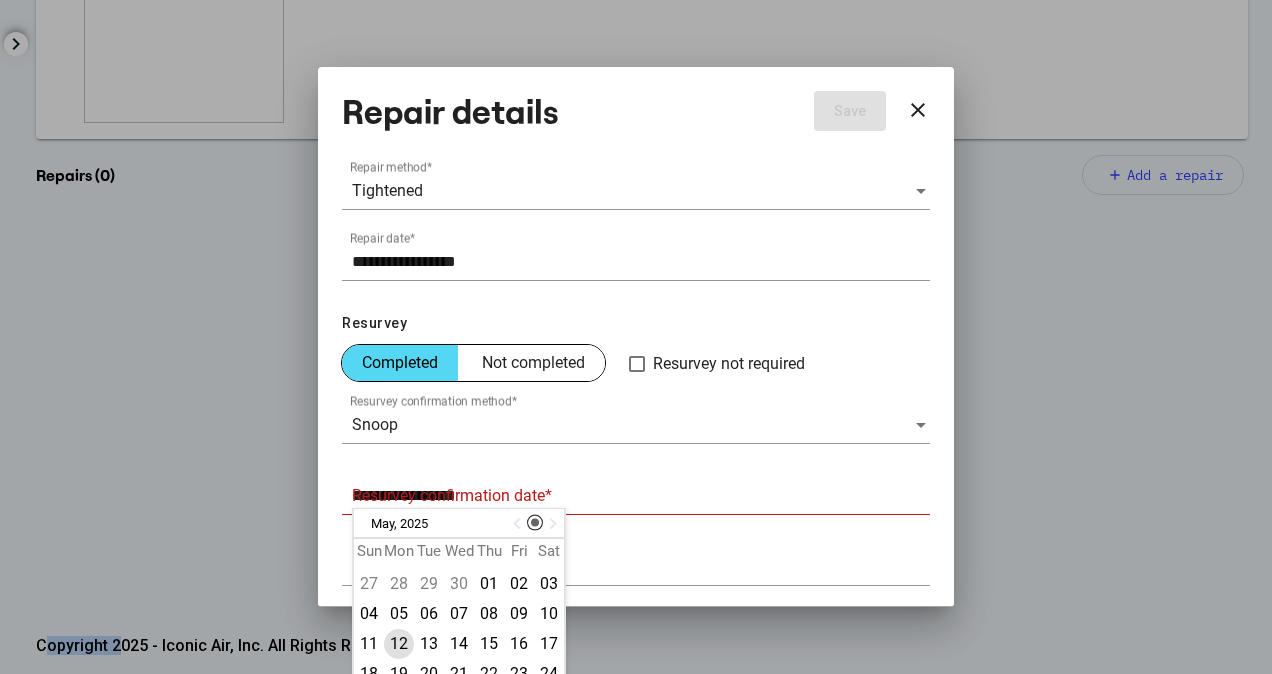 scroll, scrollTop: 201, scrollLeft: 0, axis: vertical 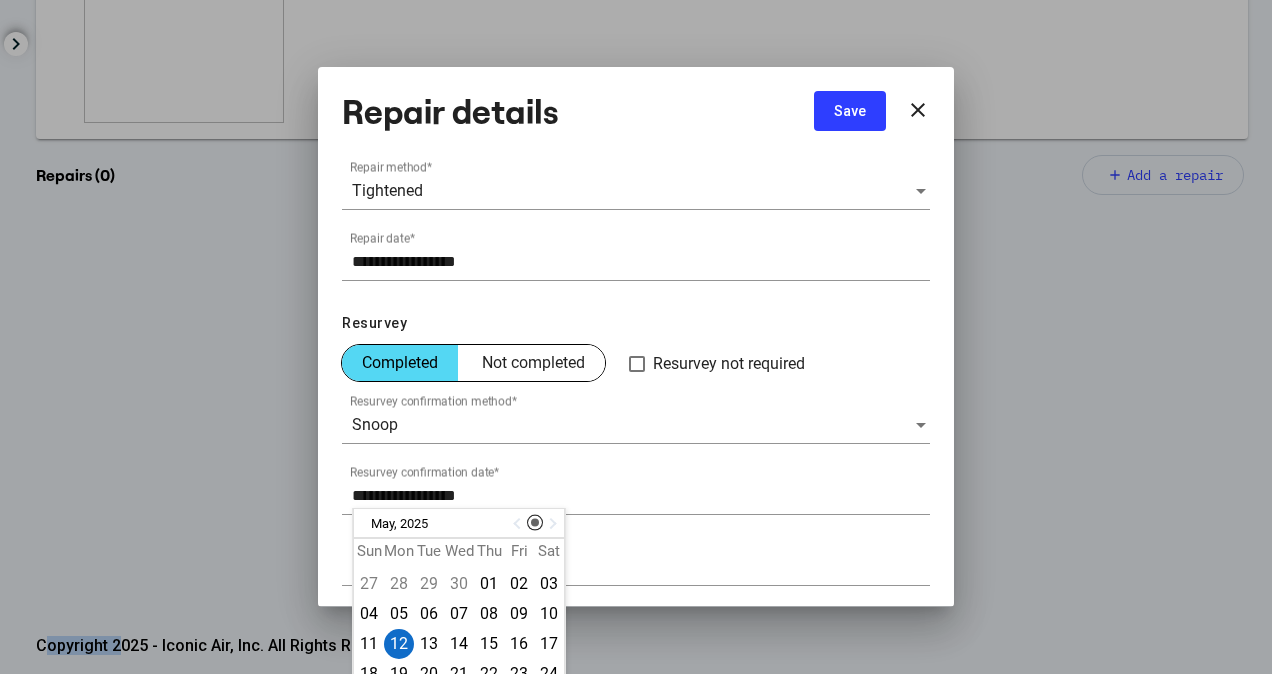 click on "Notes" at bounding box center [636, 560] 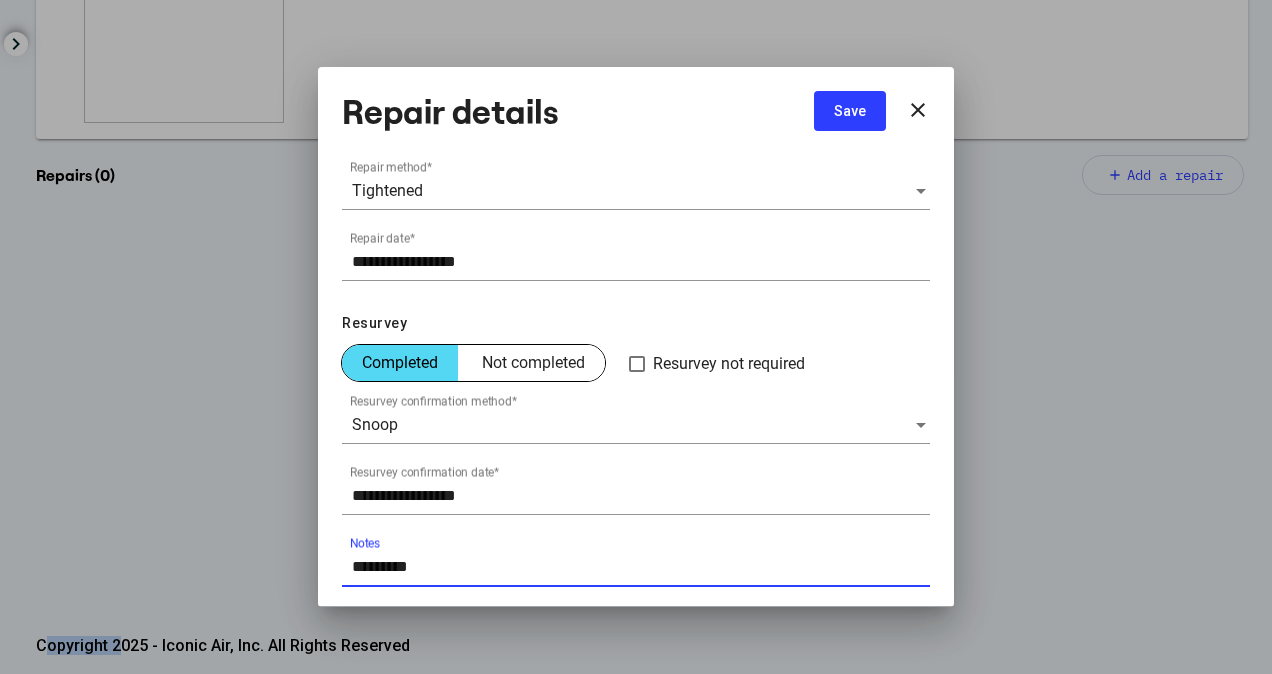 click on "Save" at bounding box center [850, 111] 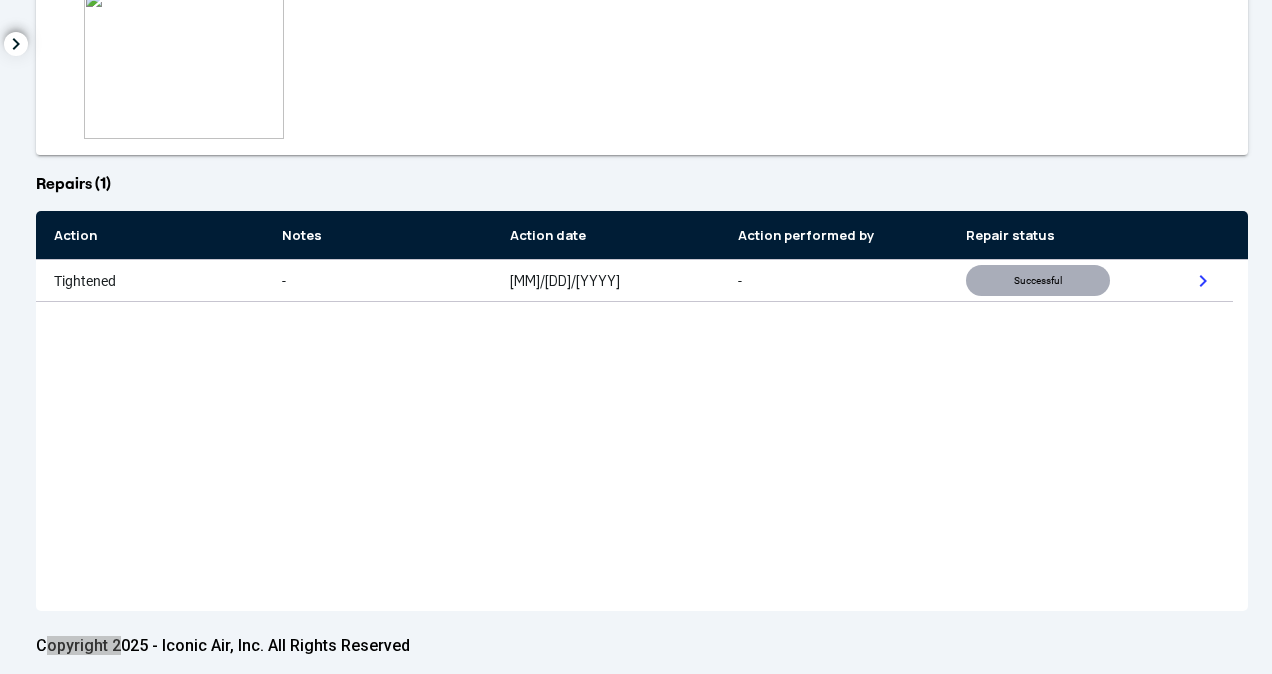 scroll, scrollTop: 0, scrollLeft: 0, axis: both 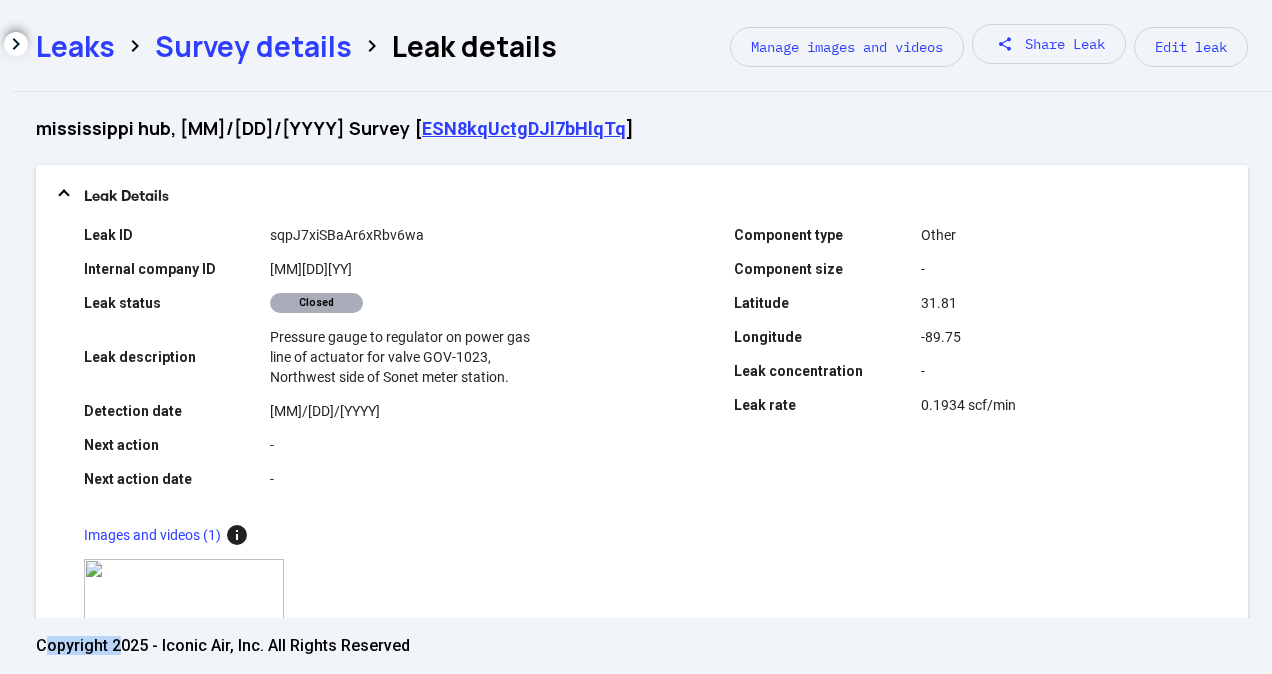 click on "Survey details" 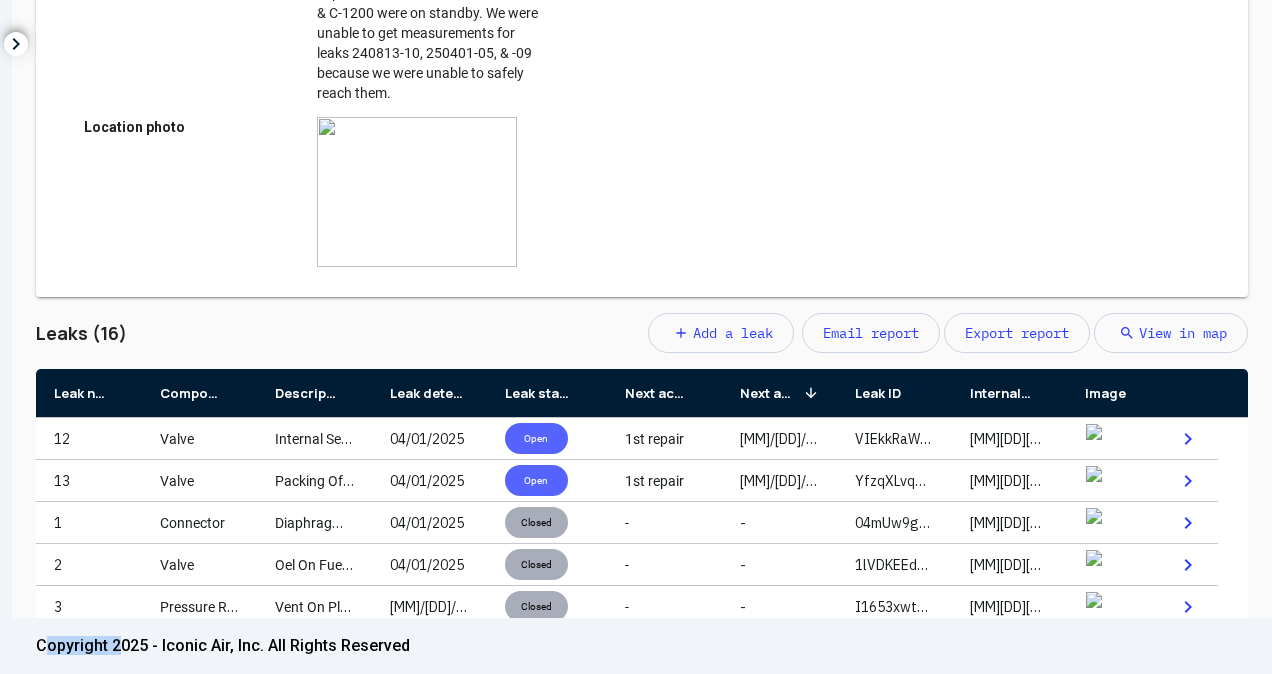 scroll, scrollTop: 700, scrollLeft: 0, axis: vertical 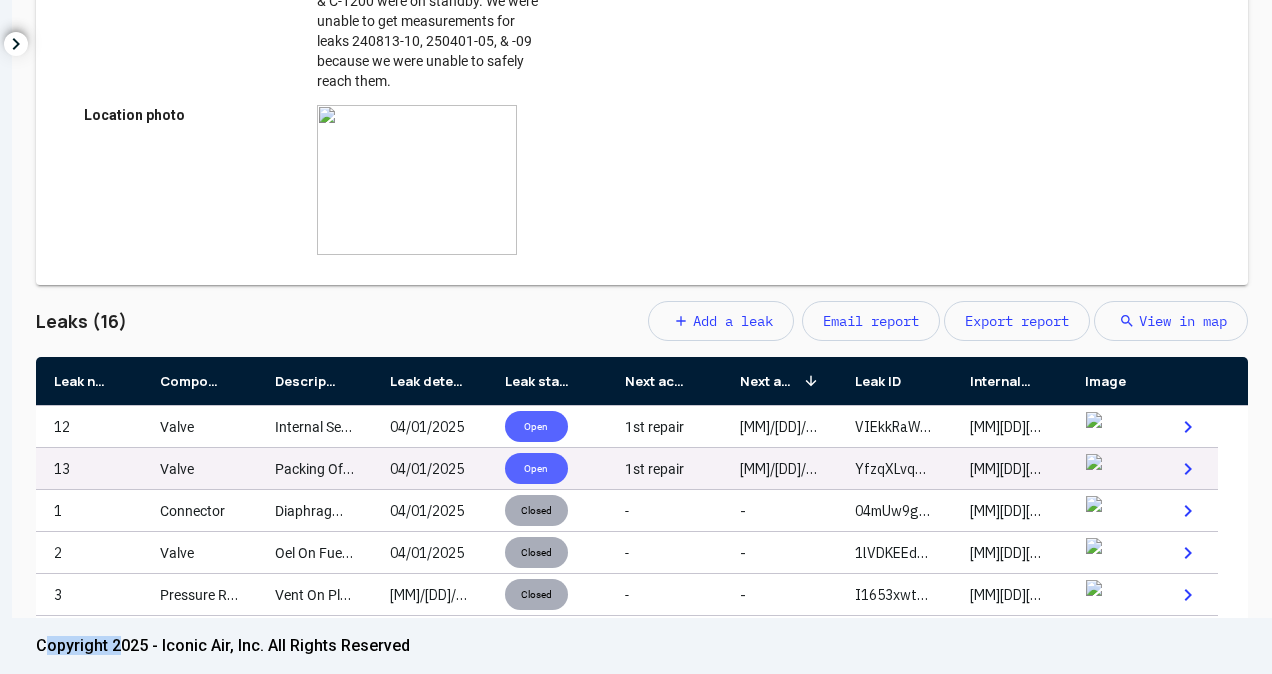 click on "Internal Seal Of Regulator, Southeast Side Of Heater 1300." at bounding box center (454, 427) 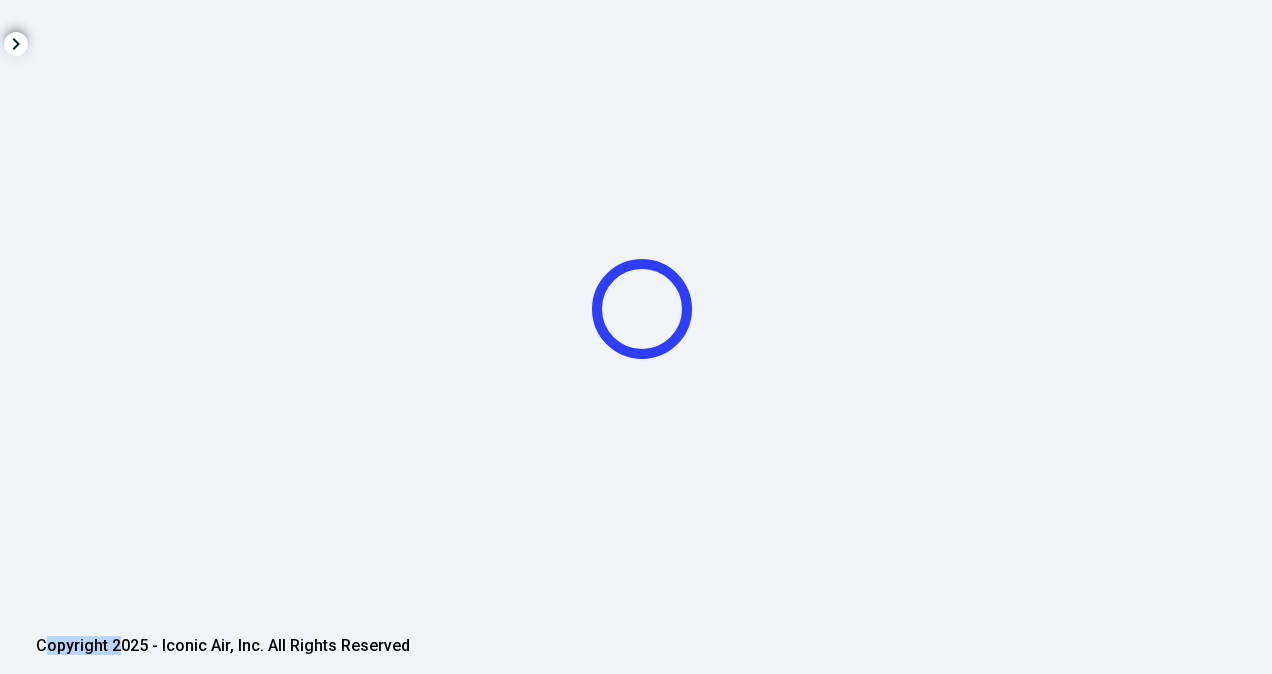 click 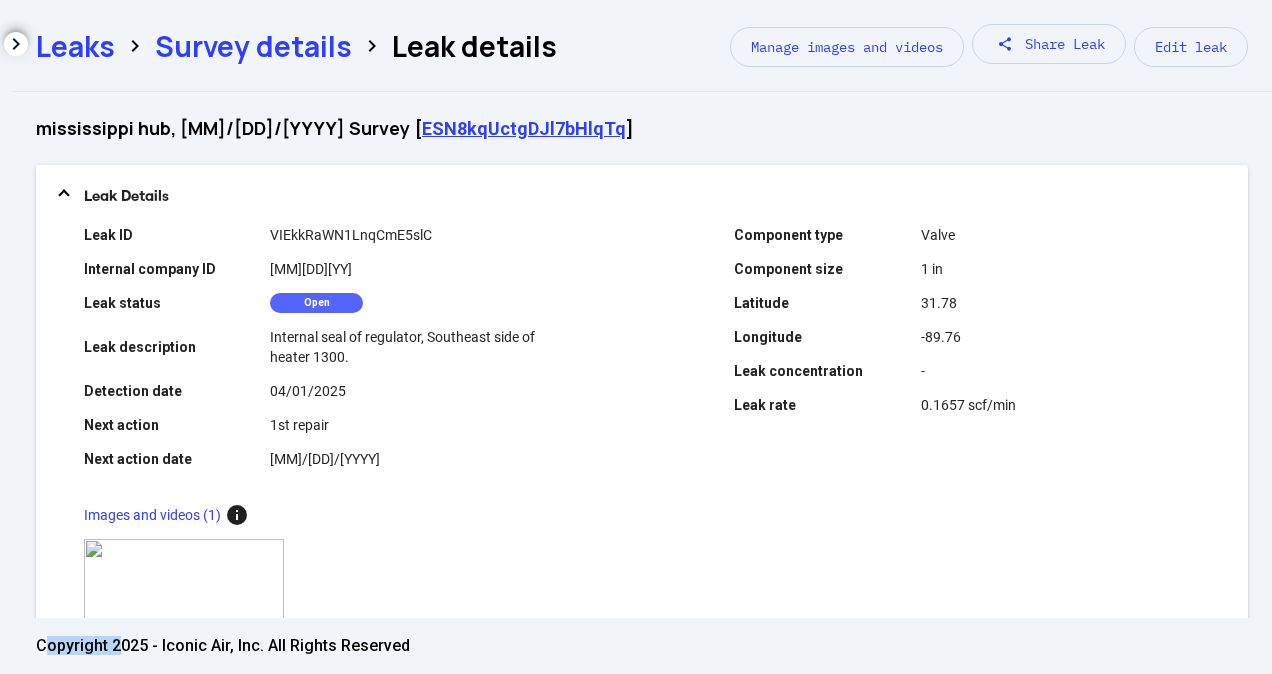 drag, startPoint x: 325, startPoint y: 428, endPoint x: 550, endPoint y: 457, distance: 226.86119 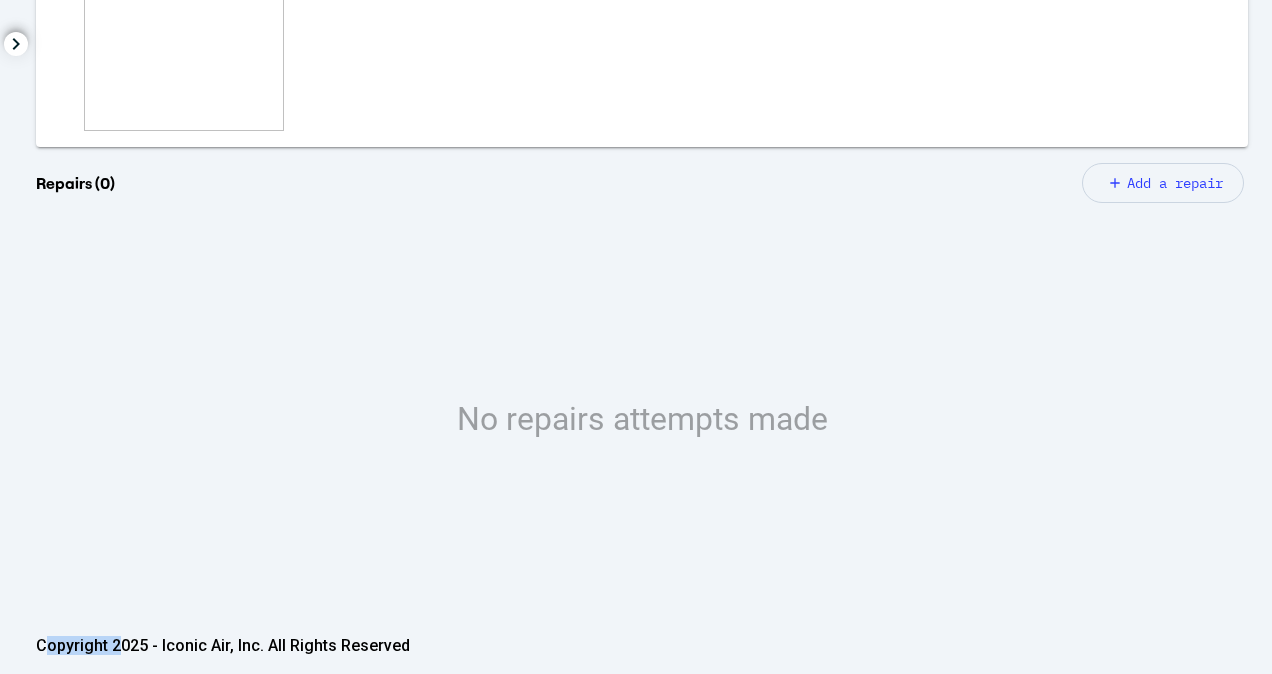 scroll, scrollTop: 566, scrollLeft: 0, axis: vertical 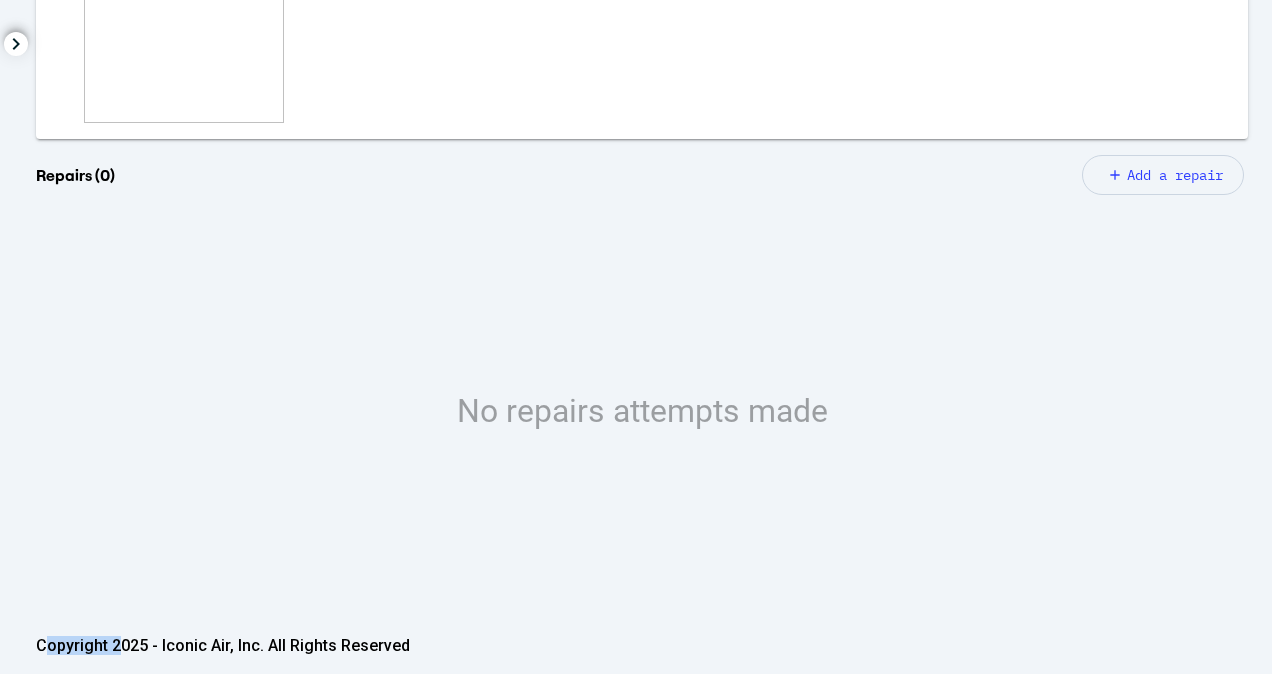 click on "Repairs (0)  add Add a repair" 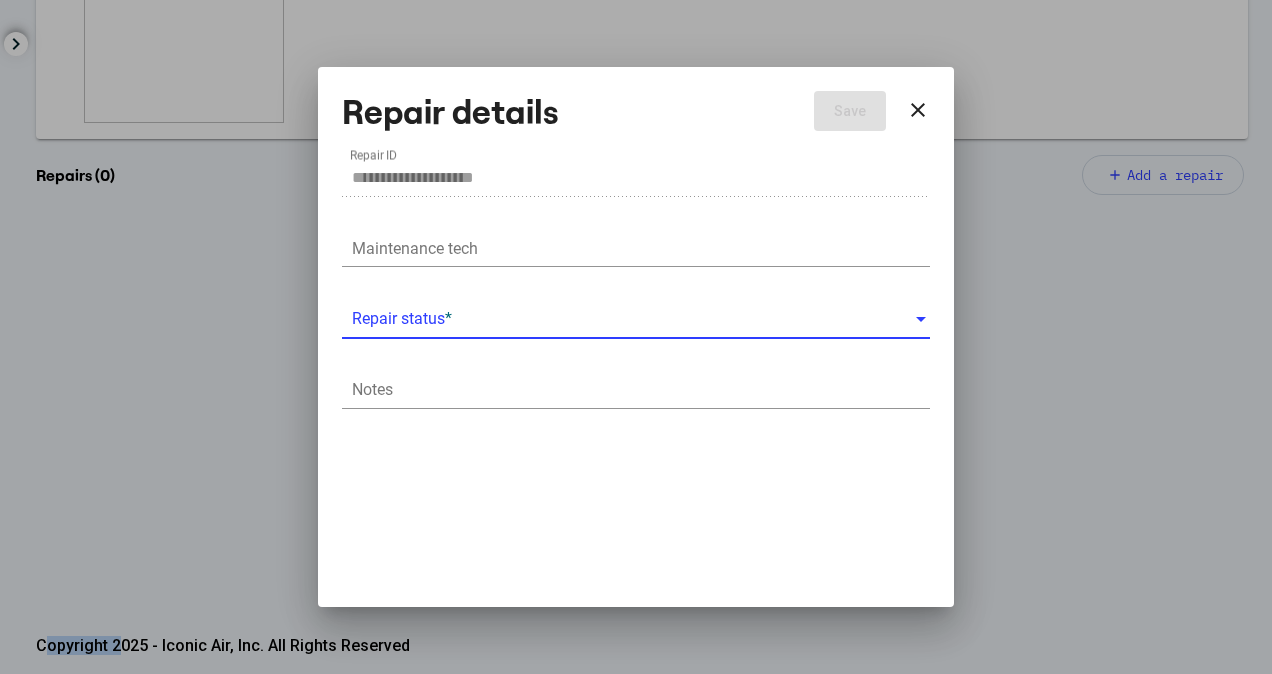click at bounding box center (633, 319) 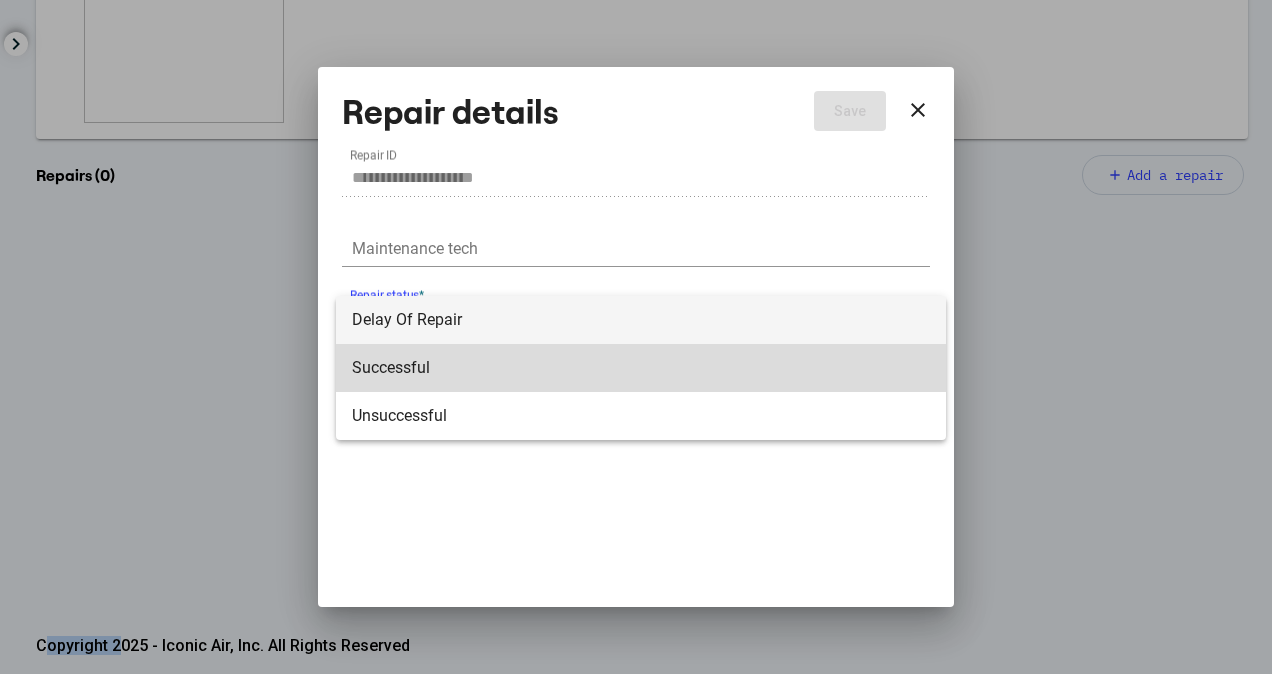 click on "Successful" at bounding box center (641, 368) 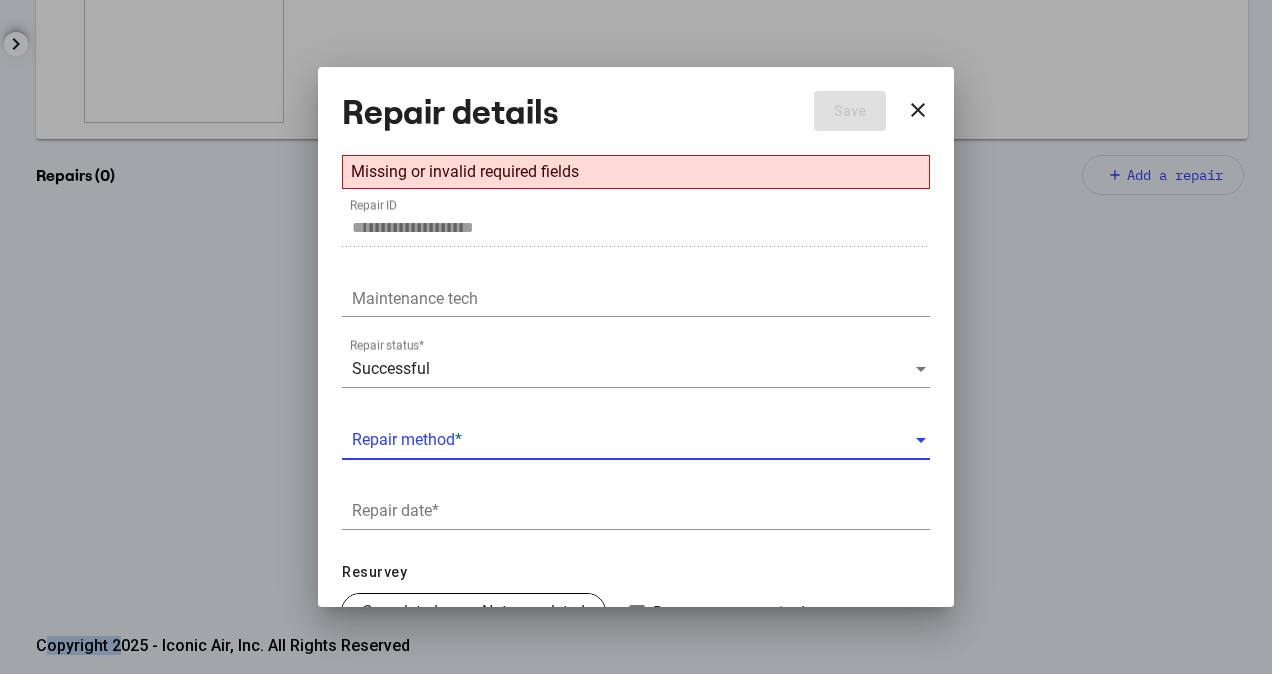 click at bounding box center (633, 440) 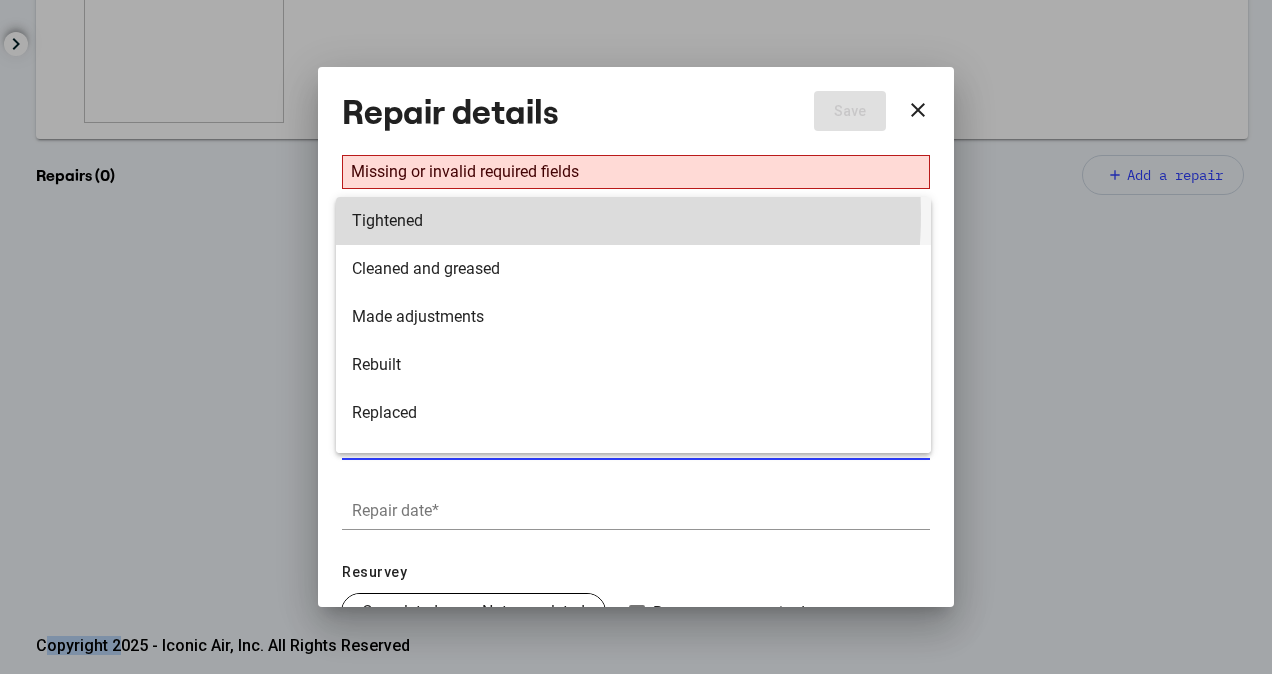 click on "Tightened" at bounding box center [633, 221] 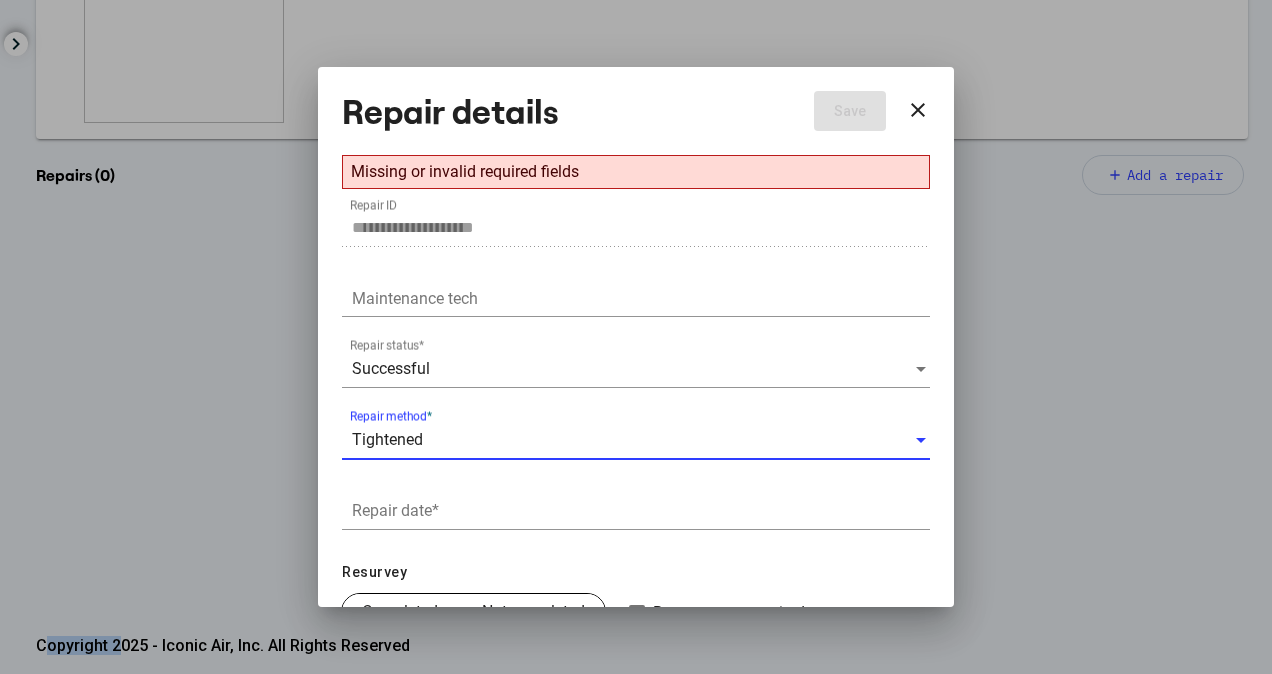 click on "Repair date  *" at bounding box center [641, 511] 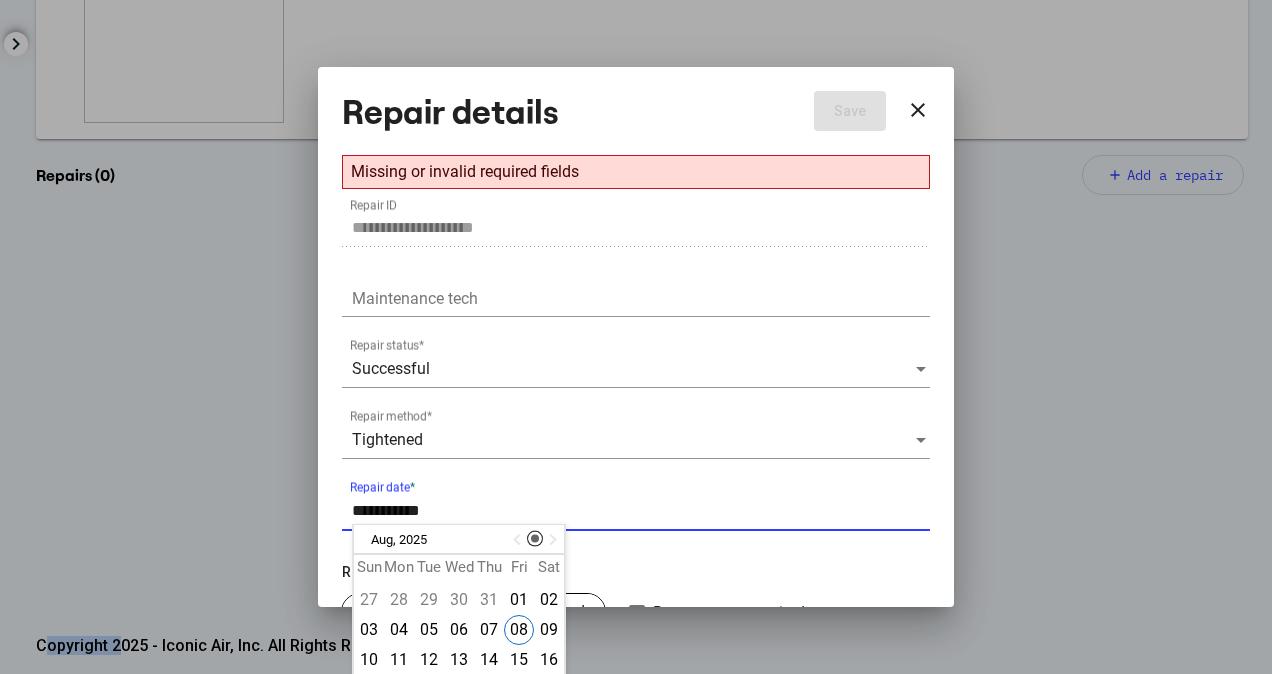 click at bounding box center [519, 540] 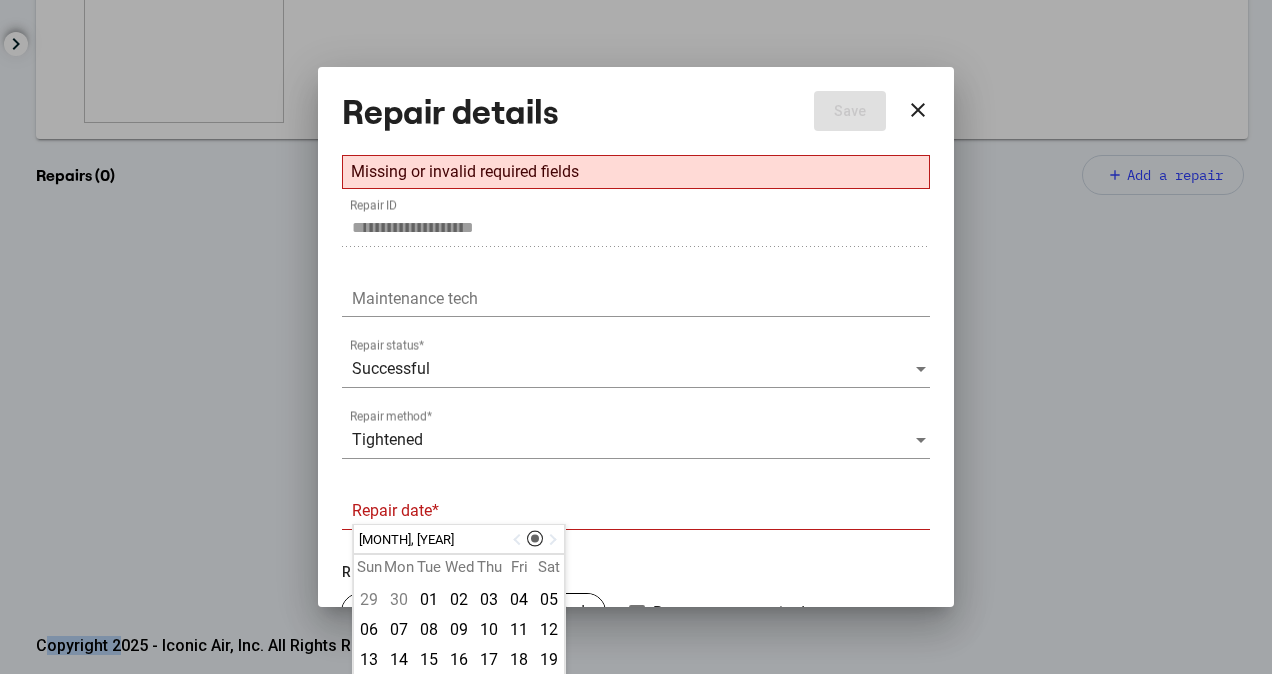 click at bounding box center (519, 540) 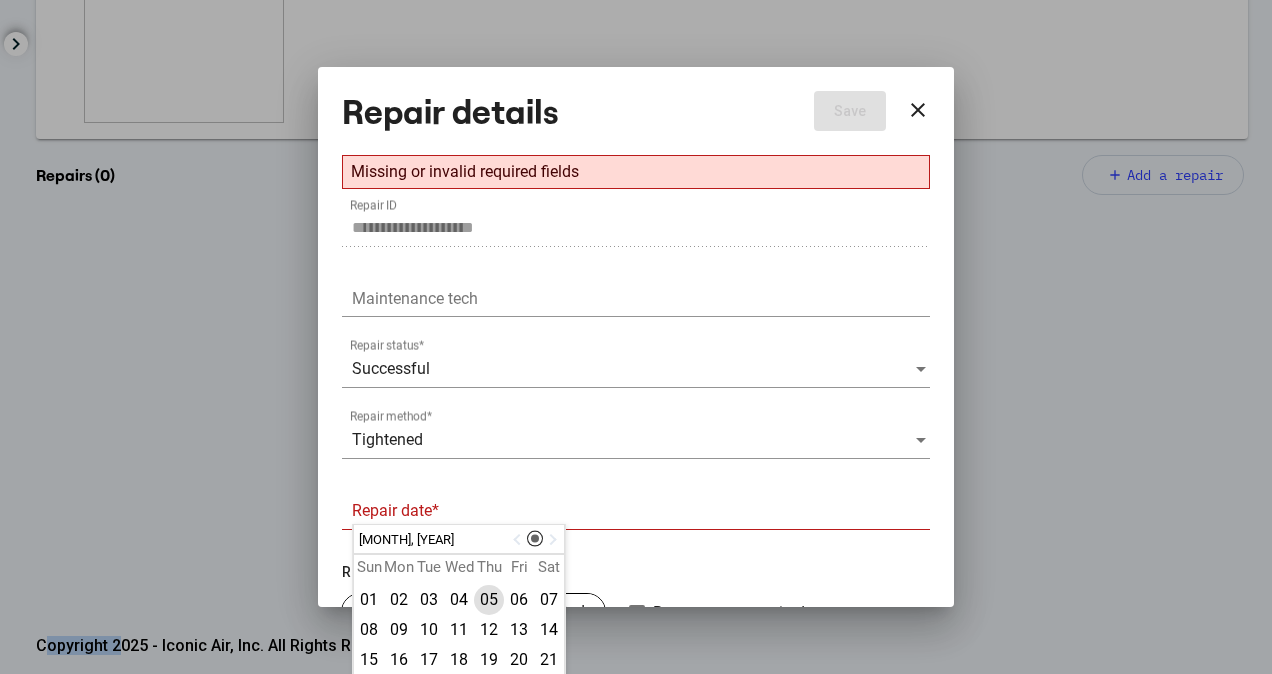 click on "05" at bounding box center (489, 600) 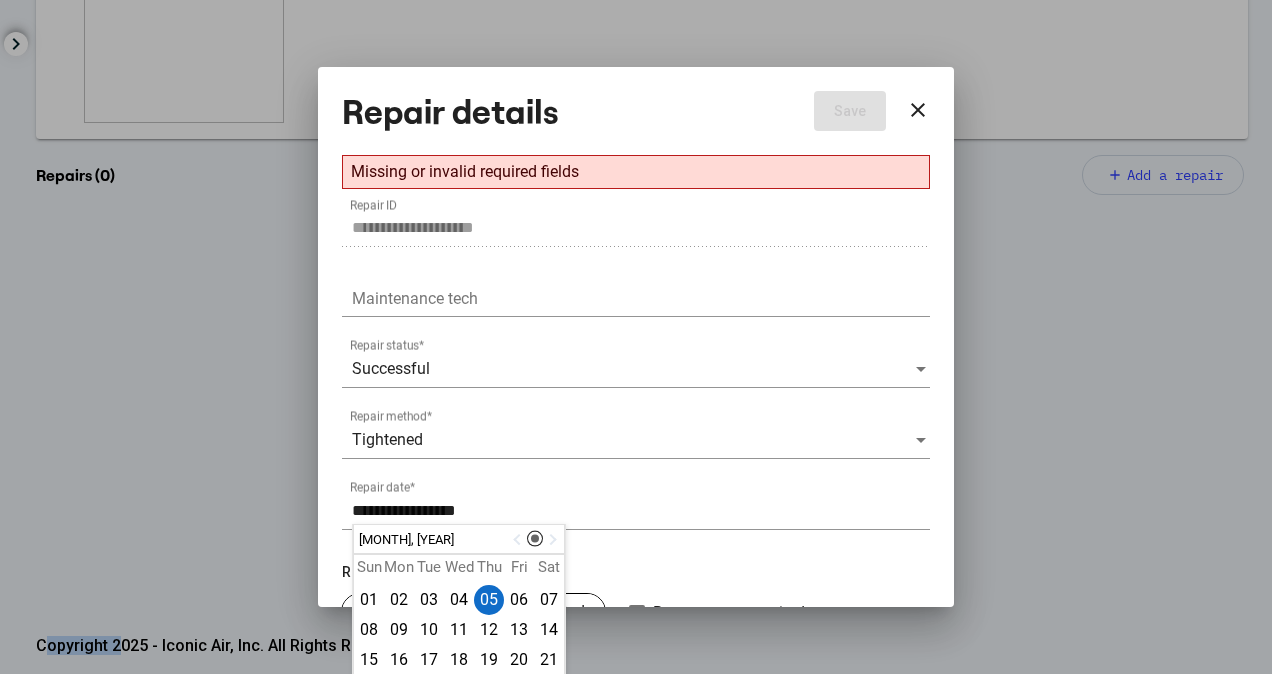 click on "Resurvey" at bounding box center (636, 572) 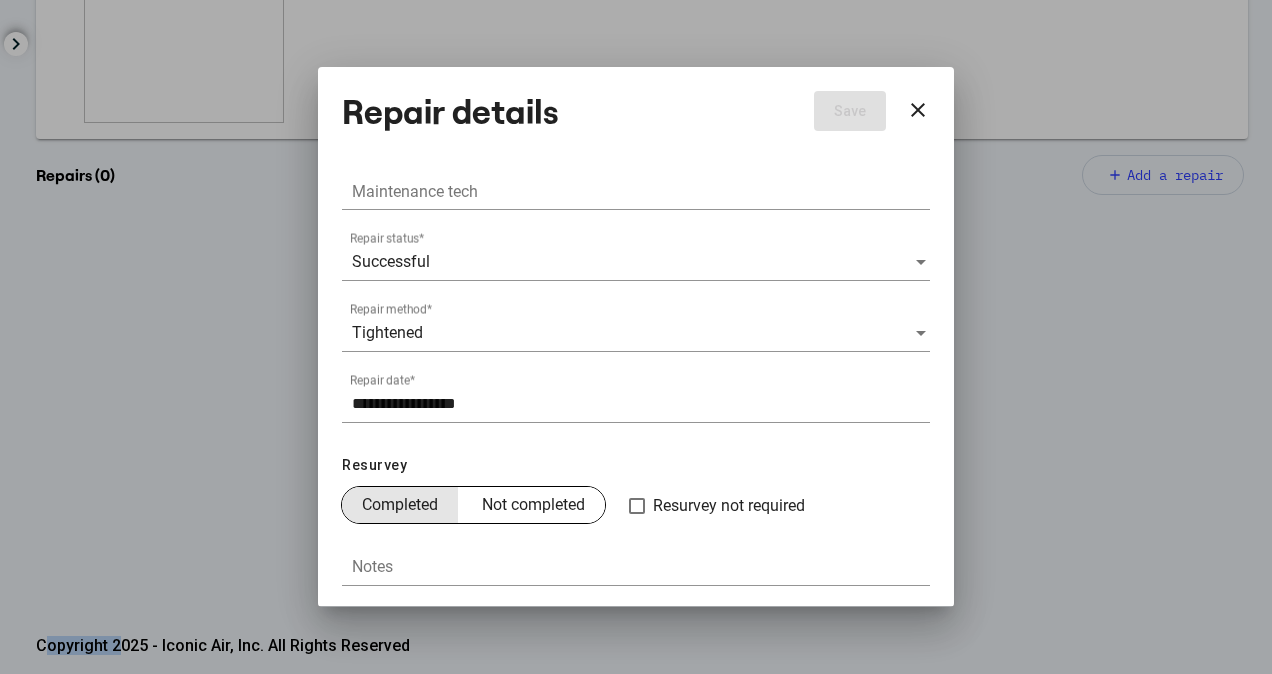 click on "Completed" at bounding box center (400, 505) 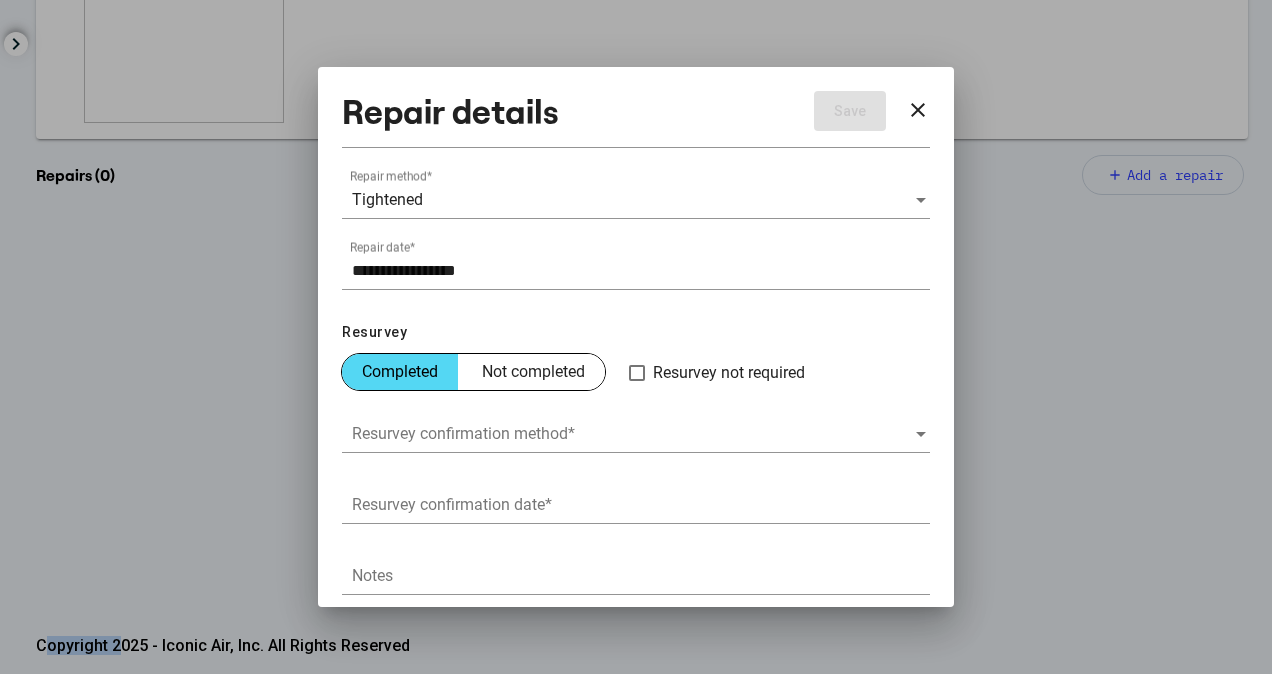 scroll, scrollTop: 250, scrollLeft: 0, axis: vertical 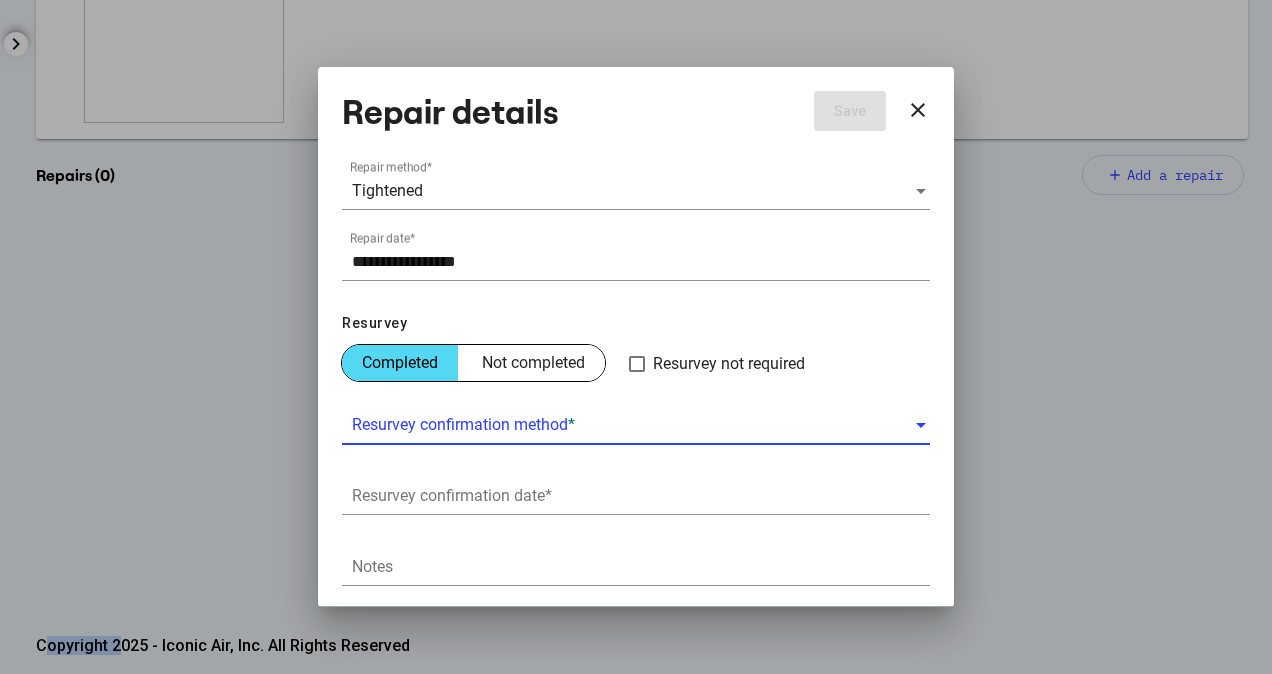 click at bounding box center [633, 425] 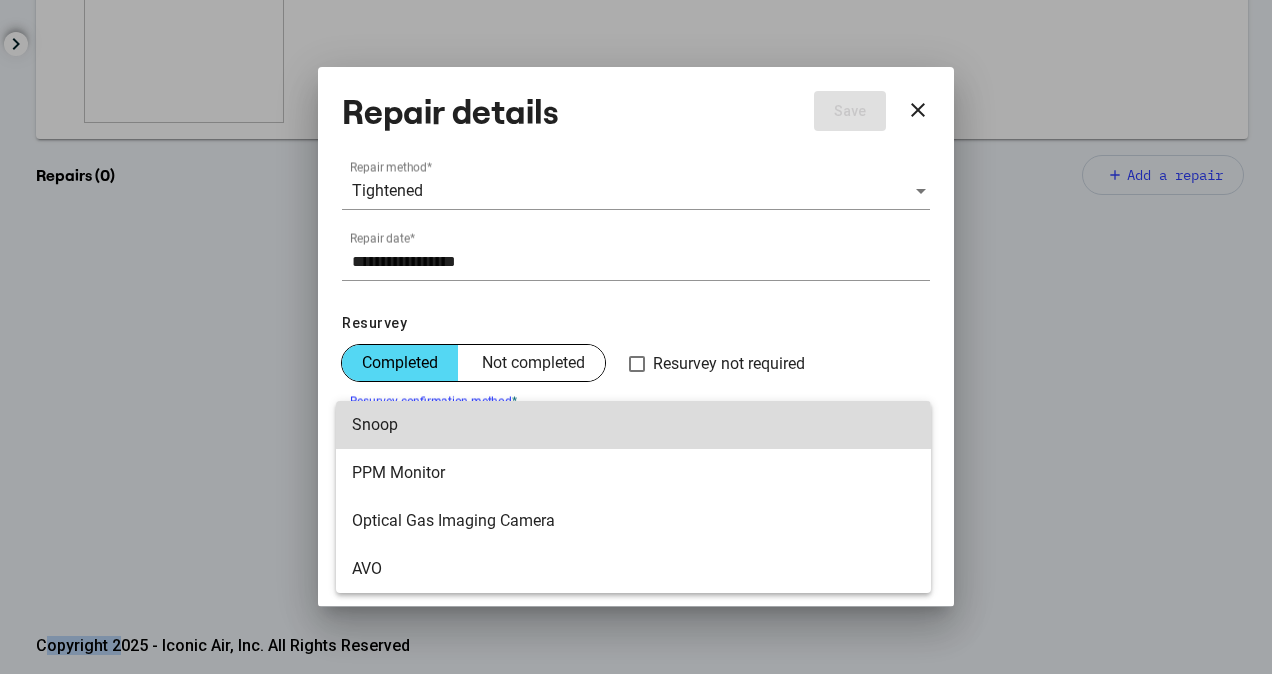 click on "Snoop" at bounding box center (633, 425) 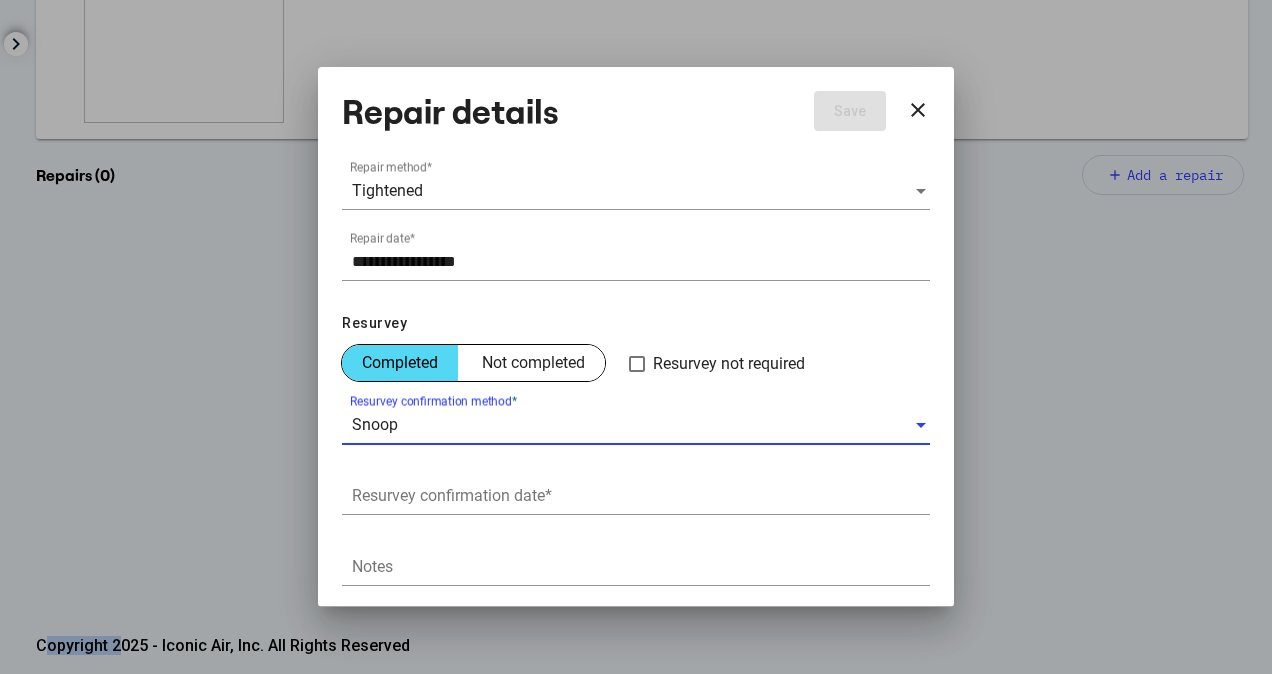 click on "Resurvey confirmation date  *" at bounding box center [641, 496] 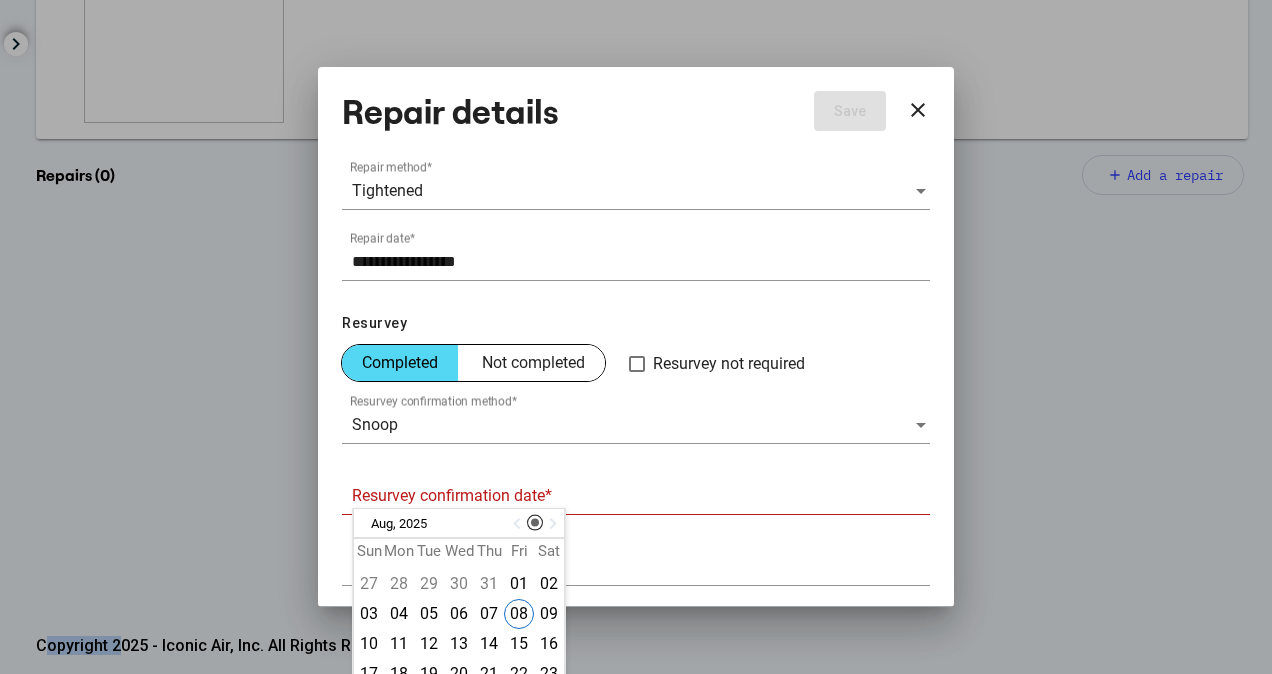 click at bounding box center [519, 524] 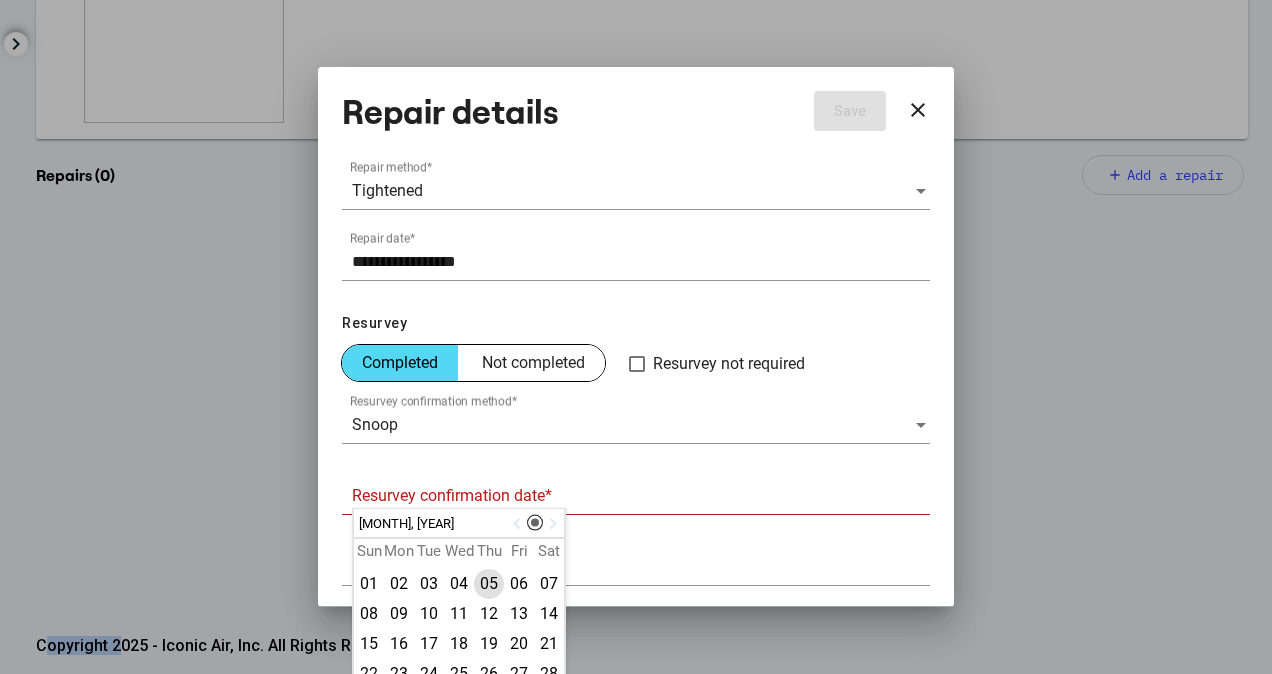 click on "05" at bounding box center [489, 584] 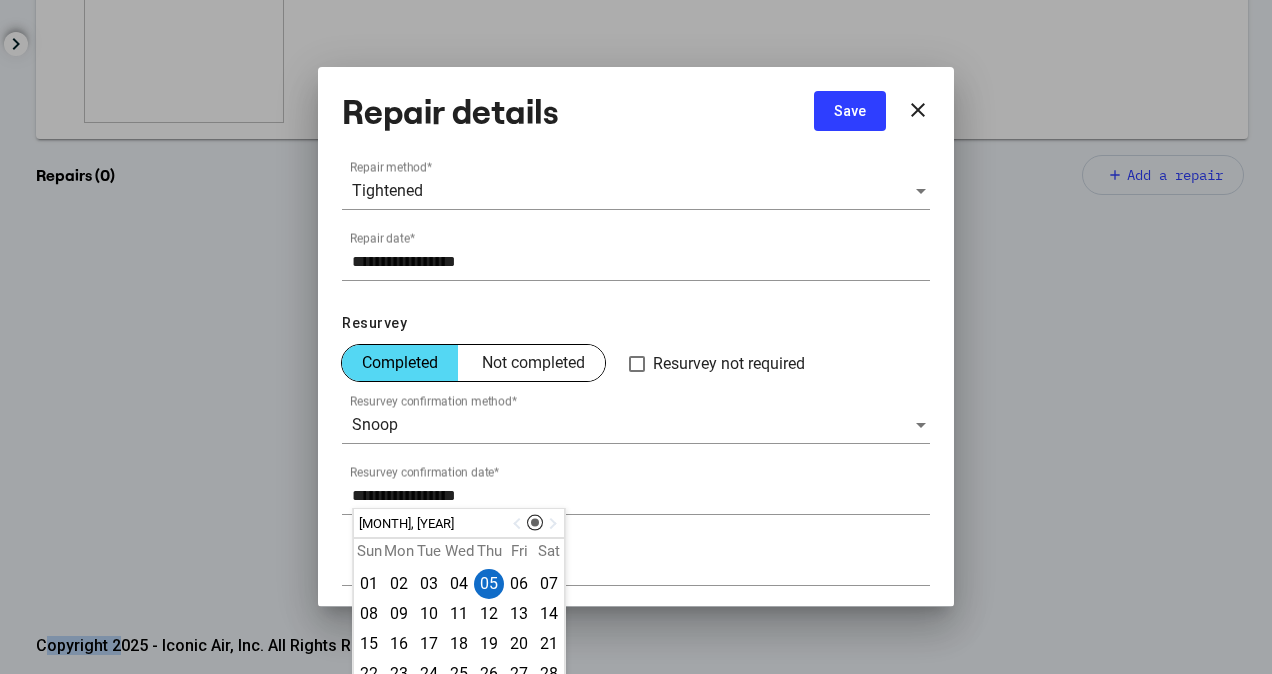 scroll, scrollTop: 201, scrollLeft: 0, axis: vertical 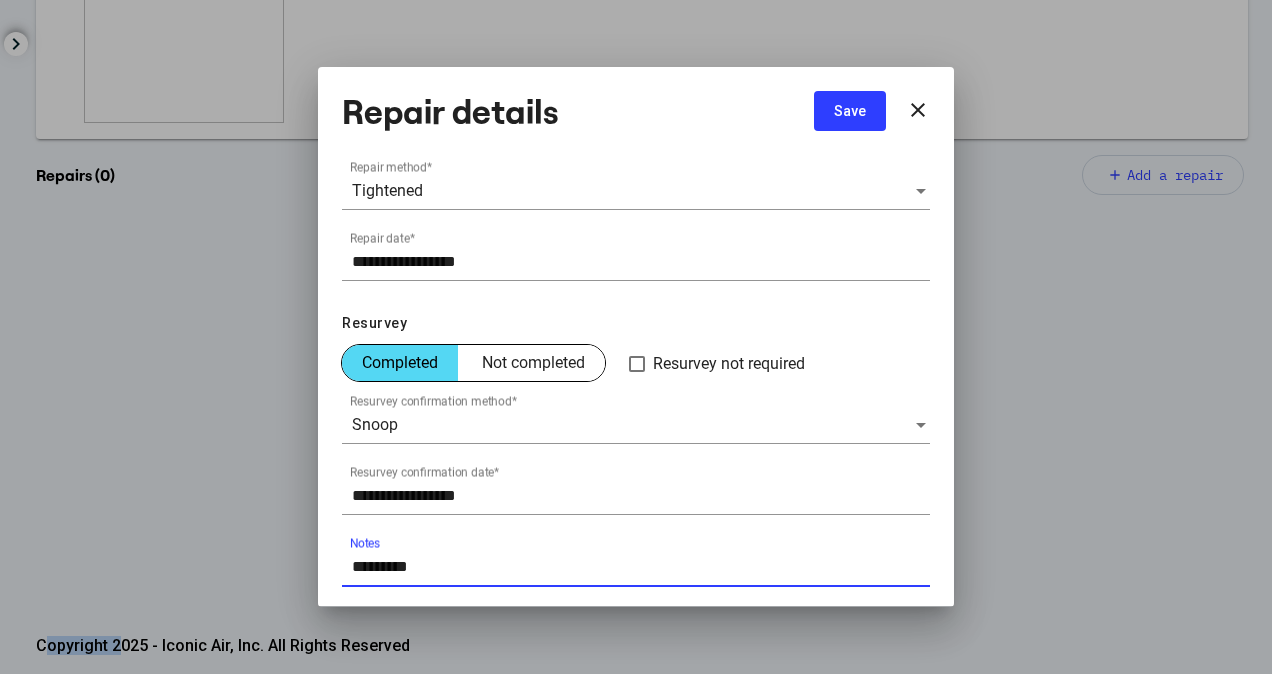click on "Save" at bounding box center (850, 111) 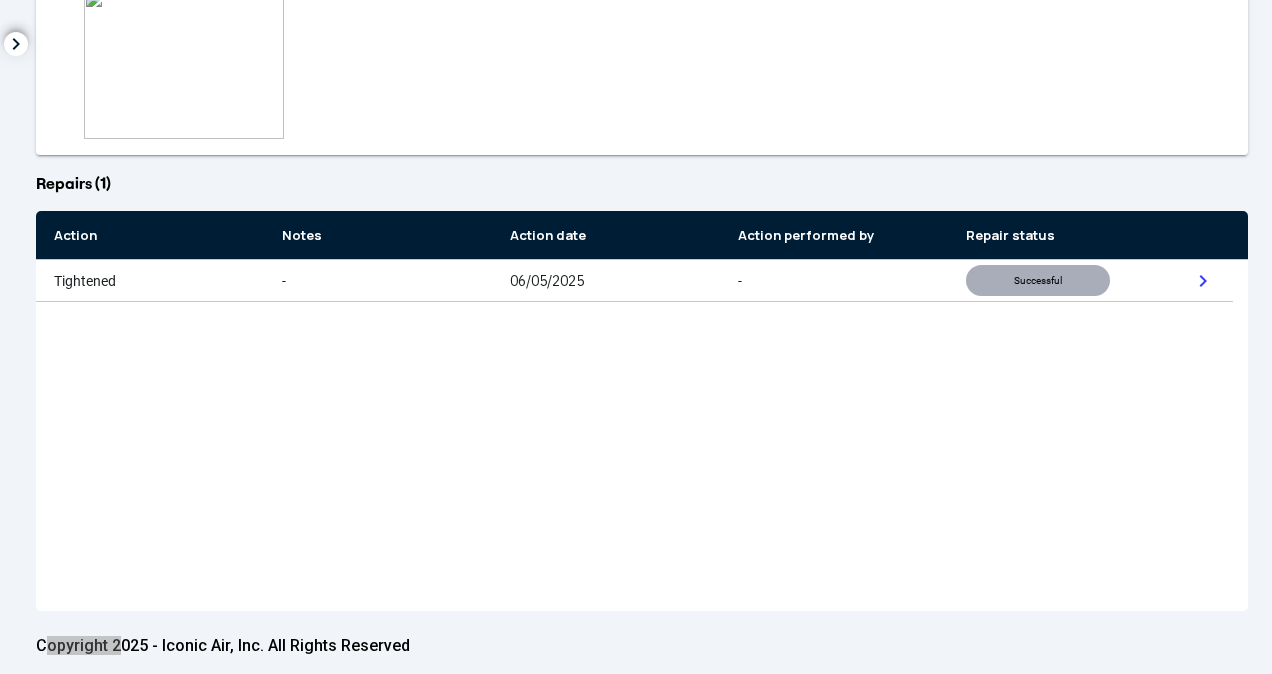 scroll, scrollTop: 0, scrollLeft: 0, axis: both 